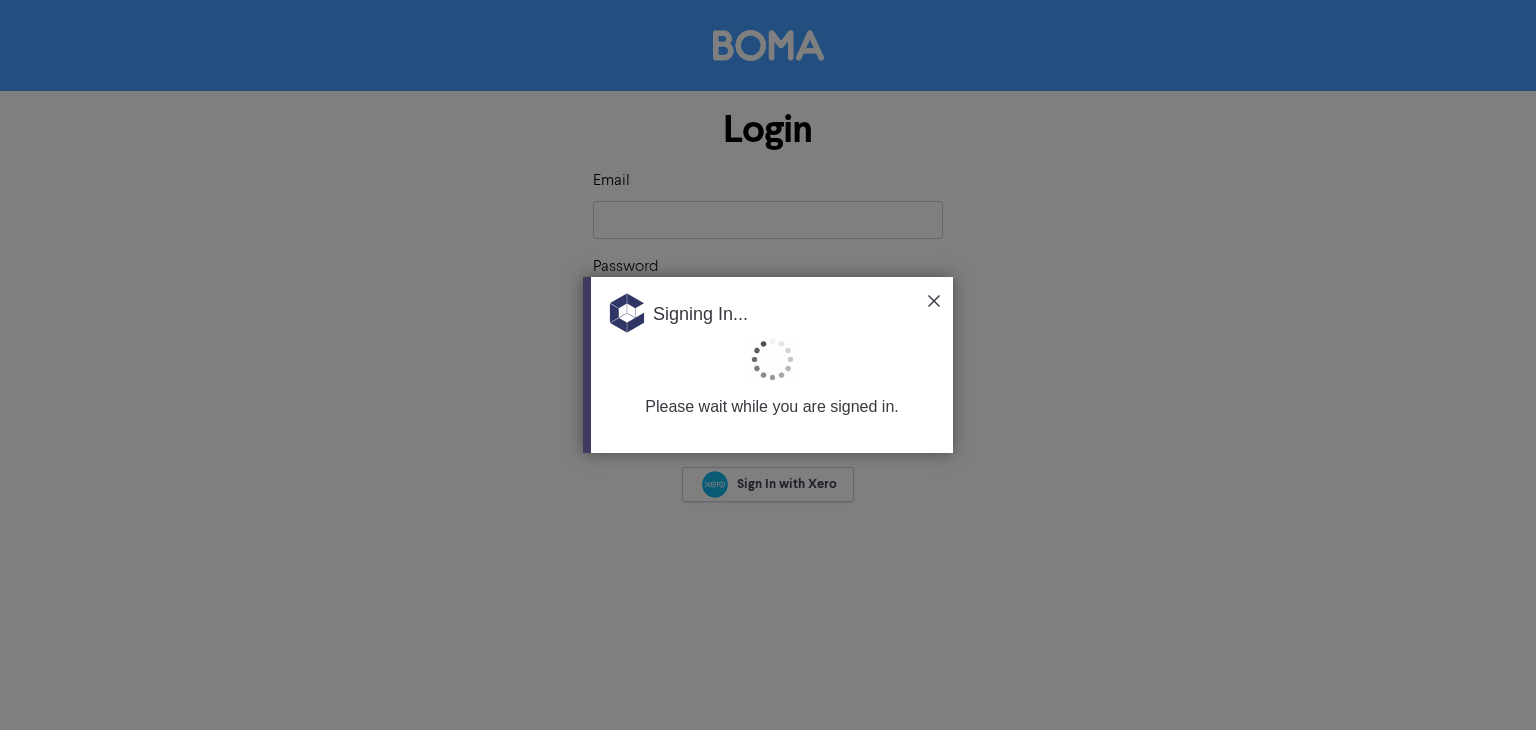 scroll, scrollTop: 0, scrollLeft: 0, axis: both 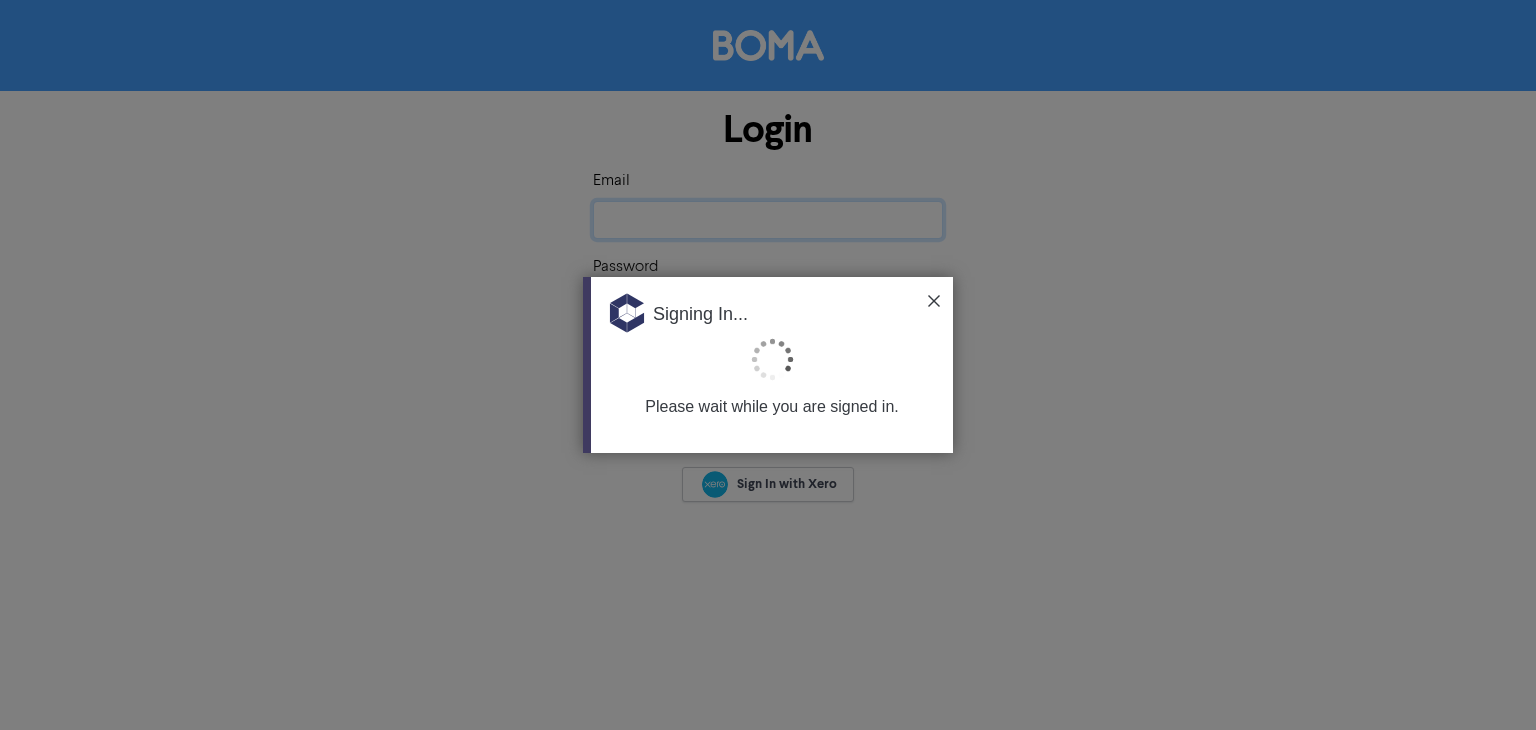 type on "[EMAIL]" 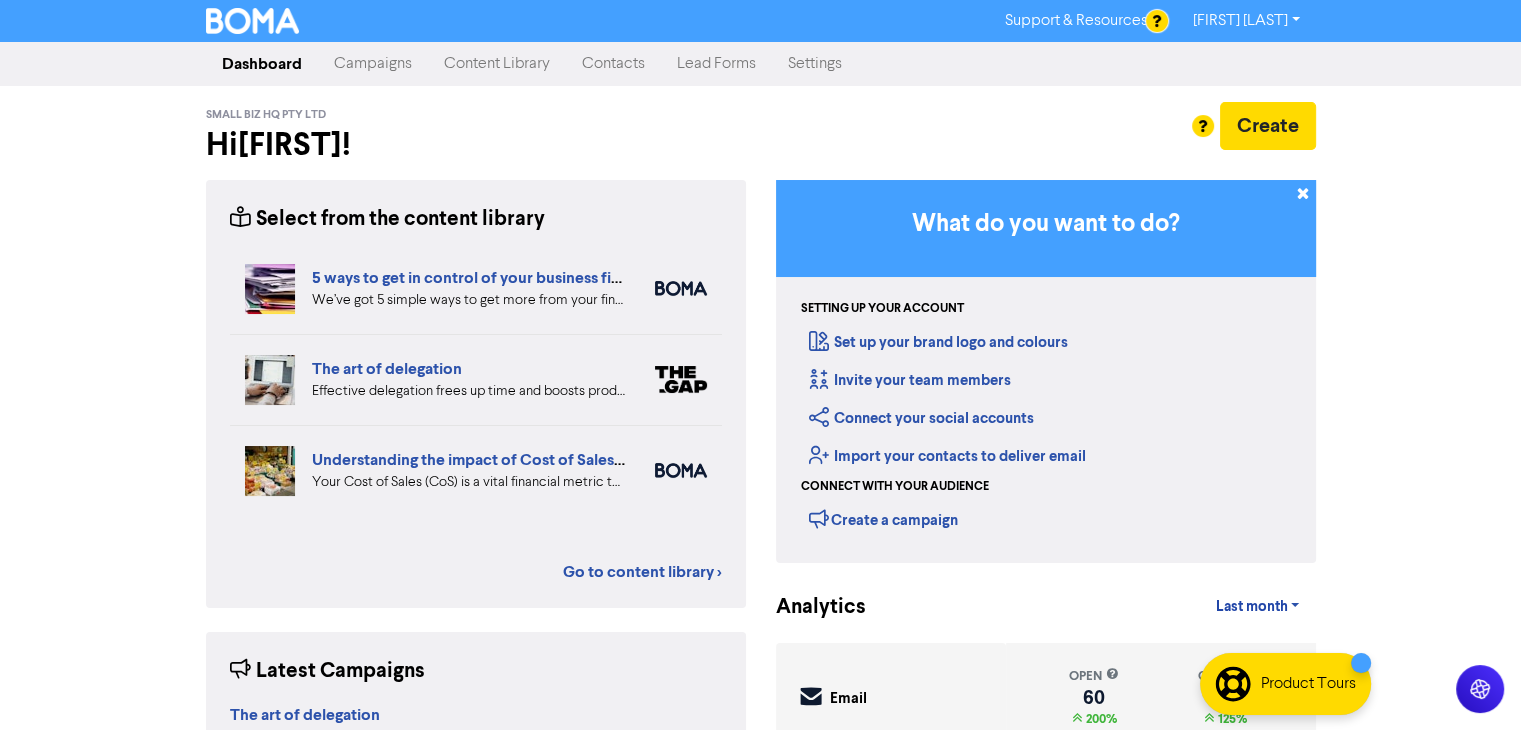 click on "Content Library" at bounding box center (497, 64) 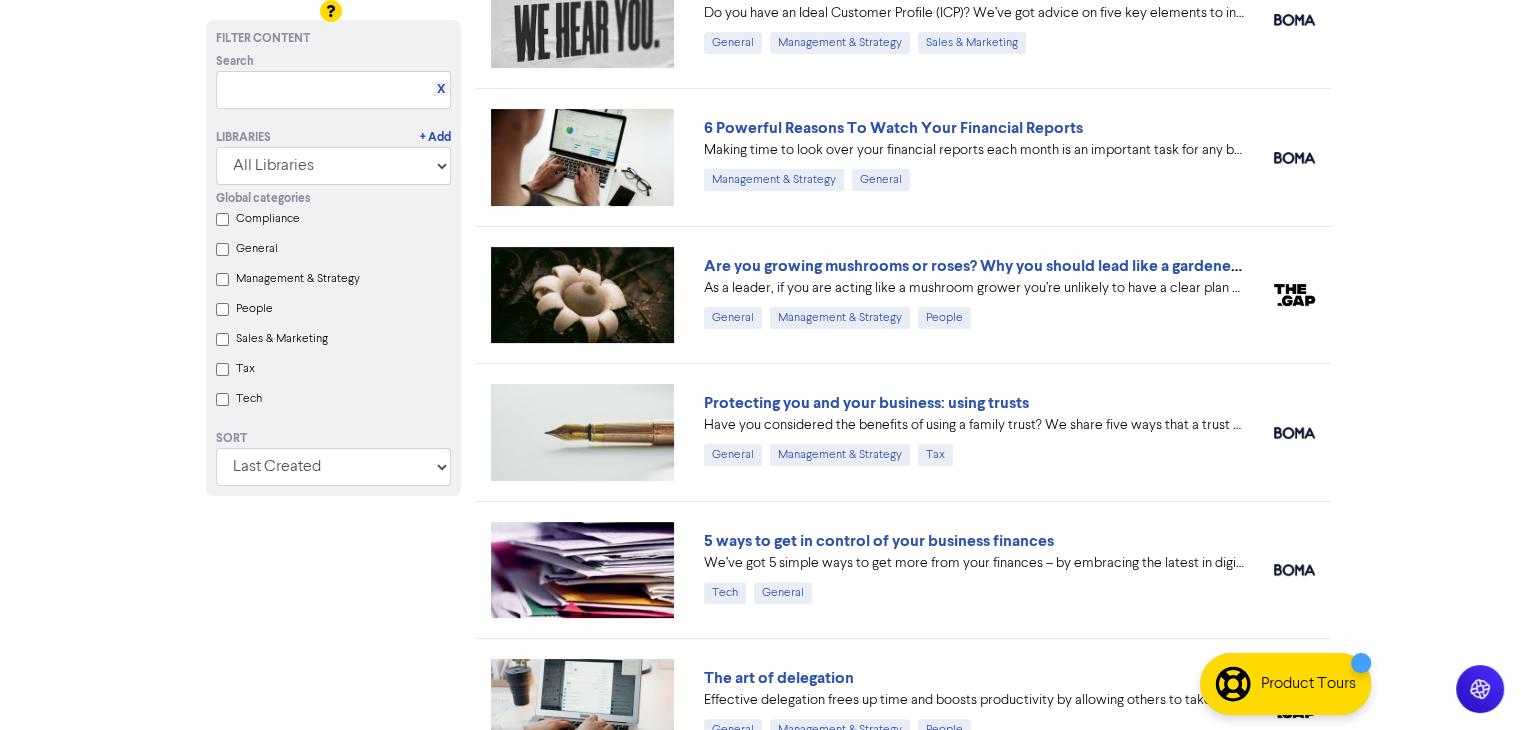 scroll, scrollTop: 468, scrollLeft: 0, axis: vertical 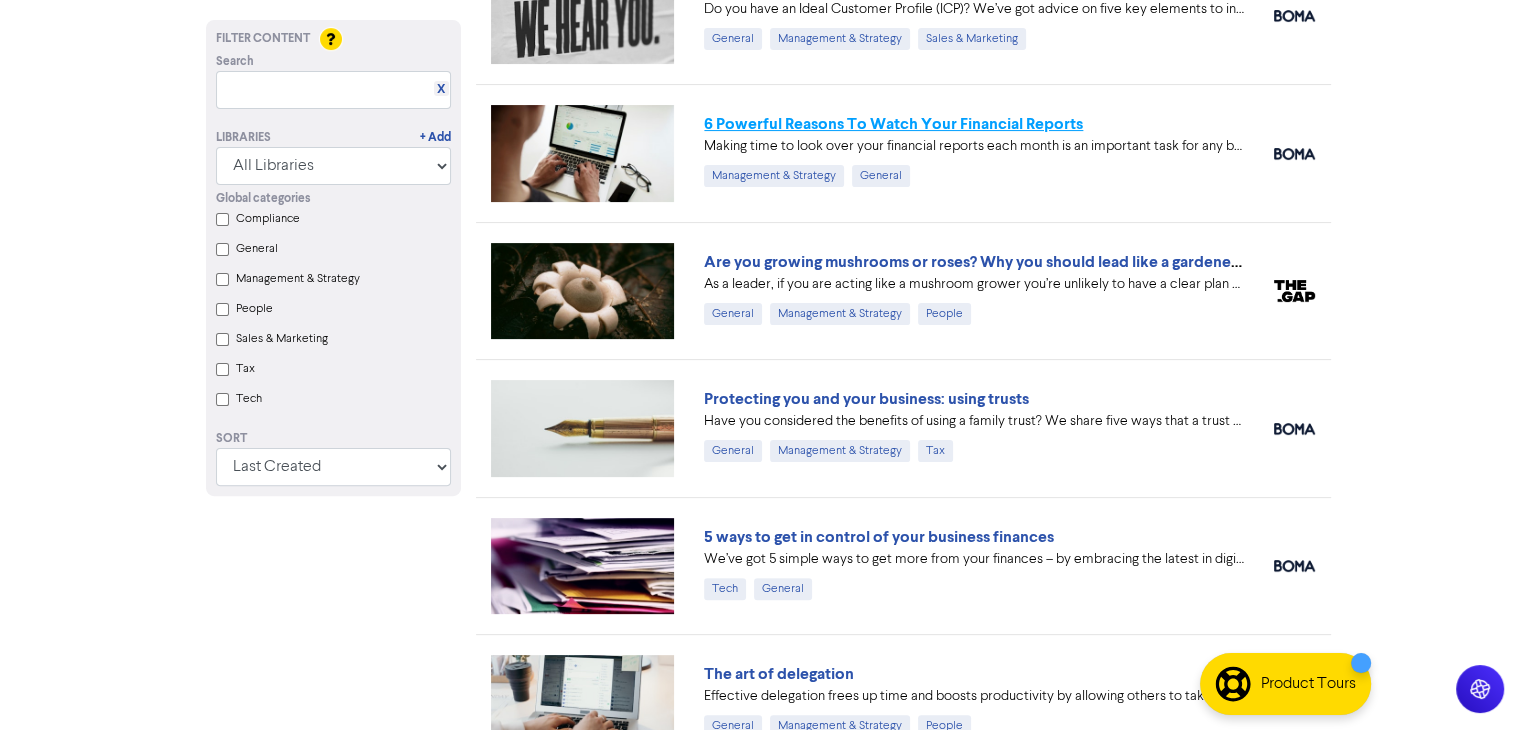 click on "6 Powerful Reasons To Watch Your Financial Reports" at bounding box center [893, 124] 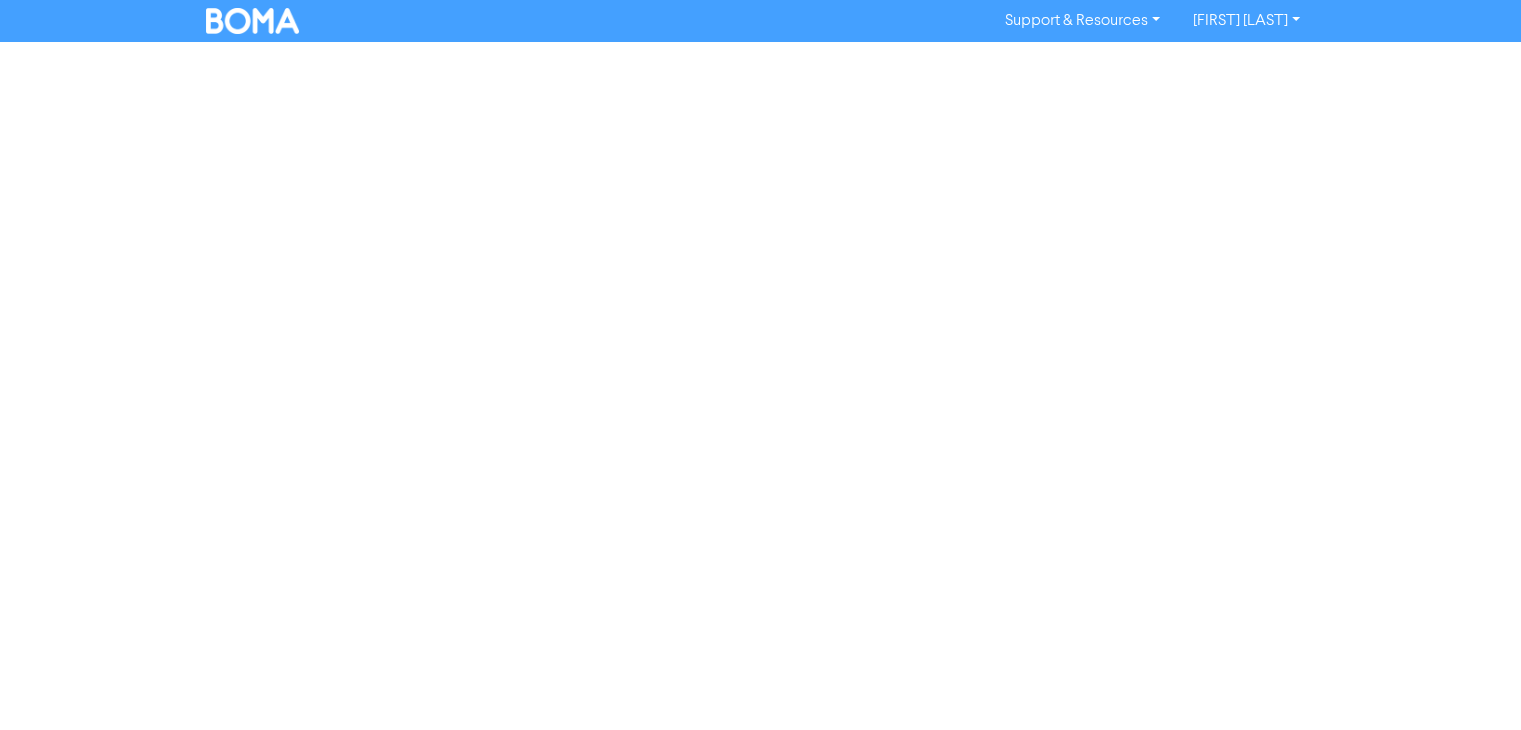 scroll, scrollTop: 0, scrollLeft: 0, axis: both 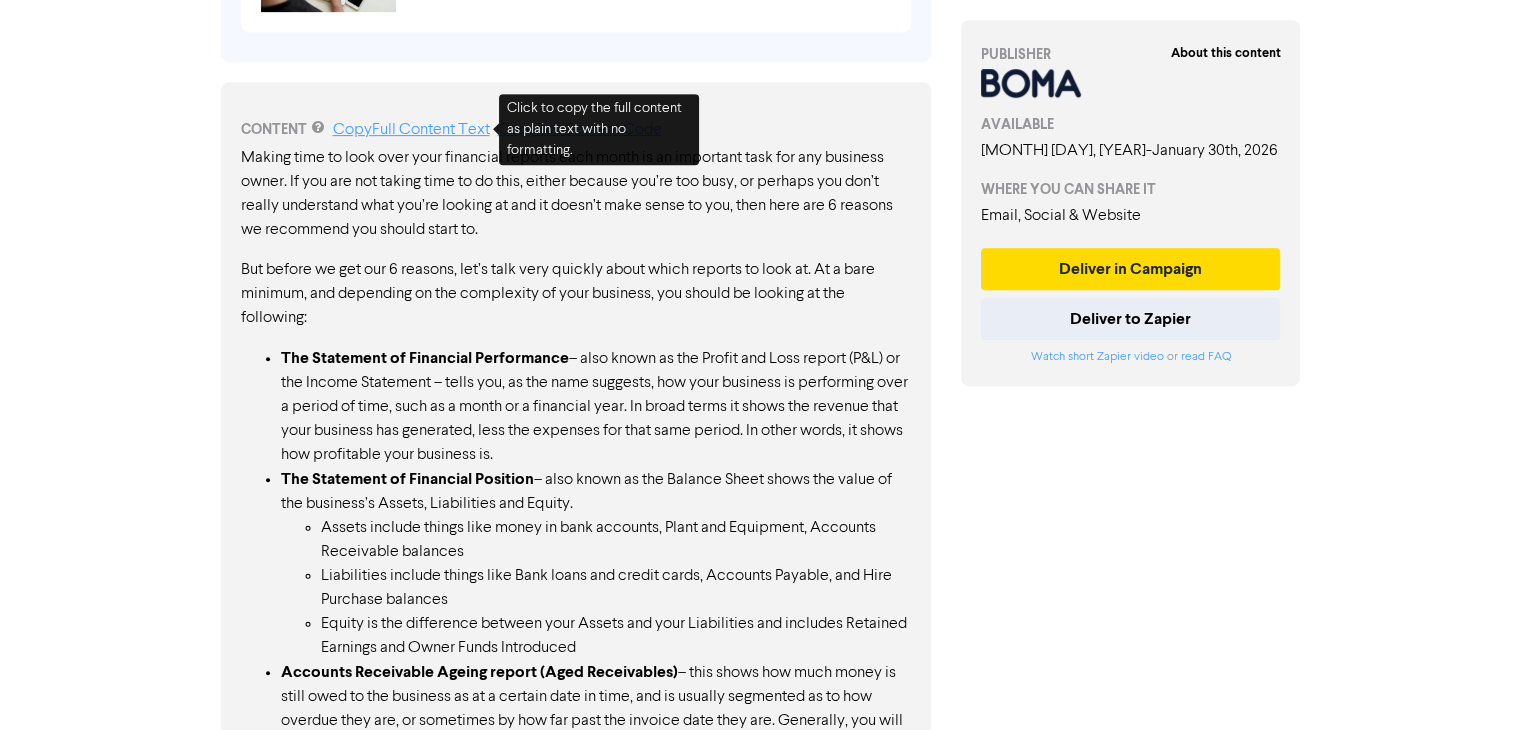 click on "Copy  Full Content Text" at bounding box center [411, 130] 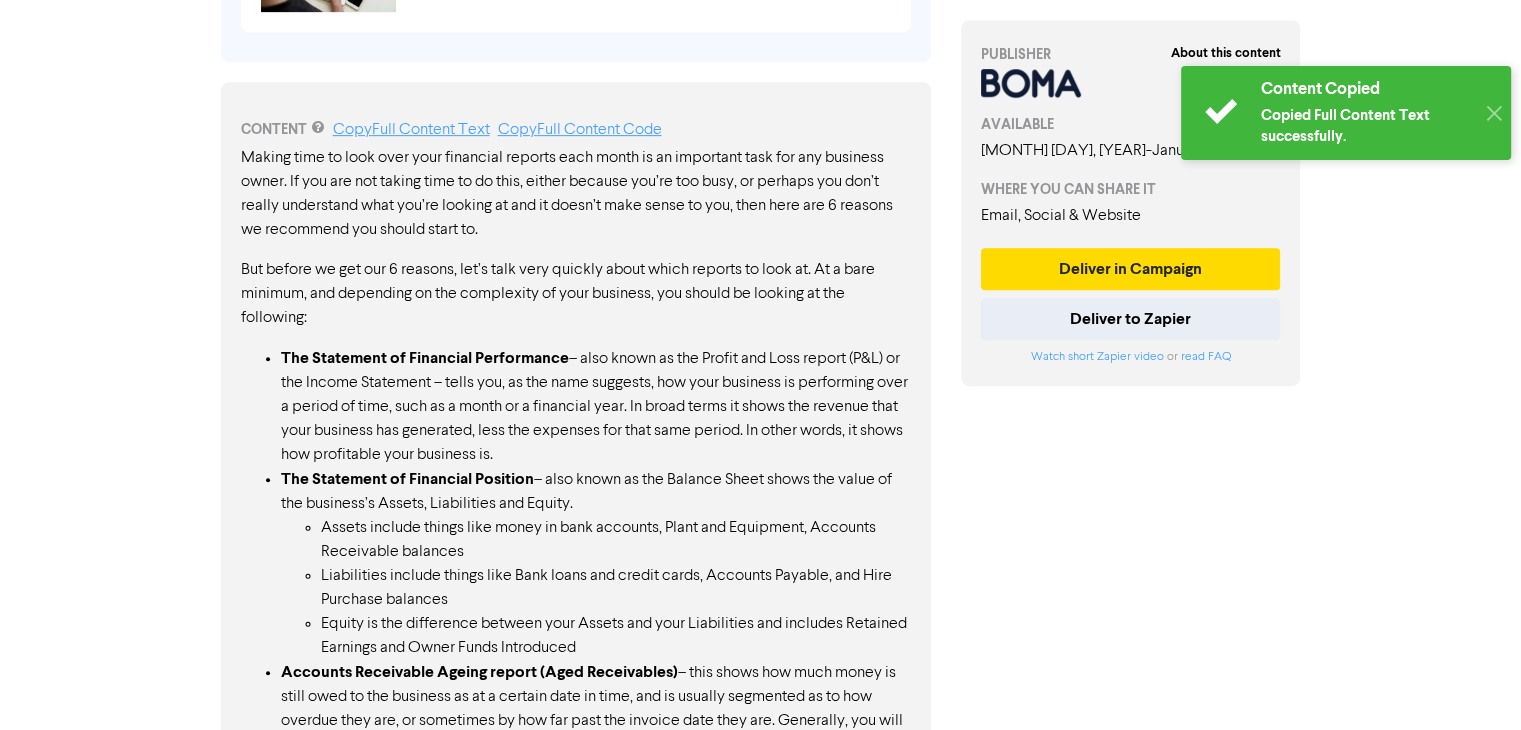 type 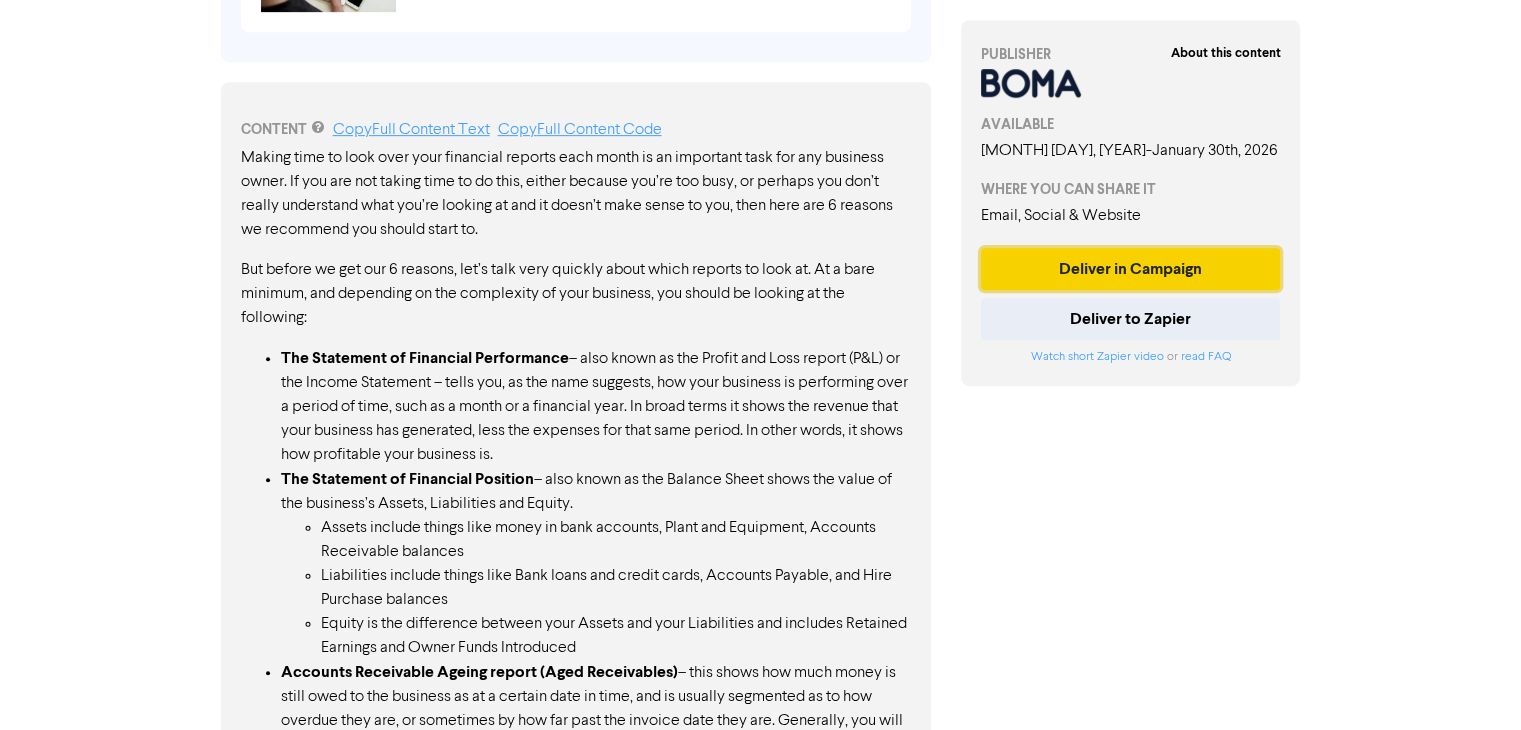 click on "Deliver in Campaign" at bounding box center [1131, 269] 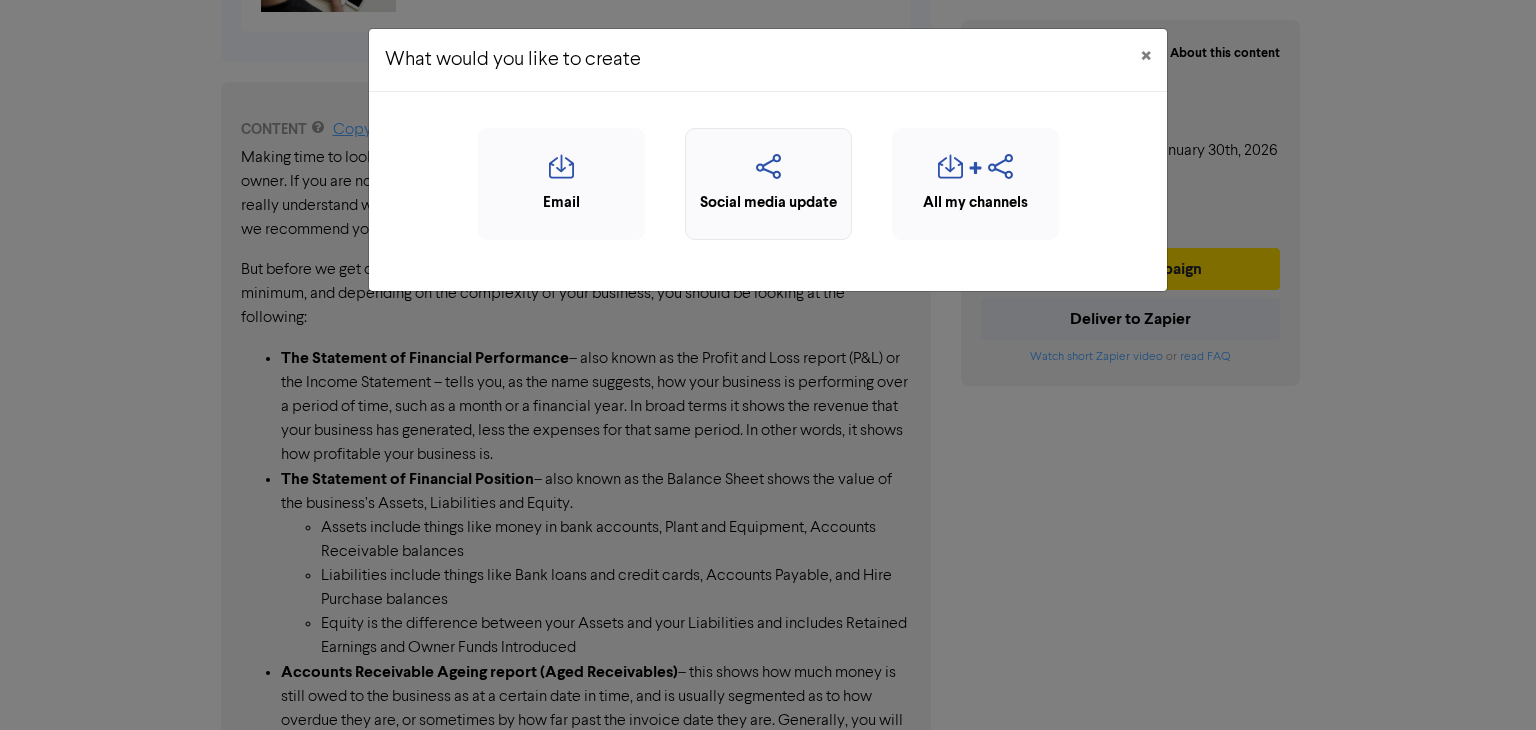 click at bounding box center (768, 173) 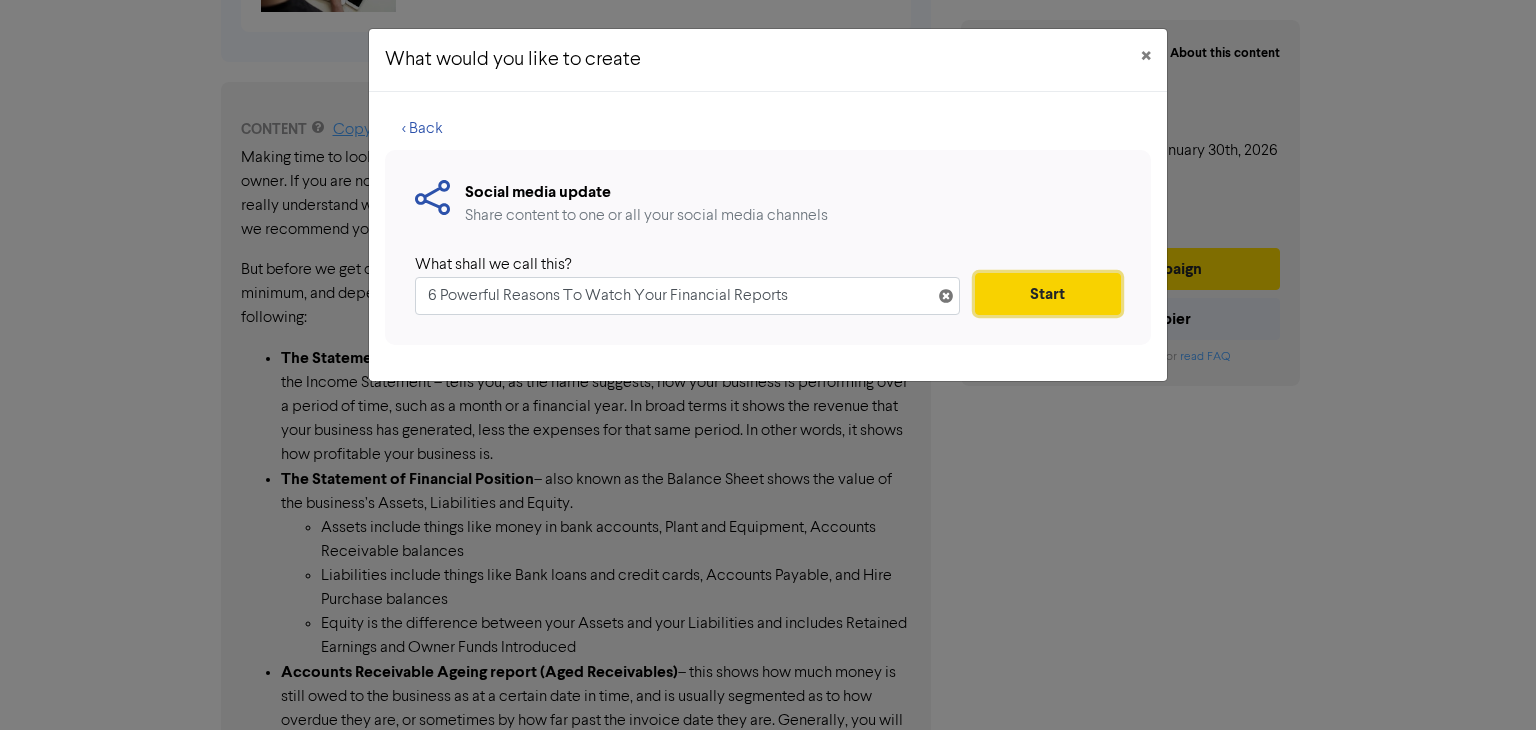 click on "Start" at bounding box center [1048, 294] 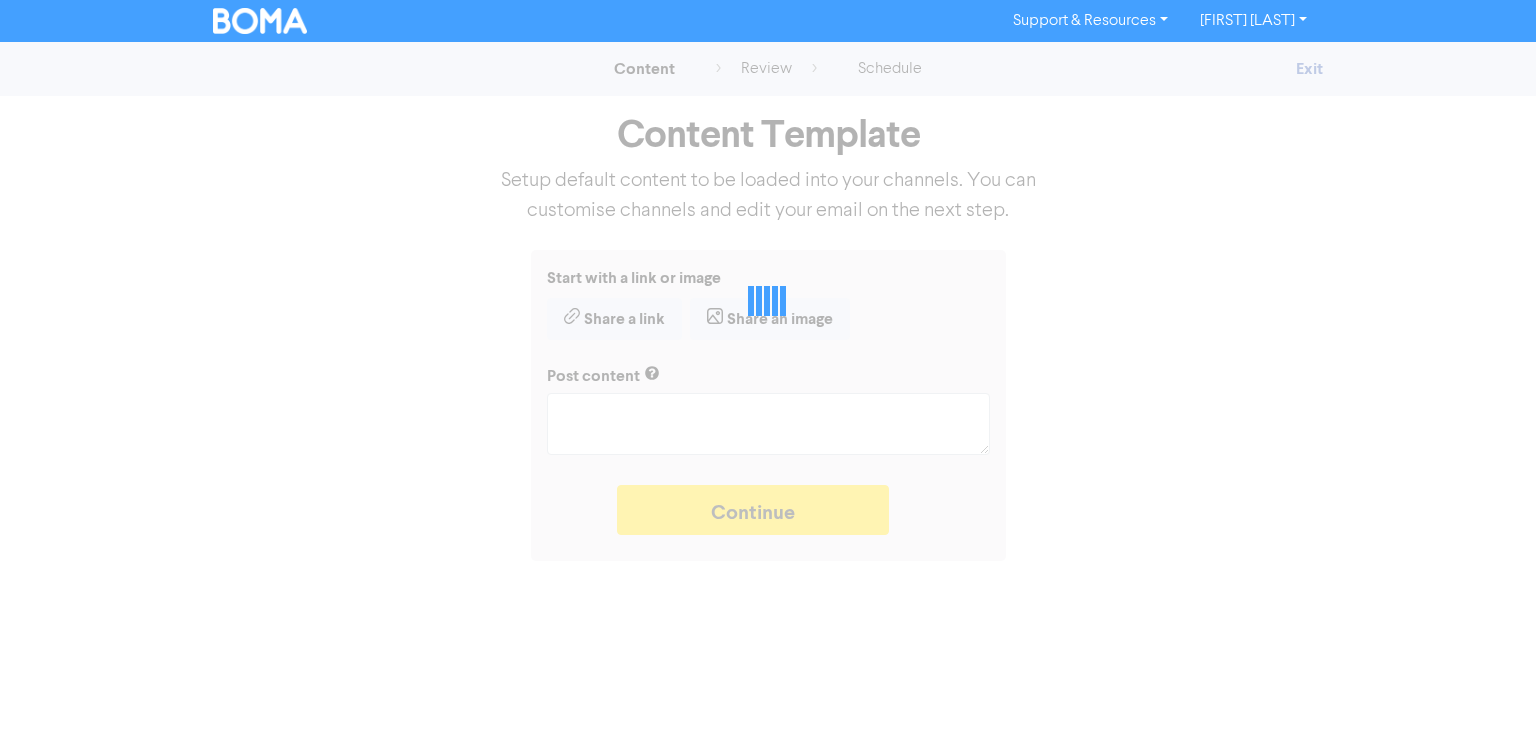 type on "x" 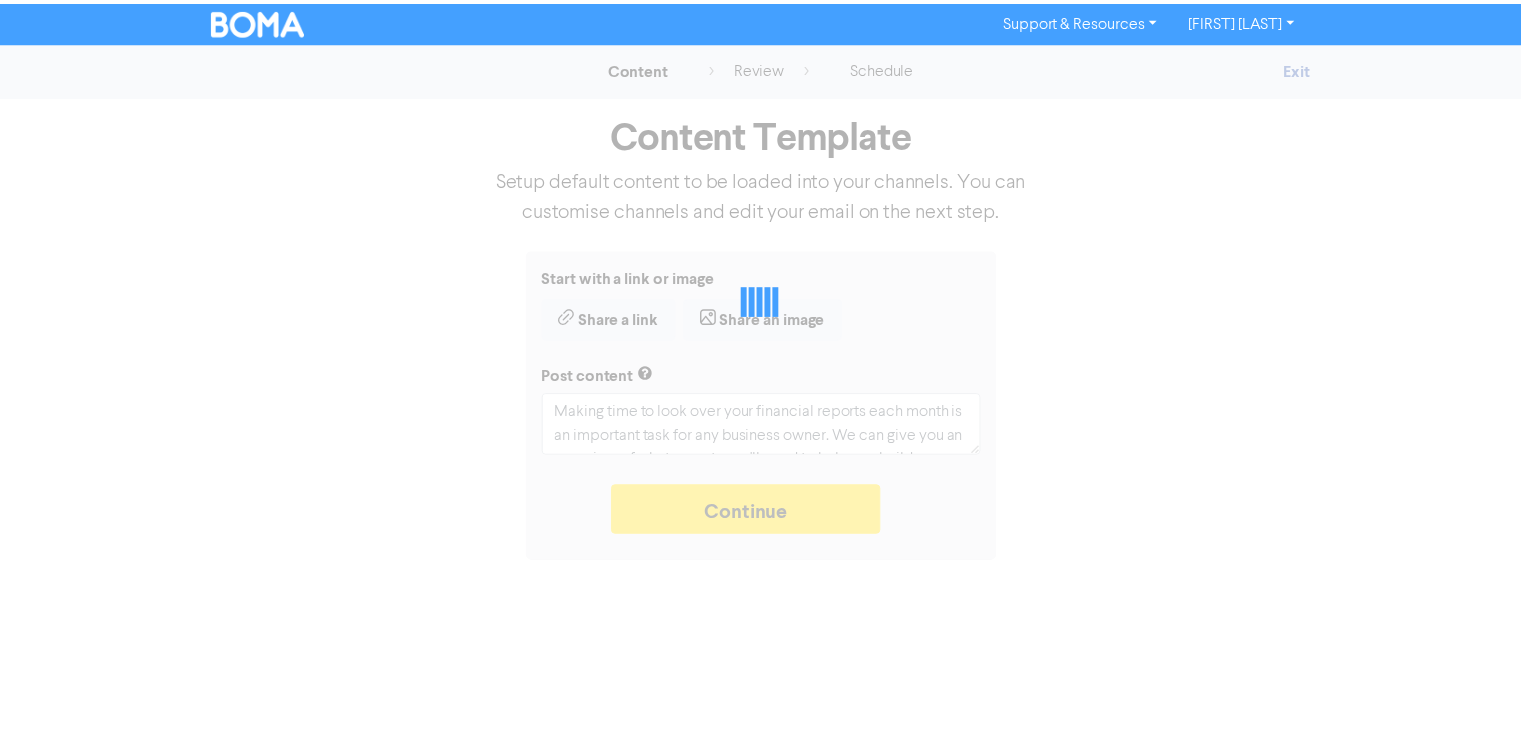 scroll, scrollTop: 0, scrollLeft: 0, axis: both 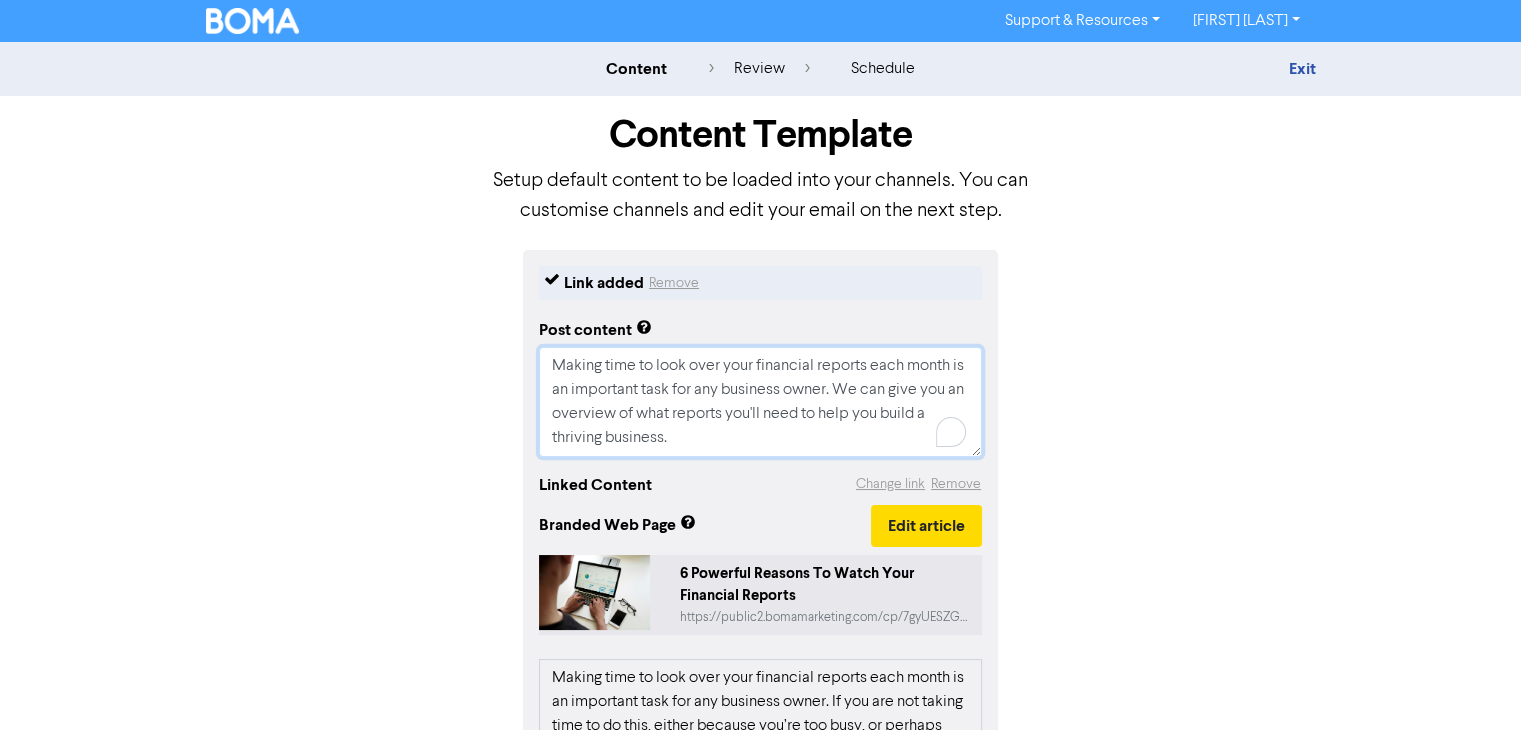 drag, startPoint x: 664, startPoint y: 431, endPoint x: 496, endPoint y: 389, distance: 173.17044 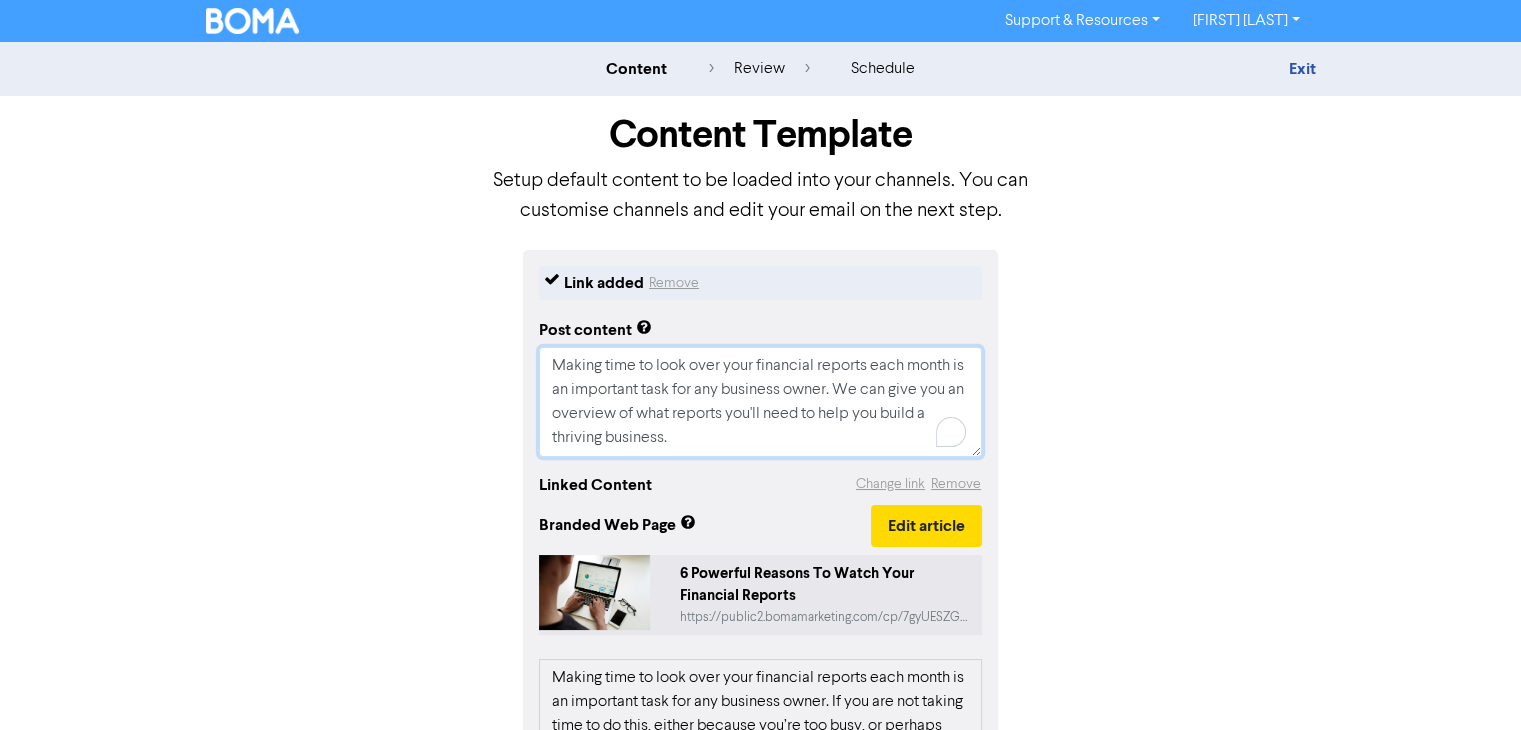click on "Link added Remove Post content Making time to look over your financial reports each month is an important task for any business owner. We can give you an overview of what reports you'll need to help you build a thriving business. Linked Content Change link Remove Branded Web Page Edit article 6 Powerful Reasons To Watch Your Financial Reports https://public2.bomamarketing.com/cp/7gyUESZGKkYcXl6iYwOsc7?sa=20y5slFd Making time to look over your financial reports each month is an important task for any business owner. If you are not taking time to do this, either because you’re too busy, or perhaps you don’t really understand what you’re looking at and it doesn’t make sense to you, then here are 6 reasons we recommend you should start to. But before we get our 6 reasons, let’s talk very quickly about which reports to look at. At a bare minimum, and depending on the complexity of your business, you should be looking at the following: The Statement of Financial Performance So why bother? Better cashflow" at bounding box center [761, 707] 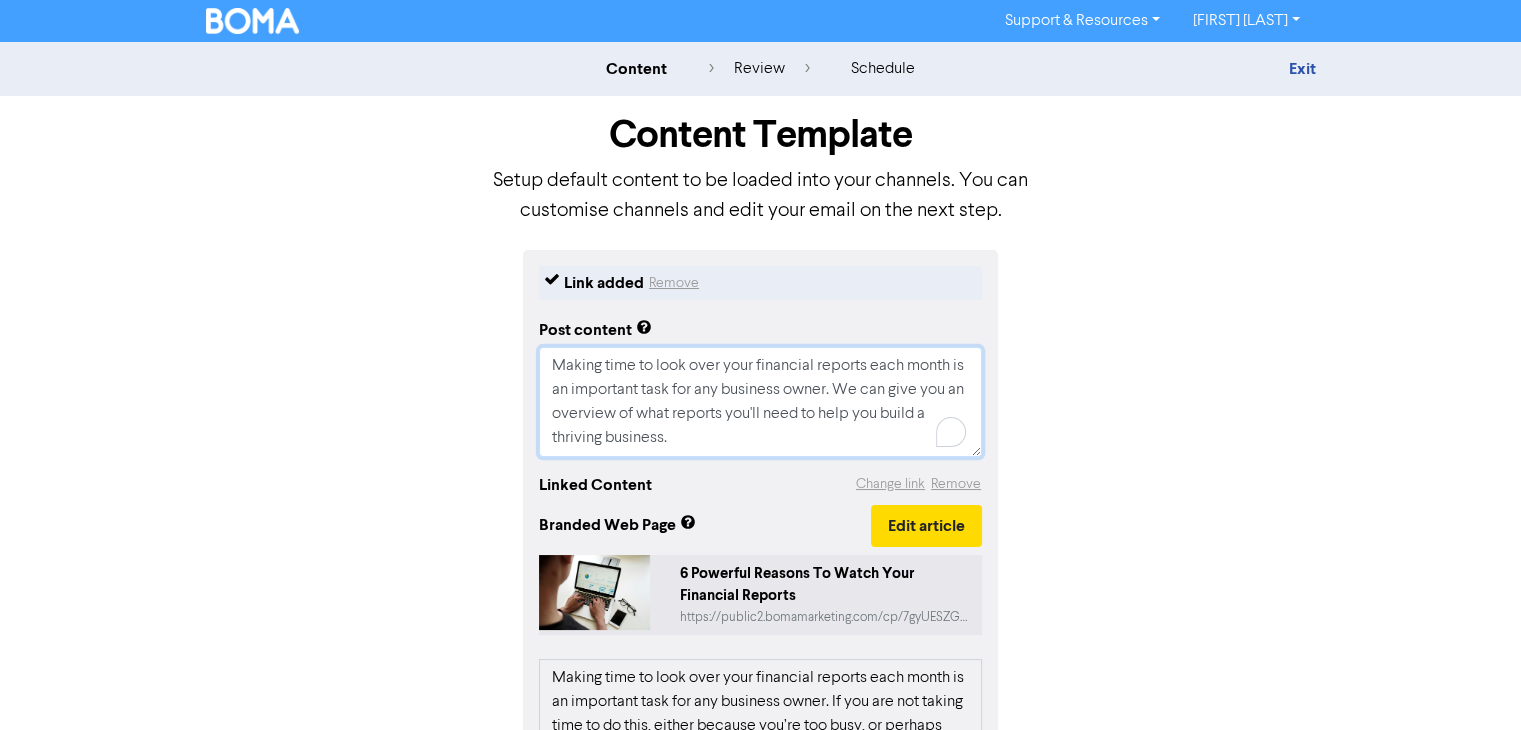 drag, startPoint x: 699, startPoint y: 441, endPoint x: 512, endPoint y: 313, distance: 226.612 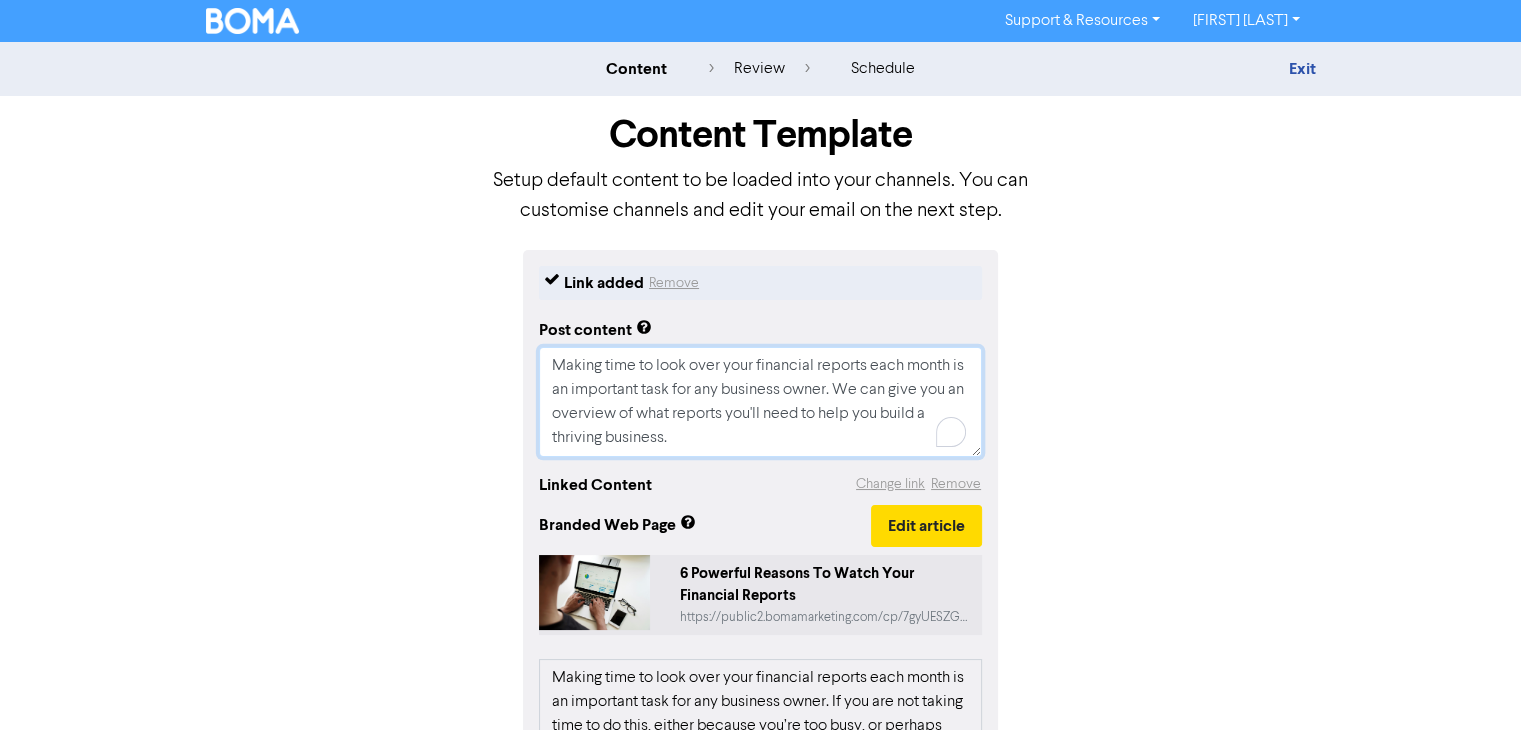 click on "Link added Remove Post content Making time to look over your financial reports each month is an important task for any business owner. We can give you an overview of what reports you'll need to help you build a thriving business. Linked Content Change link Remove Branded Web Page Edit article 6 Powerful Reasons To Watch Your Financial Reports https://public2.bomamarketing.com/cp/7gyUESZGKkYcXl6iYwOsc7?sa=20y5slFd Making time to look over your financial reports each month is an important task for any business owner. If you are not taking time to do this, either because you’re too busy, or perhaps you don’t really understand what you’re looking at and it doesn’t make sense to you, then here are 6 reasons we recommend you should start to. But before we get our 6 reasons, let’s talk very quickly about which reports to look at. At a bare minimum, and depending on the complexity of your business, you should be looking at the following: The Statement of Financial Performance So why bother? Better cashflow" at bounding box center [761, 707] 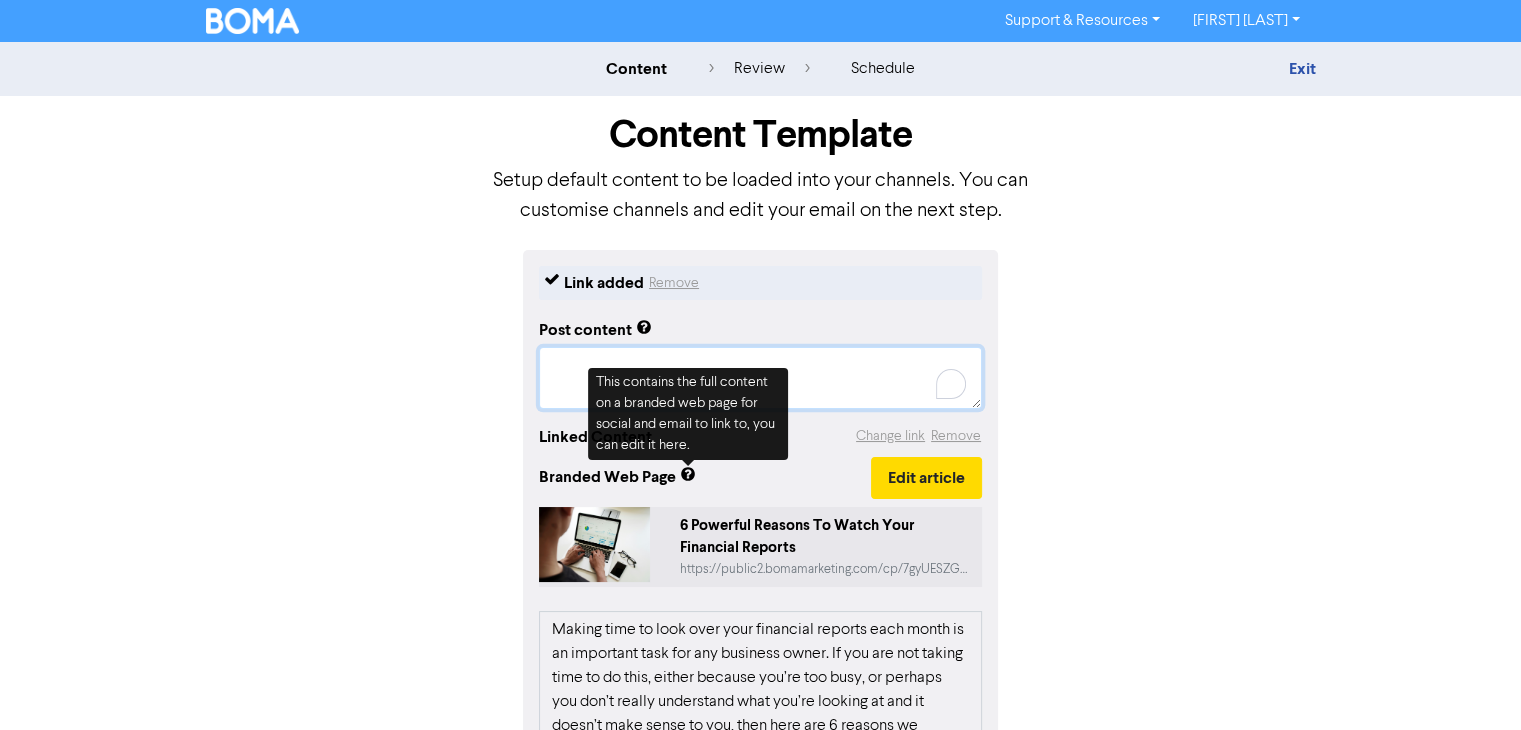 type 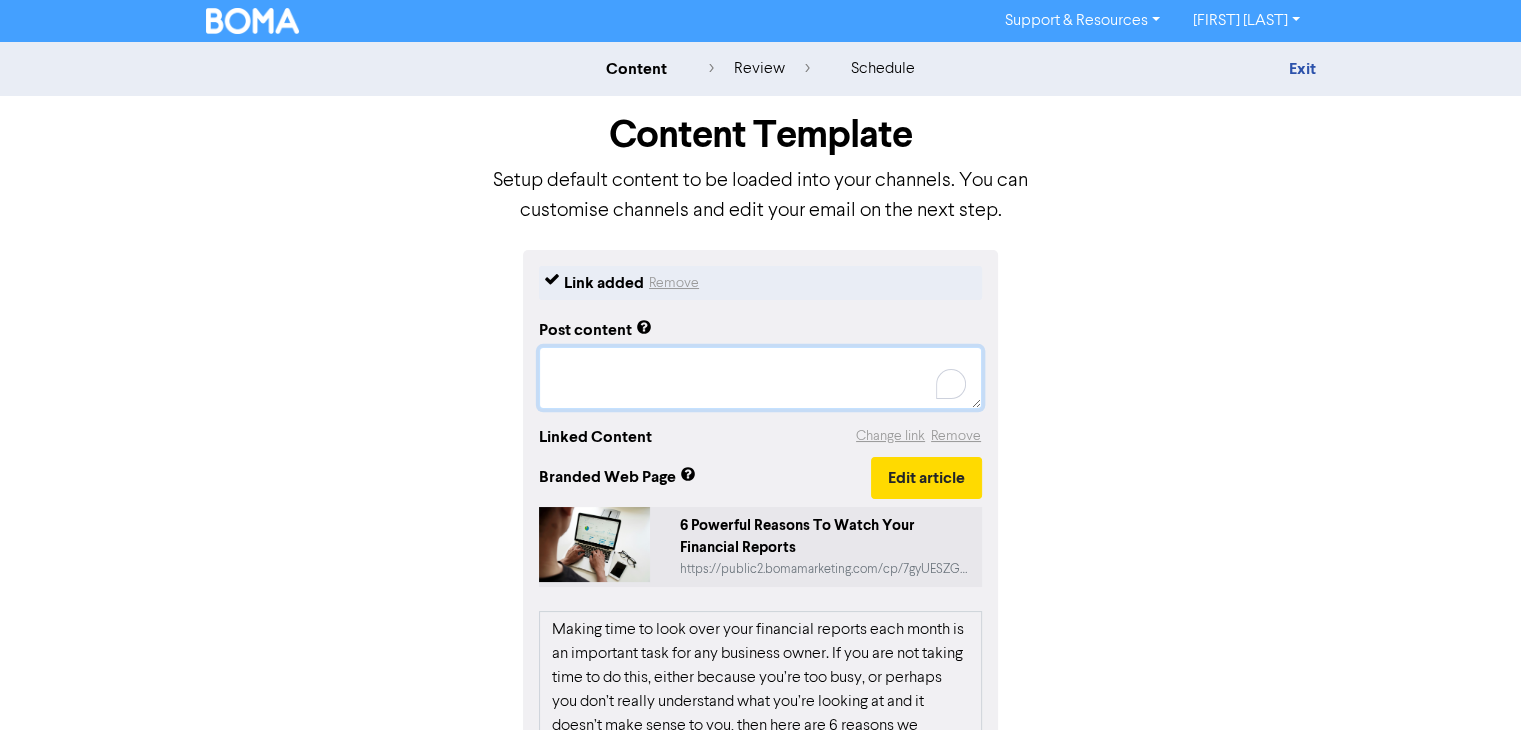 paste on "Why You Should Review Your Financial Reports Monthly
If you're skipping your monthly financial reports because you're too busy or unsure what they mean — here are 6 reasons to start now:" 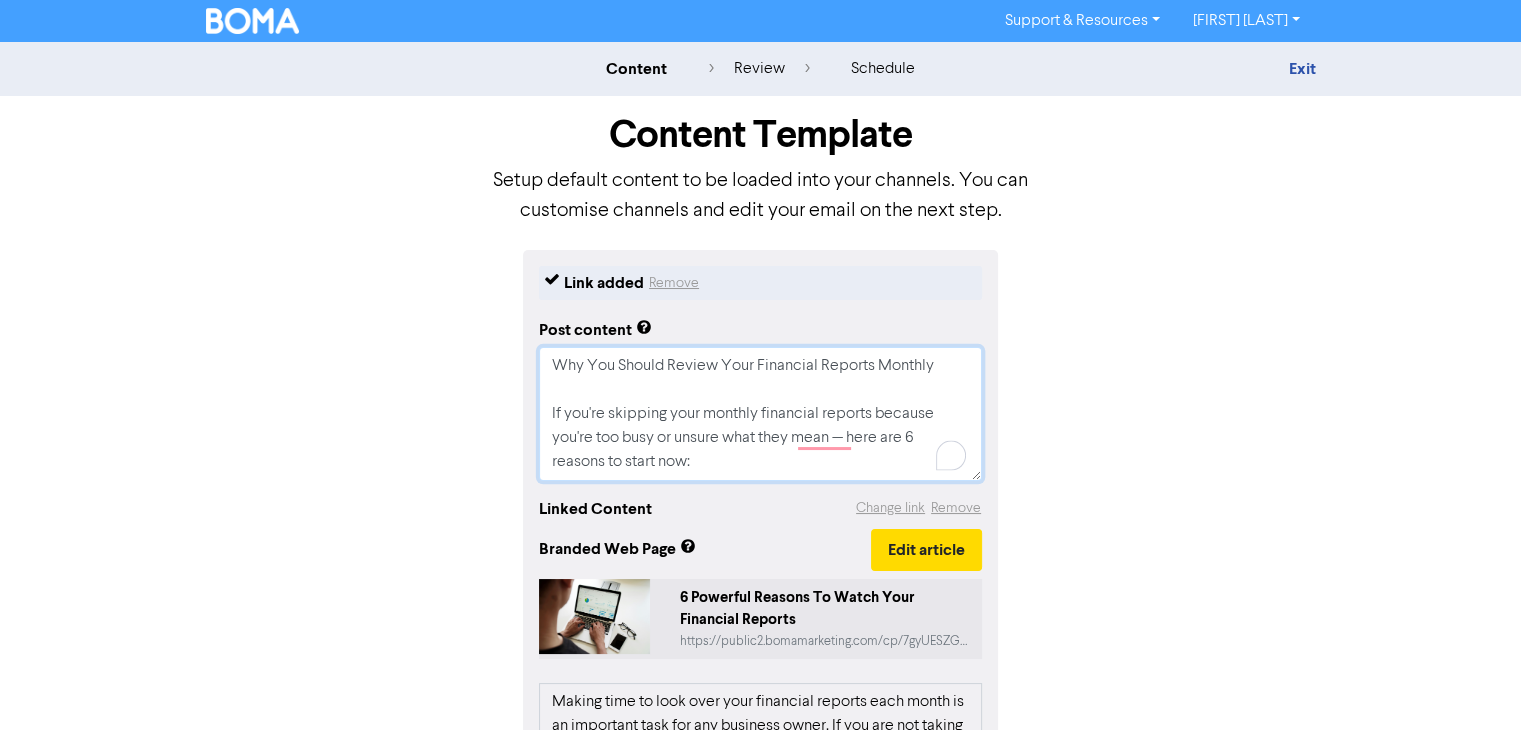 drag, startPoint x: 695, startPoint y: 461, endPoint x: 342, endPoint y: 140, distance: 477.12683 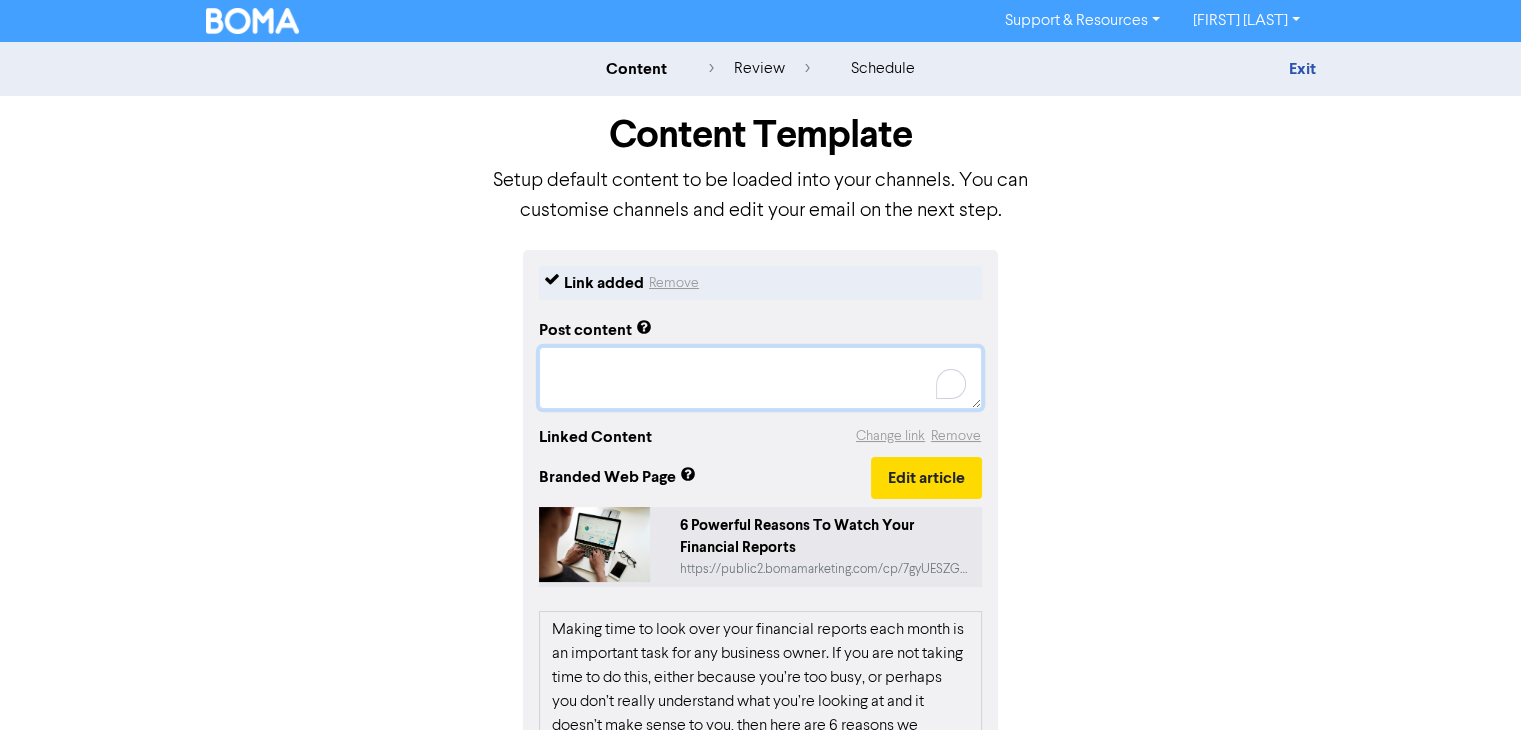 paste on "Why You Should Review Your Financial Reports Monthly
If you're skipping your monthly financial reports because you're too busy or unsure what they mean — here are 6 reasons to start now:" 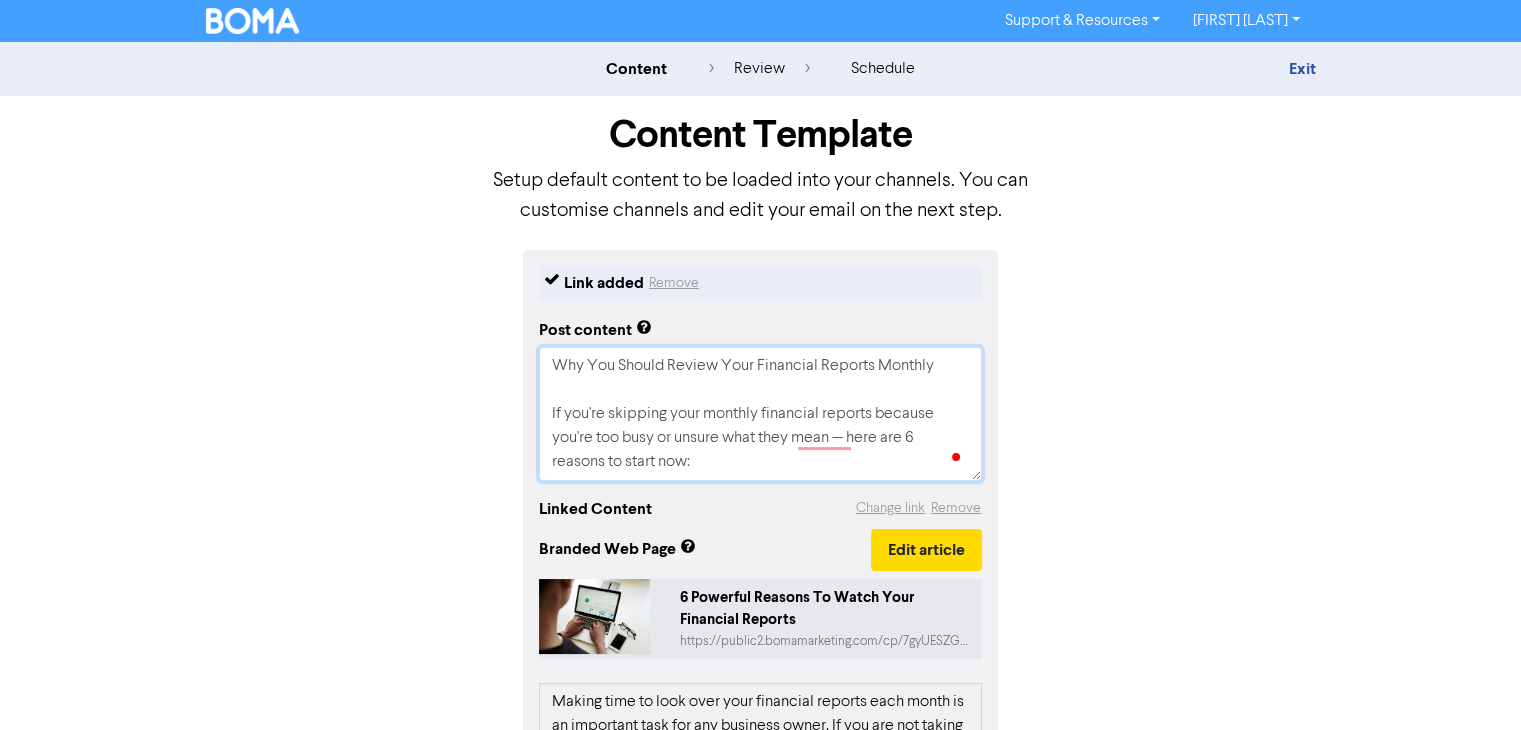 click on "Why You Should Review Your Financial Reports Monthly
If you're skipping your monthly financial reports because you're too busy or unsure what they mean — here are 6 reasons to start now:" at bounding box center [760, 414] 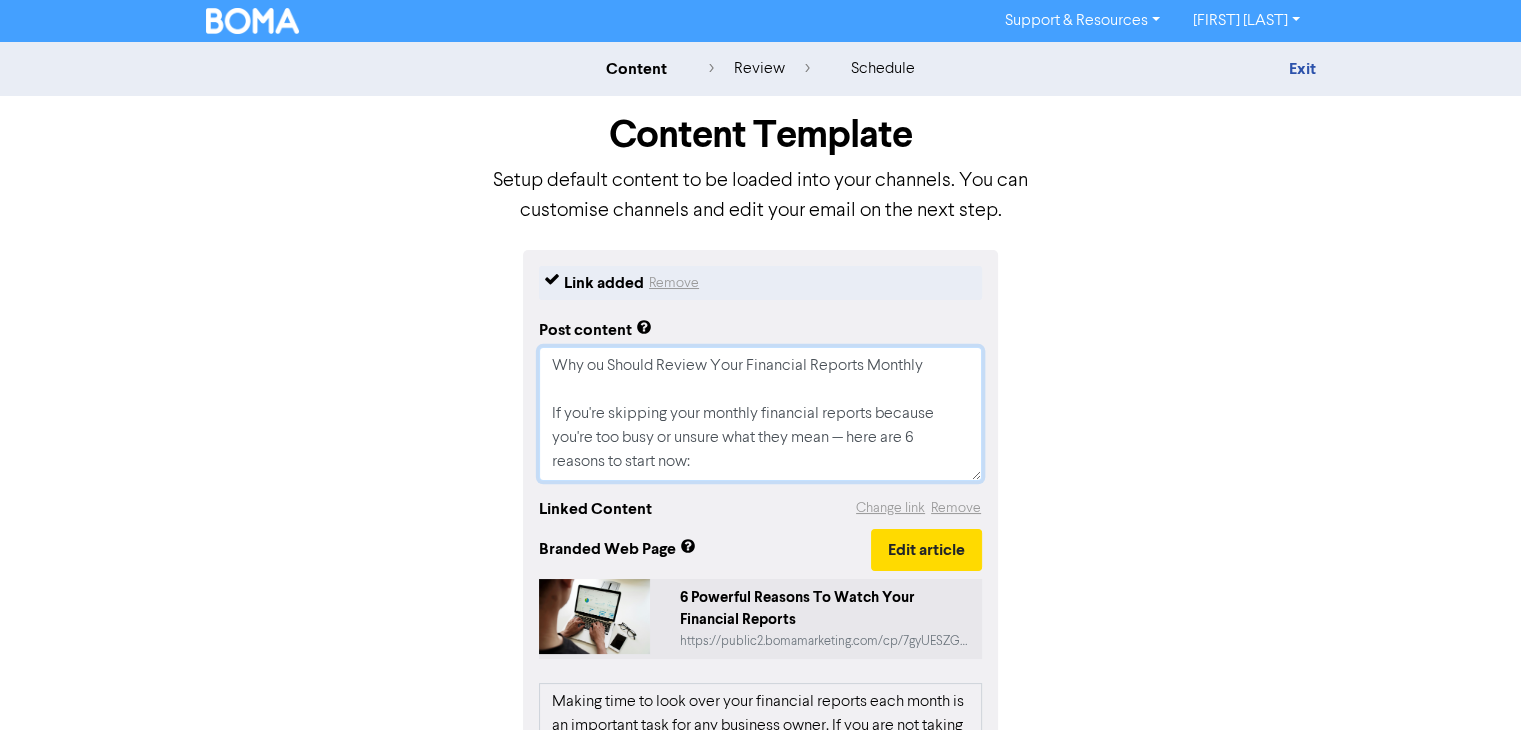 type on "x" 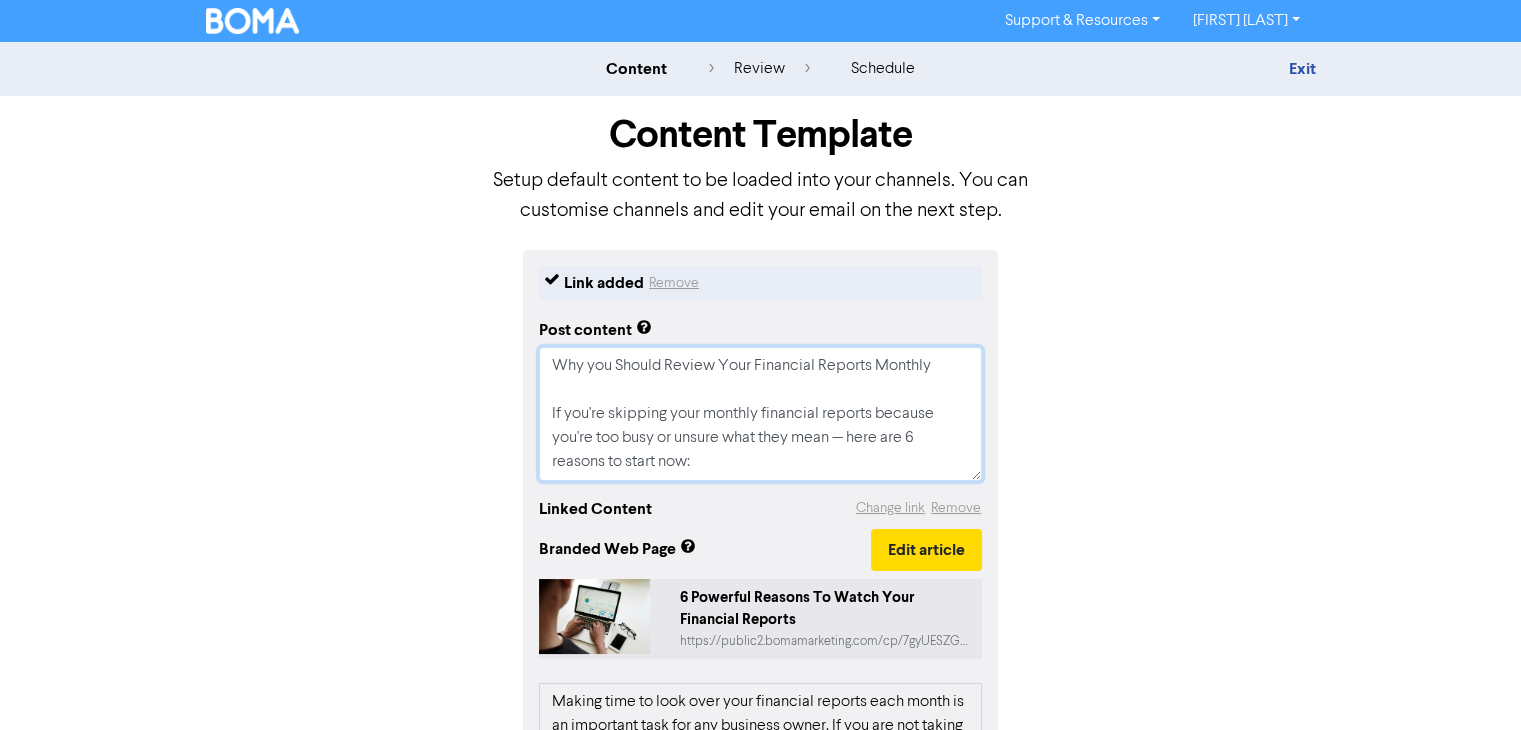 click on "Why you Should Review Your Financial Reports Monthly
If you're skipping your monthly financial reports because you're too busy or unsure what they mean — here are 6 reasons to start now:" at bounding box center [760, 414] 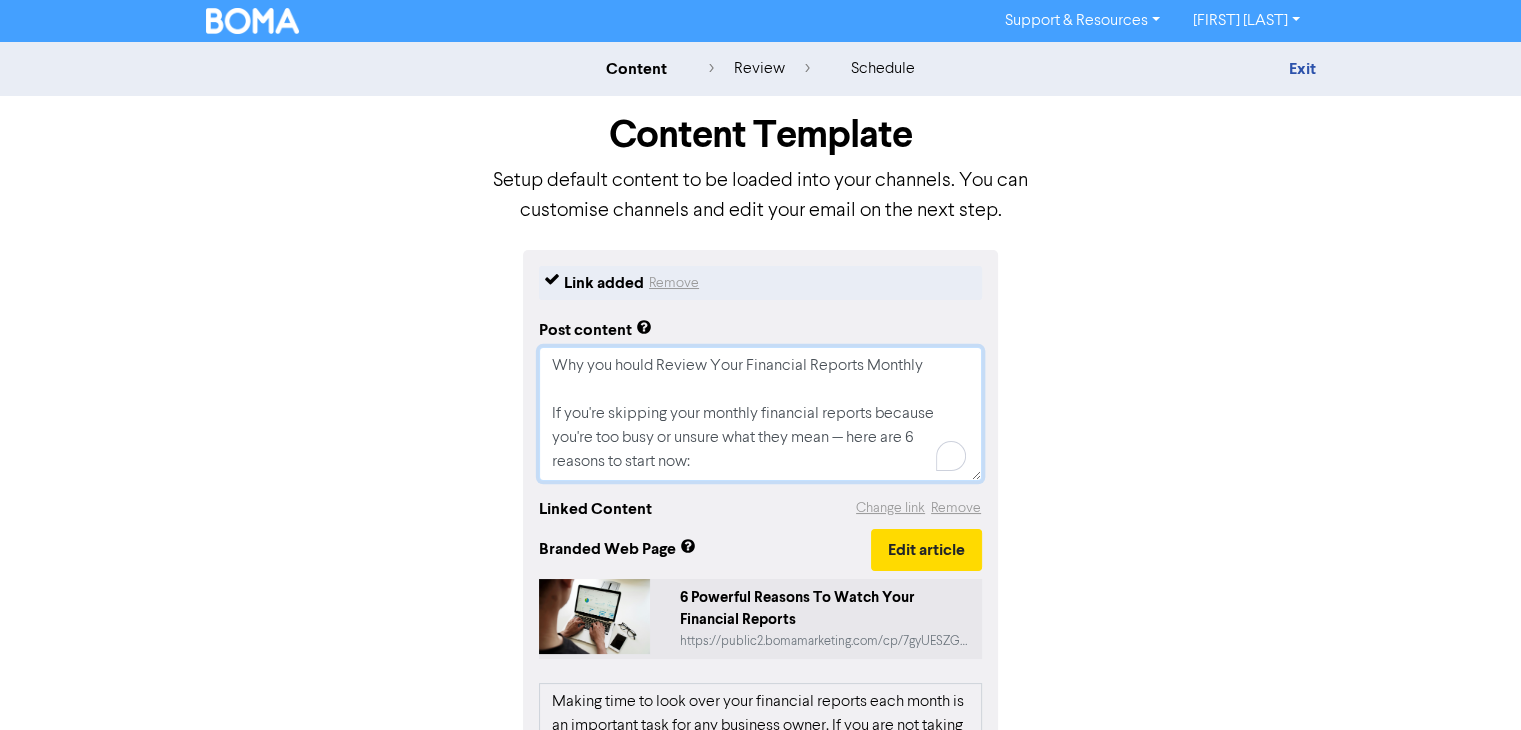 type on "x" 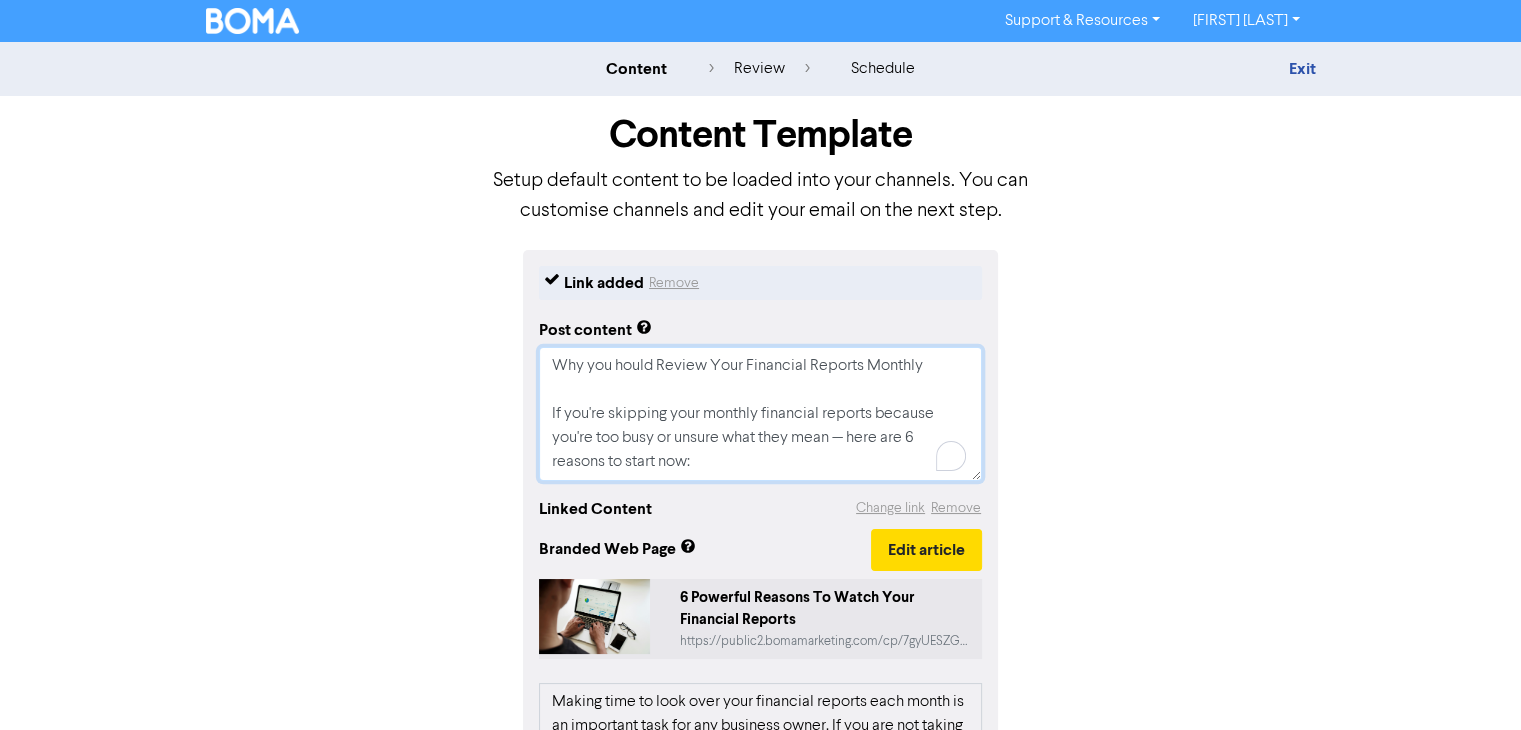 type on "Why you should Review Your Financial Reports Monthly
If you're skipping your monthly financial reports because you're too busy or unsure what they mean — here are 6 reasons to start now:" 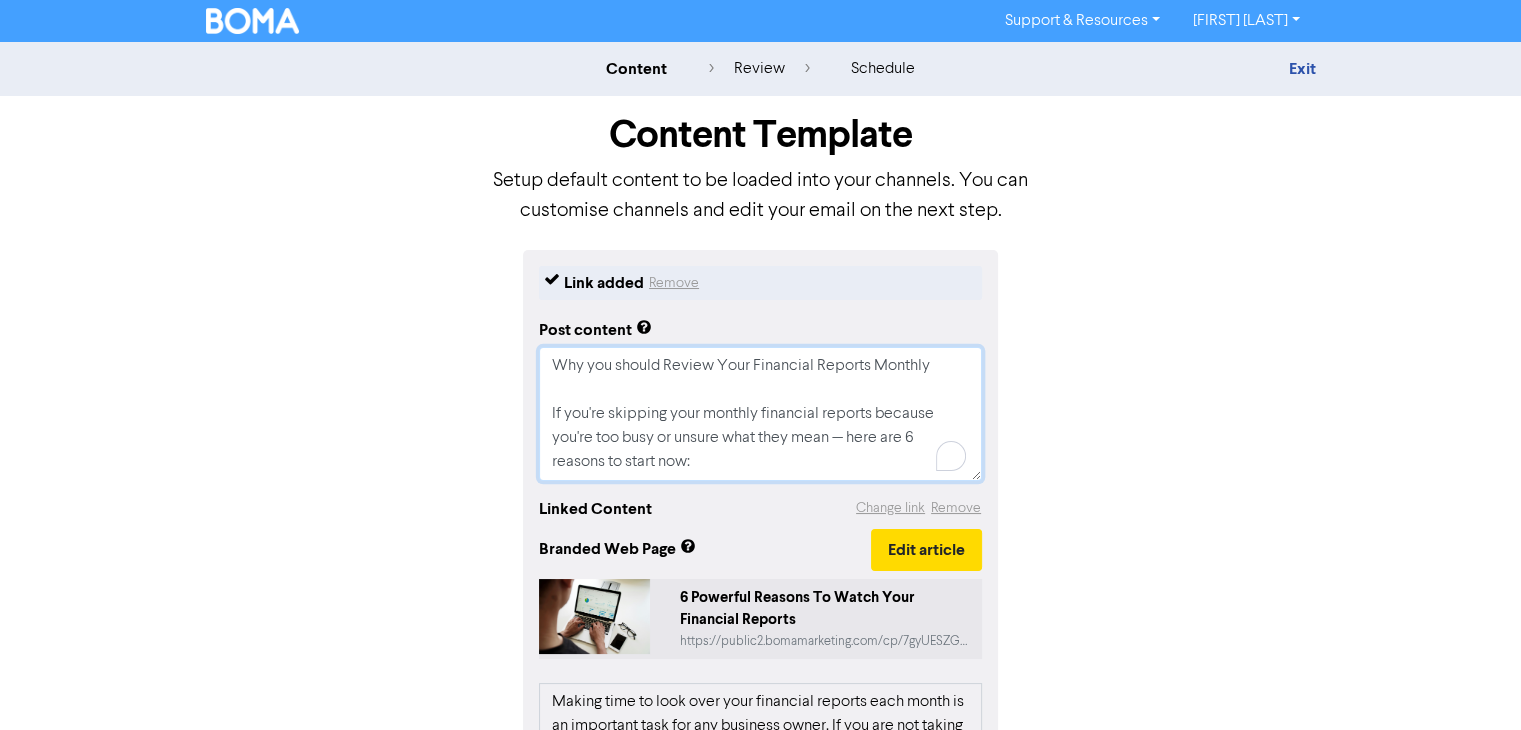 click on "Why you should Review Your Financial Reports Monthly
If you're skipping your monthly financial reports because you're too busy or unsure what they mean — here are 6 reasons to start now:" at bounding box center [760, 414] 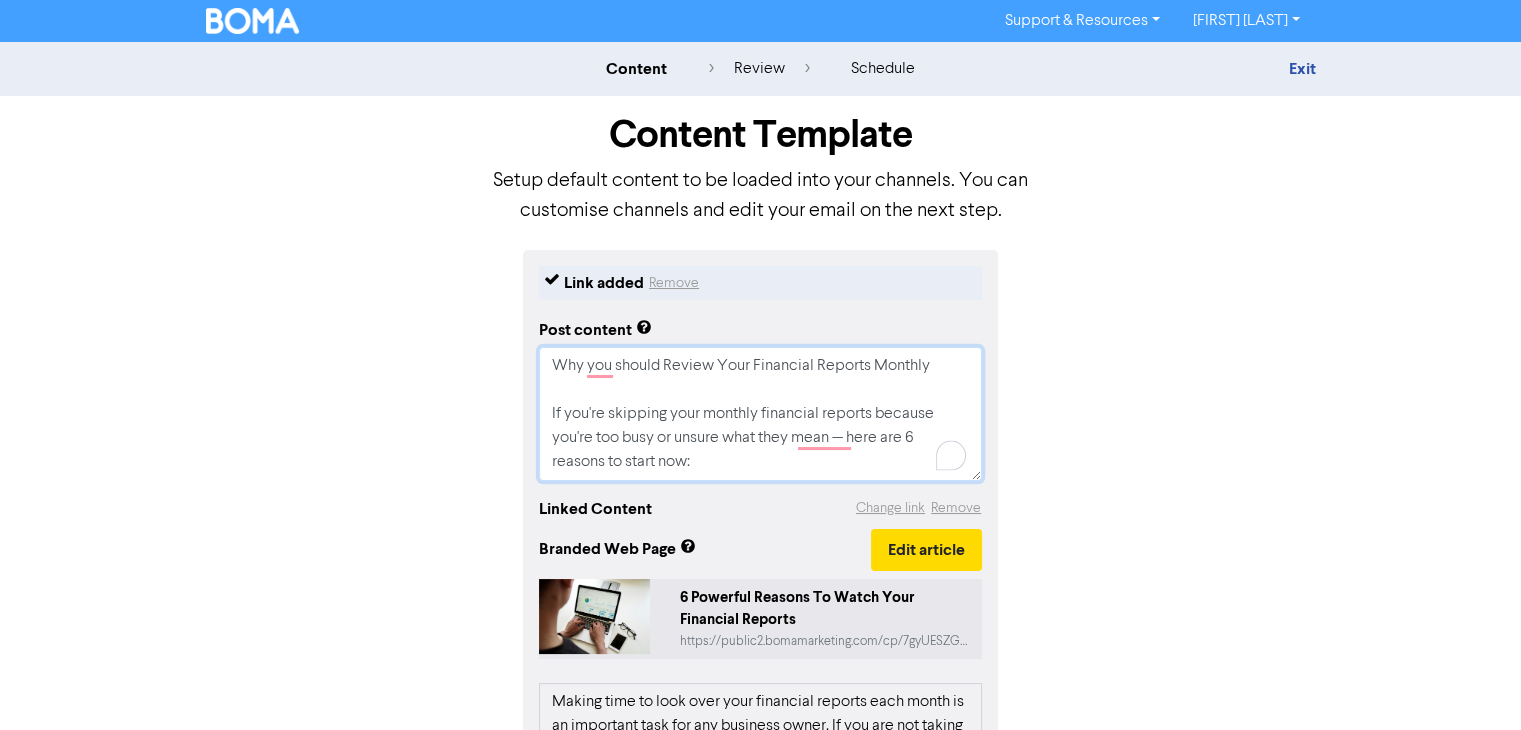 type on "x" 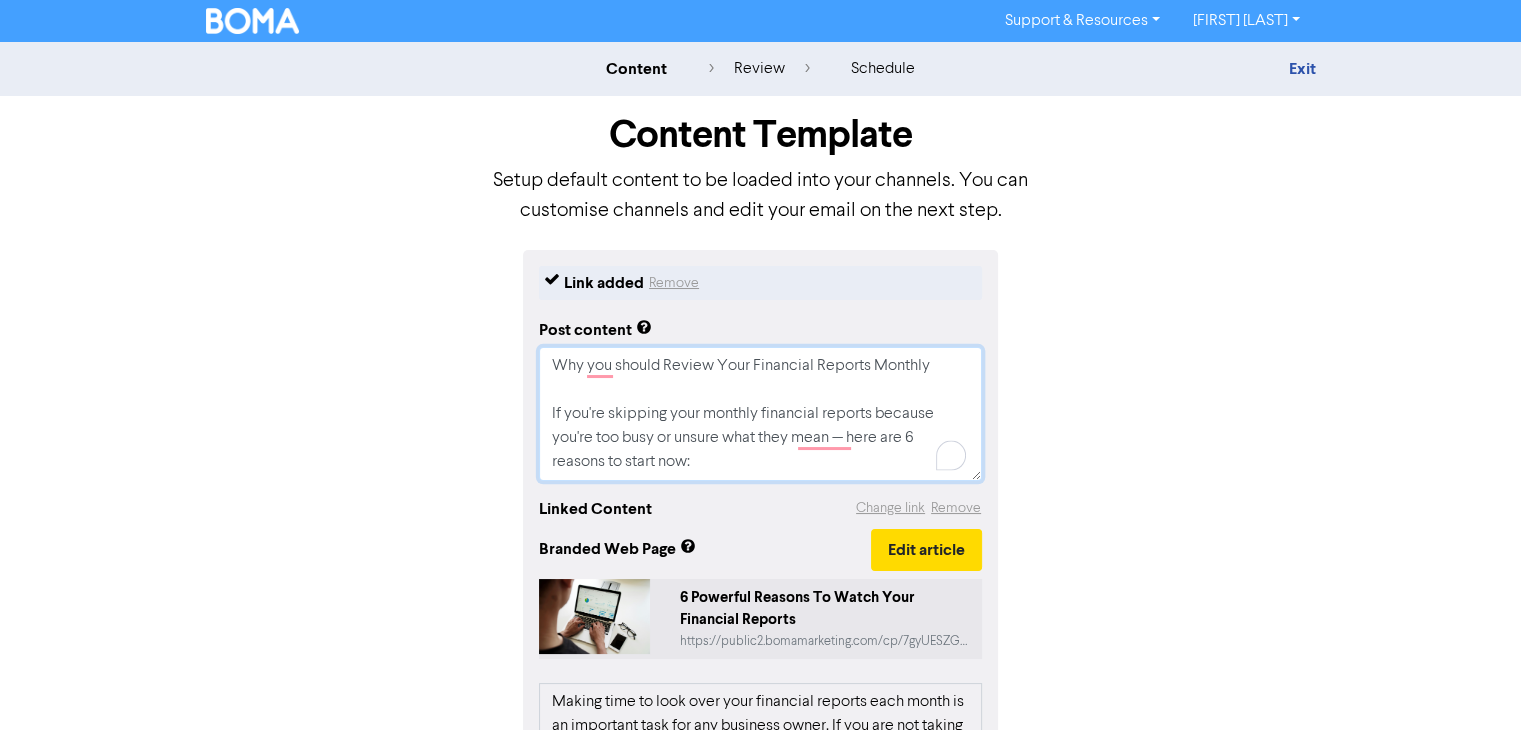 type on "Why you should eview Your Financial Reports Monthly
If you're skipping your monthly financial reports because you're too busy or unsure what they mean — here are 6 reasons to start now:" 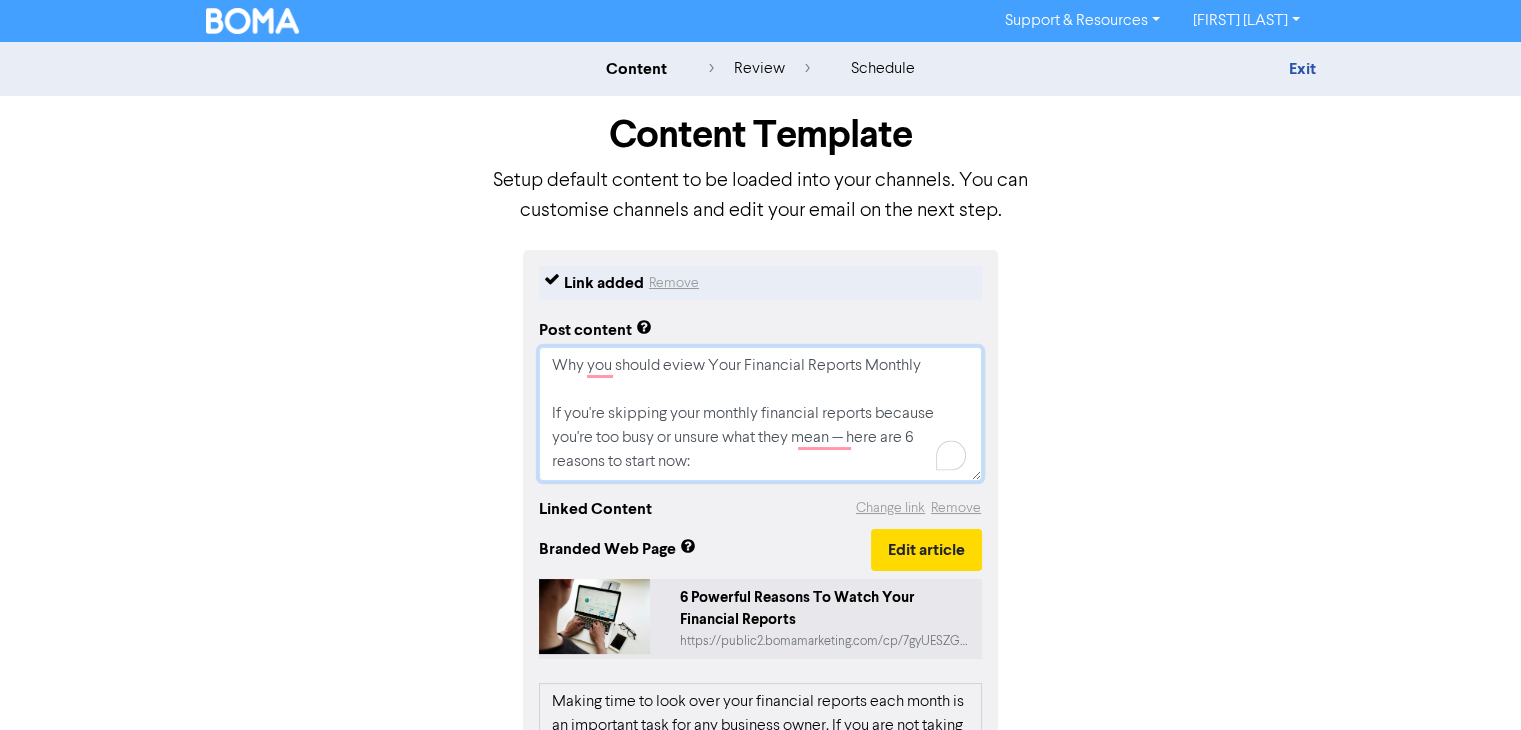 type on "x" 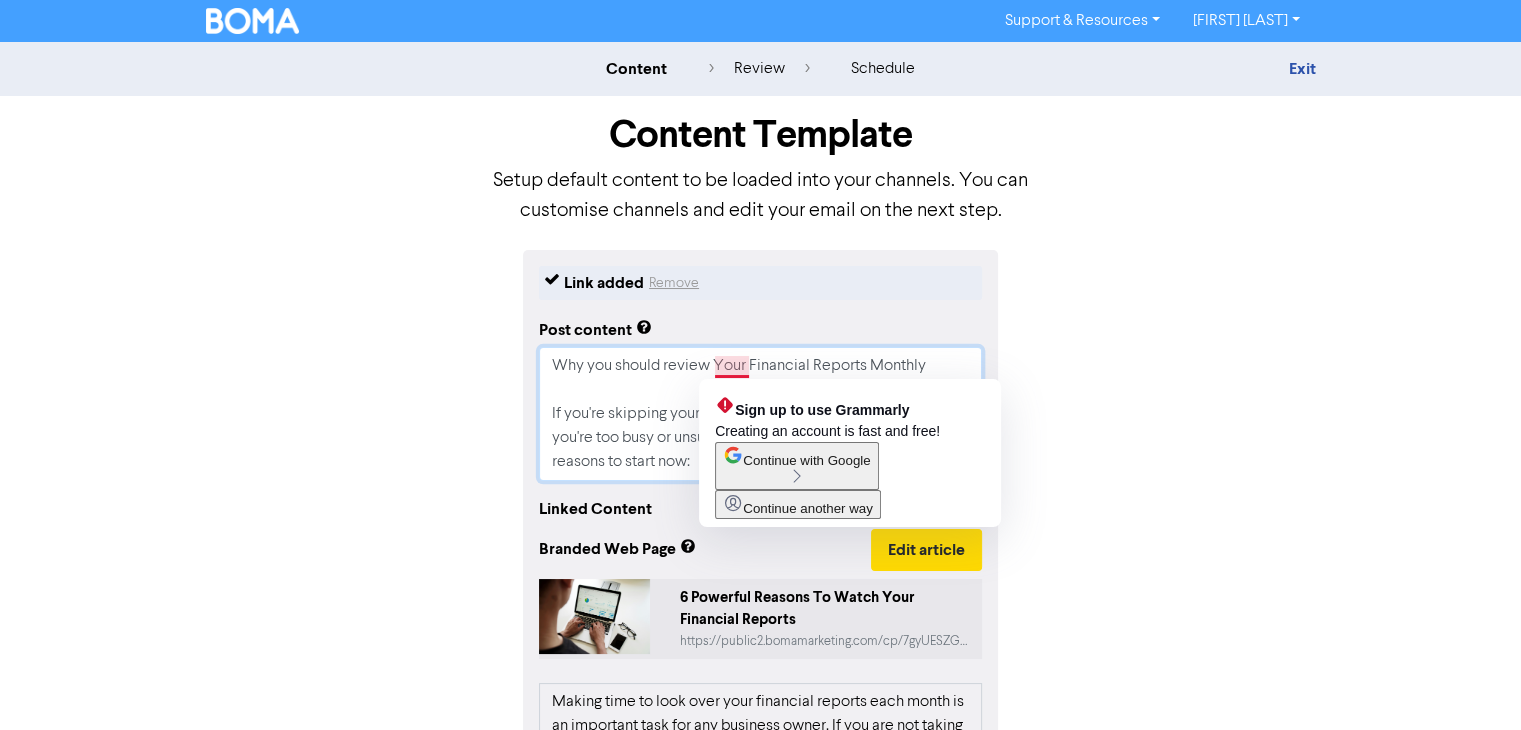 click on "Why you should review Your Financial Reports Monthly
If you're skipping your monthly financial reports because you're too busy or unsure what they mean — here are 6 reasons to start now:" at bounding box center [760, 414] 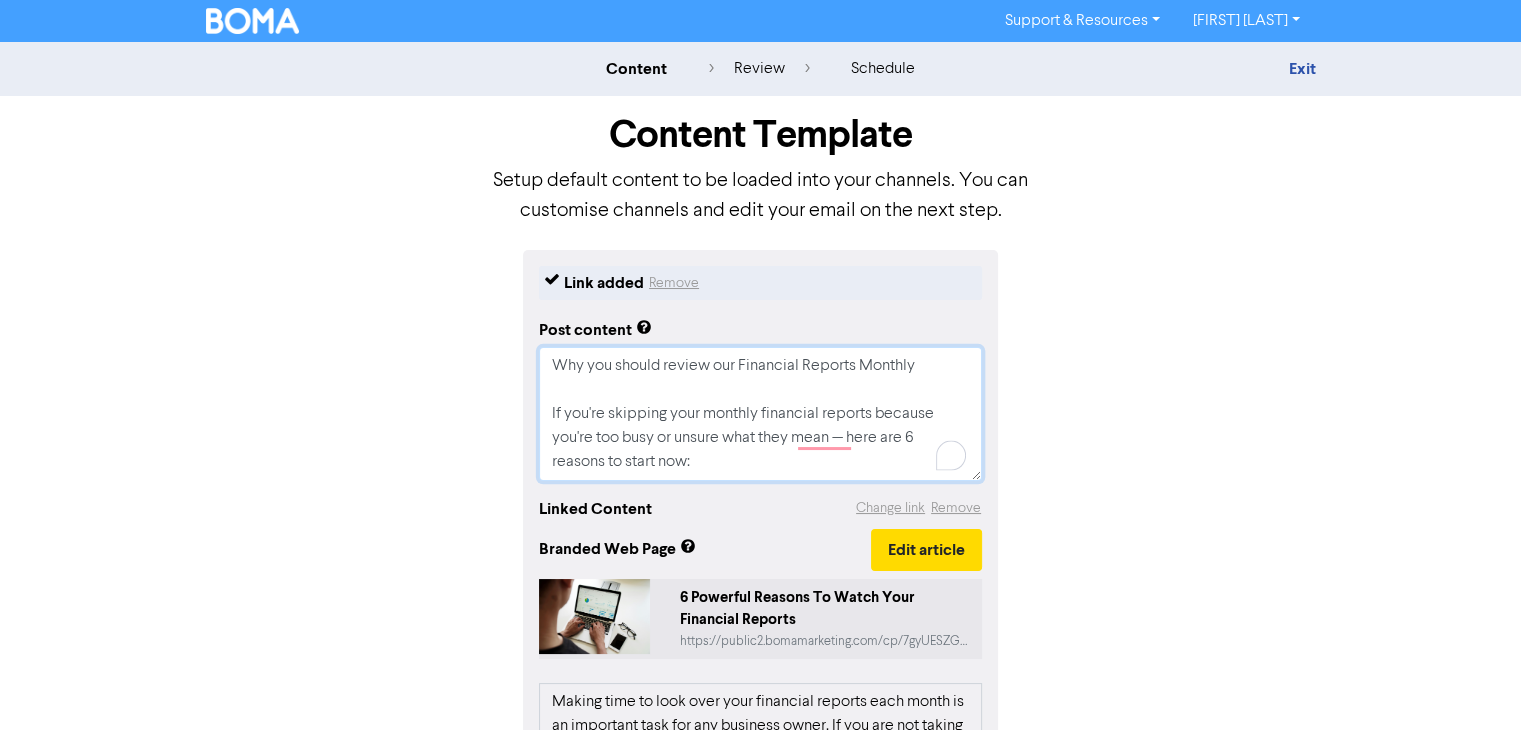 type on "x" 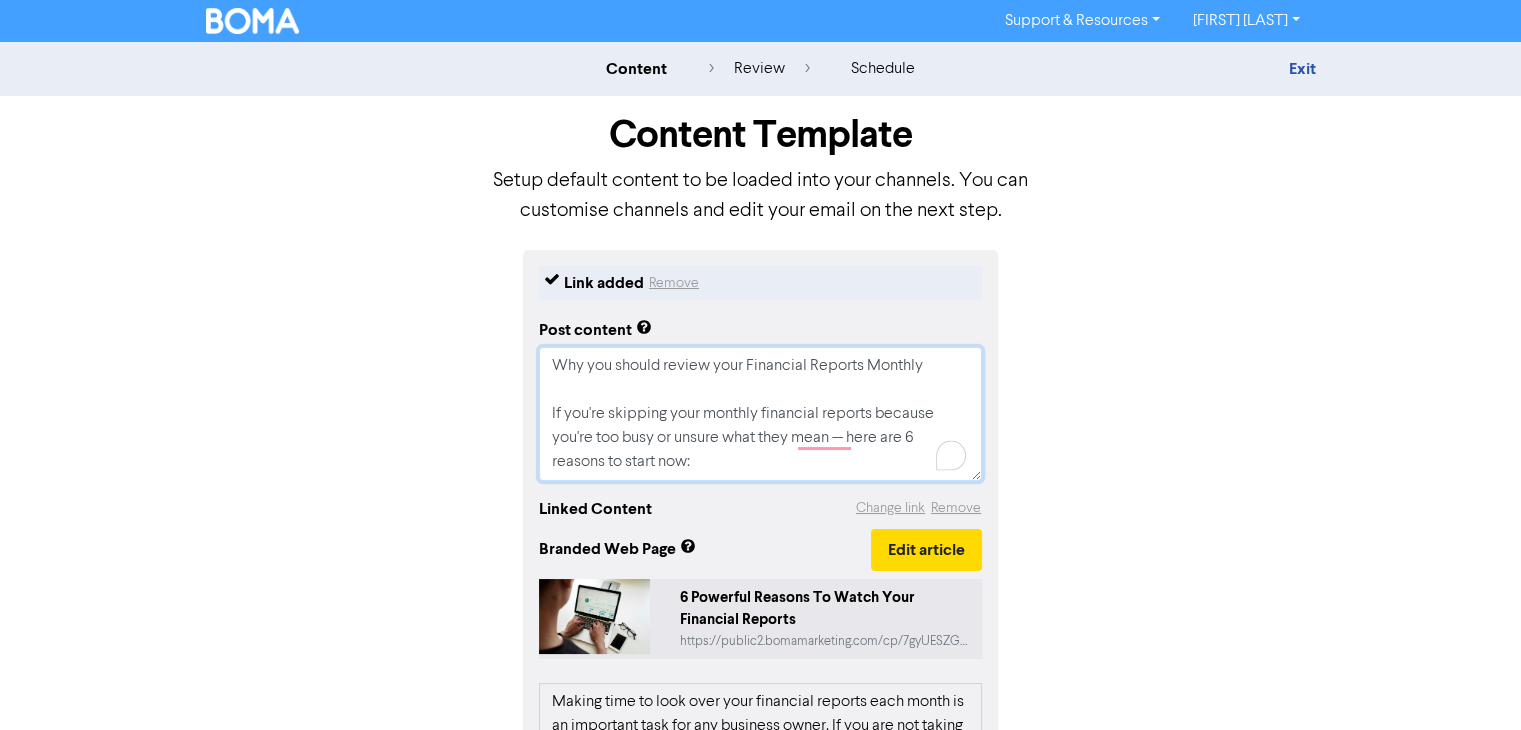 click on "Why you should review your Financial Reports Monthly
If you're skipping your monthly financial reports because you're too busy or unsure what they mean — here are 6 reasons to start now:" at bounding box center [760, 414] 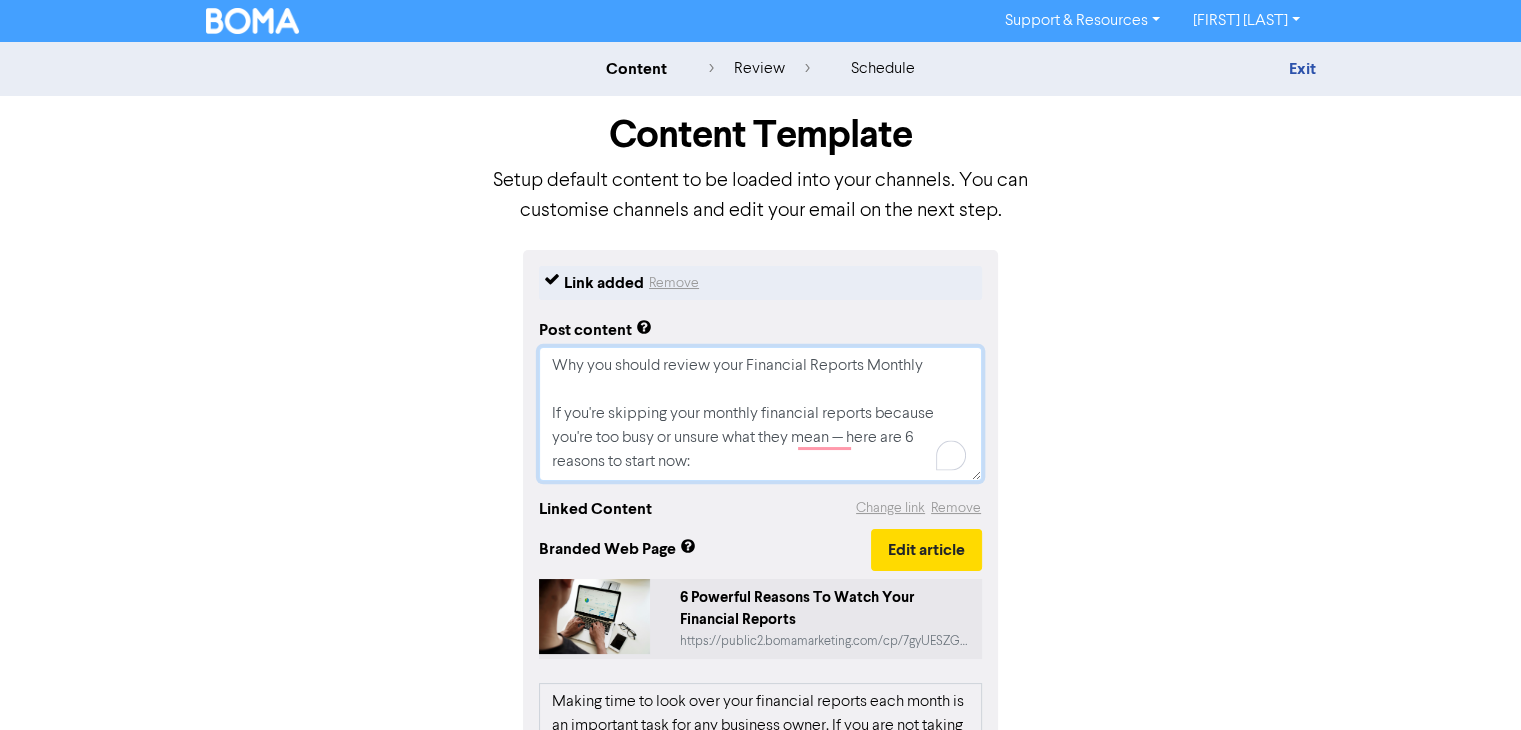 type on "x" 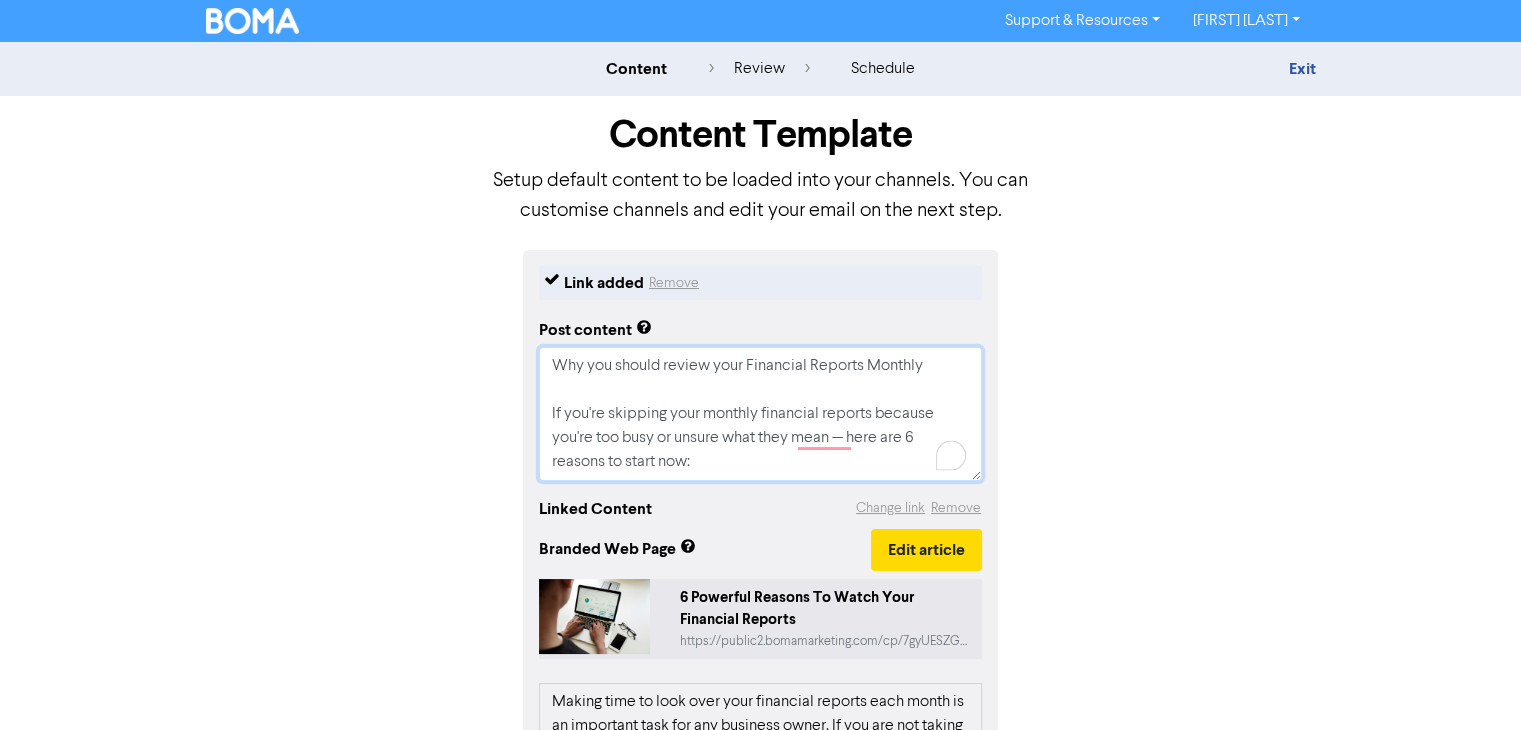 type on "Why you should review your inancial Reports Monthly
If you're skipping your monthly financial reports because you're too busy or unsure what they mean — here are 6 reasons to start now:" 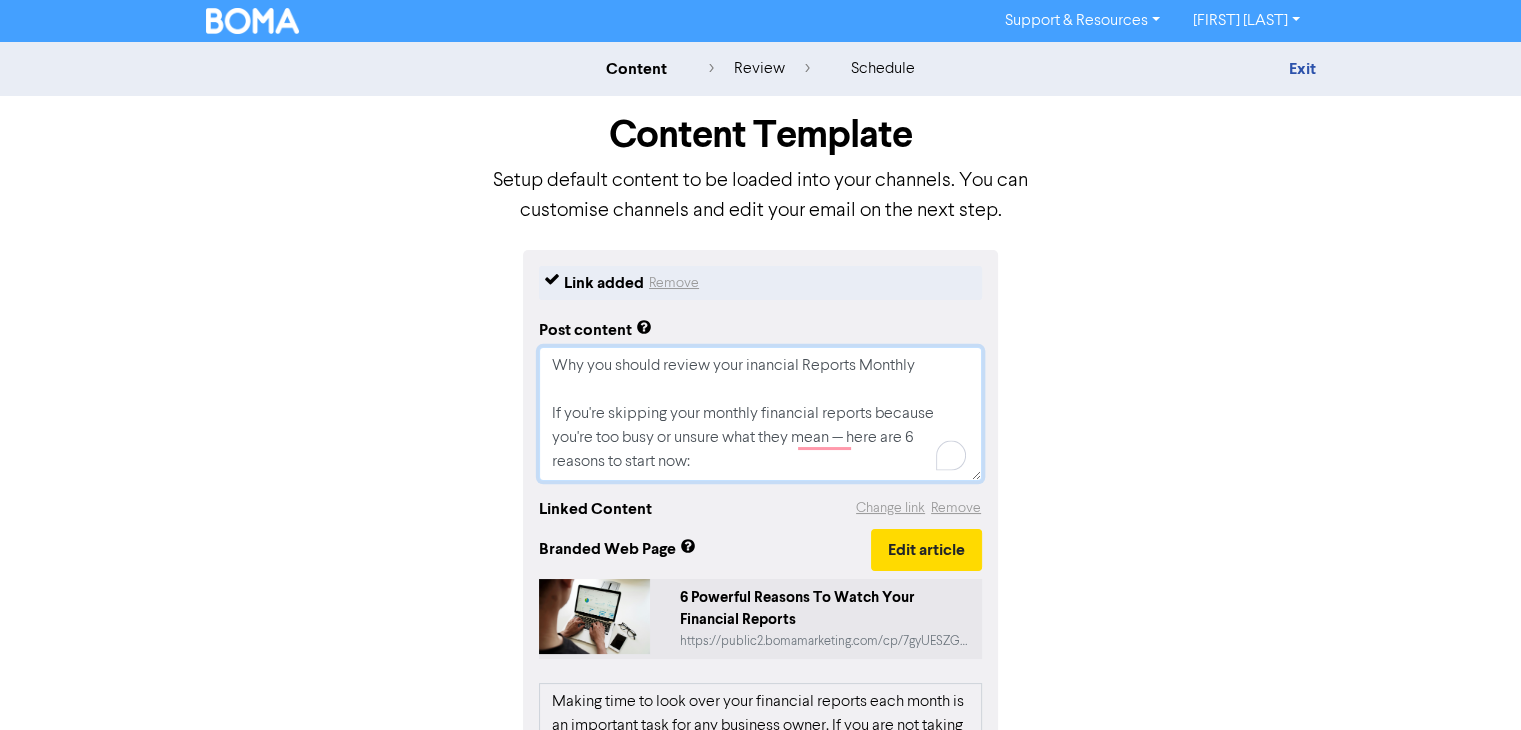type on "x" 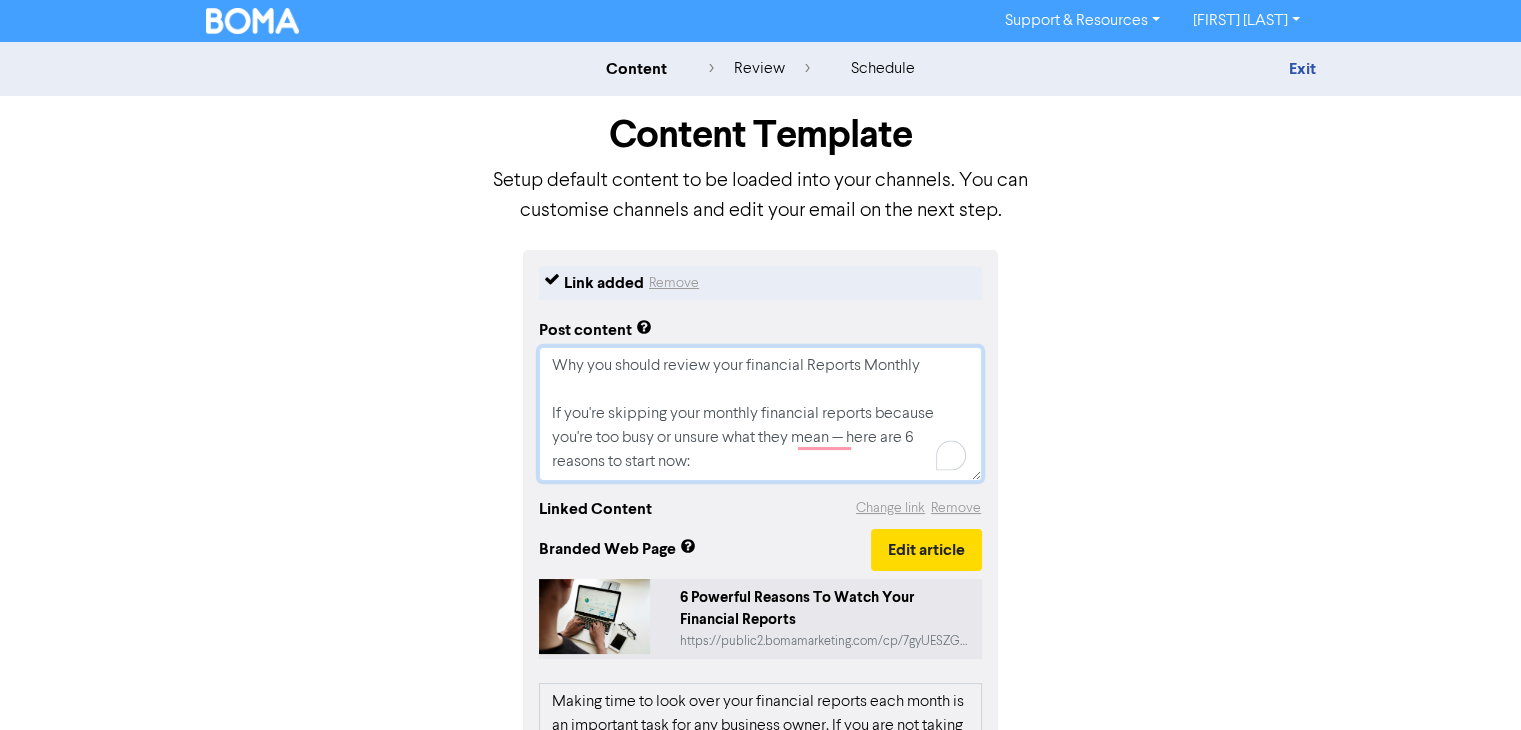 click on "Why you should review your financial Reports Monthly
If you're skipping your monthly financial reports because you're too busy or unsure what they mean — here are 6 reasons to start now:" at bounding box center (760, 414) 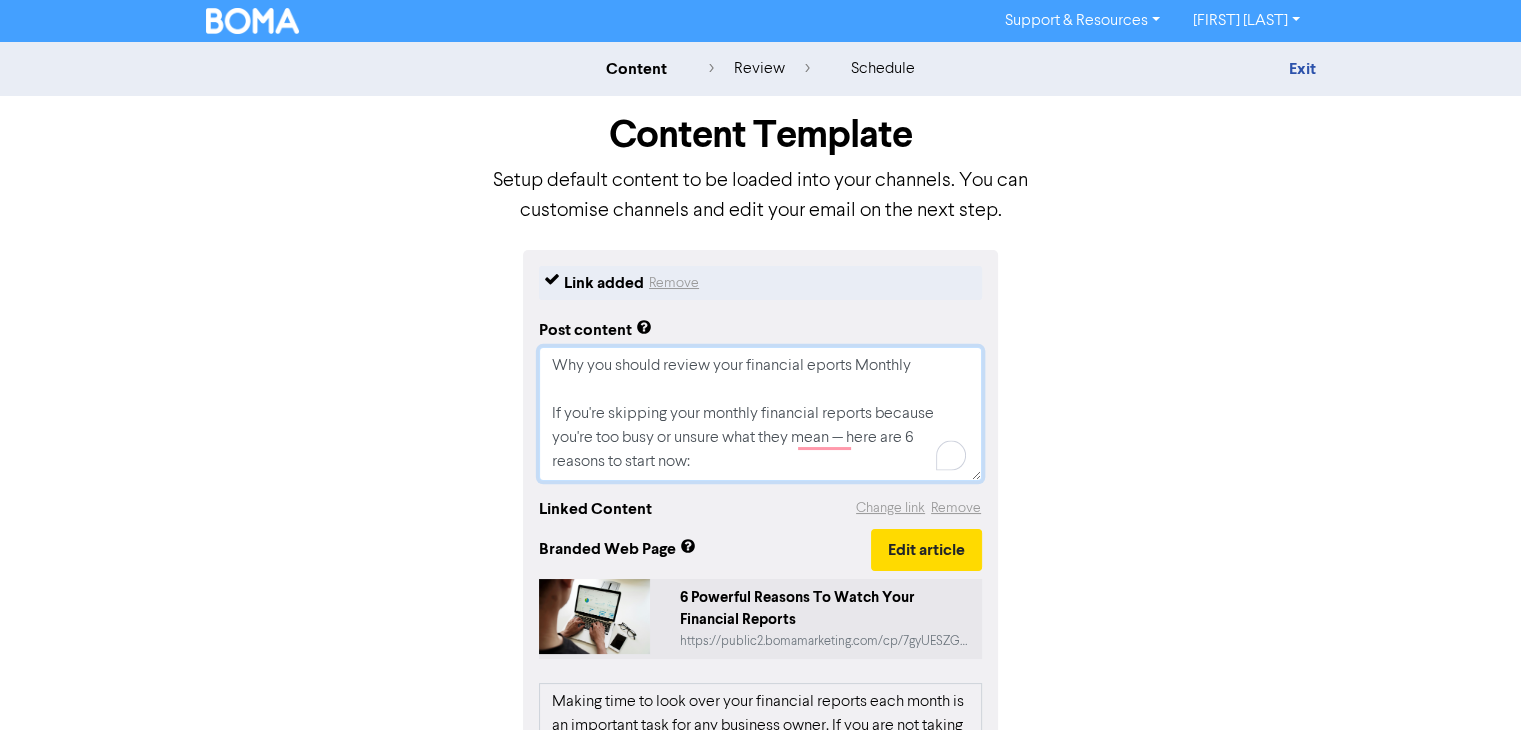 type on "x" 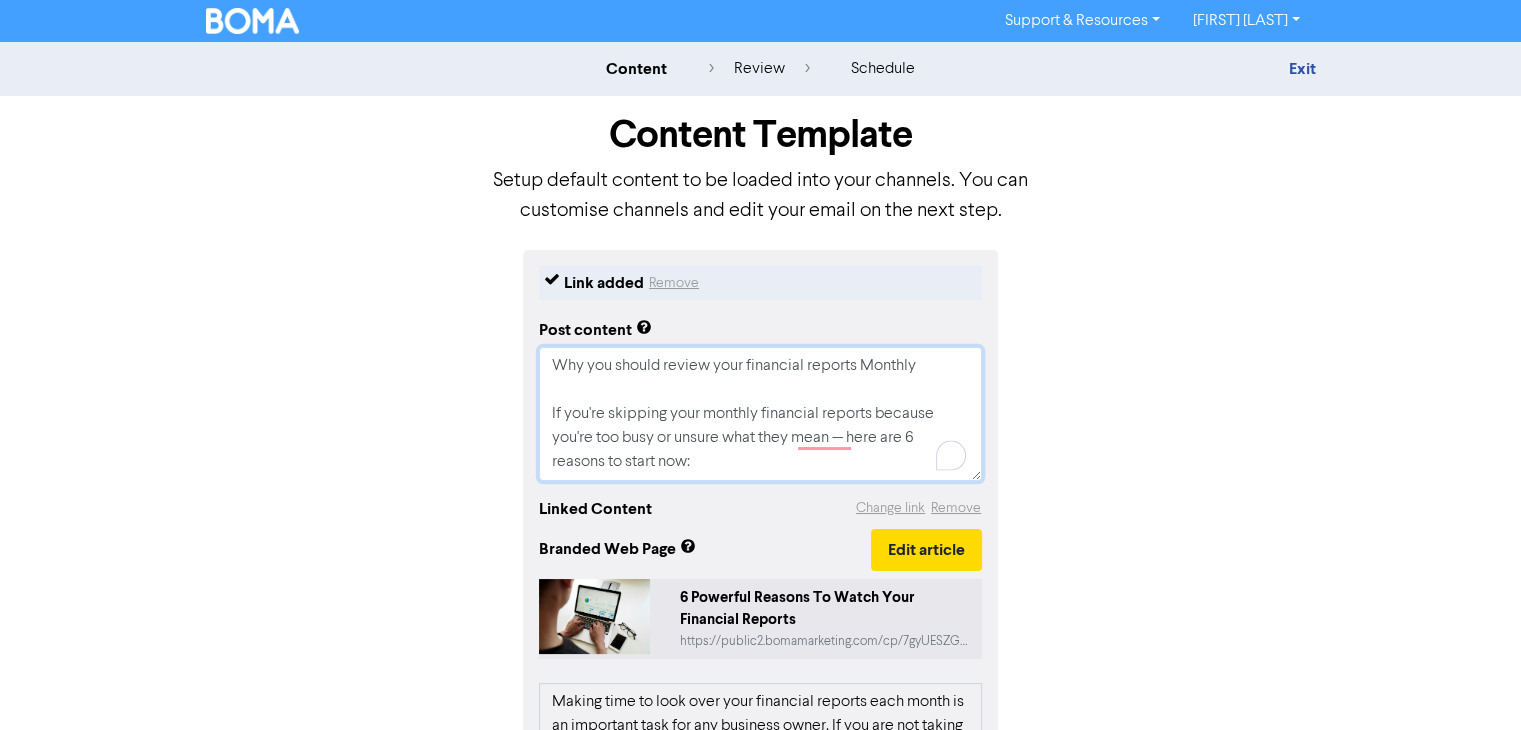 click on "Why you should review your financial reports Monthly
If you're skipping your monthly financial reports because you're too busy or unsure what they mean — here are 6 reasons to start now:" at bounding box center (760, 414) 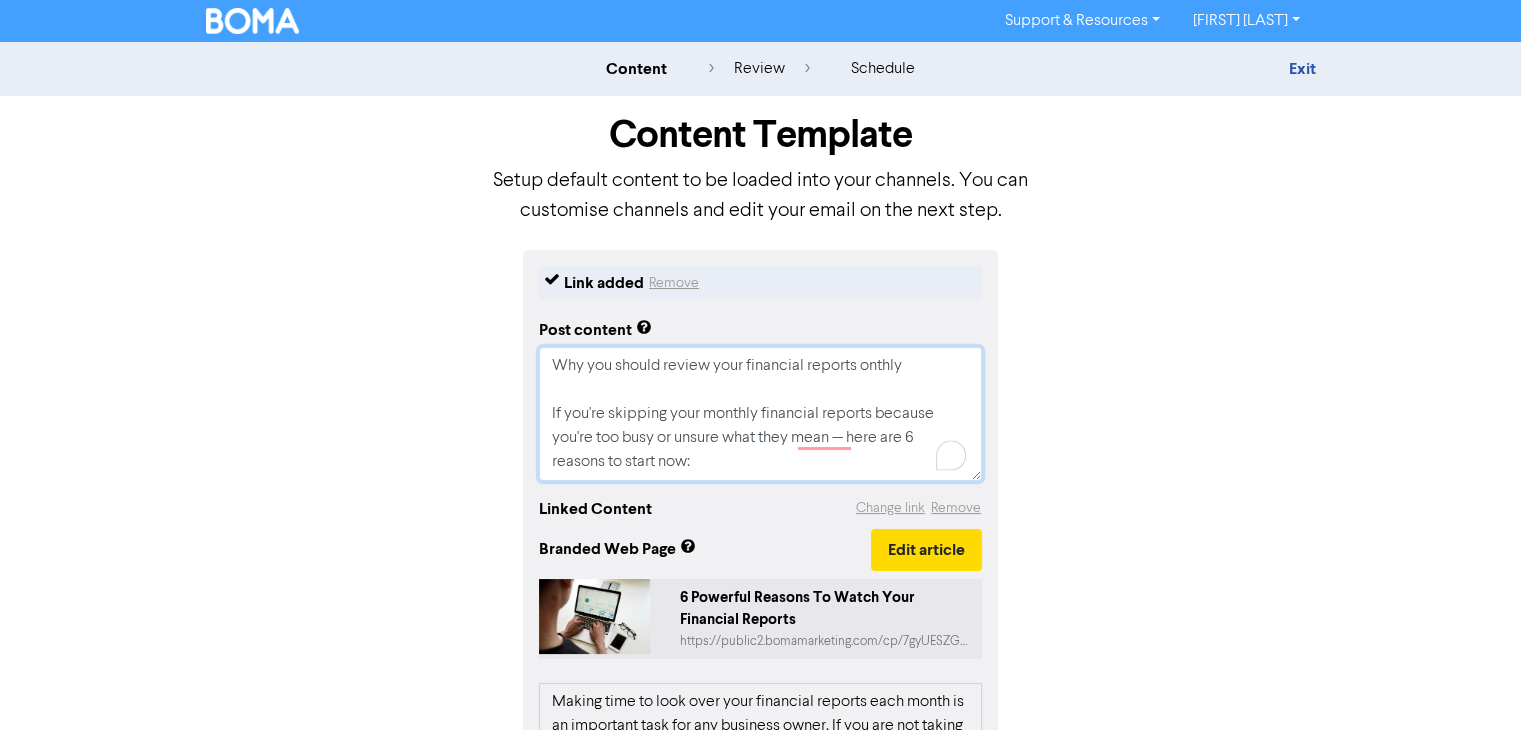 type on "x" 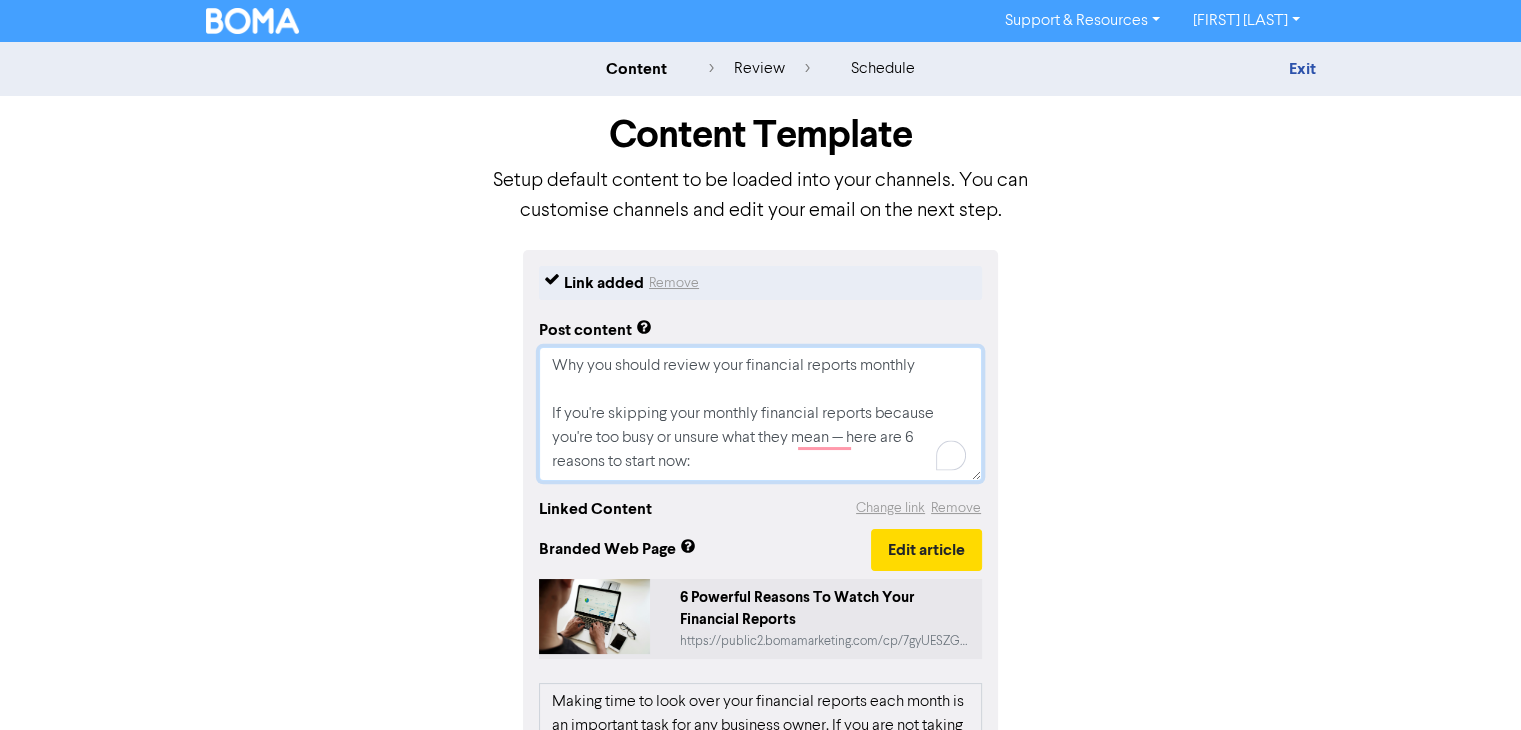 click on "Why you should review your financial reports monthly
If you're skipping your monthly financial reports because you're too busy or unsure what they mean — here are 6 reasons to start now:" at bounding box center (760, 414) 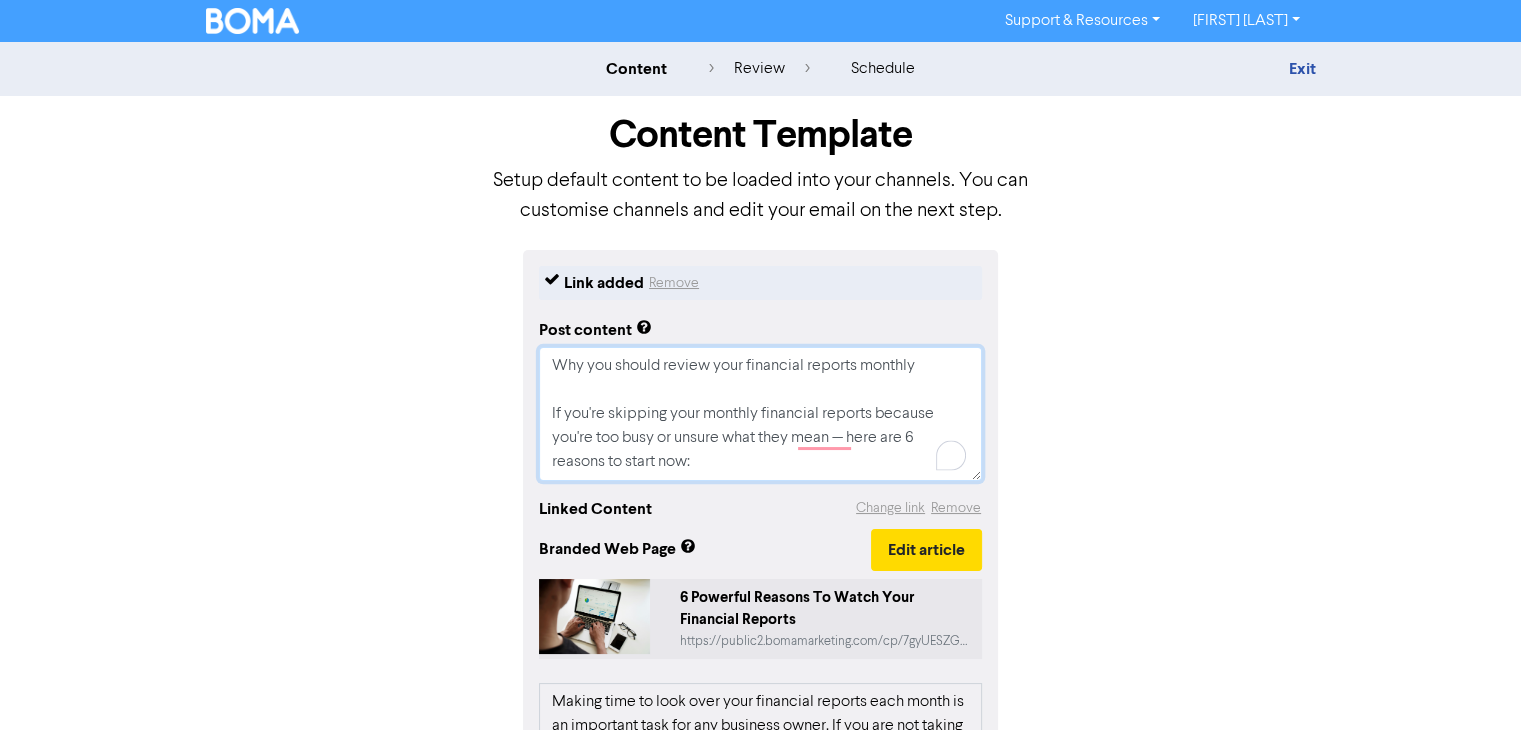 type on "x" 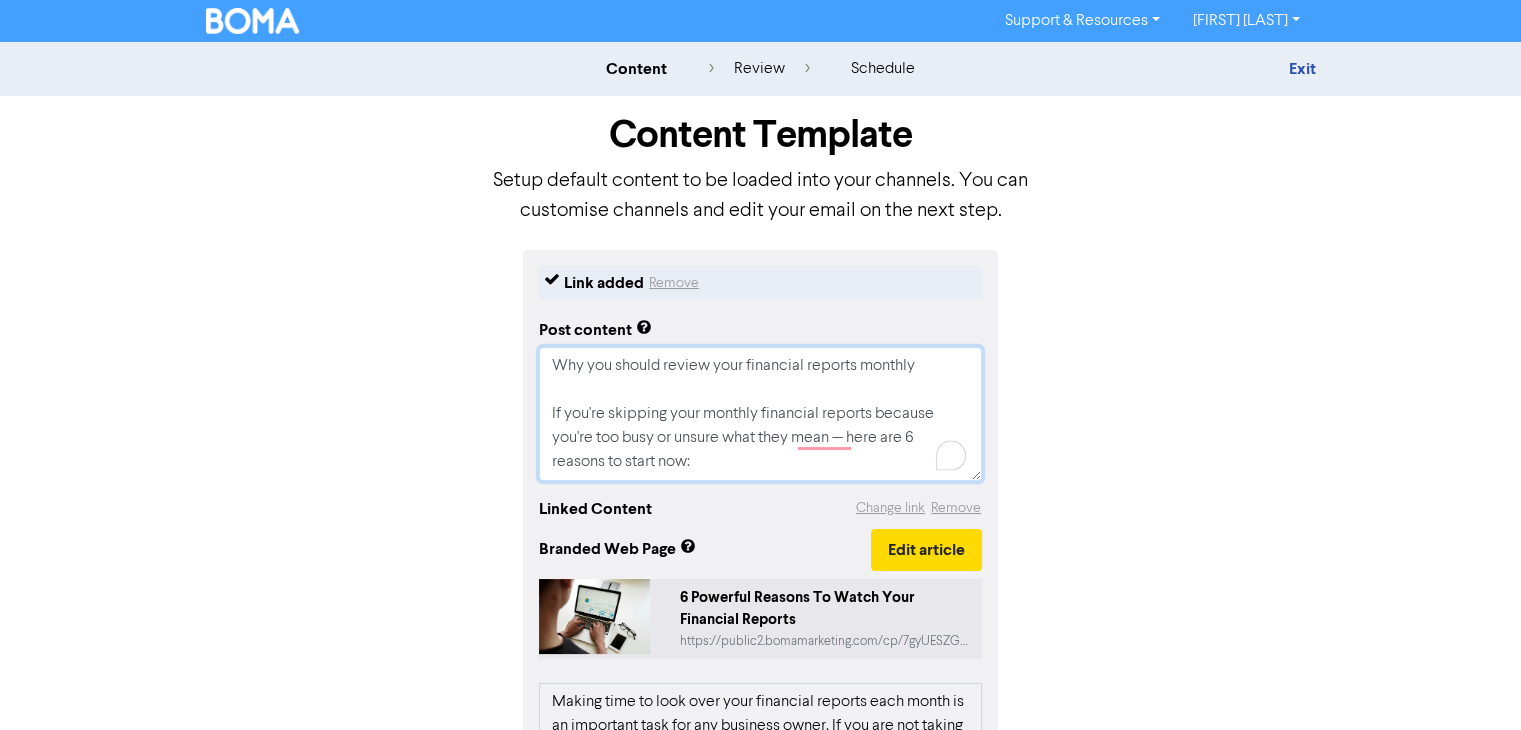 type on "Why you should review your financial reports monthly?
If you're skipping your monthly financial reports because you're too busy or unsure what they mean — here are 6 reasons to start now:" 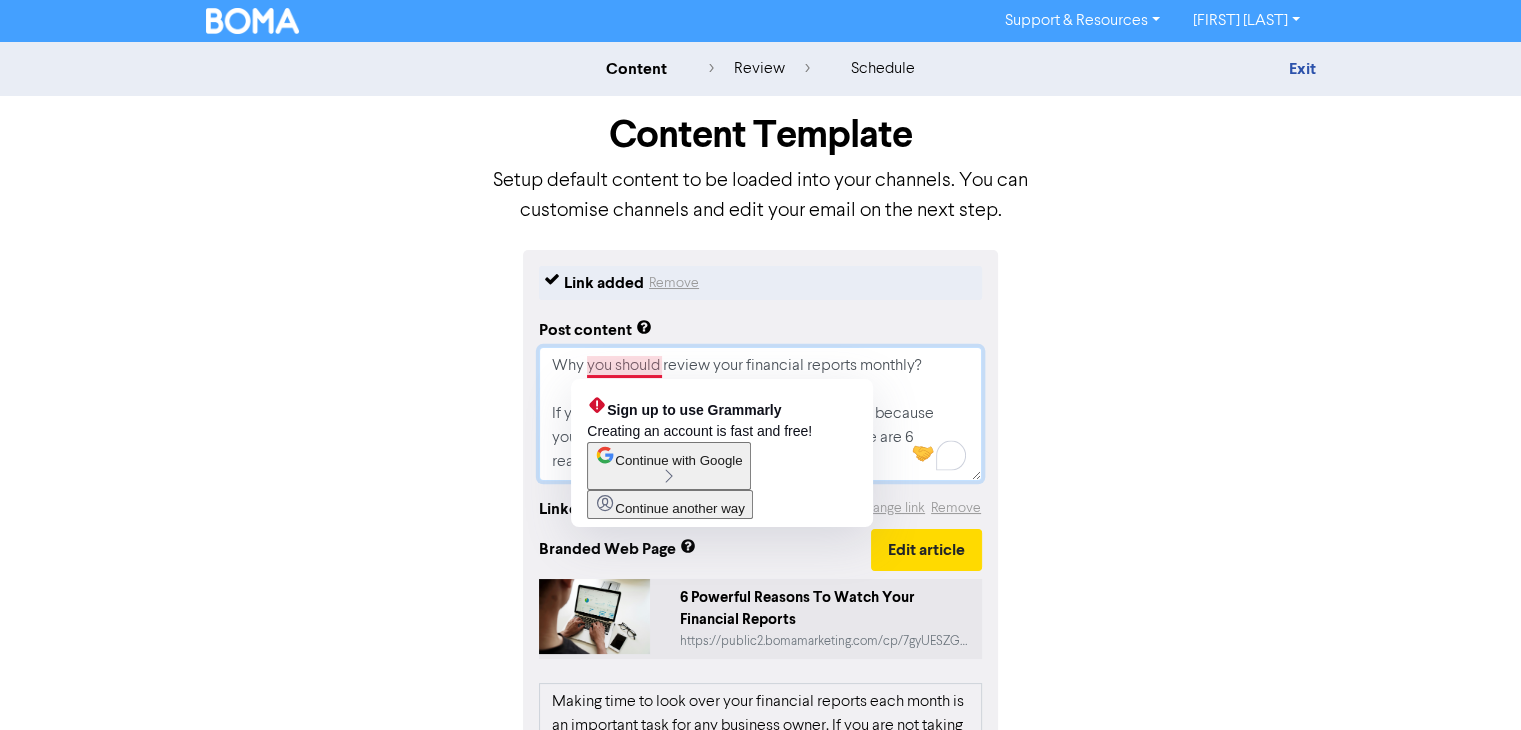 click on "Why you should review your financial reports monthly?
If you're skipping your monthly financial reports because you're too busy or unsure what they mean — here are 6 reasons to start now:" at bounding box center (760, 414) 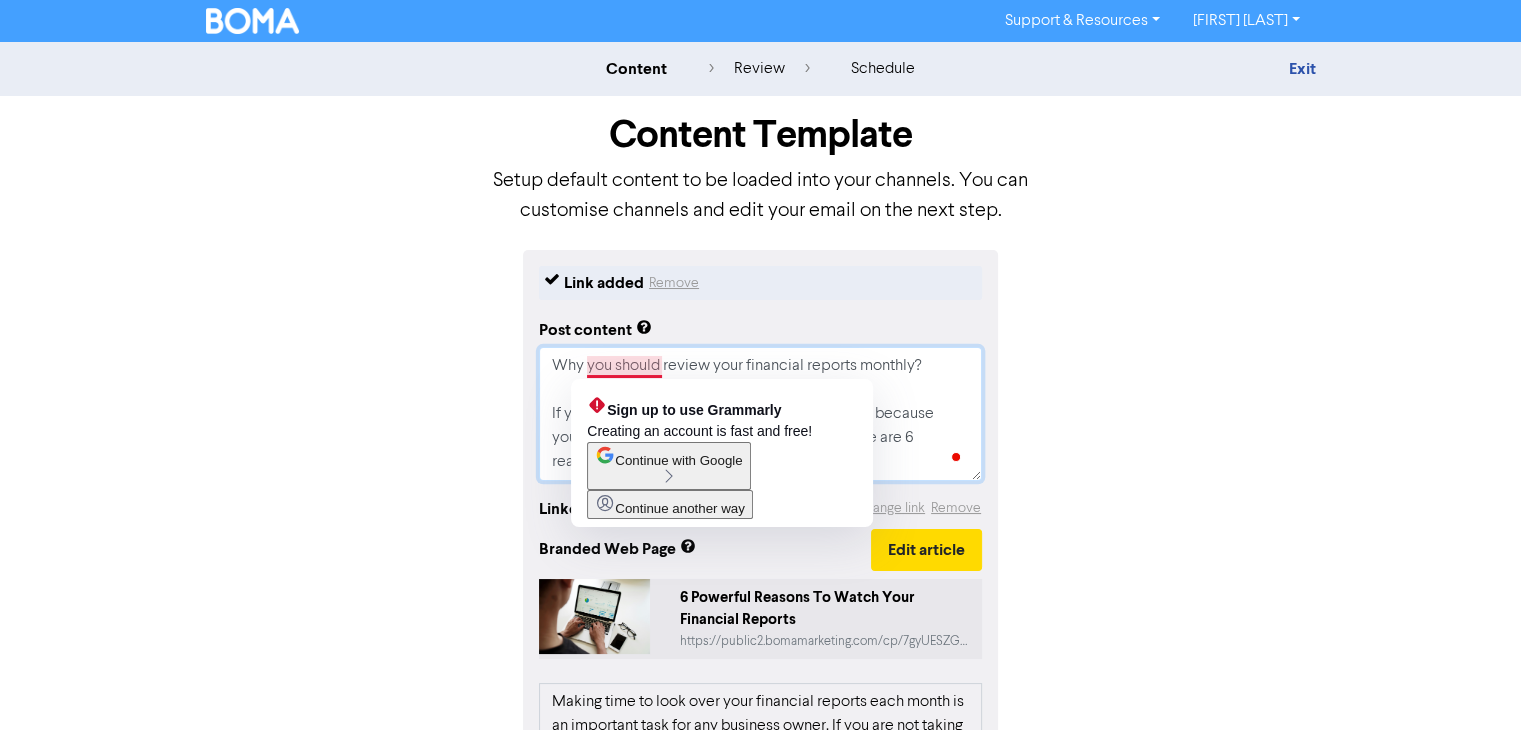type on "x" 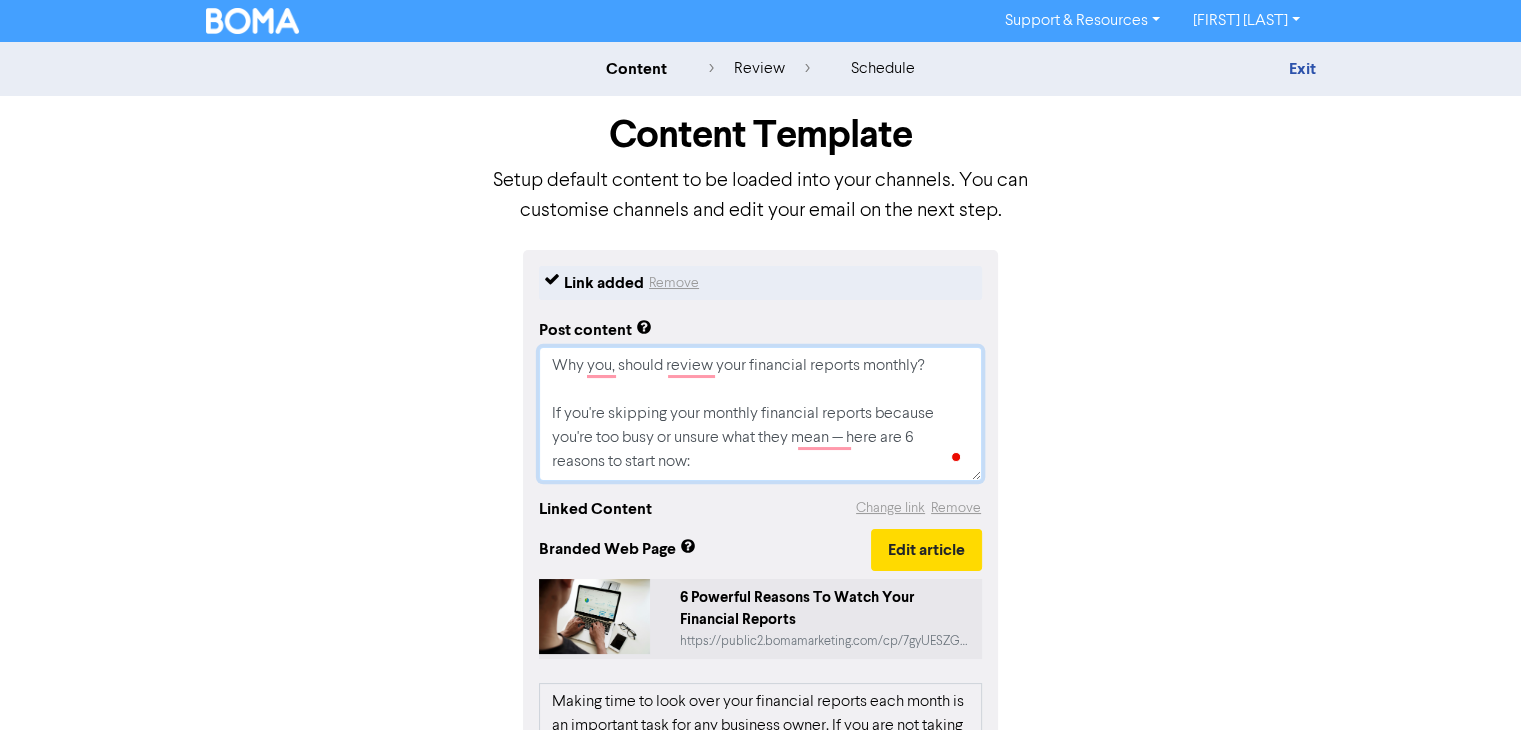 type on "x" 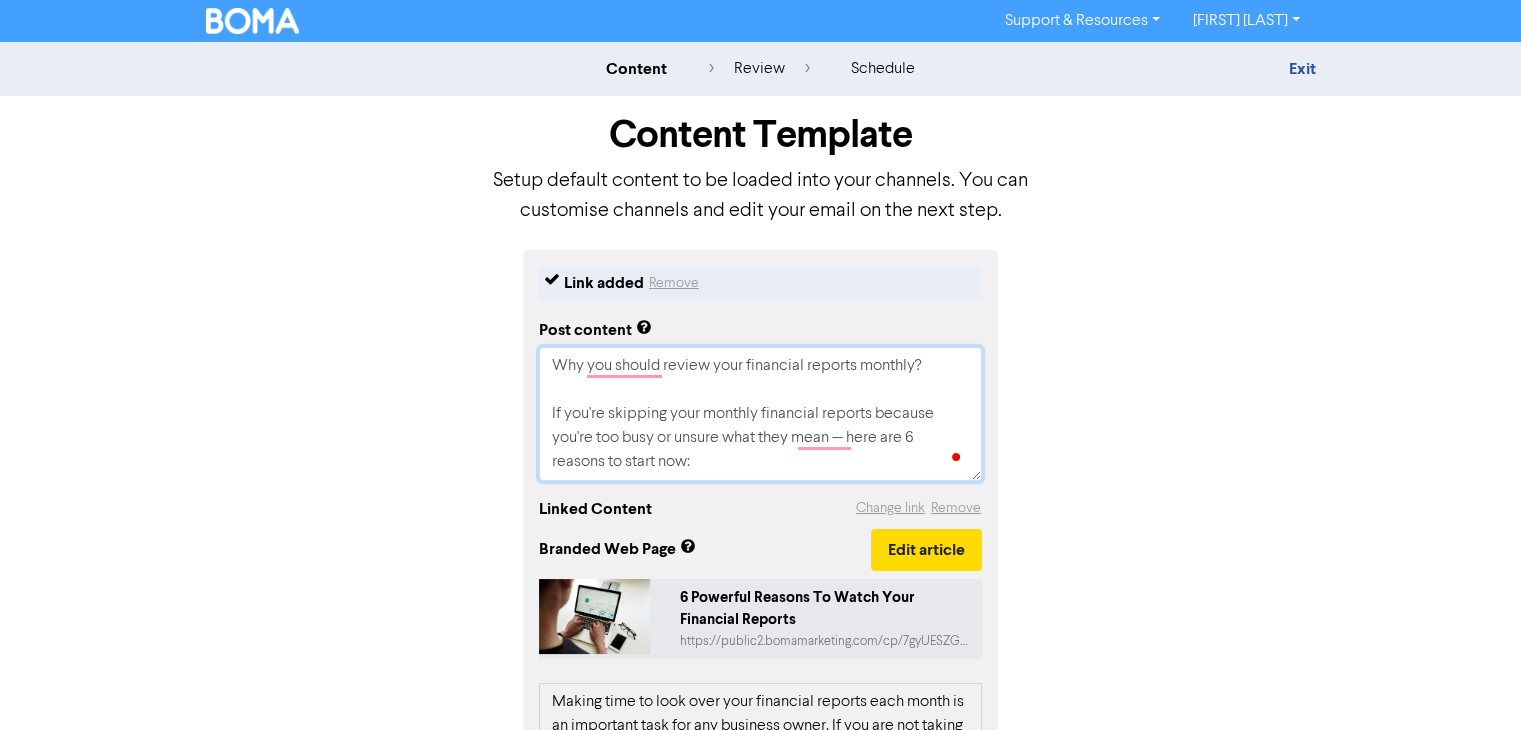 type on "Why you should review your financial reports monthly?
If you're skipping your monthly financial reports because you're too busy or unsure what they mean — here are 6 reasons to start now:" 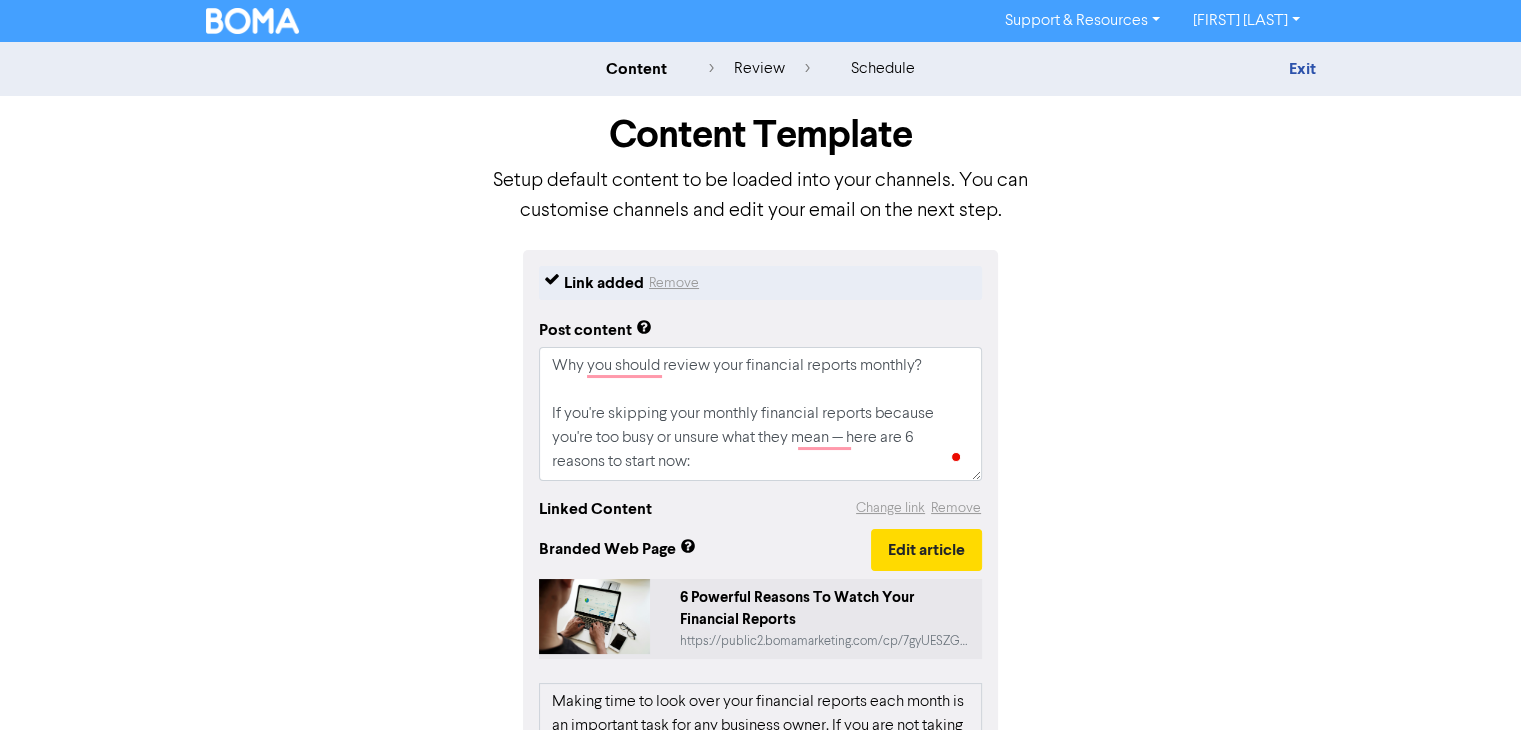 click on "Link added Remove Post content Why you should review your financial reports monthly?
If you're skipping your monthly financial reports because you're too busy or unsure what they mean — here are 6 reasons to start now: Linked Content Change link Remove Branded Web Page Edit article 6 Powerful Reasons To Watch Your Financial Reports https://public2.bomamarketing.com/cp/7gyUESZGKkYcXl6iYwOsc7?sa=20y5slFd Making time to look over your financial reports each month is an important task for any business owner. If you are not taking time to do this, either because you’re too busy, or perhaps you don’t really understand what you’re looking at and it doesn’t make sense to you, then here are 6 reasons we recommend you should start to. The Statement of Financial Performance The Statement of Financial Position" at bounding box center [761, 719] 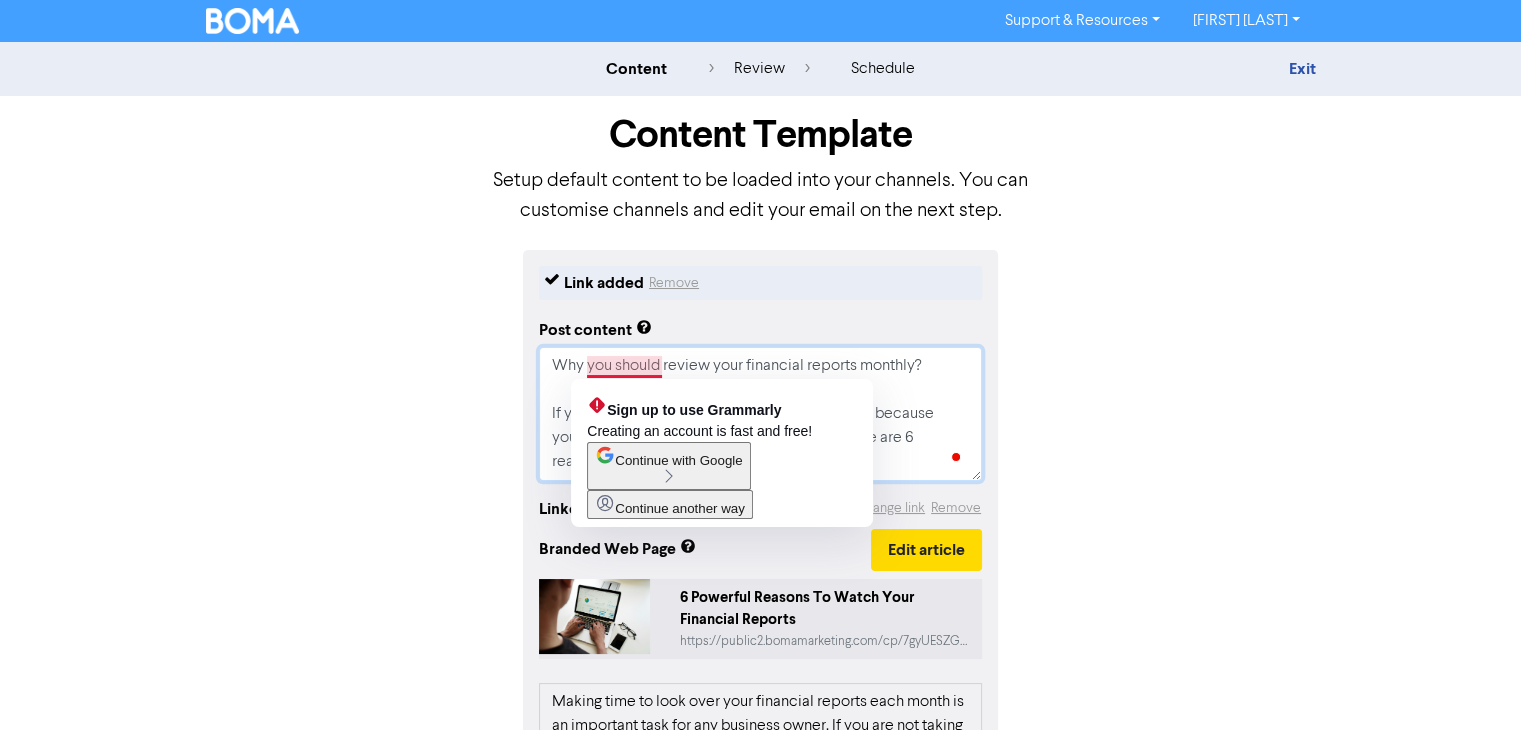 click on "Why you should review your financial reports monthly?
If you're skipping your monthly financial reports because you're too busy or unsure what they mean — here are 6 reasons to start now:" at bounding box center (760, 414) 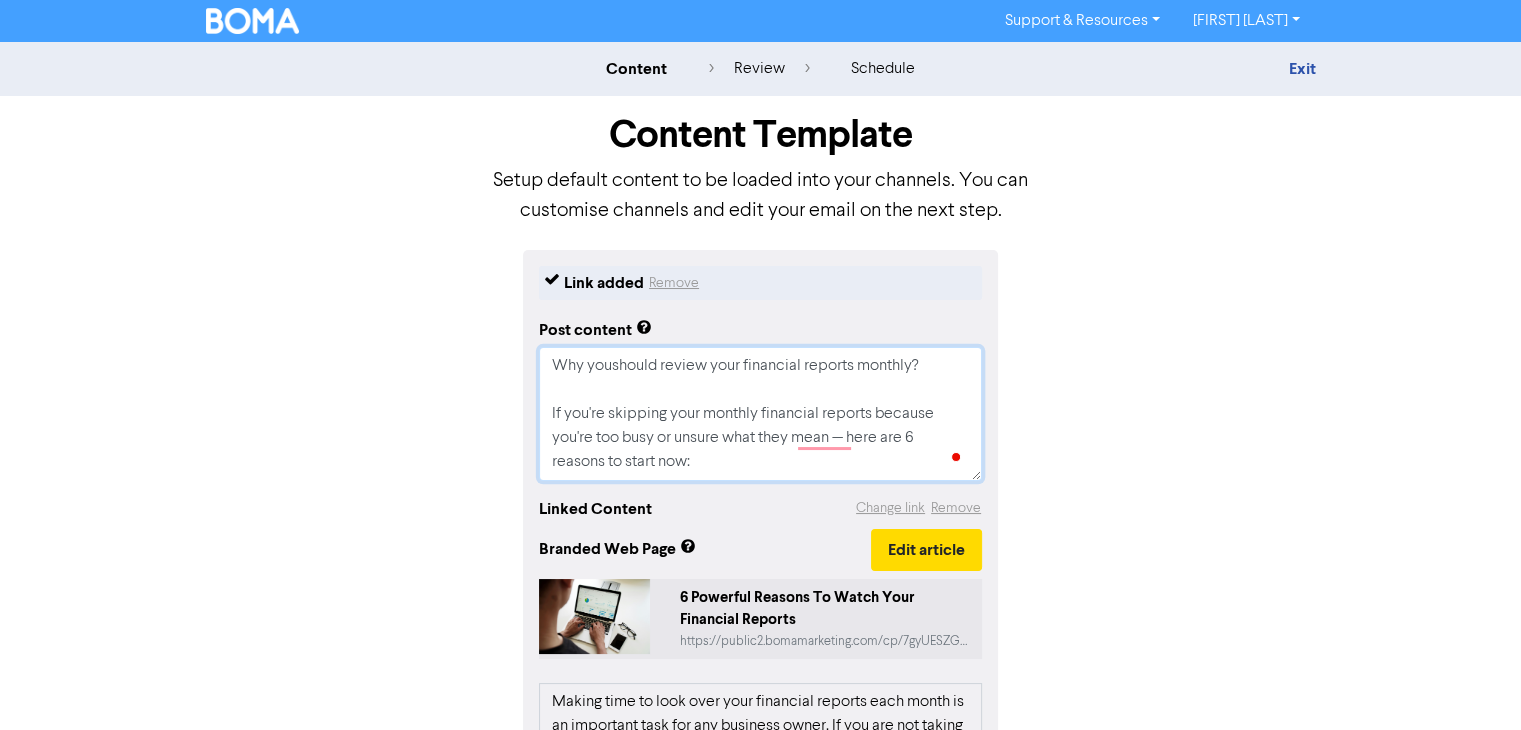 type on "x" 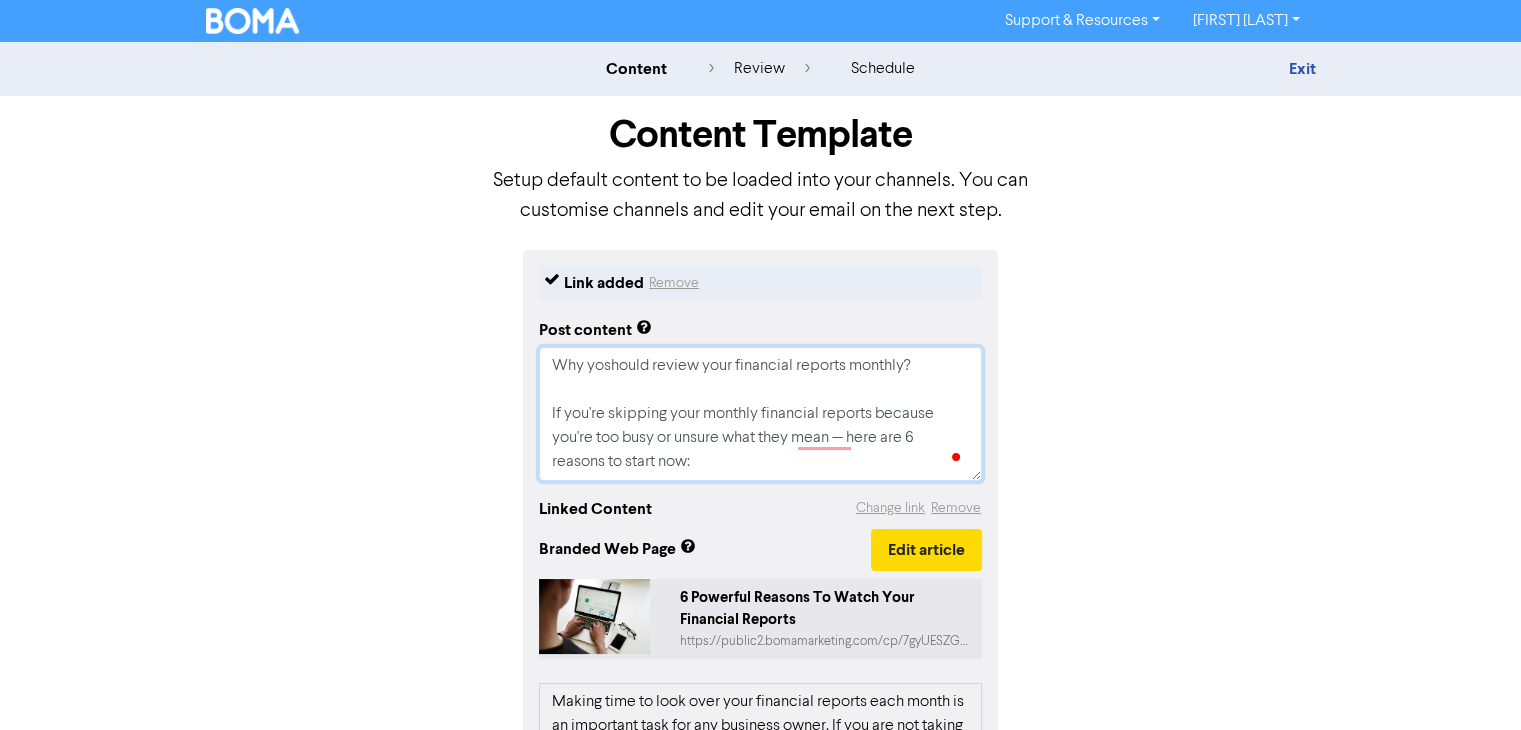 type on "x" 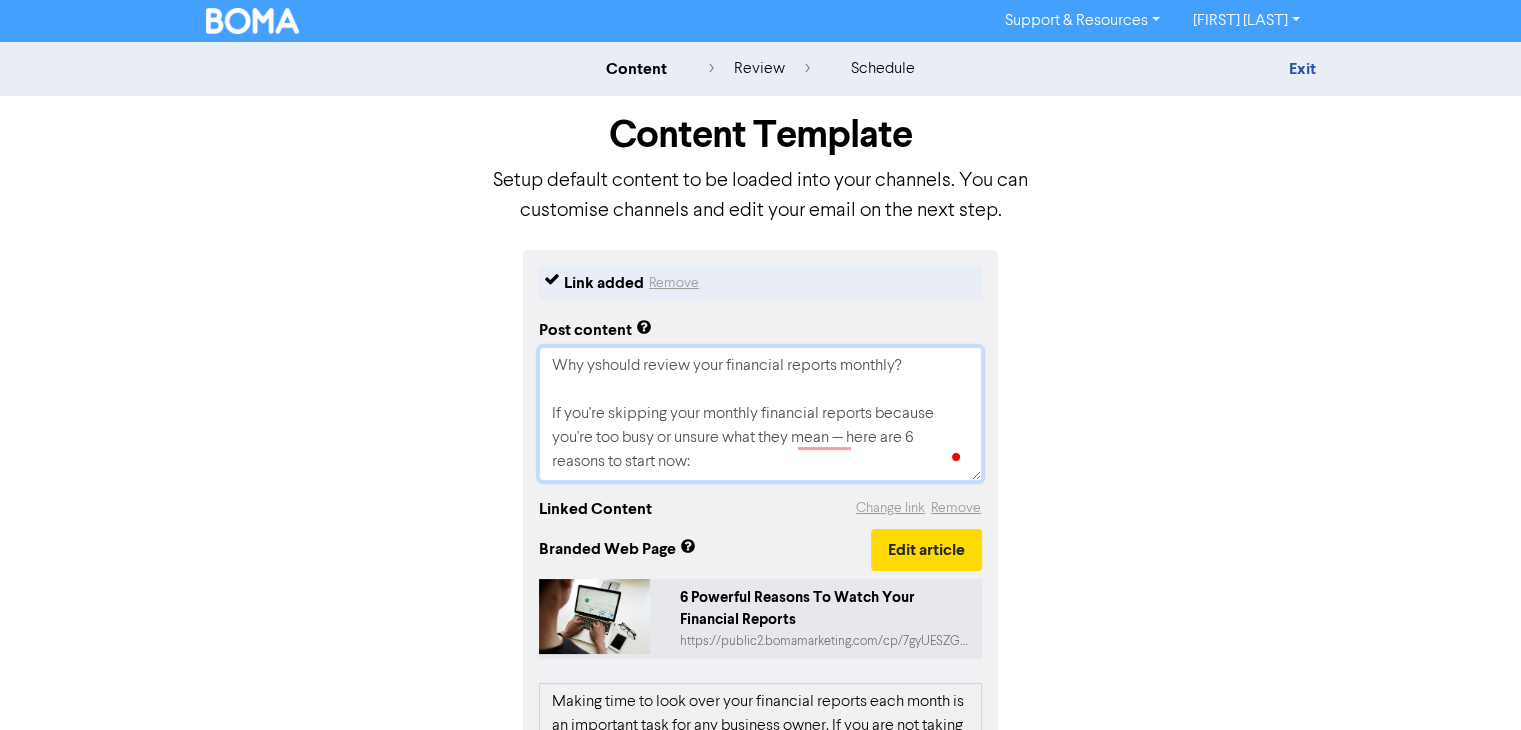 type on "x" 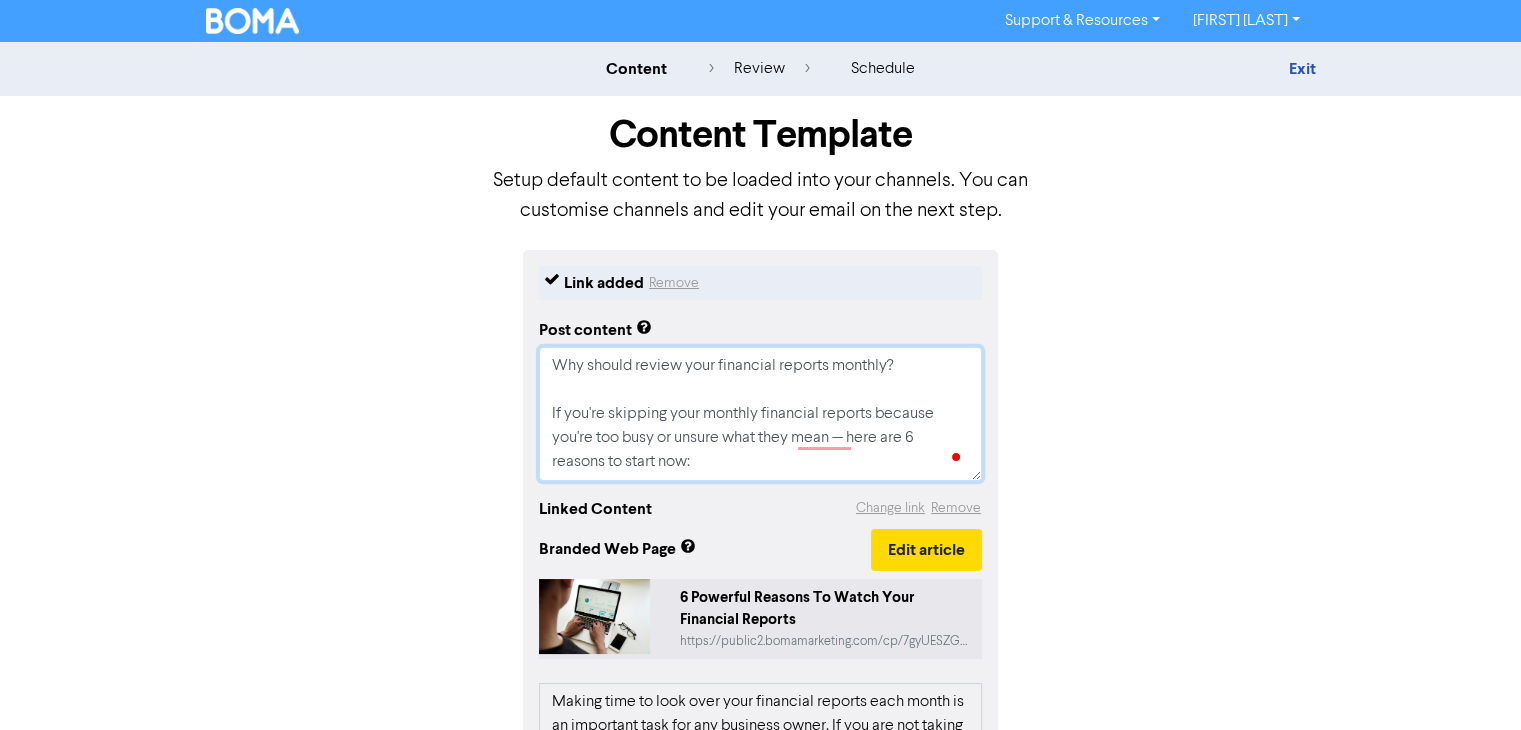 type on "x" 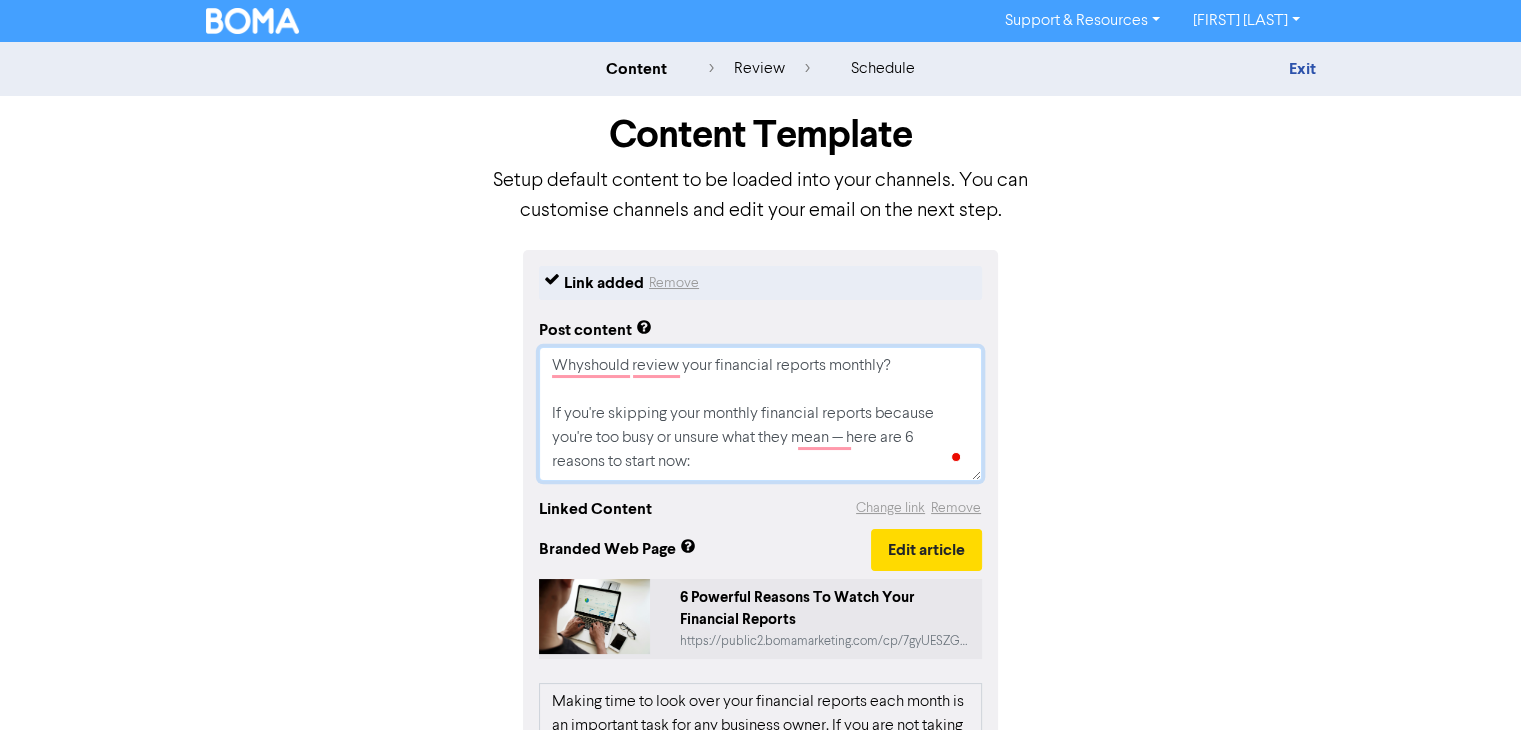 click on "Whyshould review your financial reports monthly?
If you're skipping your monthly financial reports because you're too busy or unsure what they mean — here are 6 reasons to start now:" at bounding box center (760, 414) 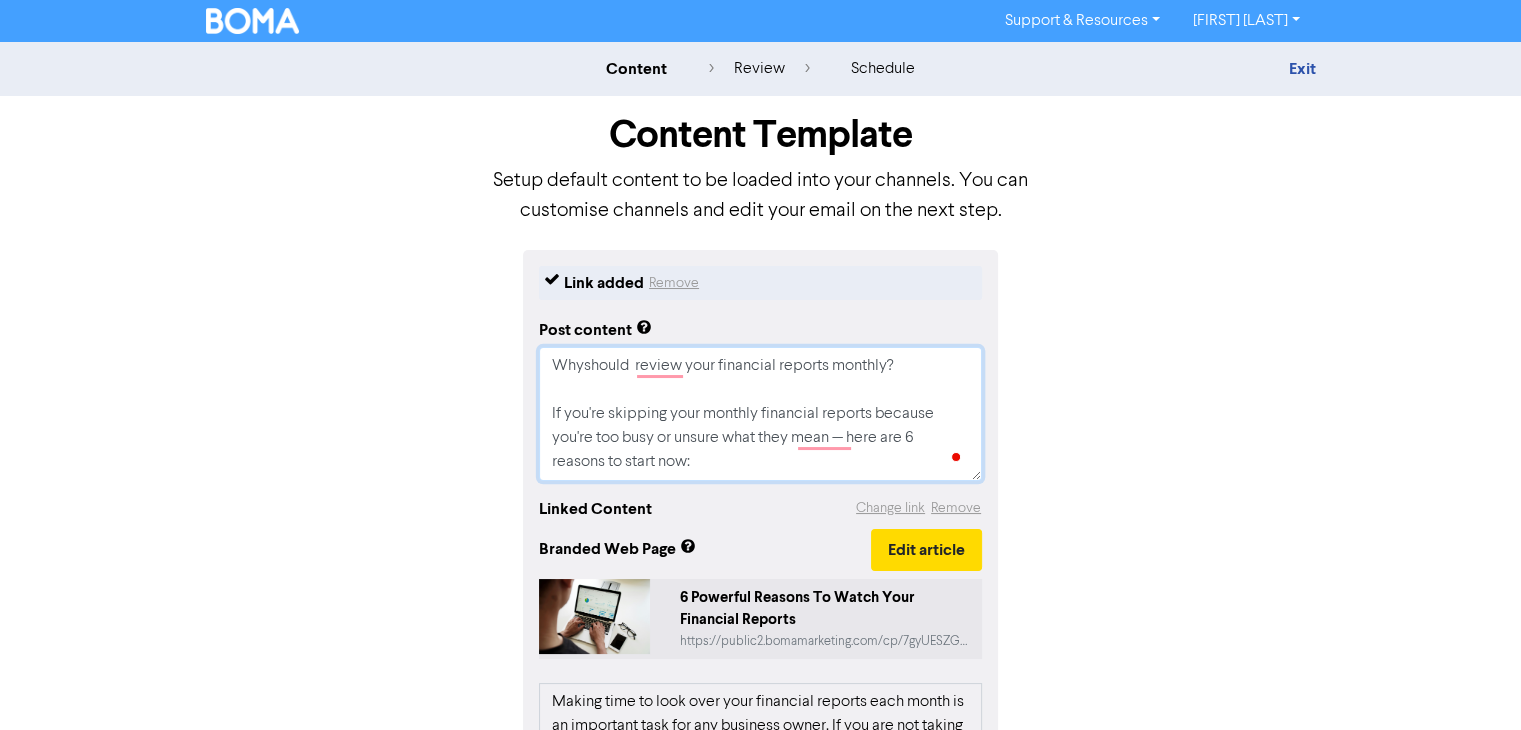 type on "x" 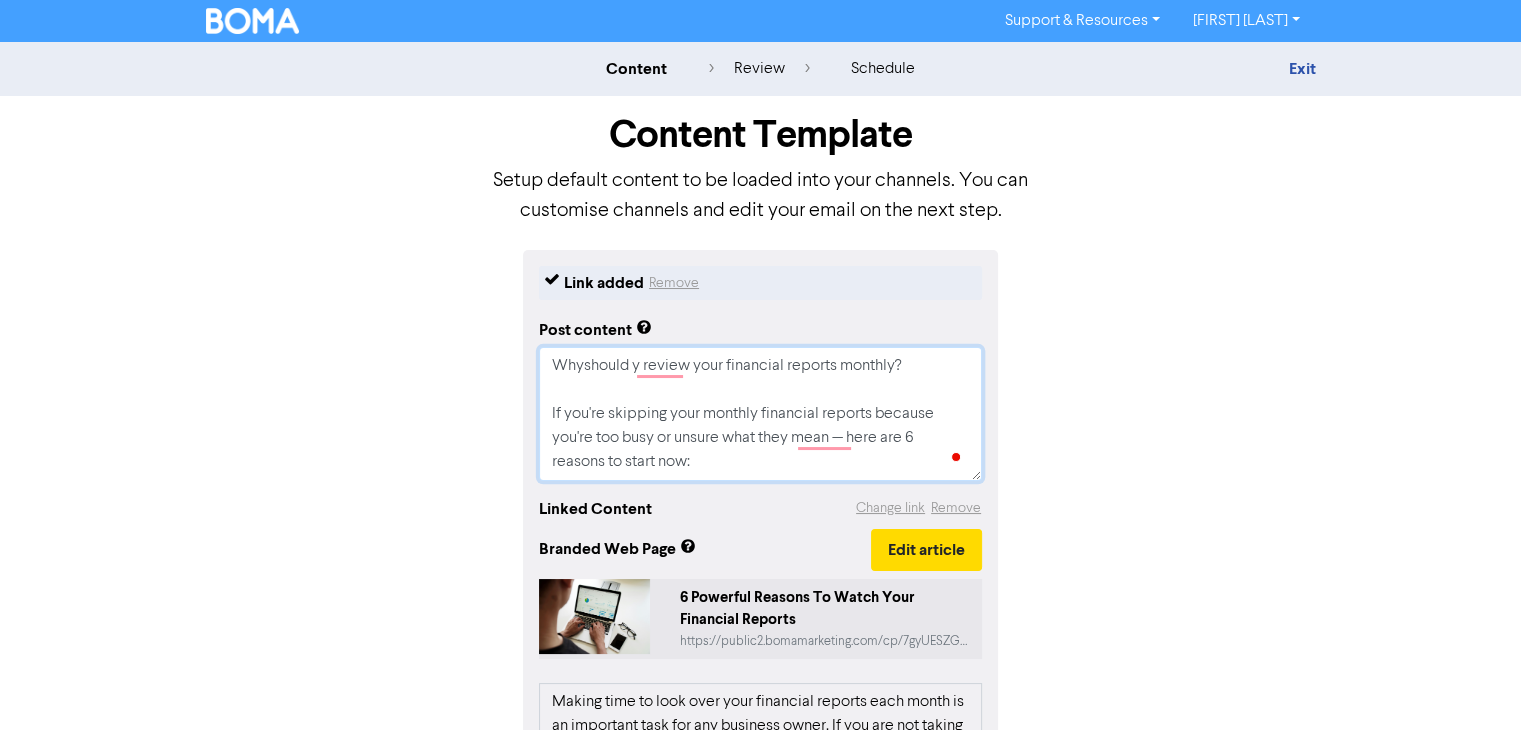 type on "x" 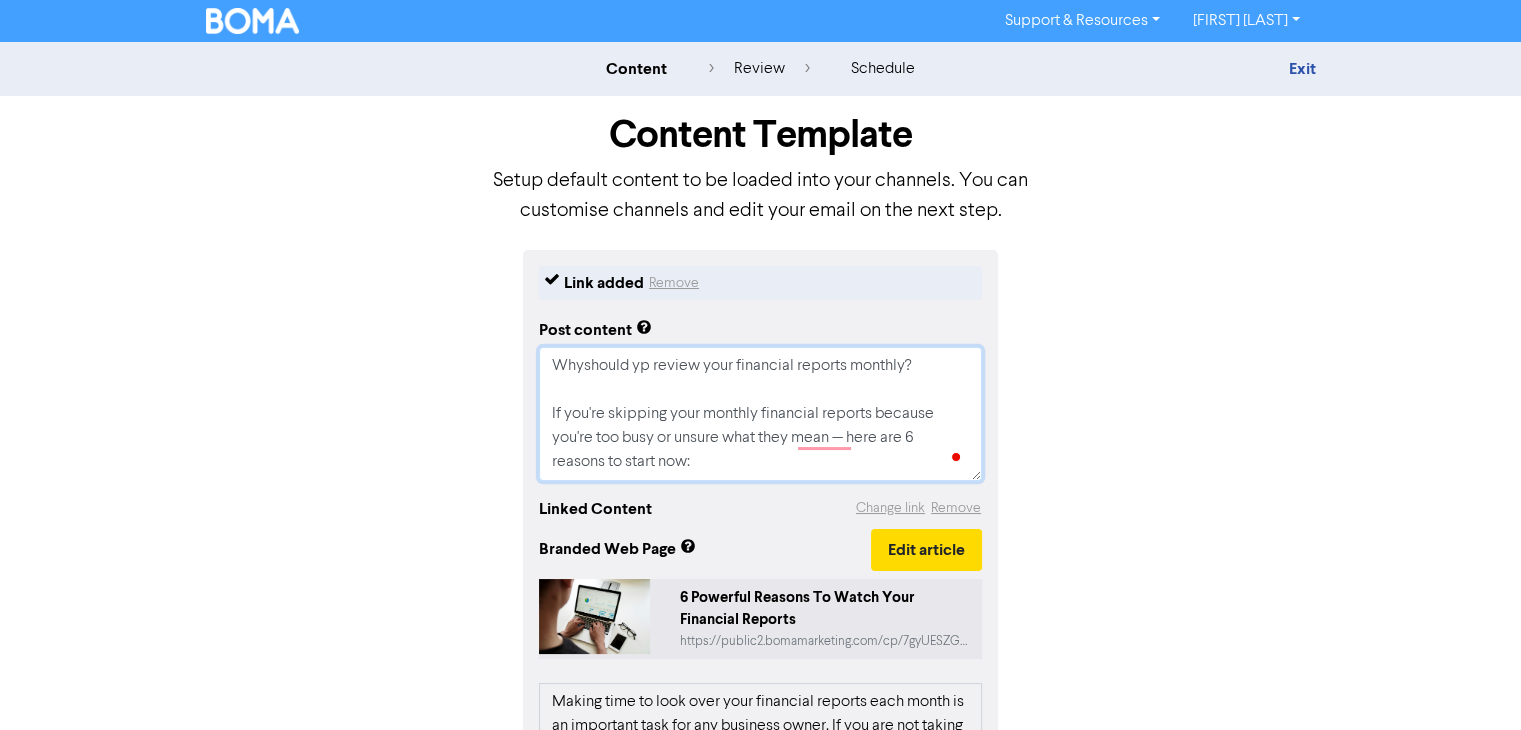 type on "x" 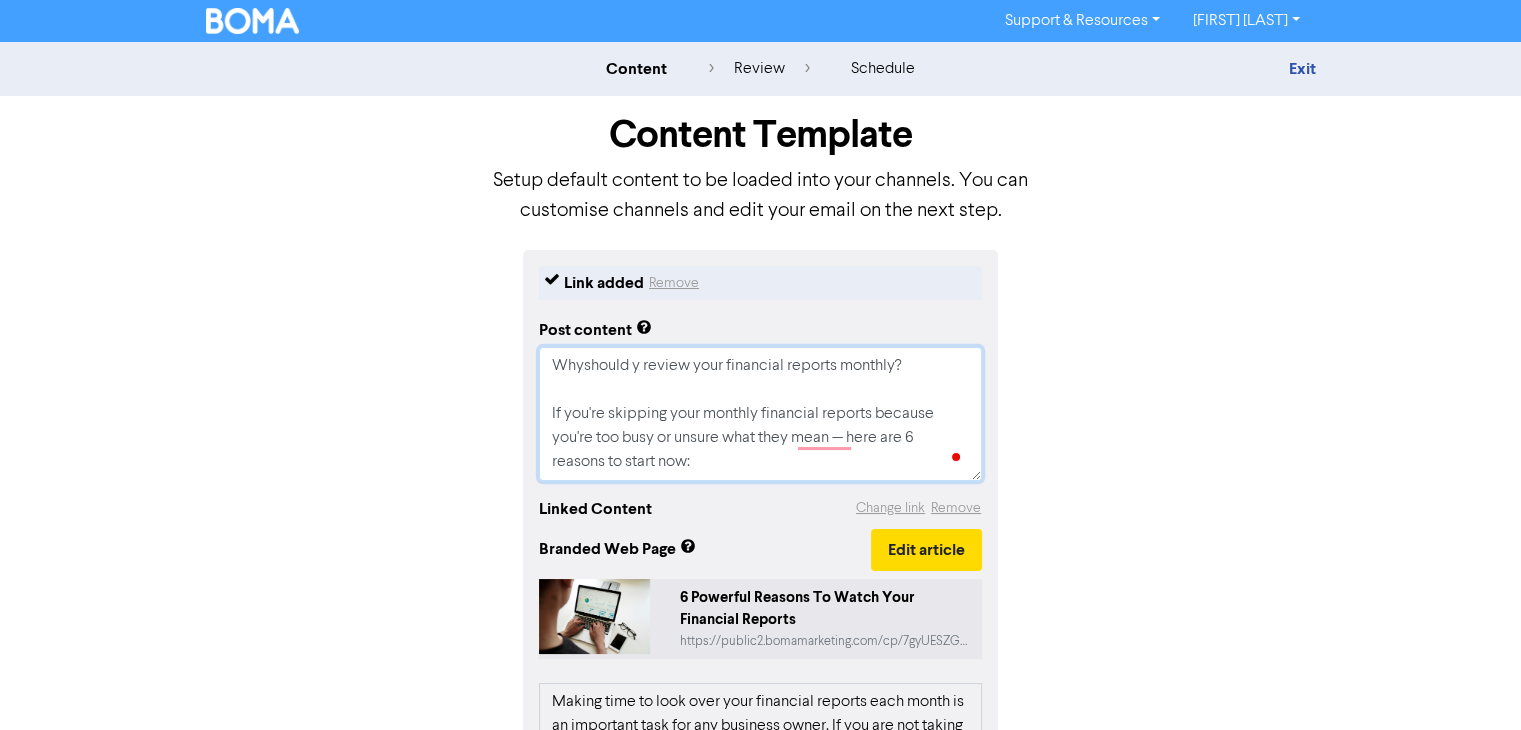 type on "Whyshould yp review your financial reports monthly?
If you're skipping your monthly financial reports because you're too busy or unsure what they mean — here are 6 reasons to start now:" 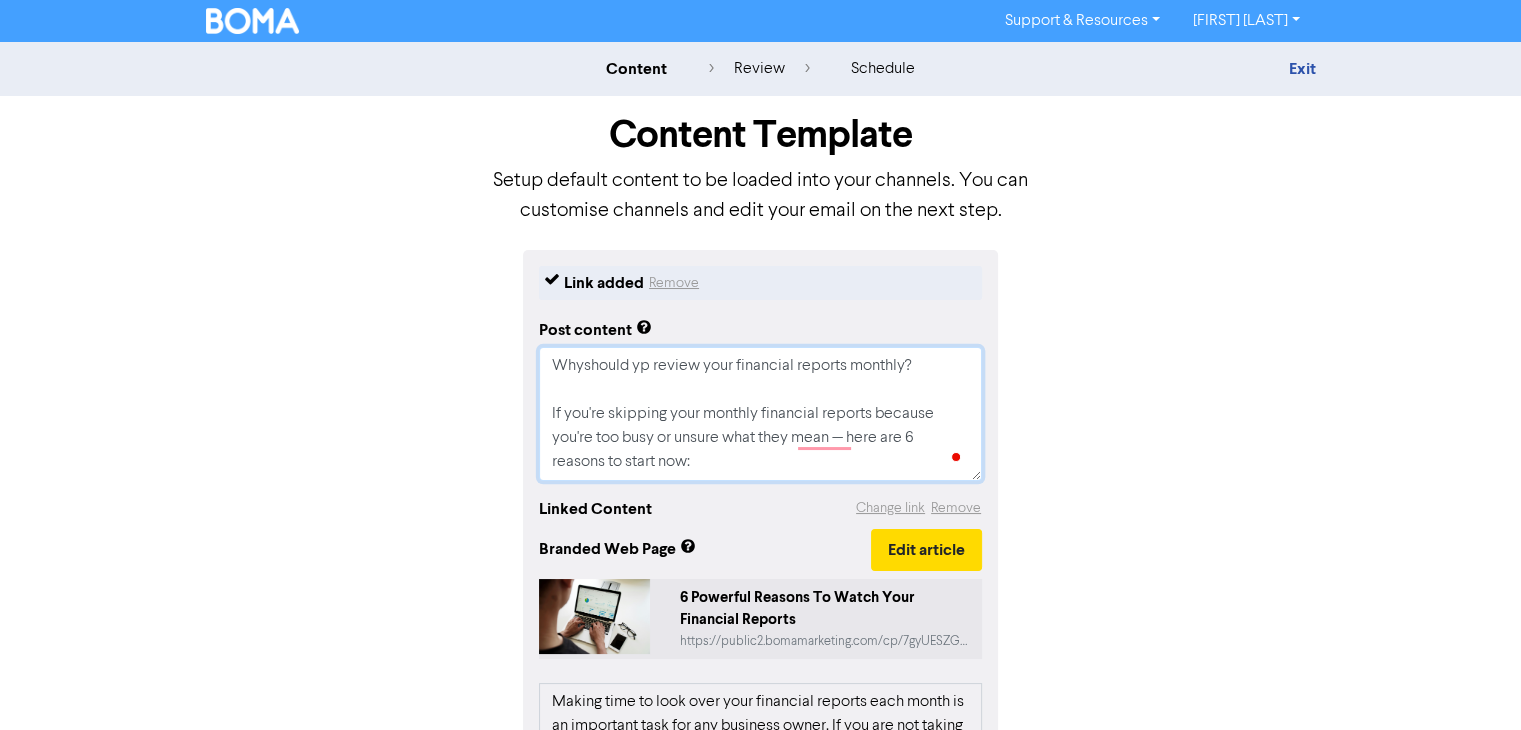 type on "x" 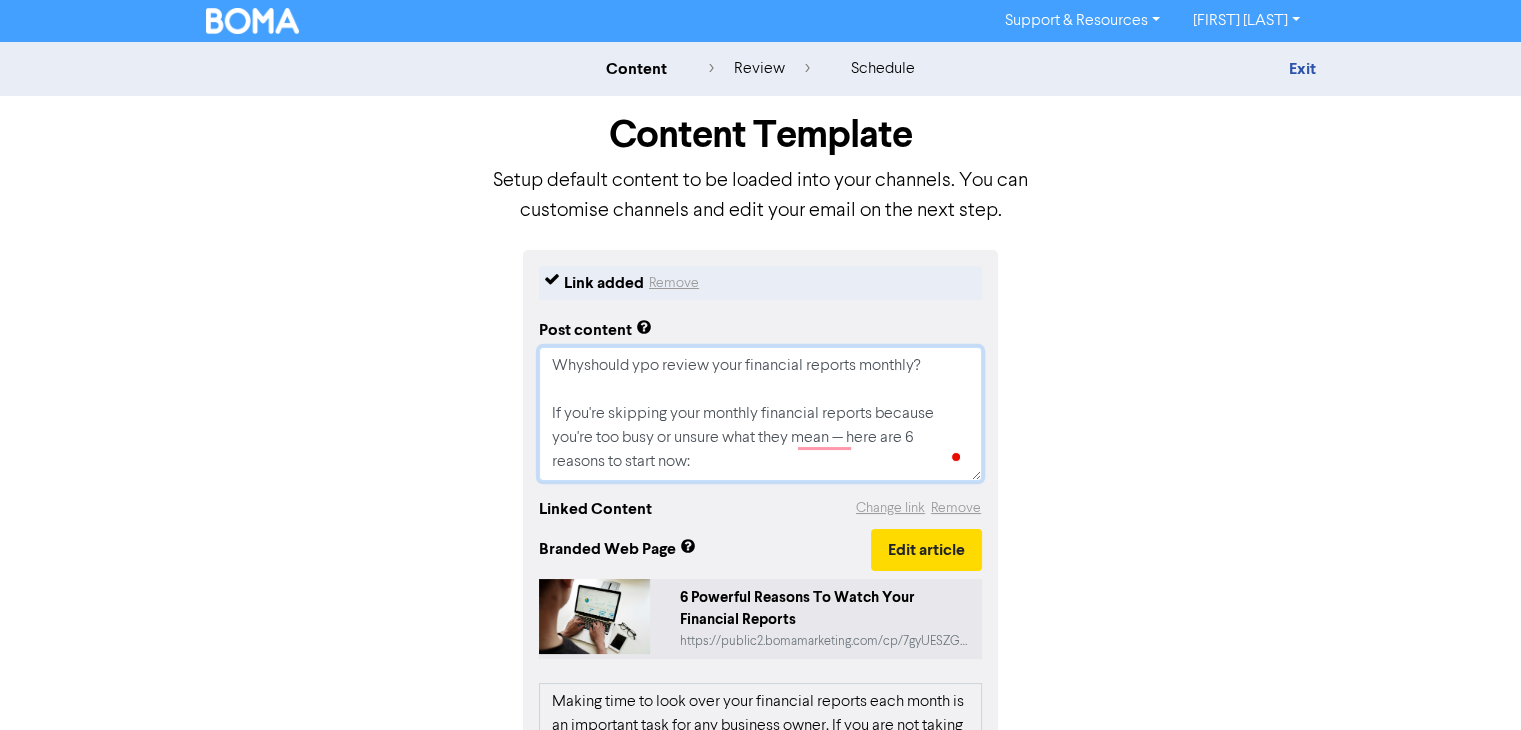 type on "x" 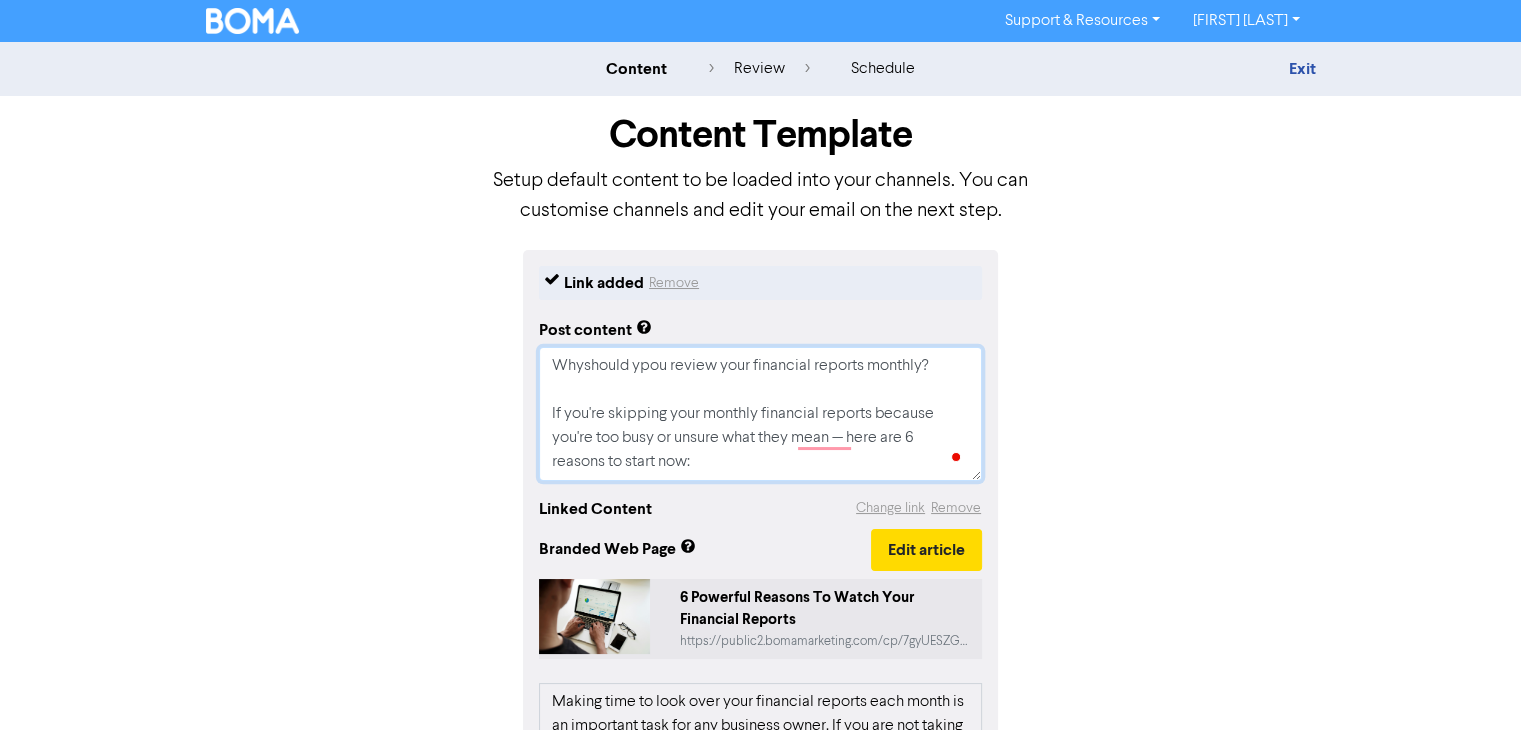 type on "x" 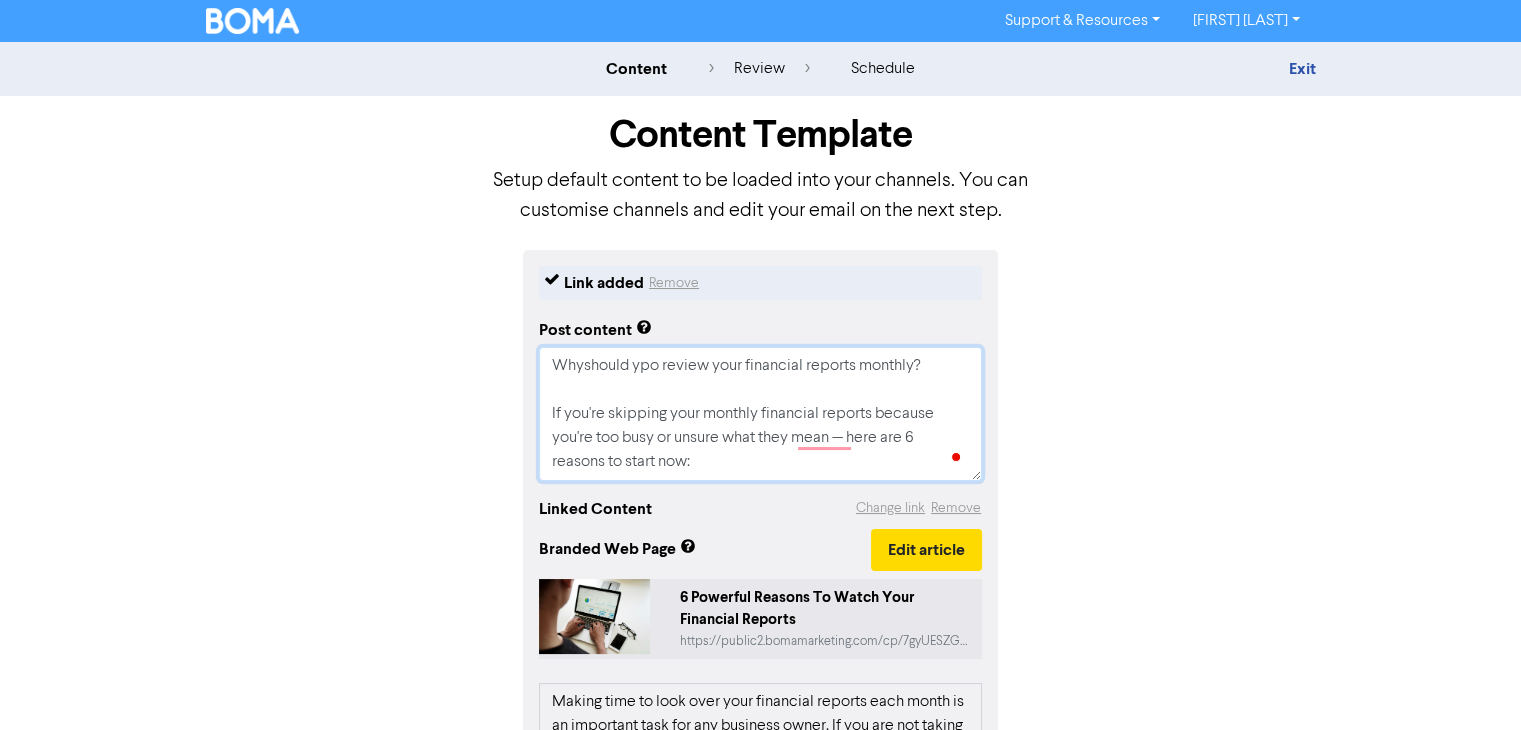 type on "x" 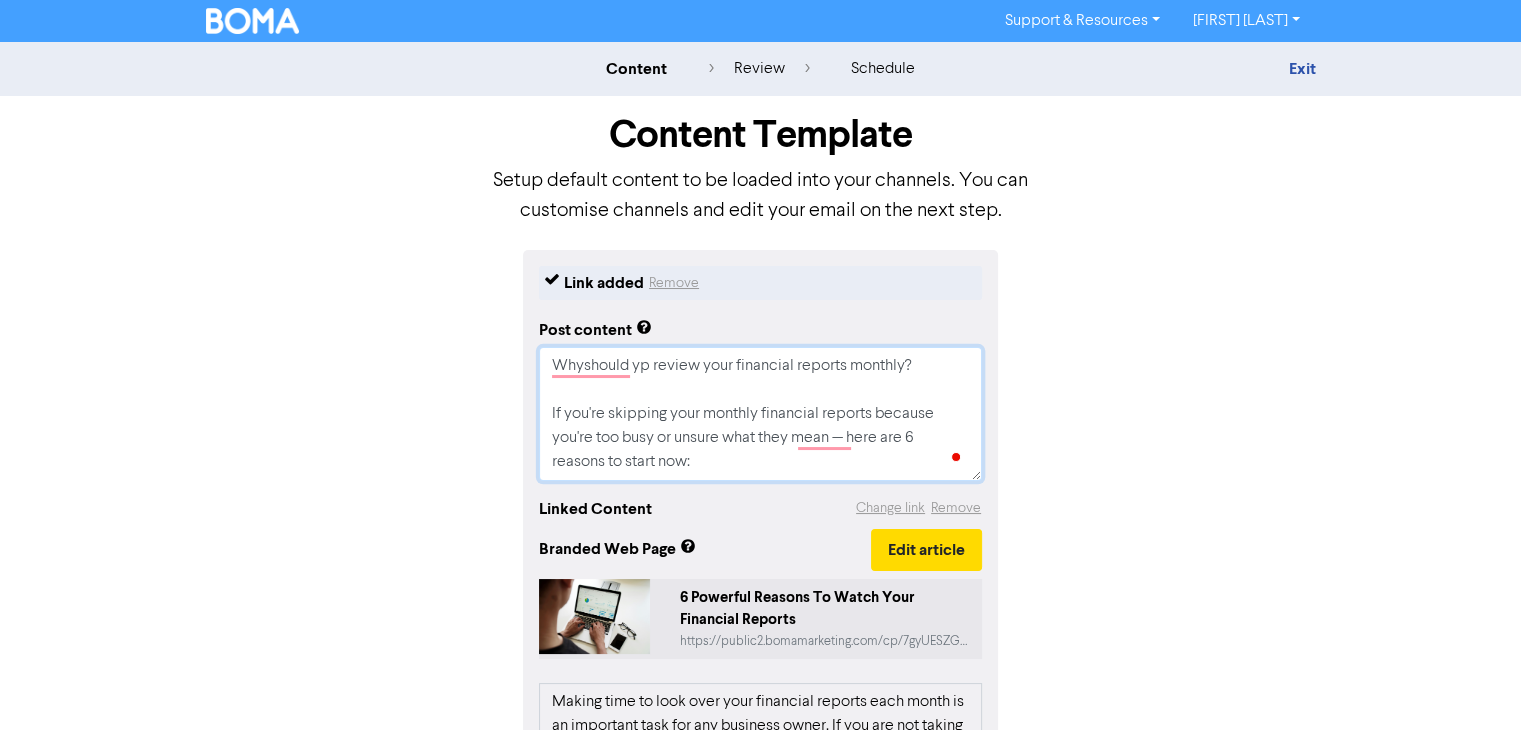 type on "x" 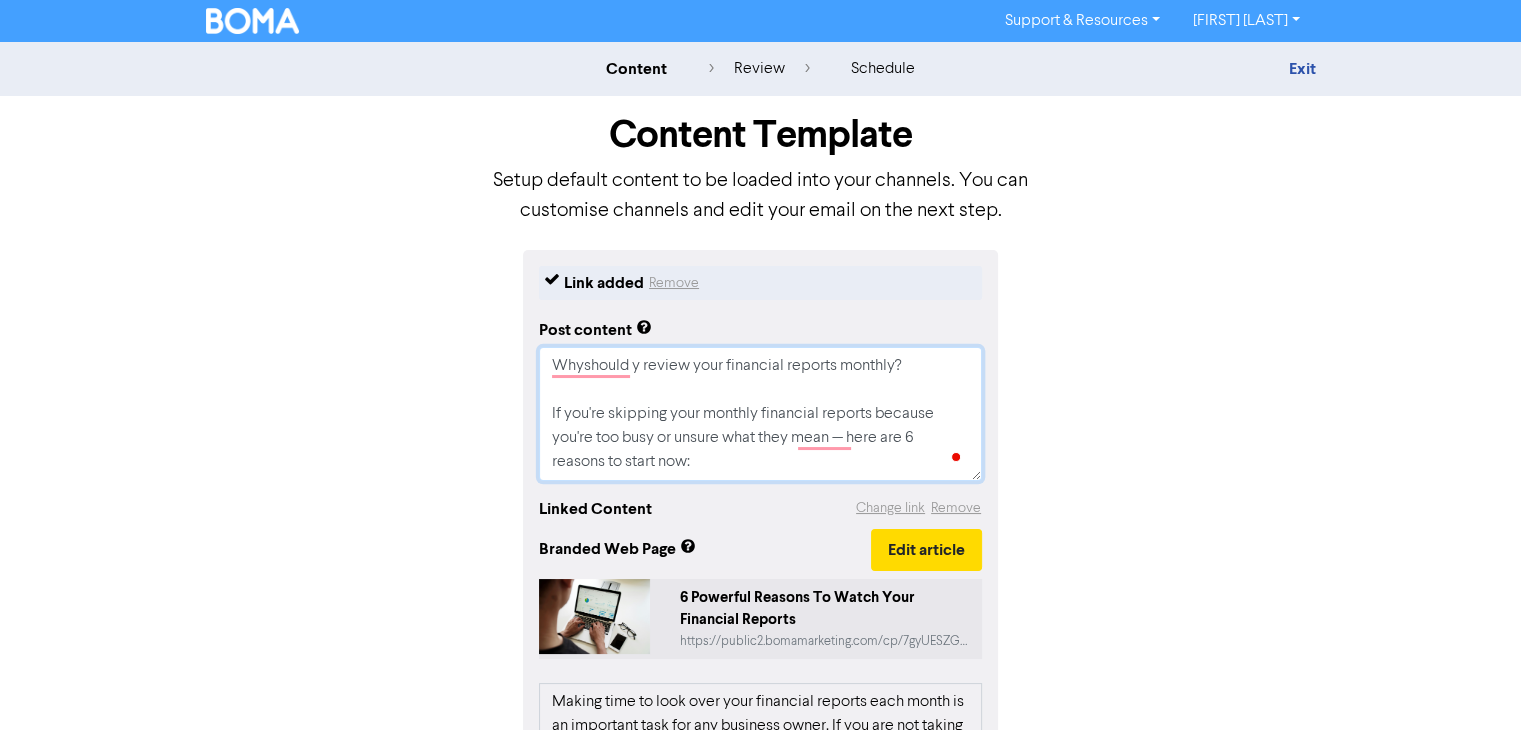 type on "x" 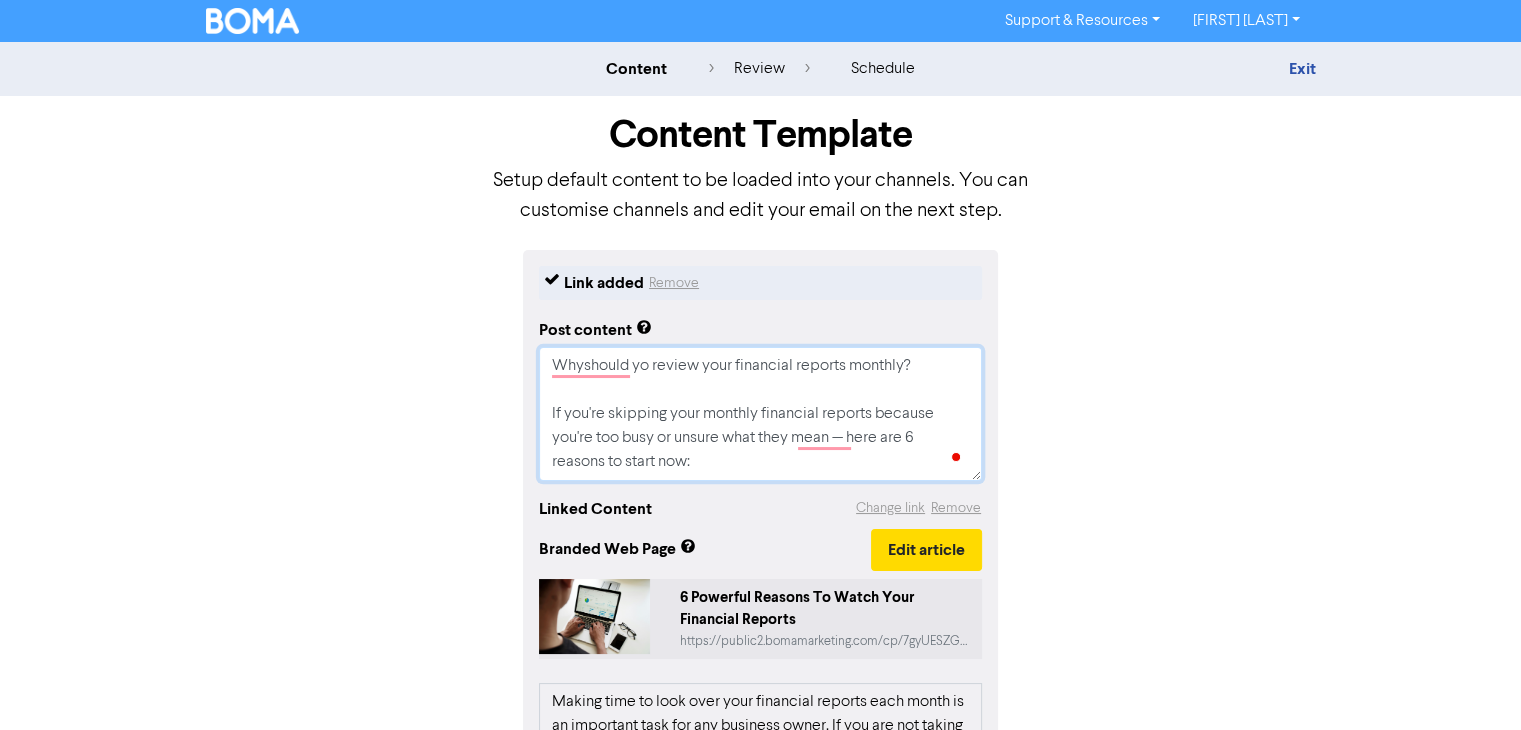 type on "x" 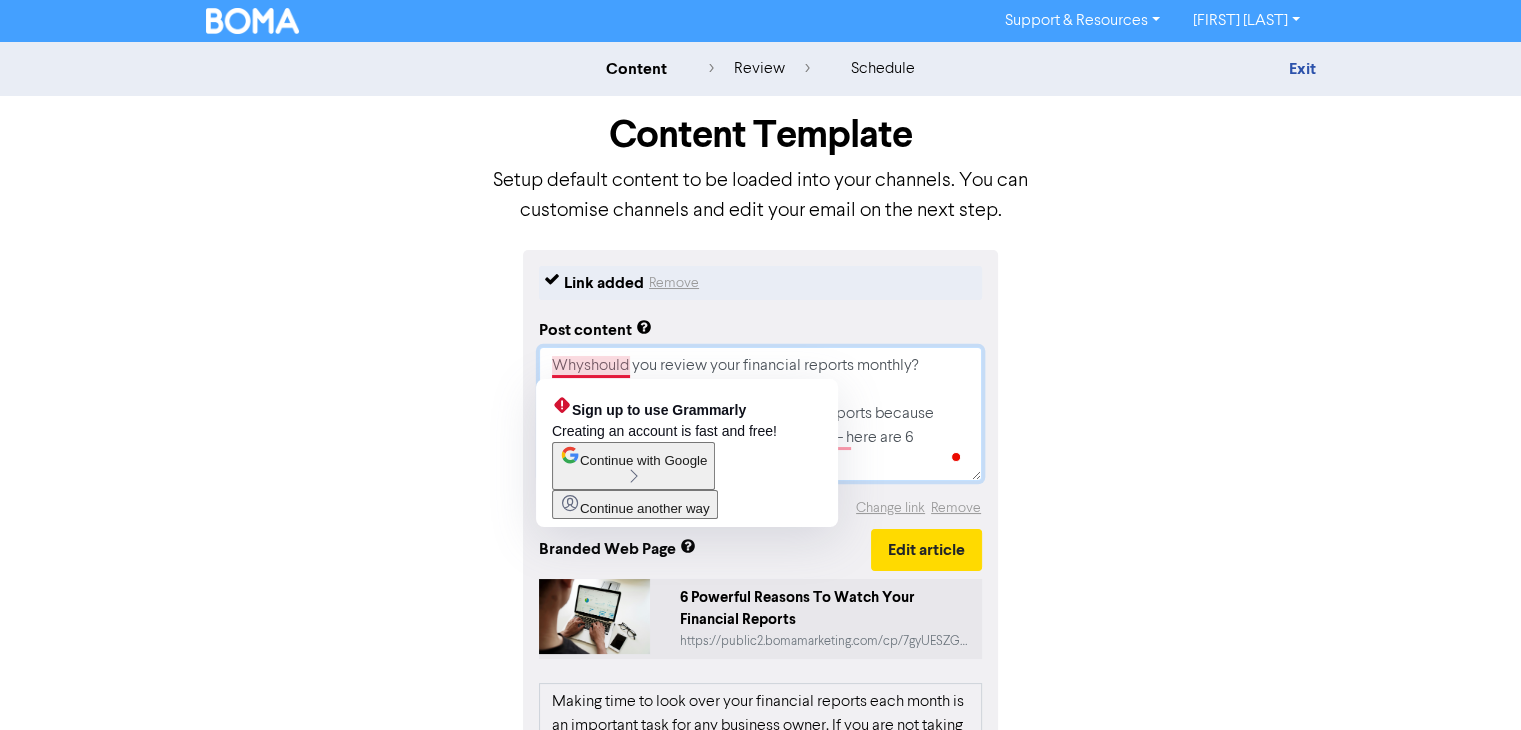 click on "Whyshould you review your financial reports monthly?
If you're skipping your monthly financial reports because you're too busy or unsure what they mean — here are 6 reasons to start now:" at bounding box center (760, 414) 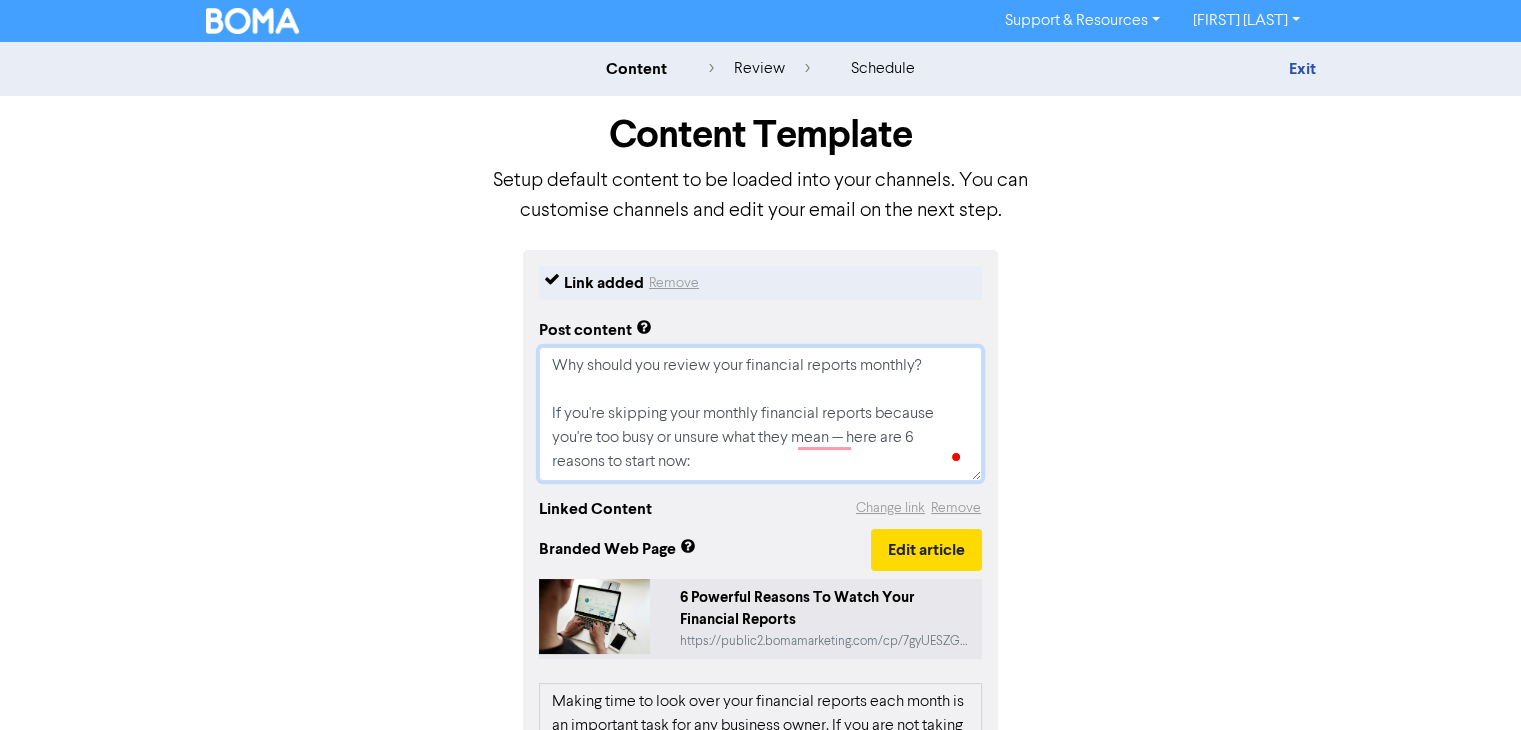 click on "Why should you review your financial reports monthly?
If you're skipping your monthly financial reports because you're too busy or unsure what they mean — here are 6 reasons to start now:" at bounding box center (760, 414) 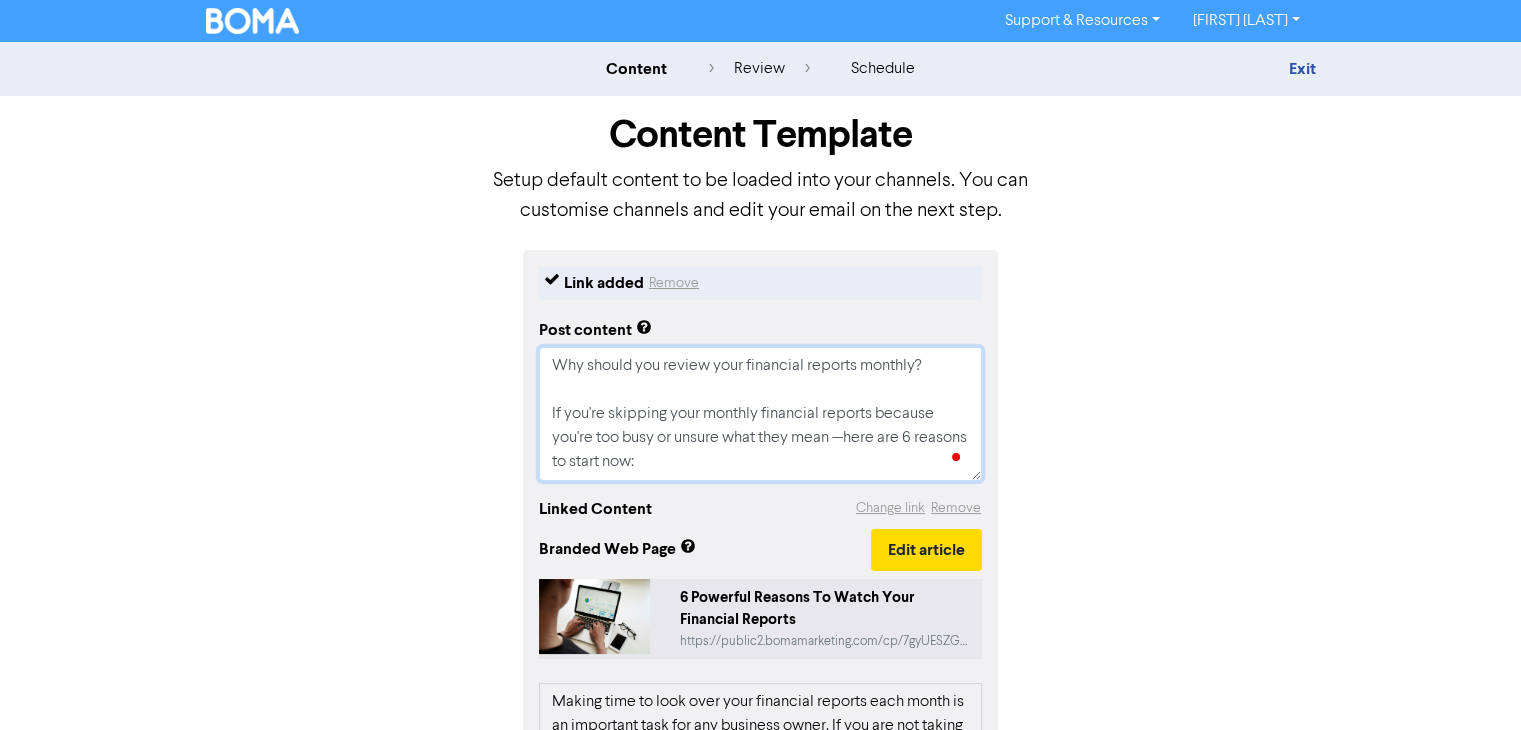 type on "x" 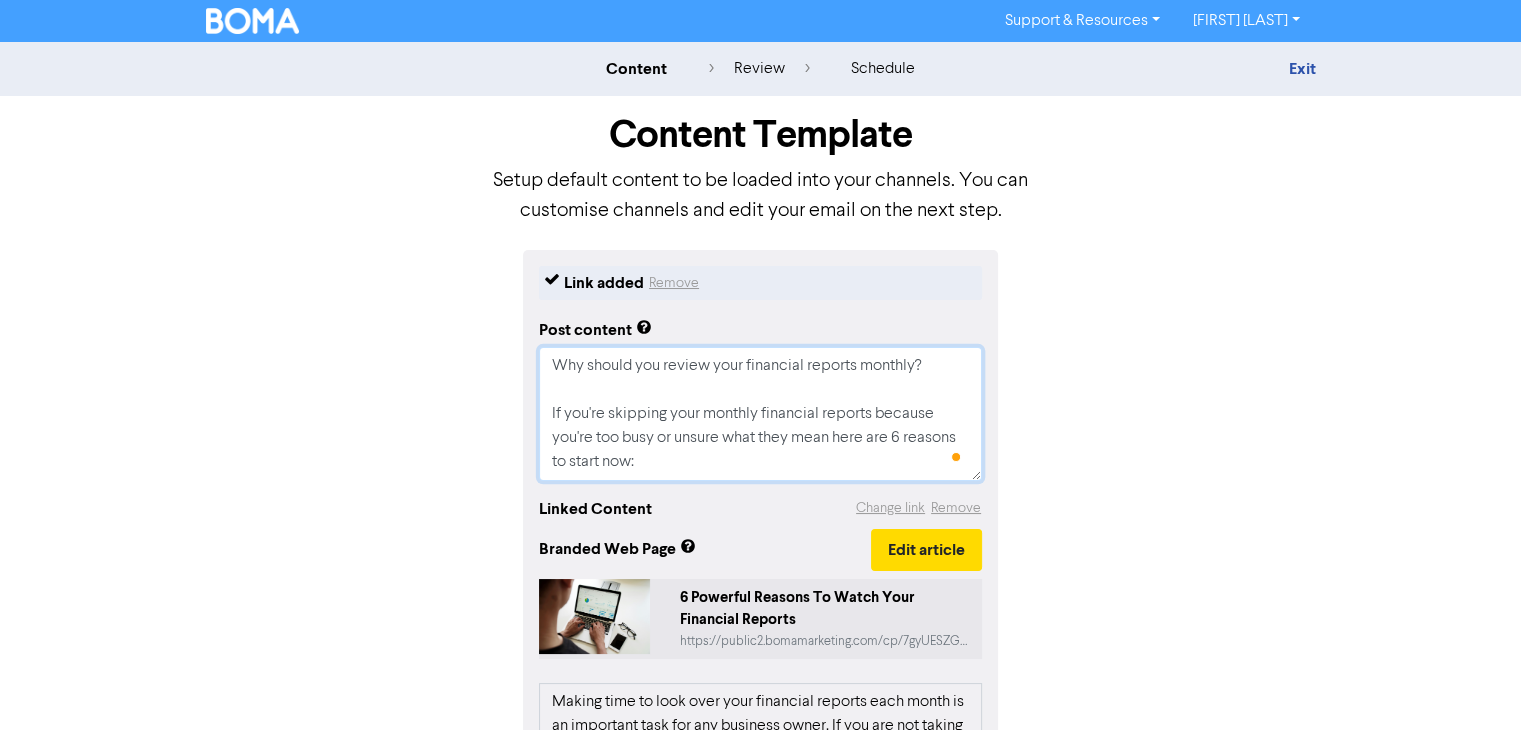 type on "x" 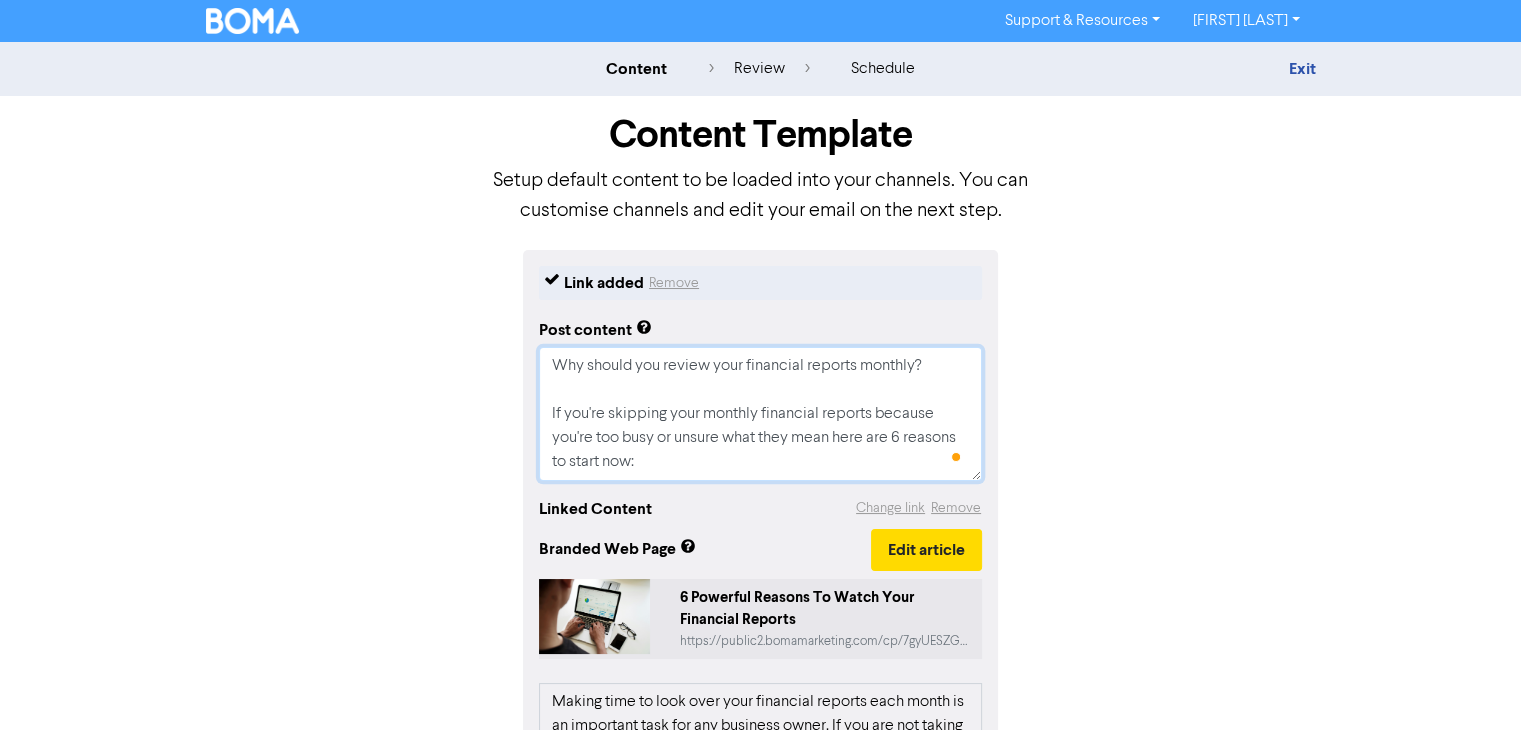 type on "Why should you review your financial reports monthly?
If you're skipping your monthly financial reports because you're too busy or unsure what they meanhere are 6 reasons to start now:" 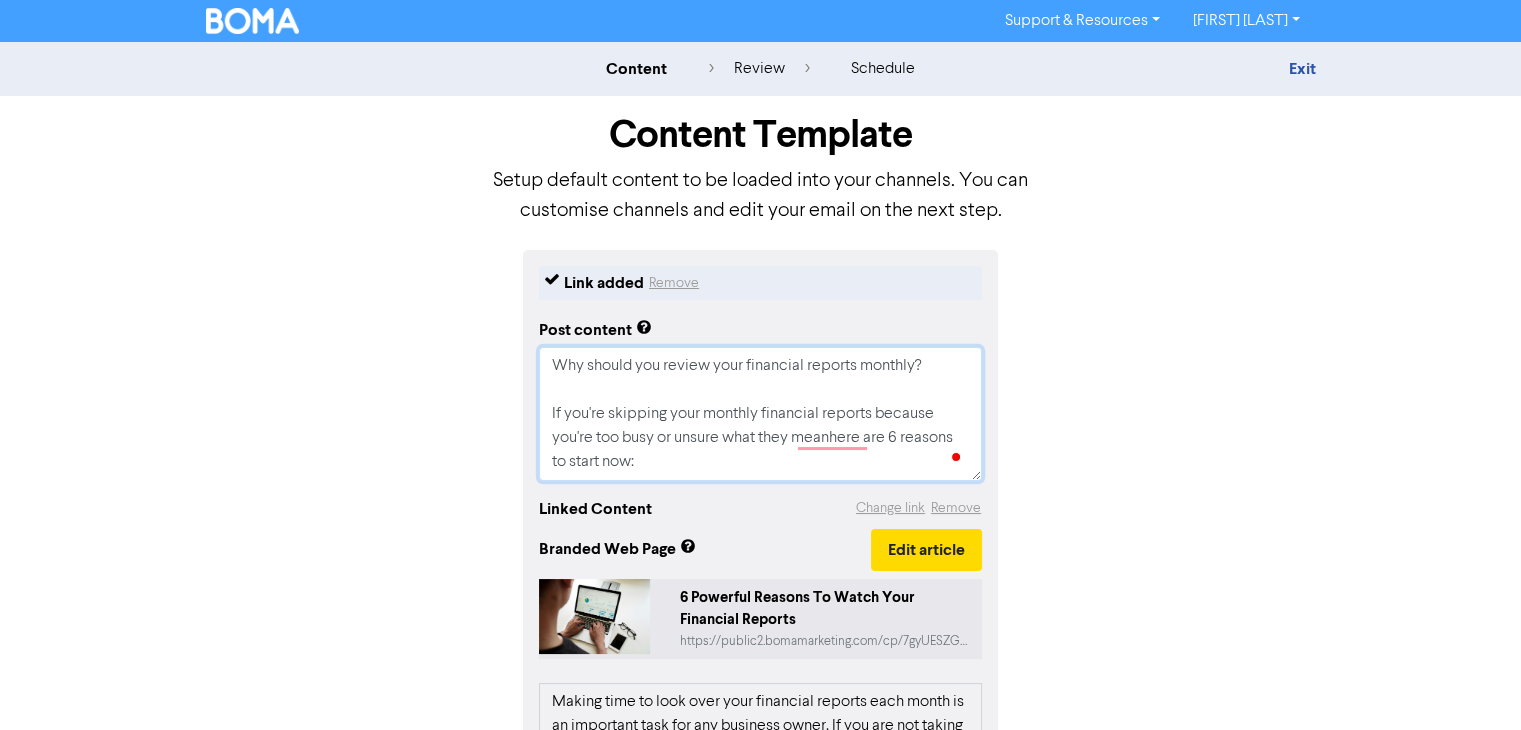 type on "x" 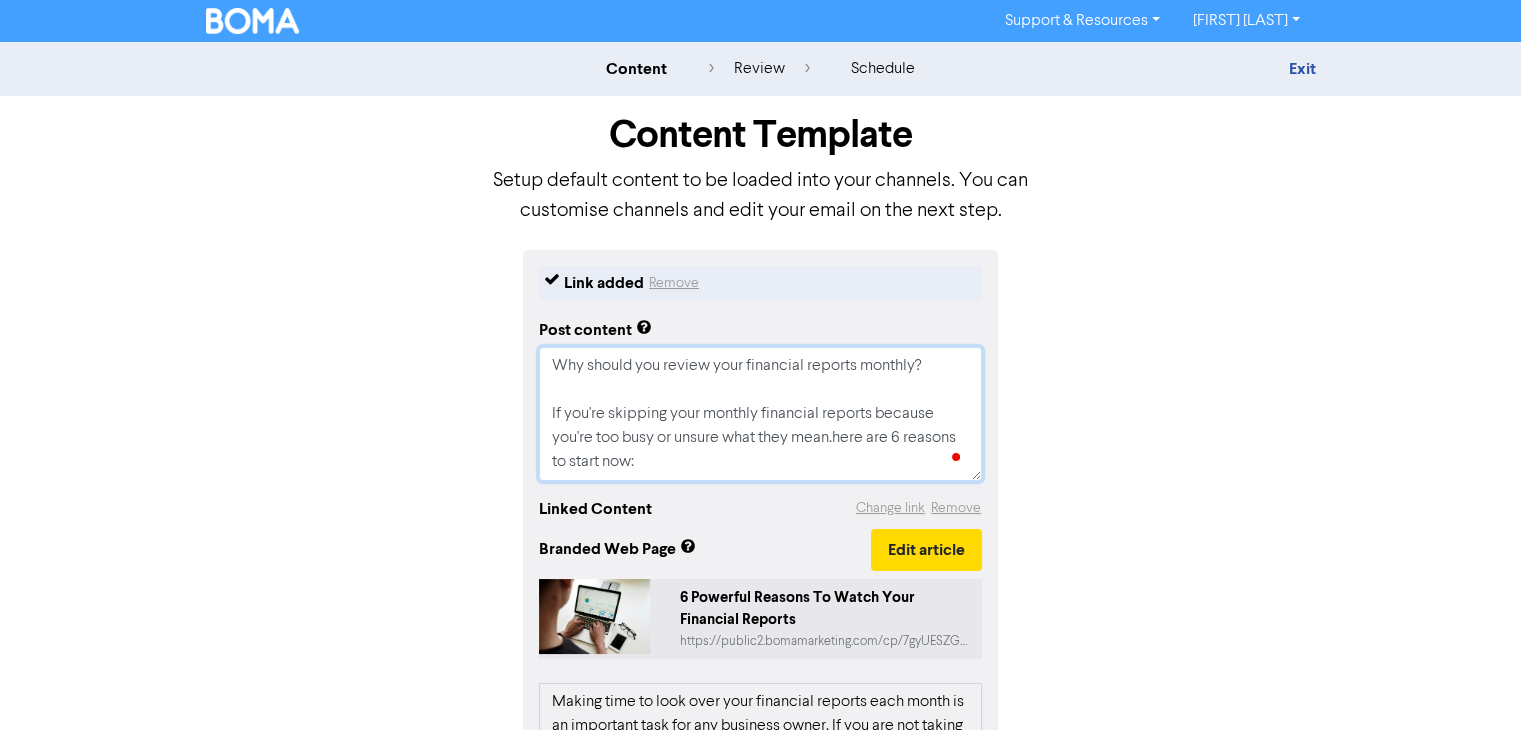 type on "x" 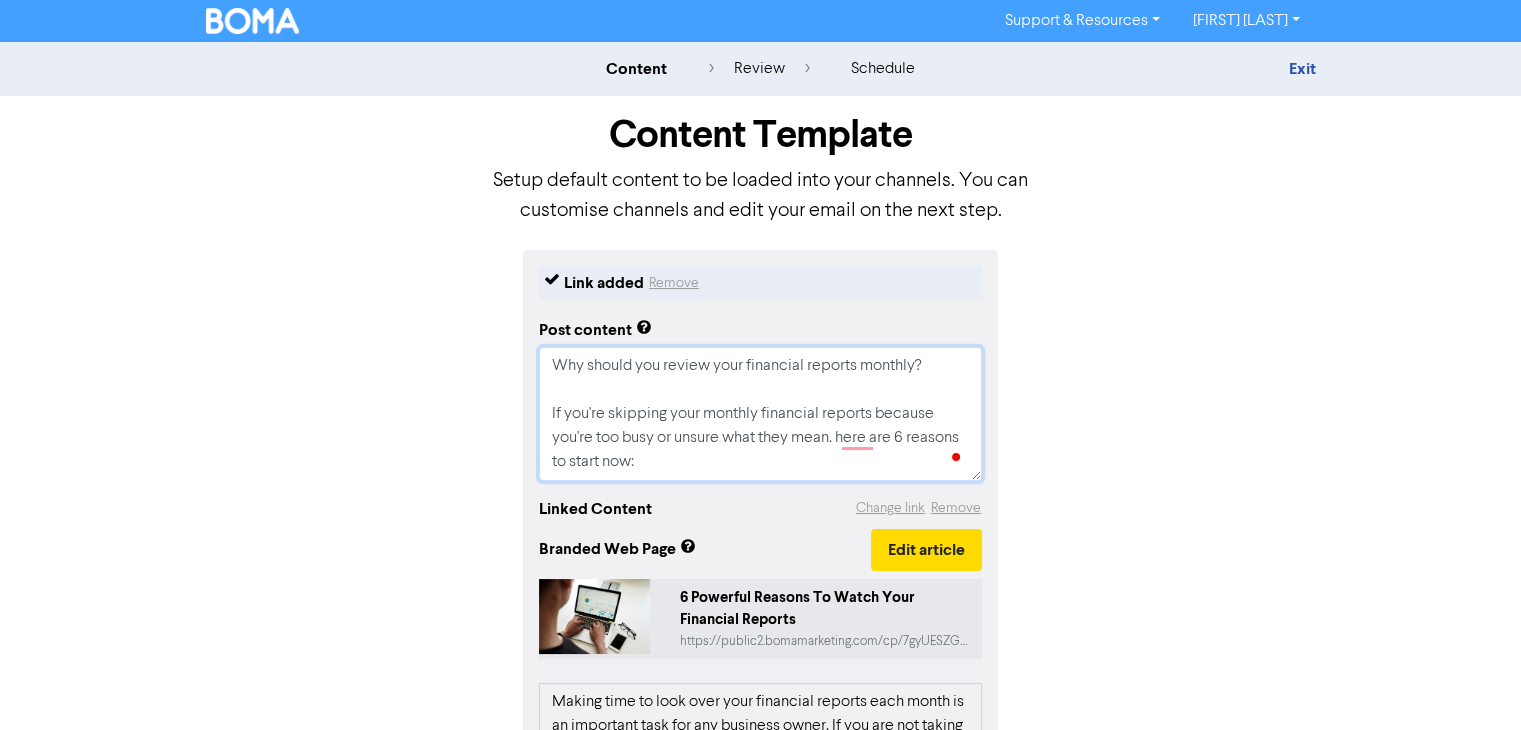 type on "x" 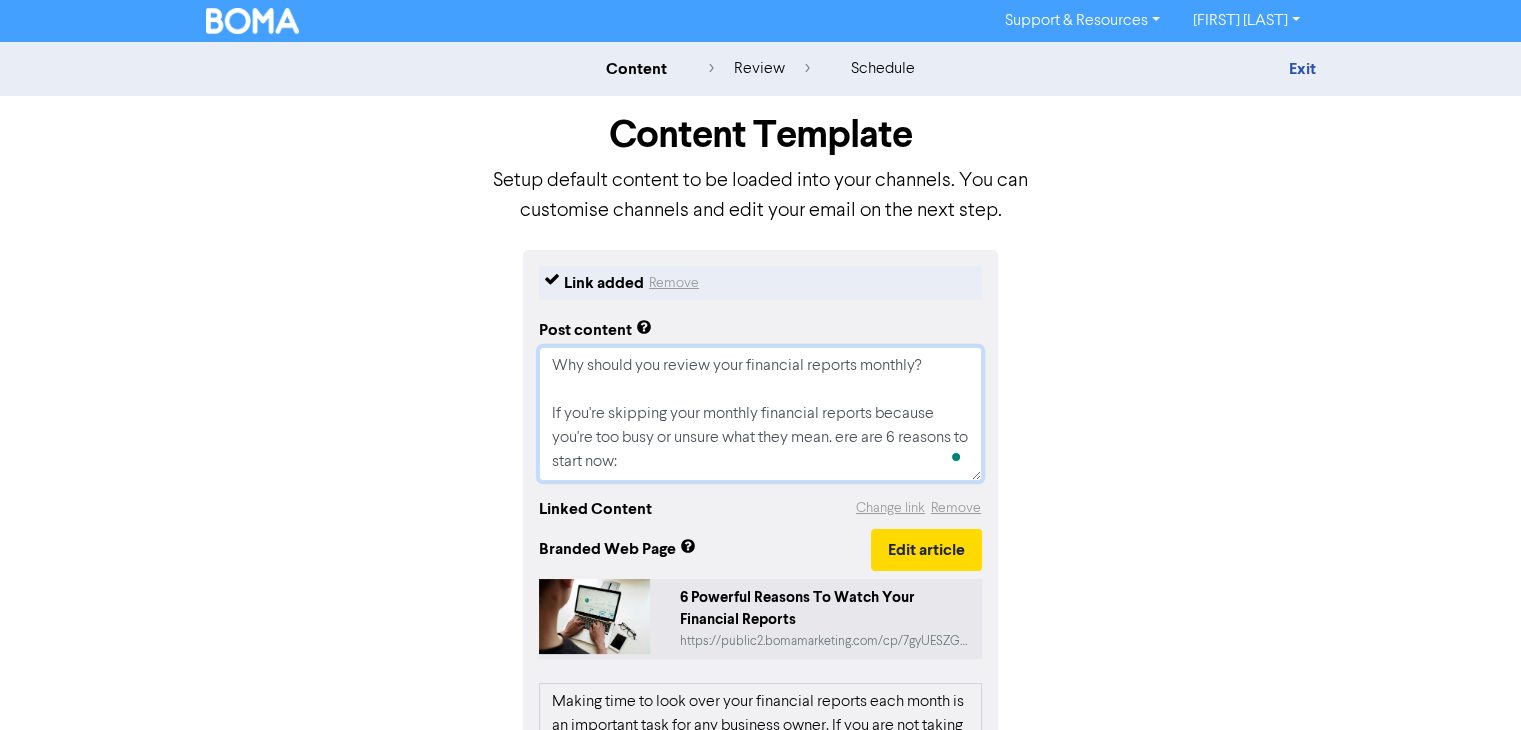 type on "x" 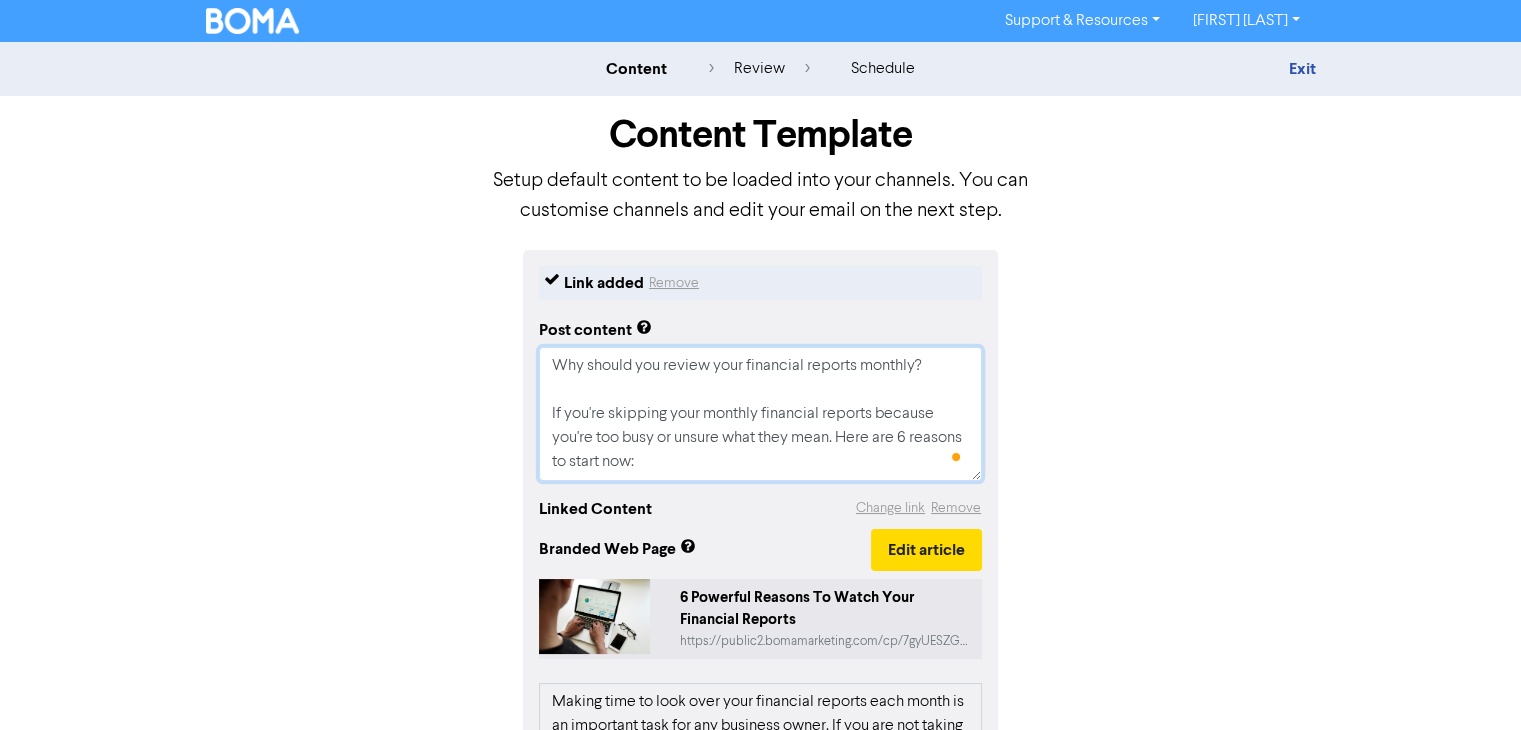 type on "Why should you review your financial reports monthly?
If you're skipping your monthly financial reports because you're too busy or unsure what they mean. Here are 6 reasons to start now:" 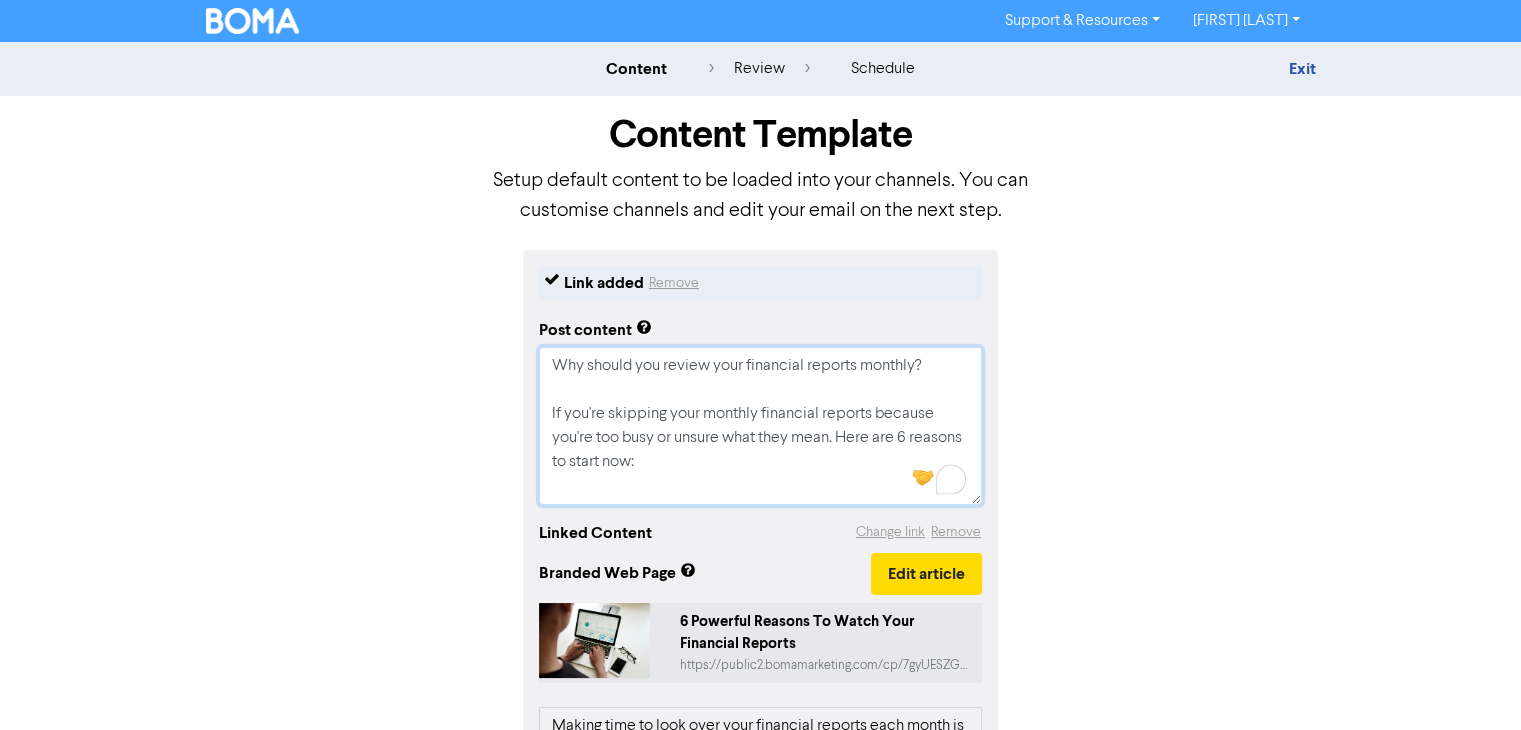 paste on "Know Your Numbers – Your Profit & Loss report shows how your business is performing and helps spot trends or unusual expenses.
💳 Improve Loan Chances – Banks look at your P&L and Balance Sheet when assessing loans.
💰 Get Paid Faster – Reviewing aged receivables helps you chase overdue invoices before they become bad debts.
🤝 Strengthen Supplier Relationships – Stay on top of bills with your aged payables report to avoid late payments.
💡 Boost Cashflow – Knowing what’s owed and owing helps you plan better and avoid cash crunches.
📈 Make Smarter Decisions – Your reports tell your business’s story — understanding them helps you make informed choices." 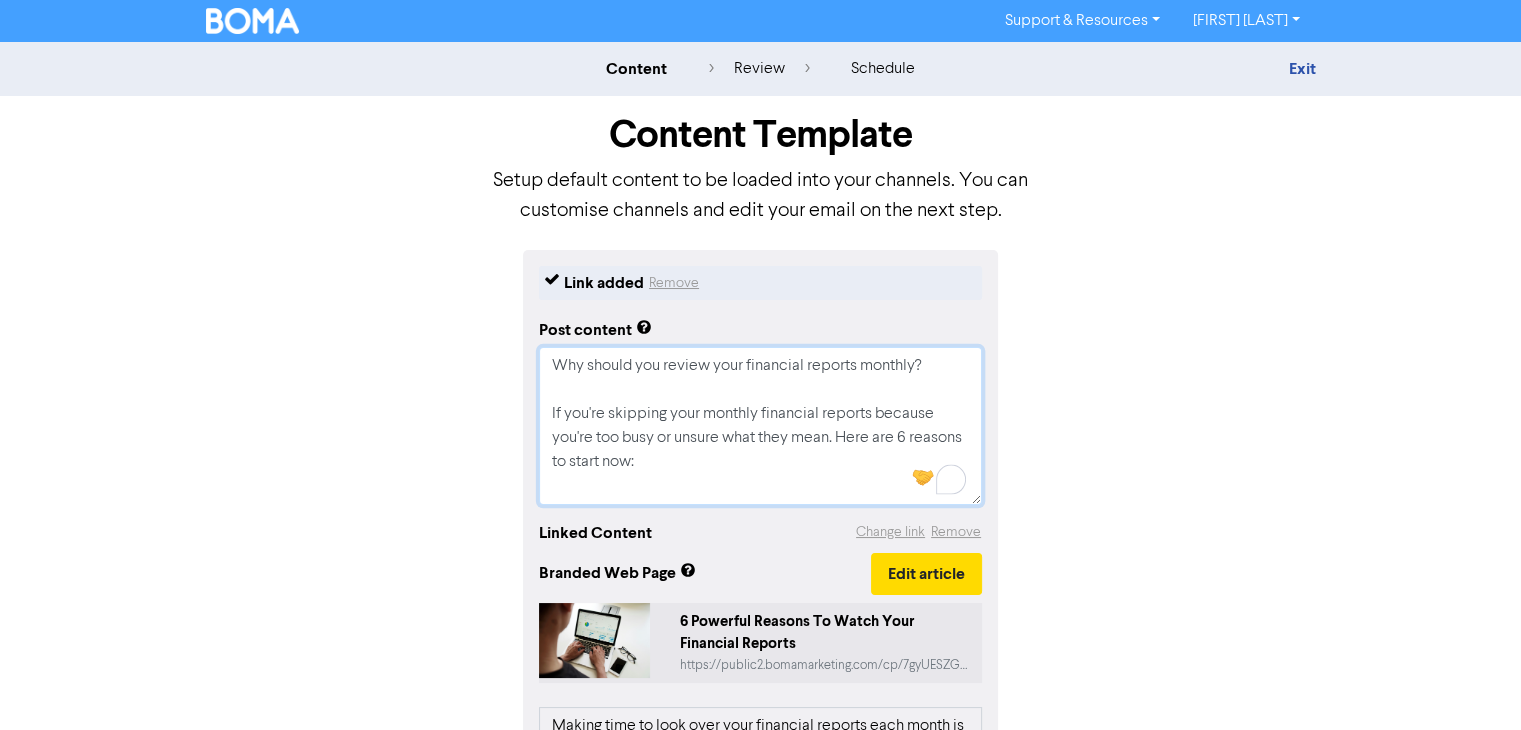 type on "x" 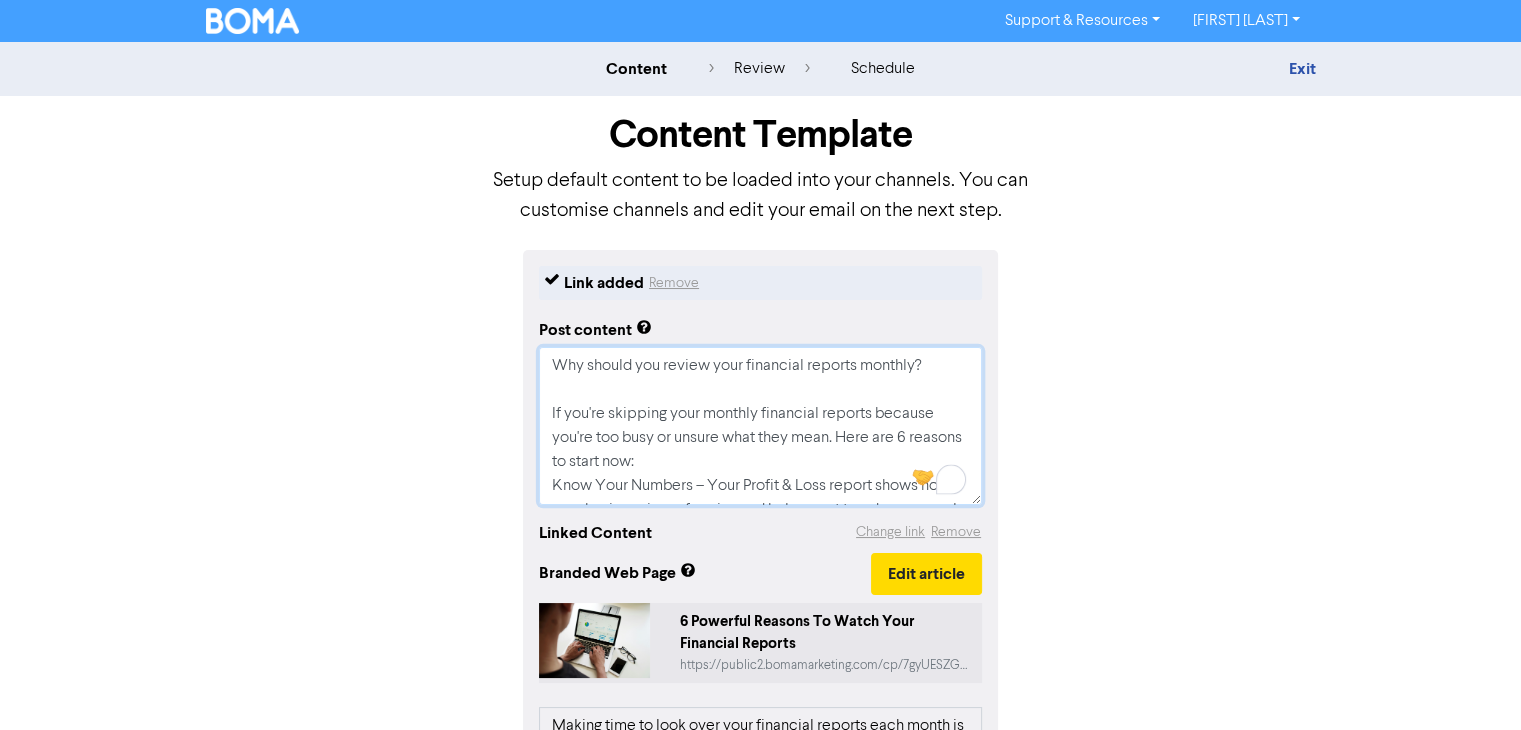 scroll, scrollTop: 328, scrollLeft: 0, axis: vertical 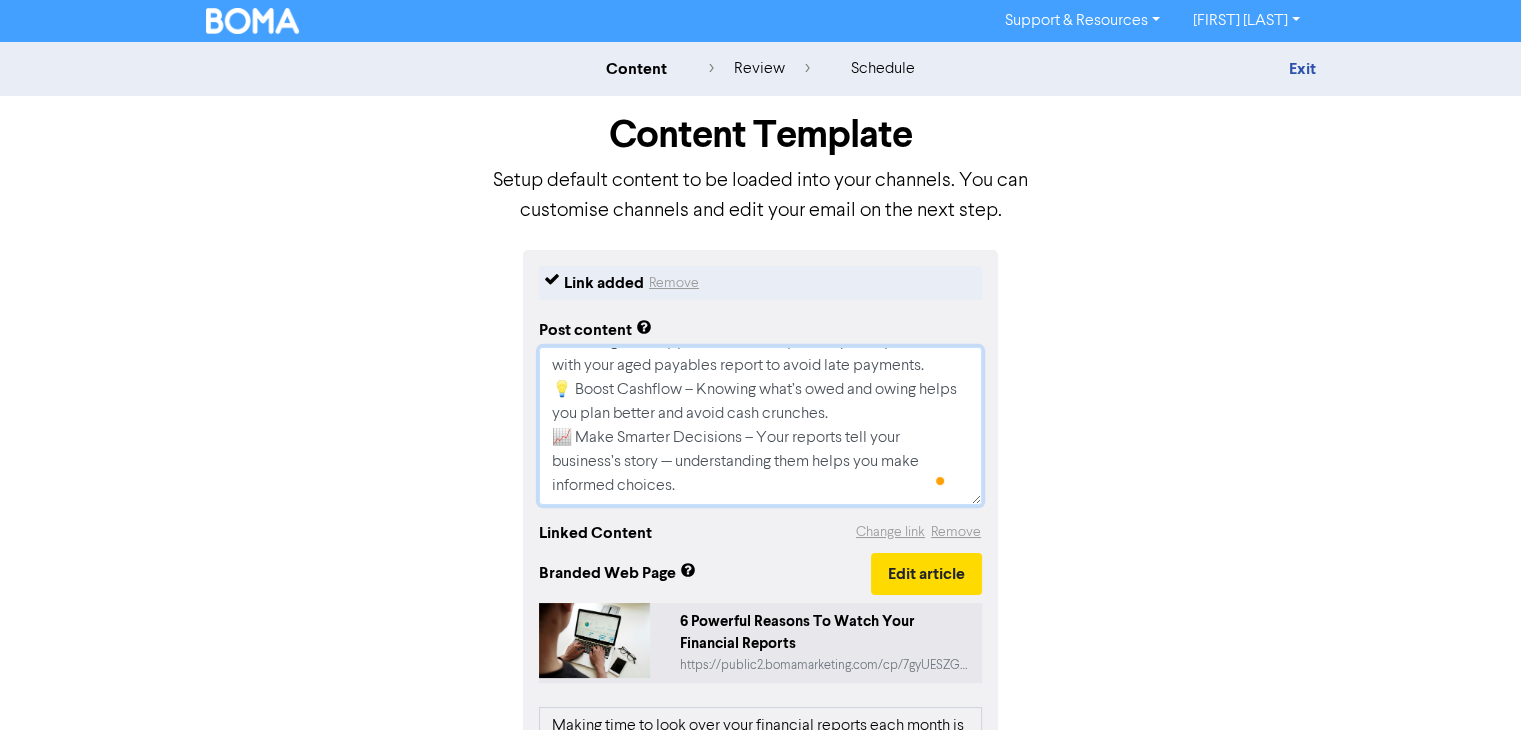 click on "Why should you review your financial reports monthly?
If you're skipping your monthly financial reports because you're too busy or unsure what they mean. Here are 6 reasons to start now:
Know Your Numbers – Your Profit & Loss report shows how your business is performing and helps spot trends or unusual expenses.
💳 Improve Loan Chances – Banks look at your P&L and Balance Sheet when assessing loans.
💰 Get Paid Faster – Reviewing aged receivables helps you chase overdue invoices before they become bad debts.
🤝 Strengthen Supplier Relationships – Stay on top of bills with your aged payables report to avoid late payments.
💡 Boost Cashflow – Knowing what’s owed and owing helps you plan better and avoid cash crunches.
📈 Make Smarter Decisions – Your reports tell your business’s story — understanding them helps you make informed choices." at bounding box center [760, 426] 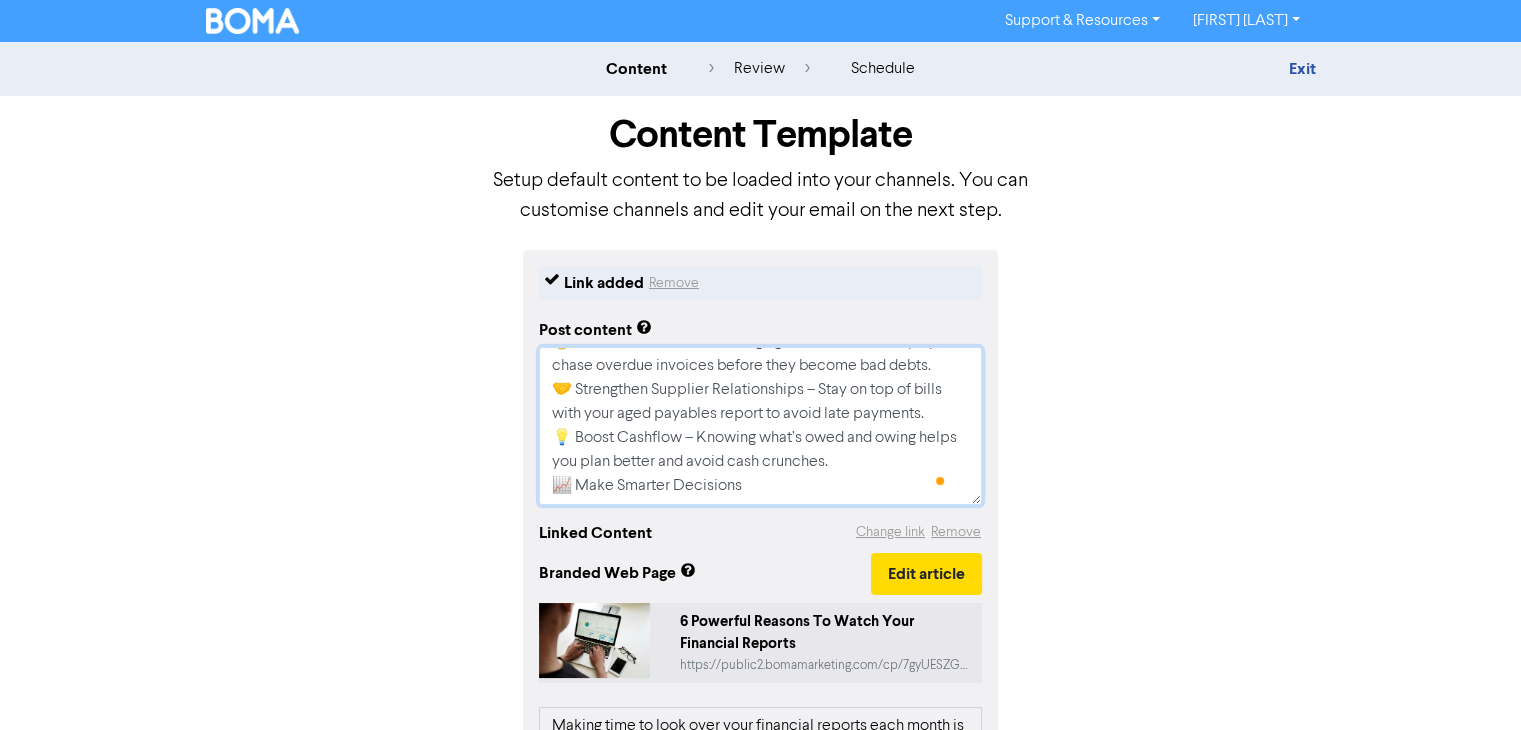 scroll, scrollTop: 288, scrollLeft: 0, axis: vertical 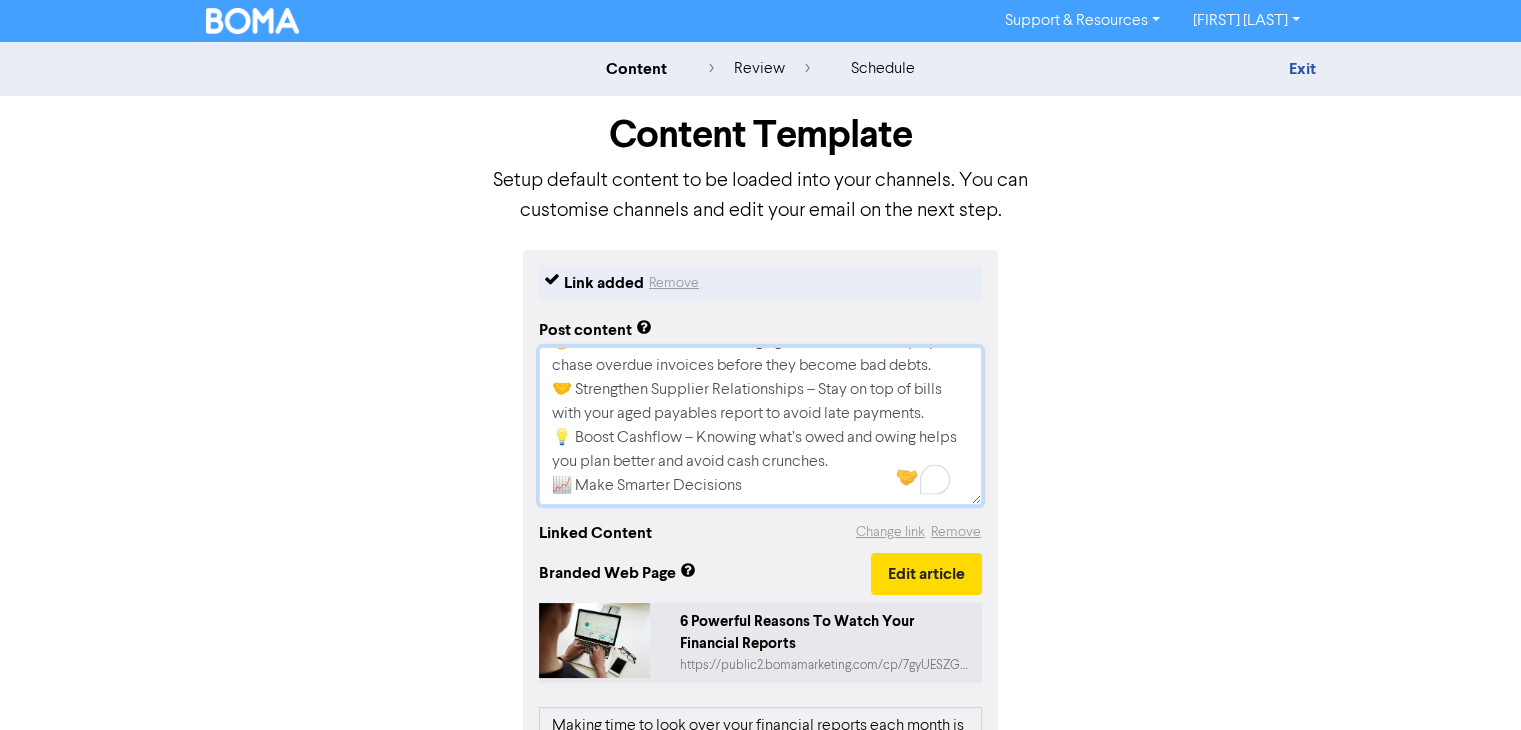 drag, startPoint x: 687, startPoint y: 433, endPoint x: 884, endPoint y: 462, distance: 199.12308 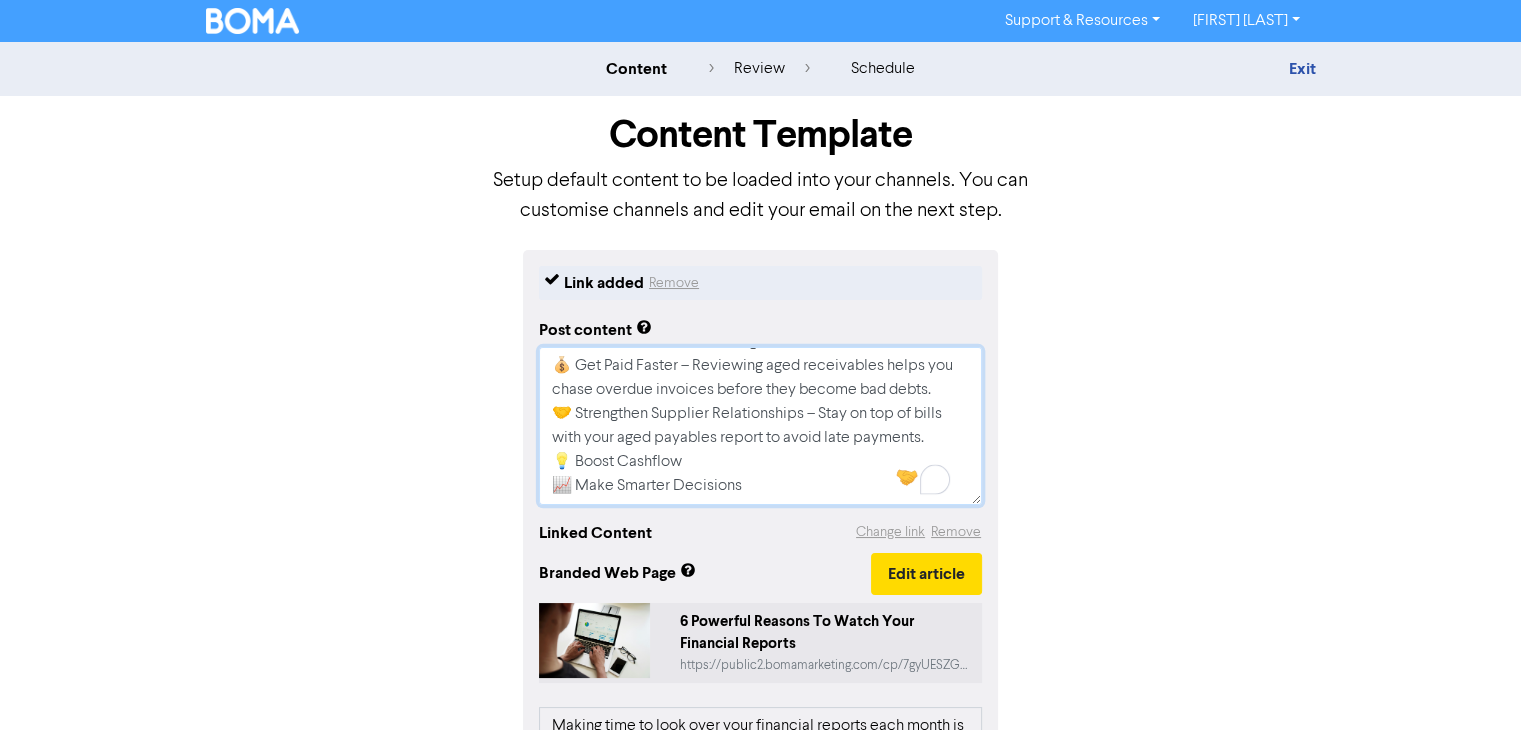 scroll, scrollTop: 264, scrollLeft: 0, axis: vertical 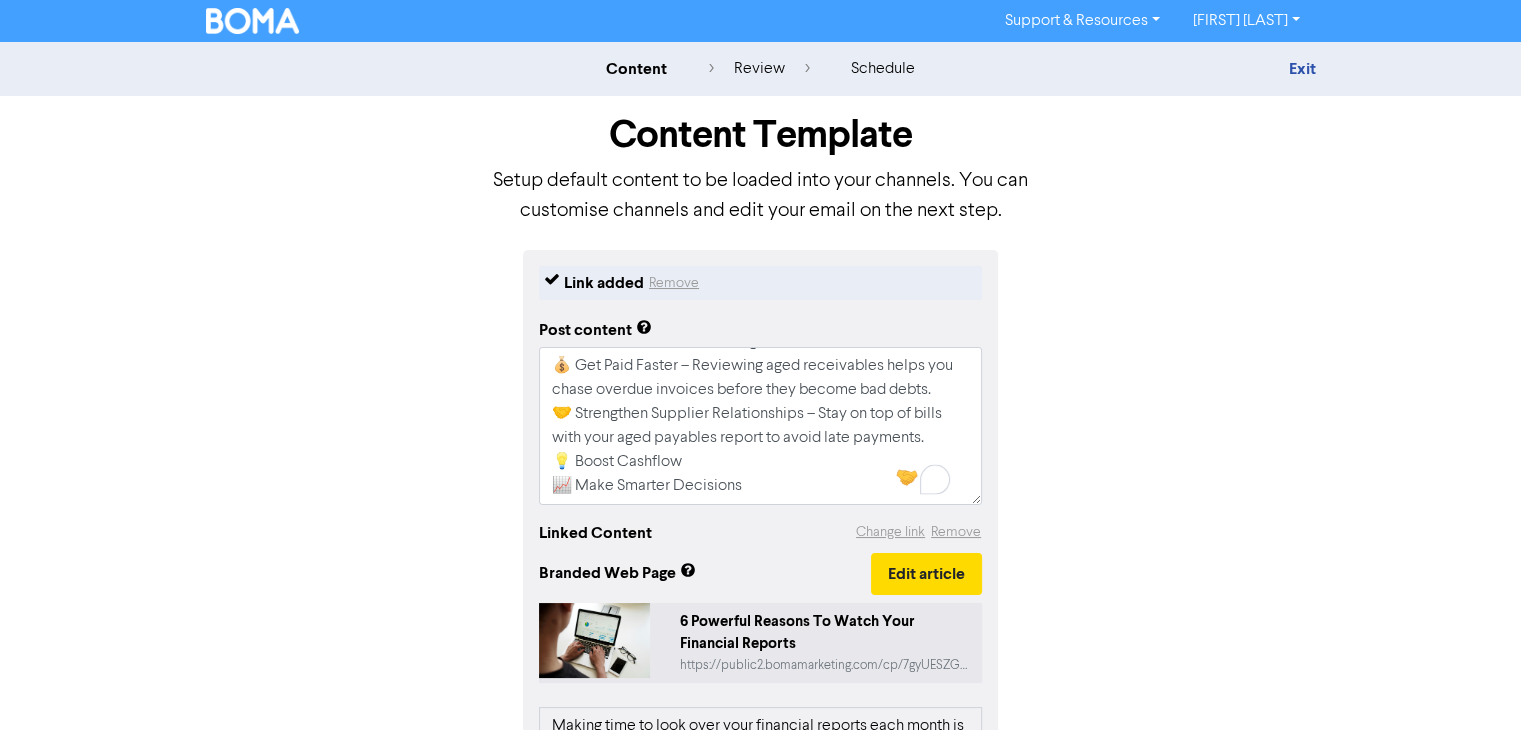 click on "Linked Content Change link Remove Branded Web Page Edit article 6 Powerful Reasons To Watch Your Financial Reports https://public2.bomamarketing.com/cp/7gyUESZGKkYcXl6iYwOsc7?sa=20y5slFd" at bounding box center [760, 602] 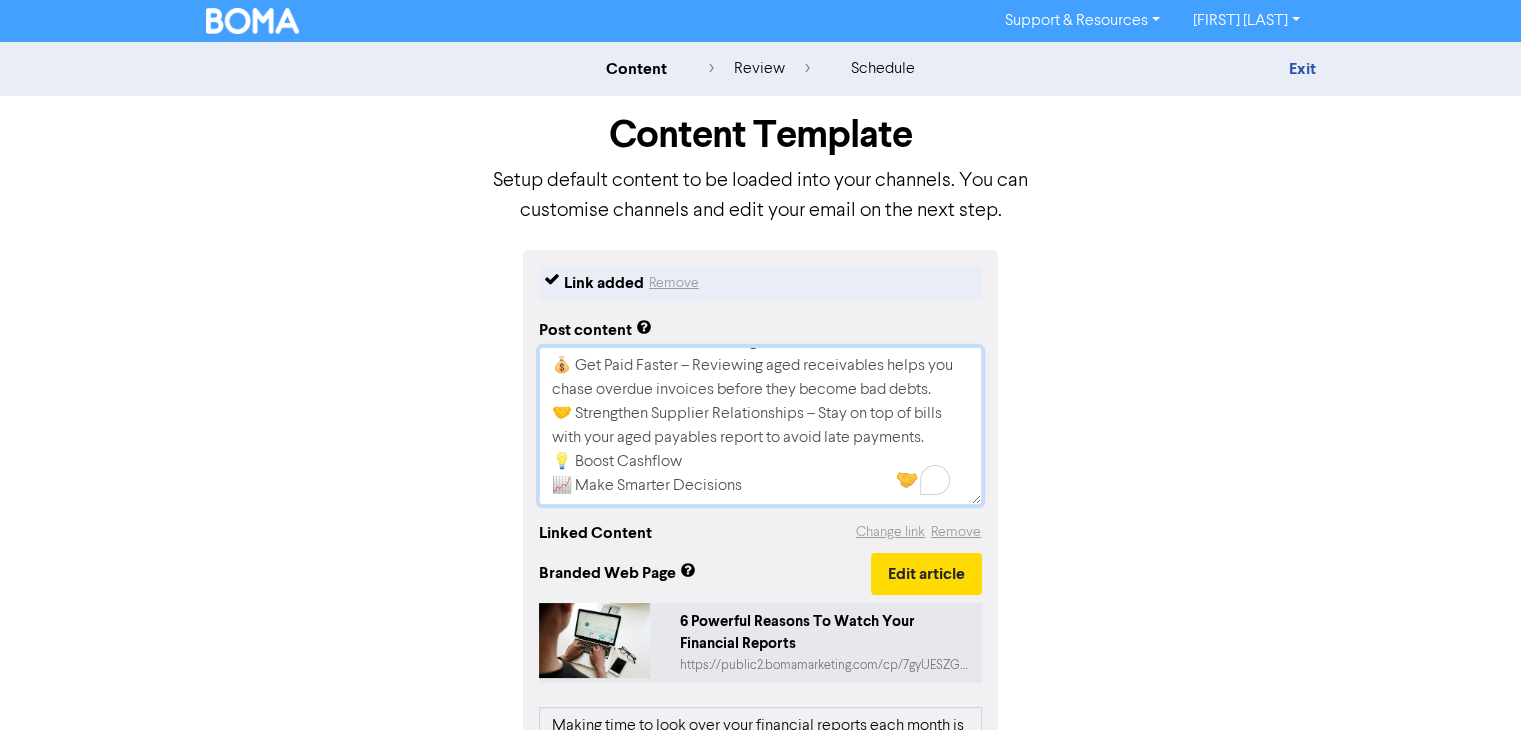 drag, startPoint x: 805, startPoint y: 417, endPoint x: 938, endPoint y: 445, distance: 135.91542 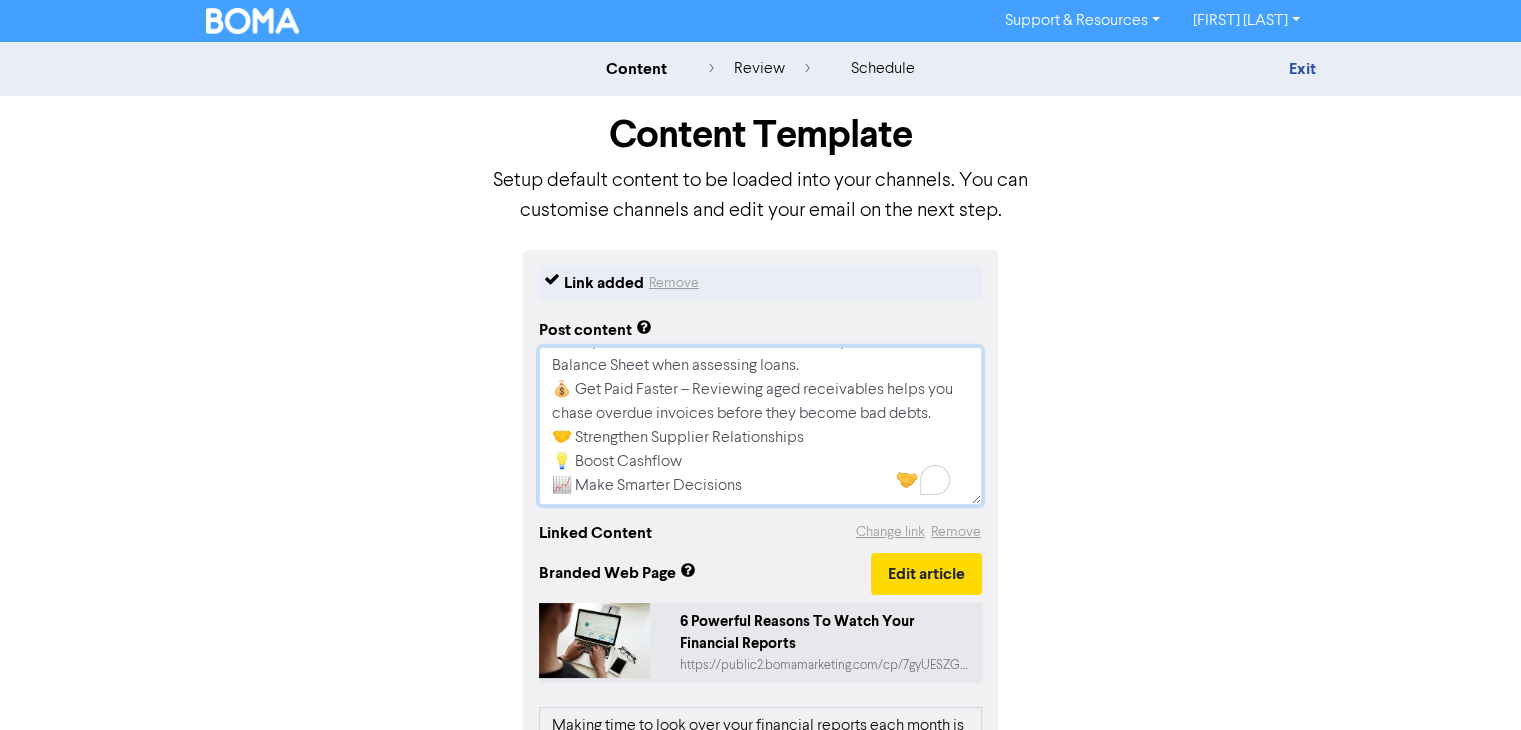 scroll, scrollTop: 240, scrollLeft: 0, axis: vertical 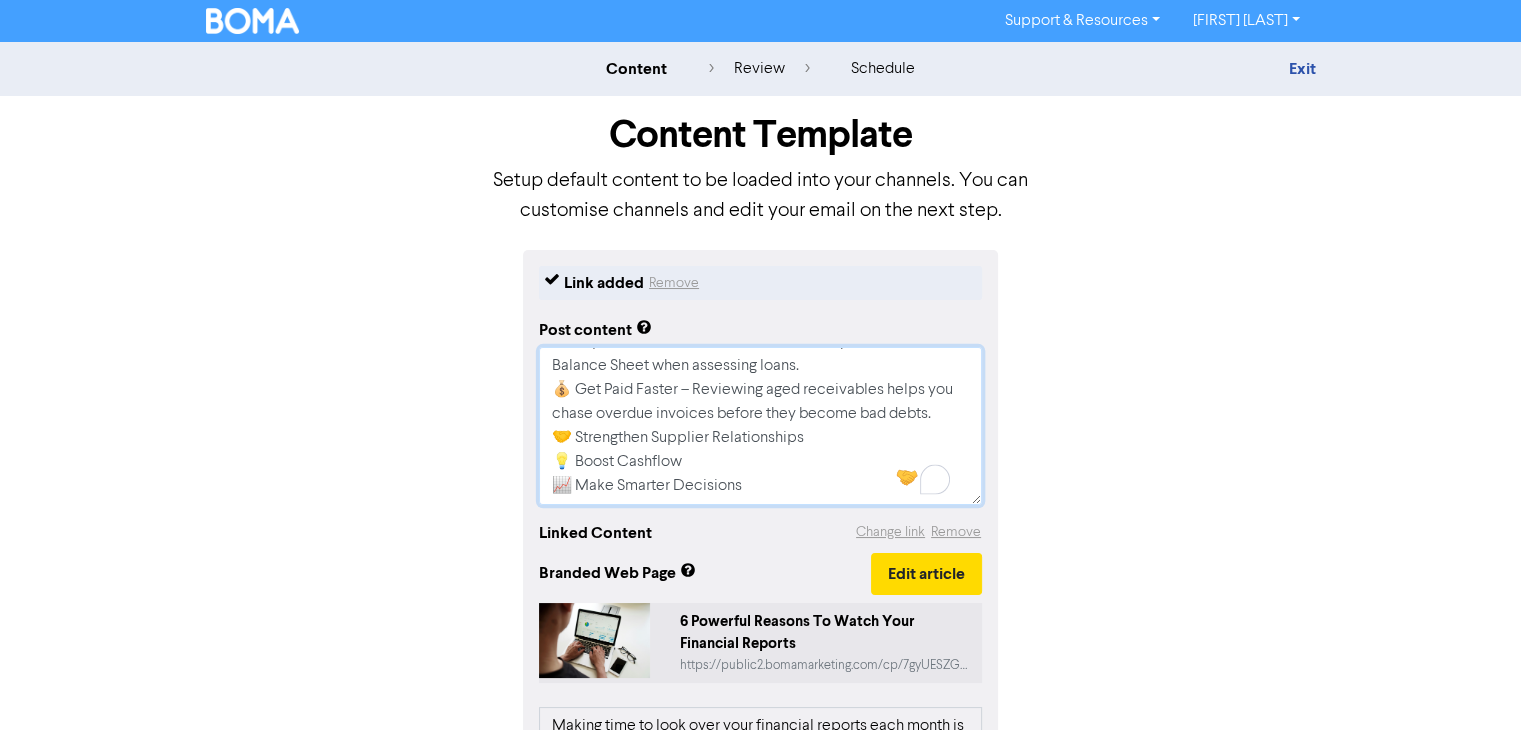drag, startPoint x: 552, startPoint y: 387, endPoint x: 925, endPoint y: 425, distance: 374.93066 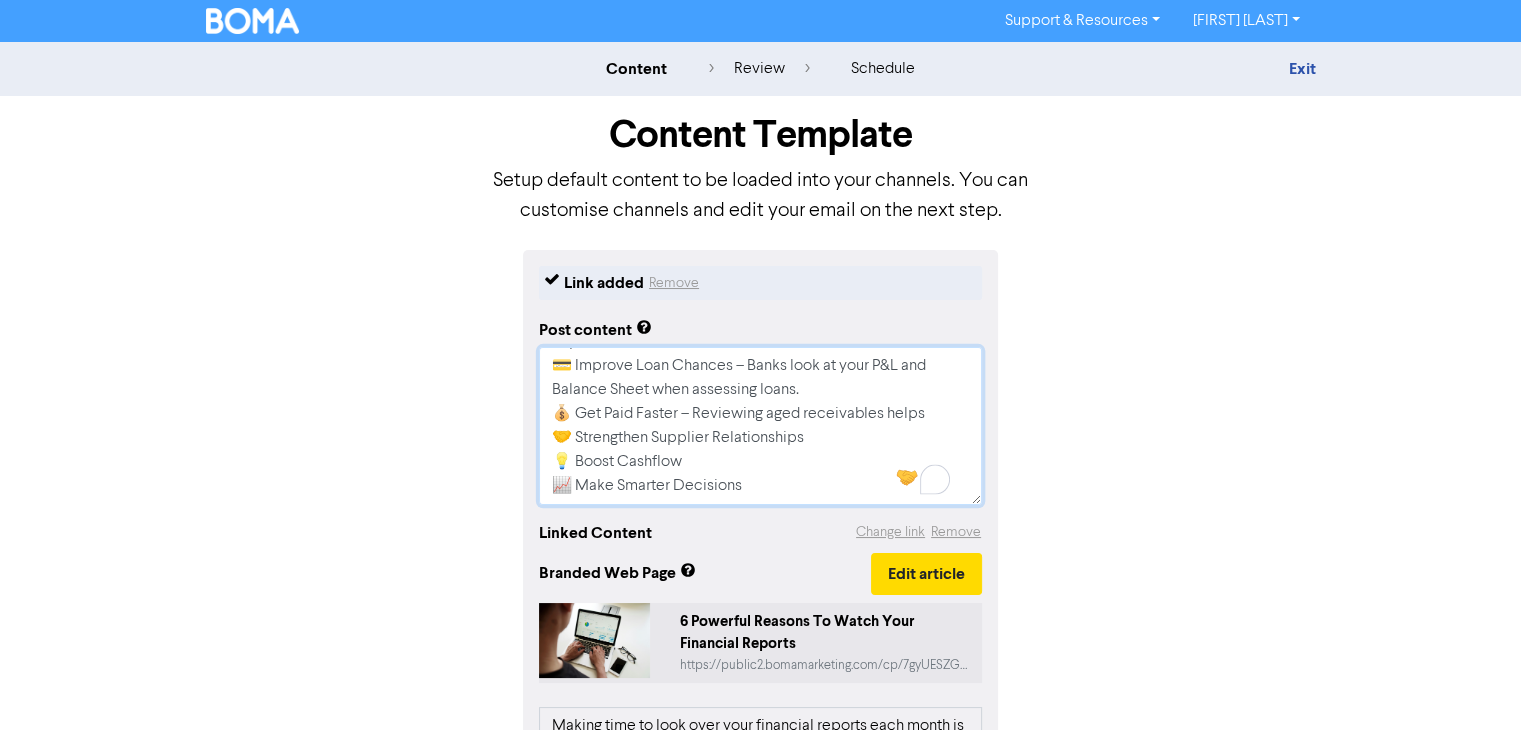 scroll, scrollTop: 192, scrollLeft: 0, axis: vertical 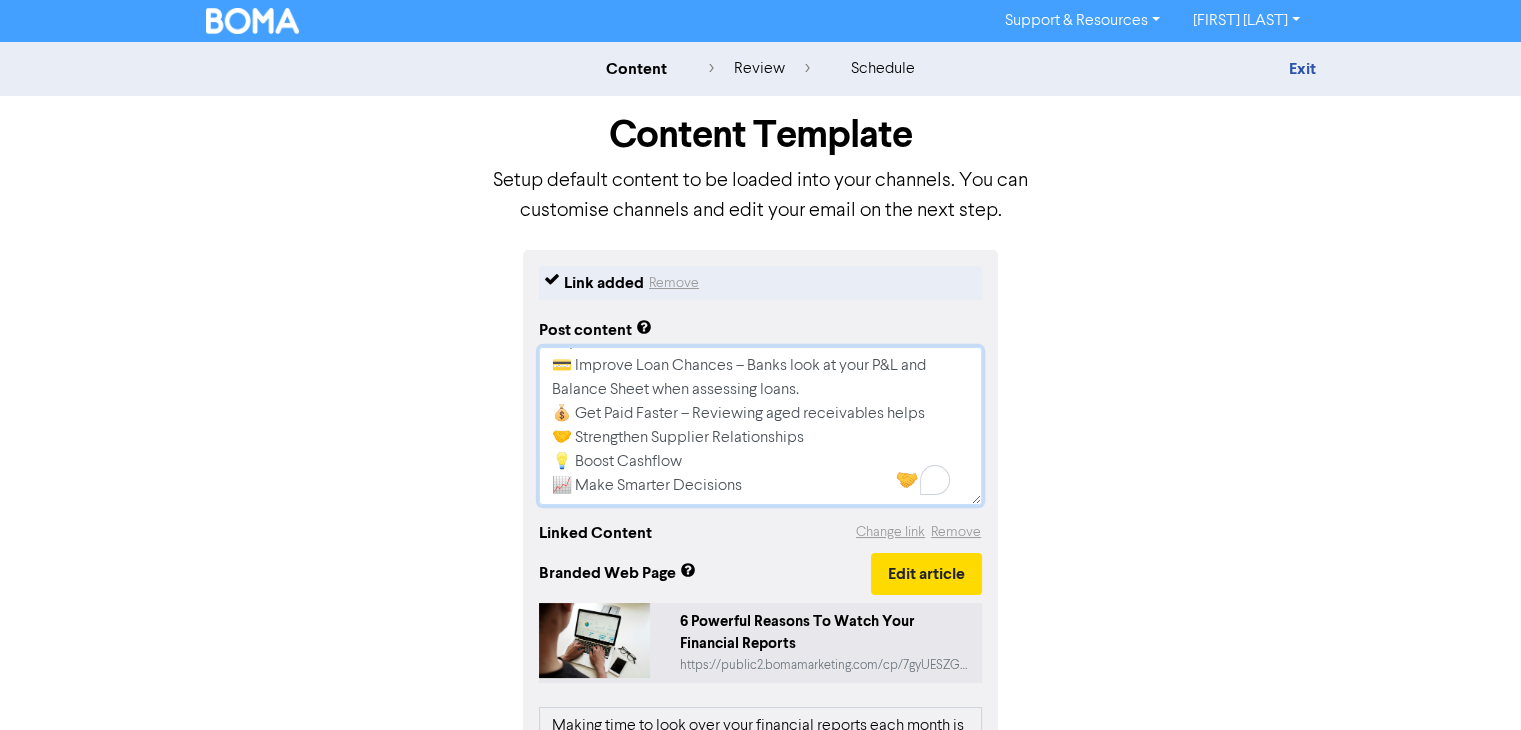 click on "Why should you review your financial reports monthly?
If you're skipping your monthly financial reports because you're too busy or unsure what they mean. Here are 6 reasons to start now:
Know Your Numbers – Your Profit & Loss report shows how your business is performing and helps spot trends or unusual expenses.
💳 Improve Loan Chances – Banks look at your P&L and Balance Sheet when assessing loans.
💰 Get Paid Faster – Reviewing aged receivables helps
🤝 Strengthen Supplier Relationships
💡 Boost Cashflow
📈 Make Smarter Decisions" at bounding box center (760, 426) 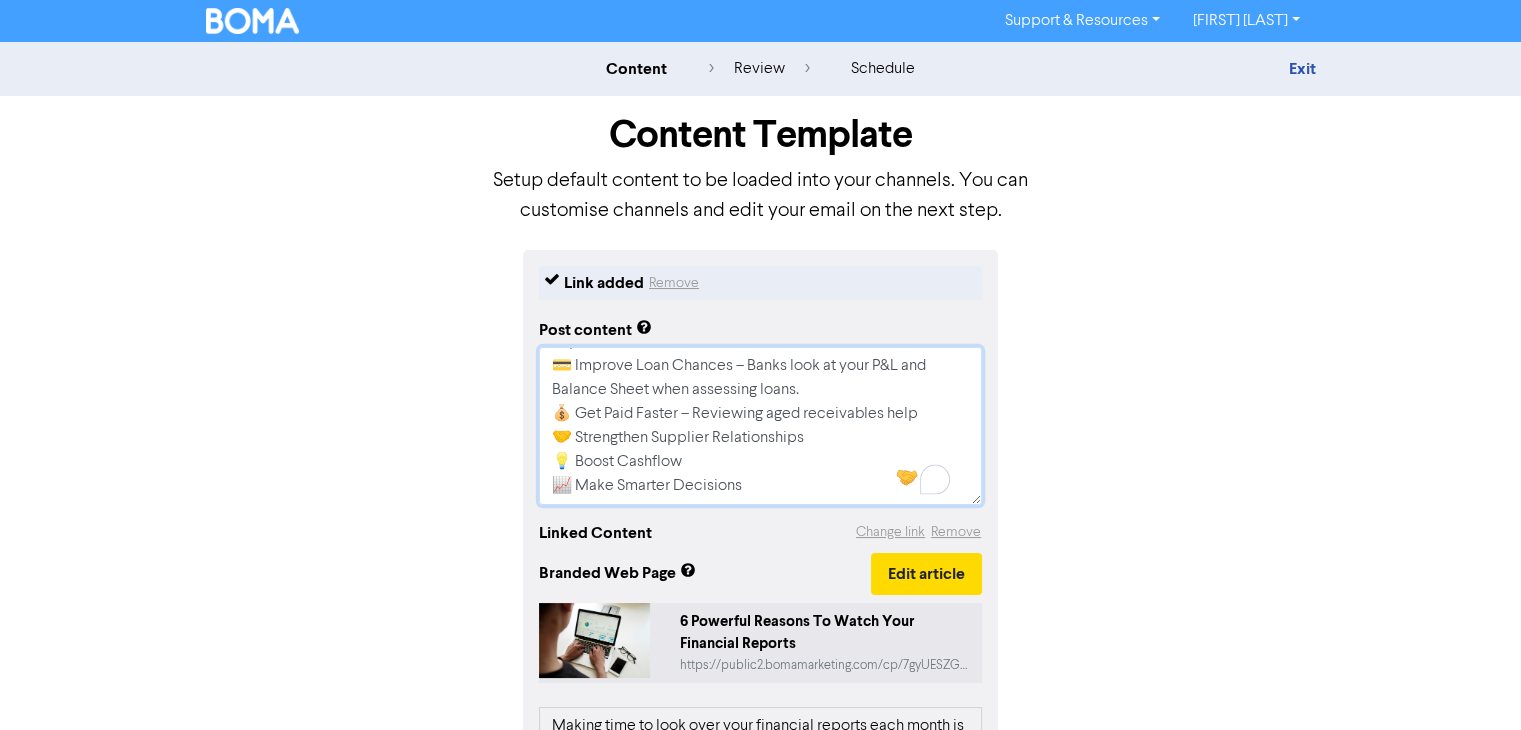 type on "x" 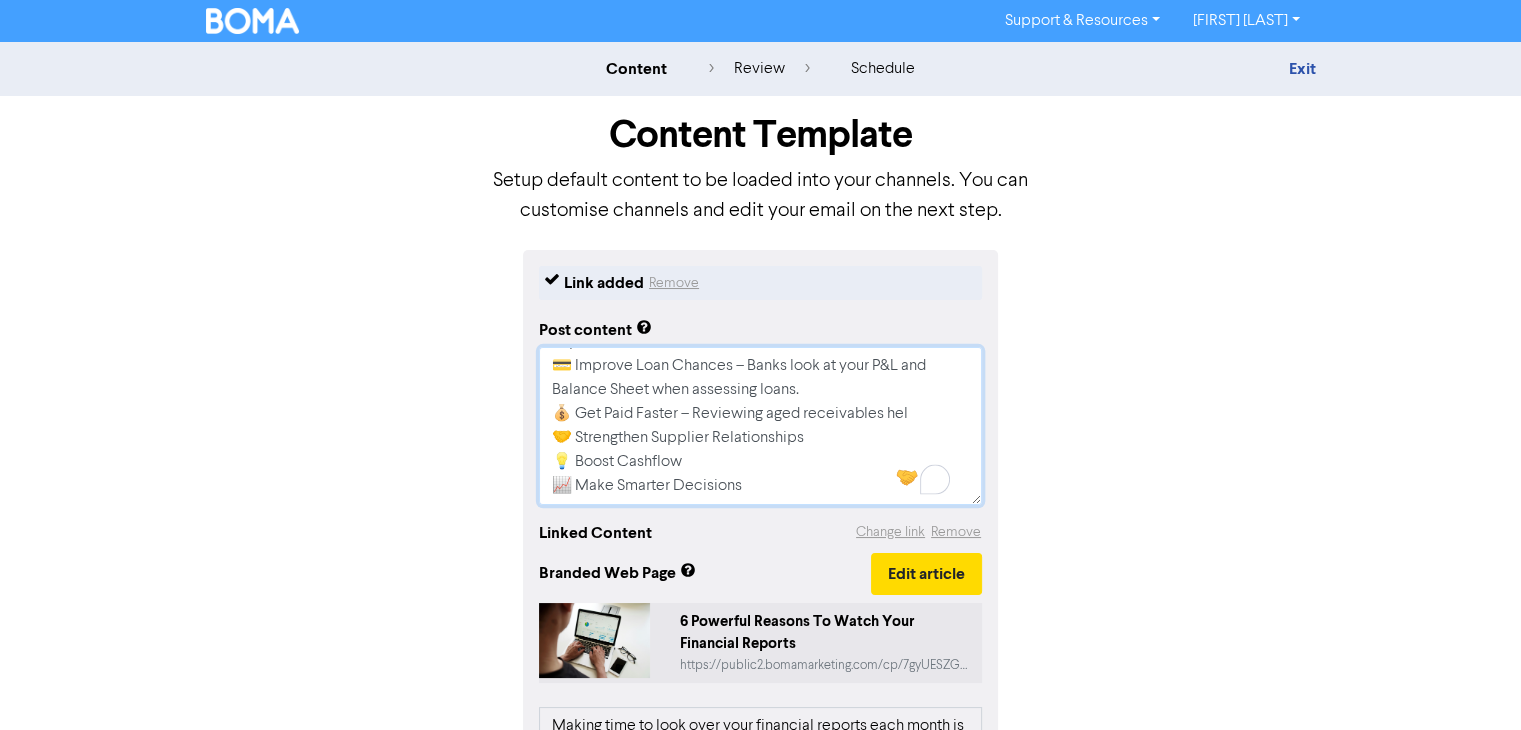 type on "x" 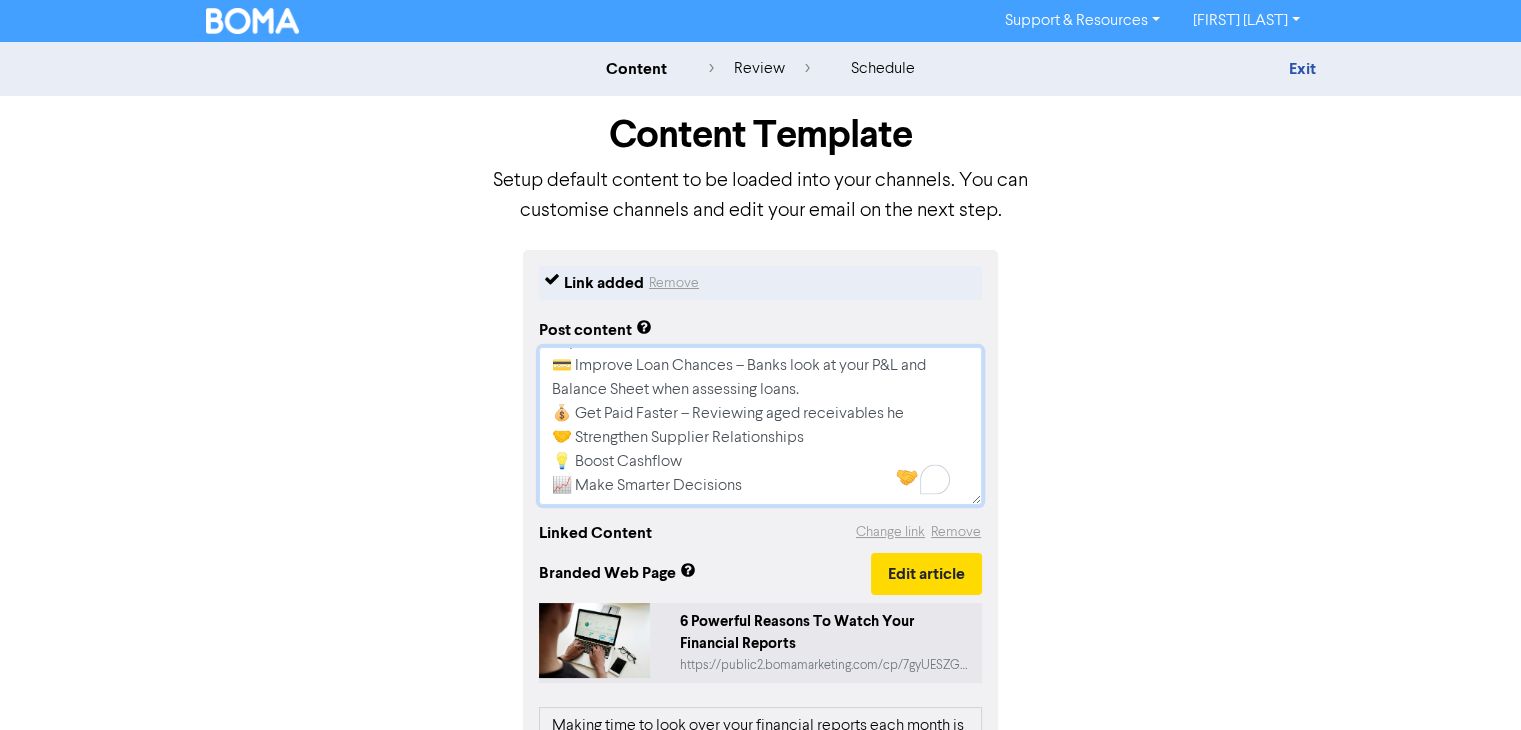 type on "x" 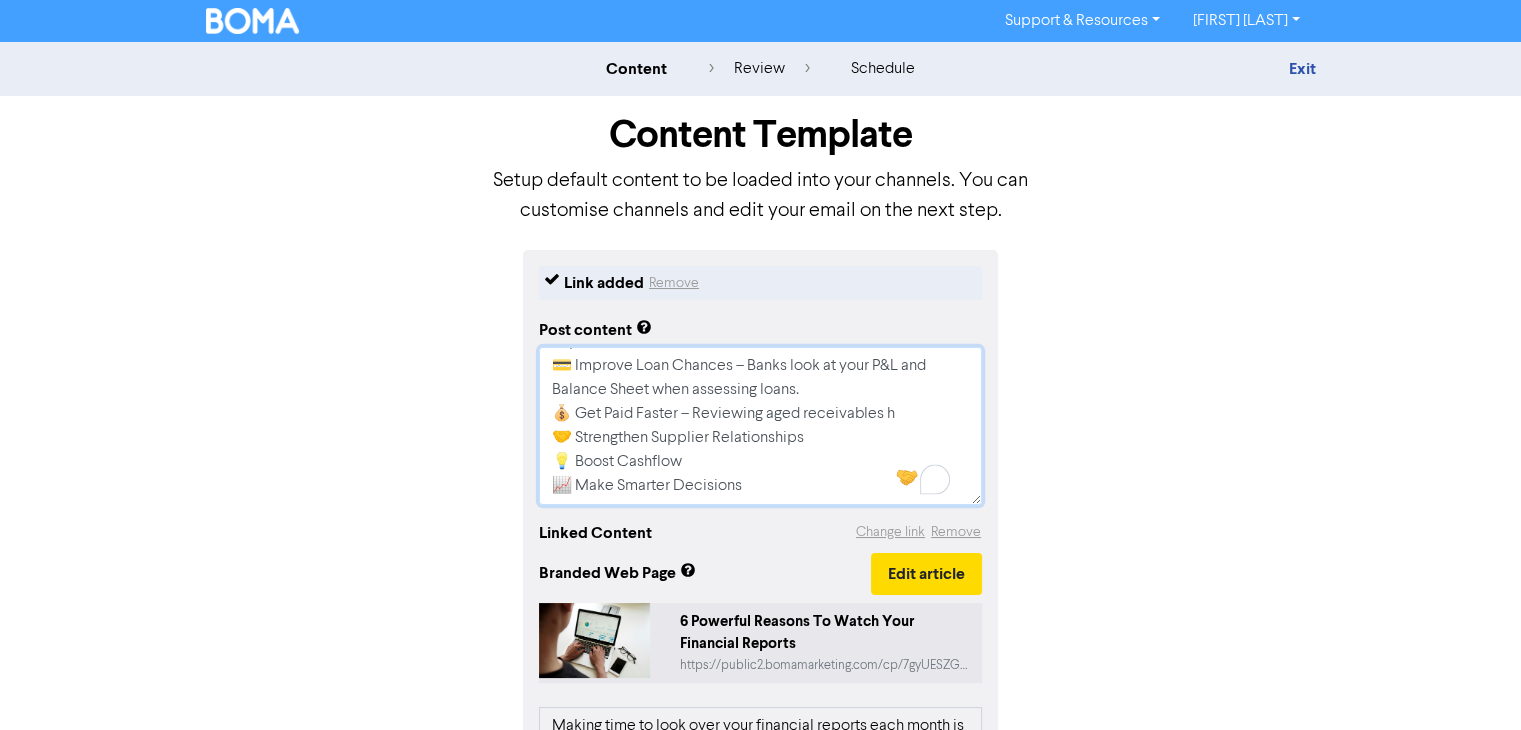 type on "x" 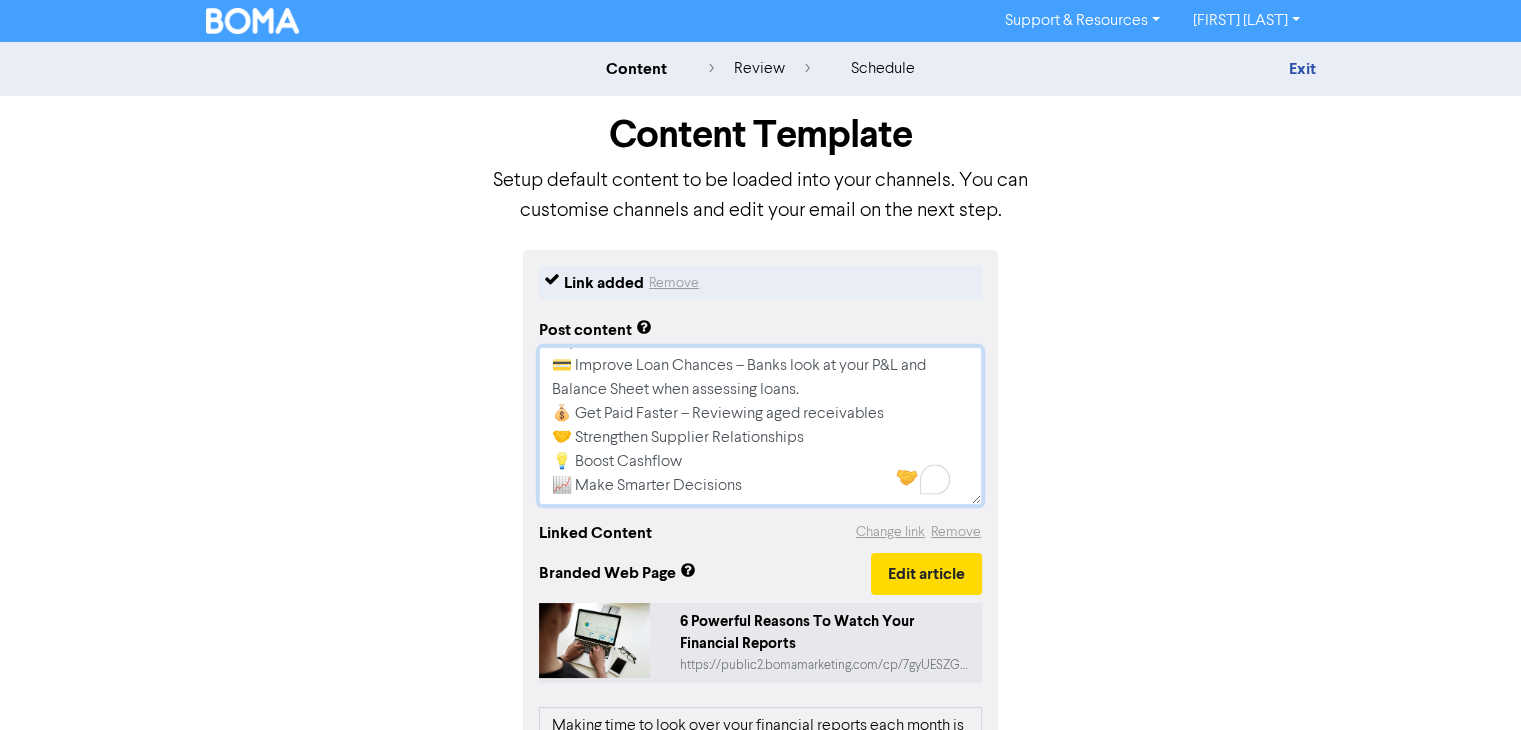 type on "x" 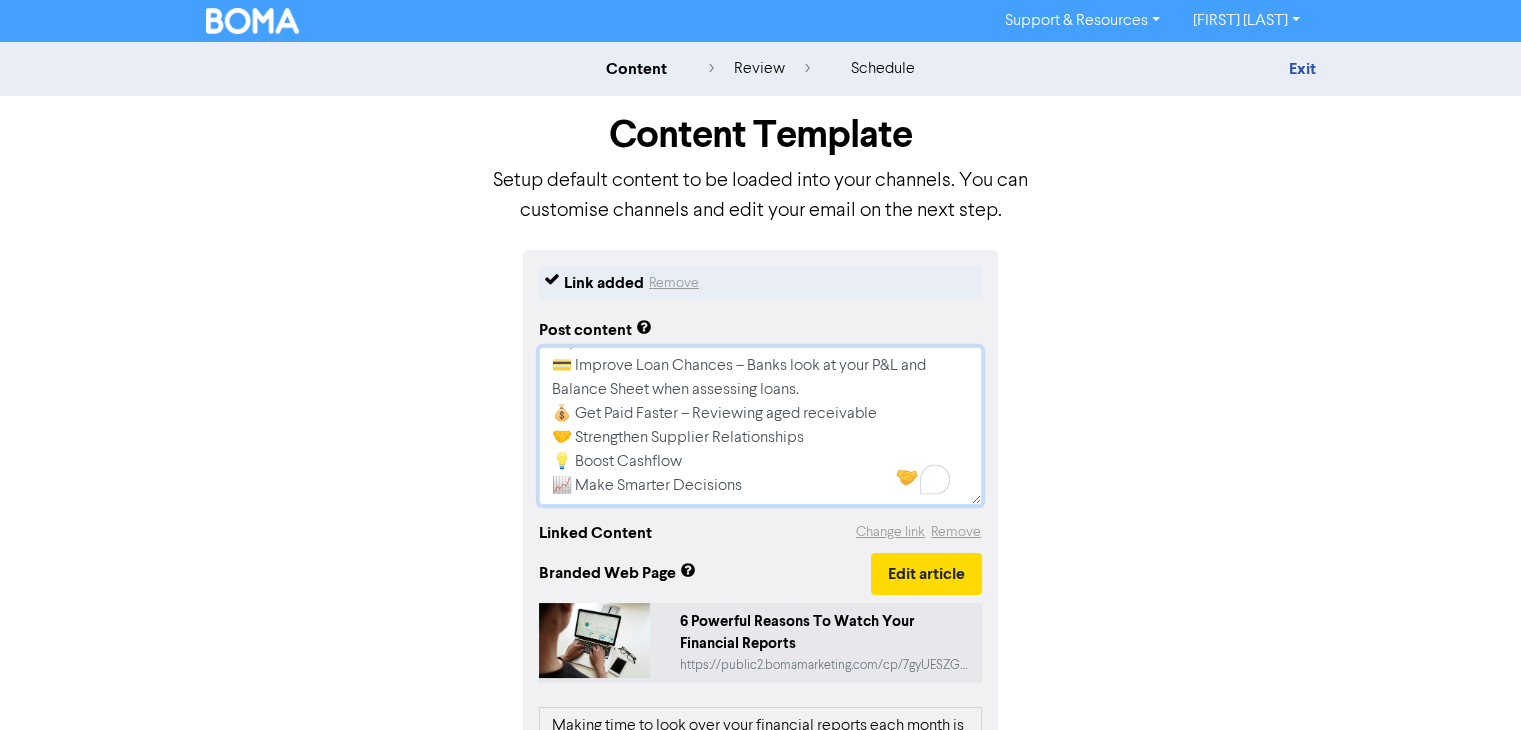 type on "x" 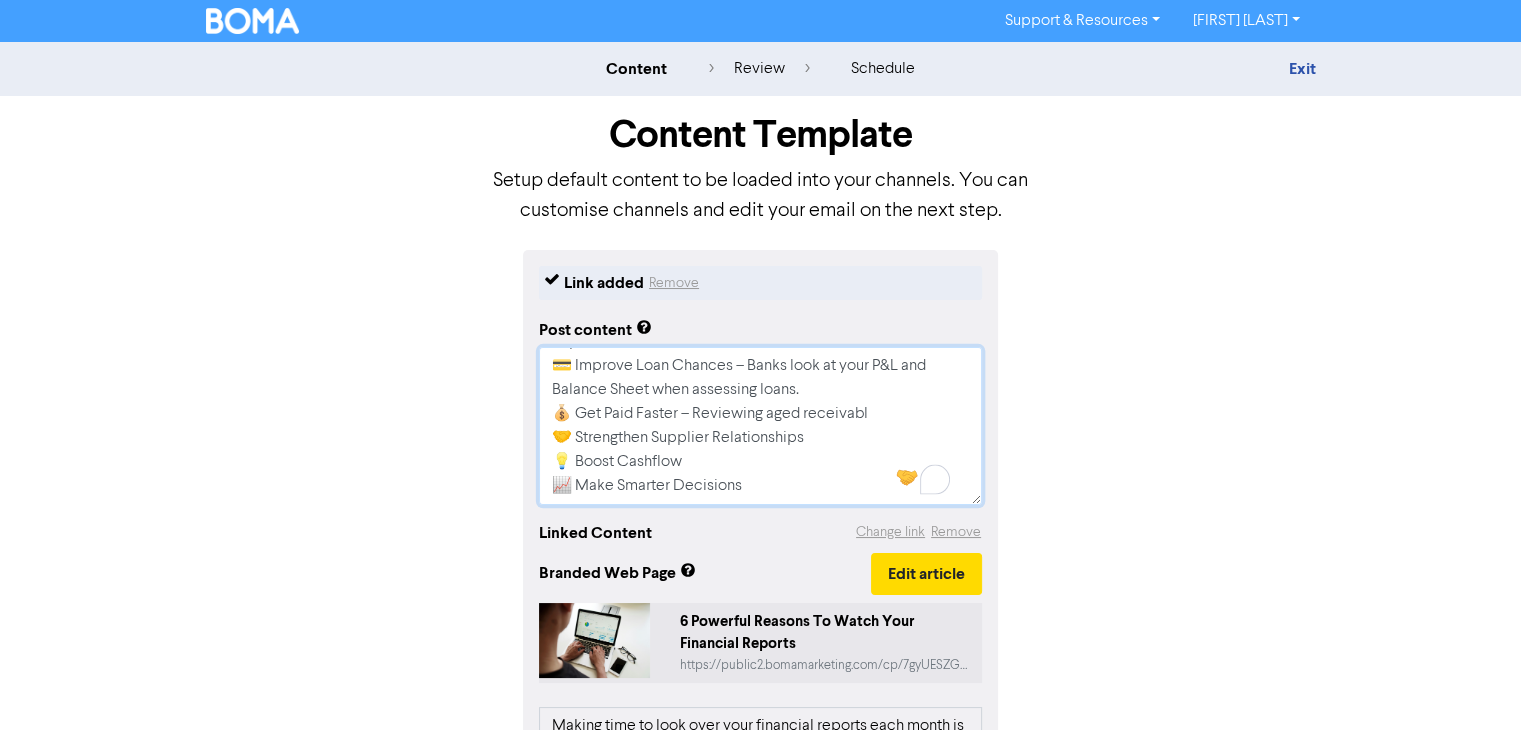 type on "x" 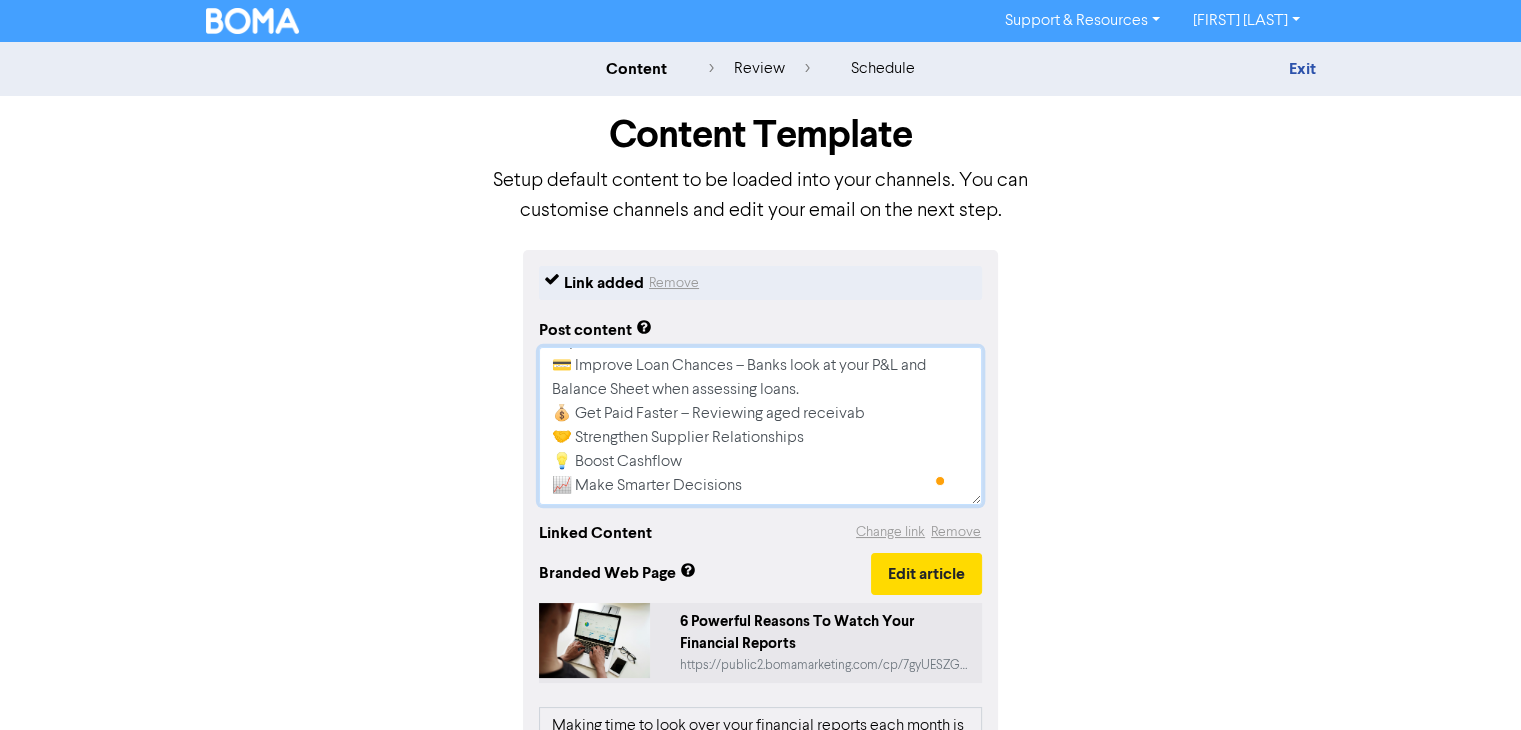 type on "x" 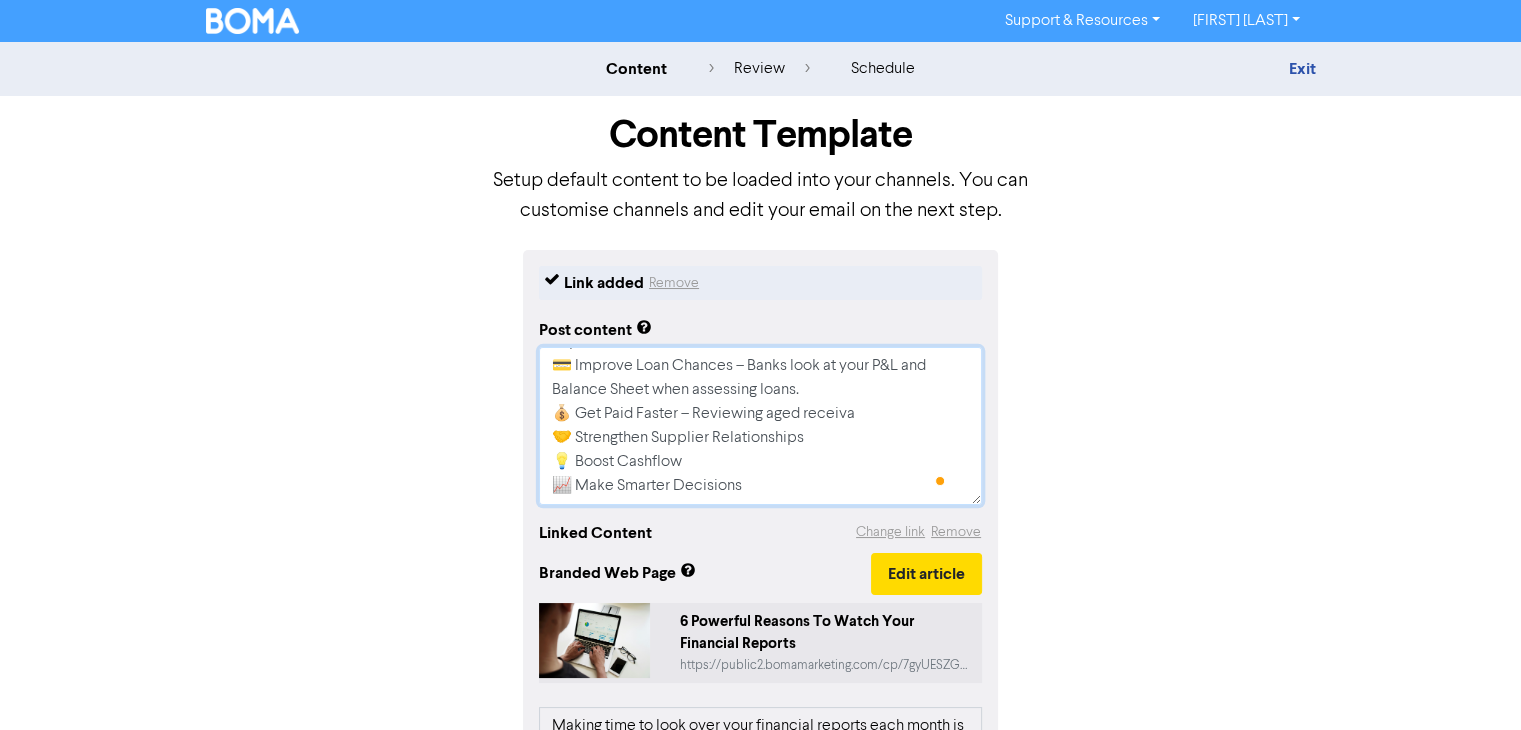 type on "x" 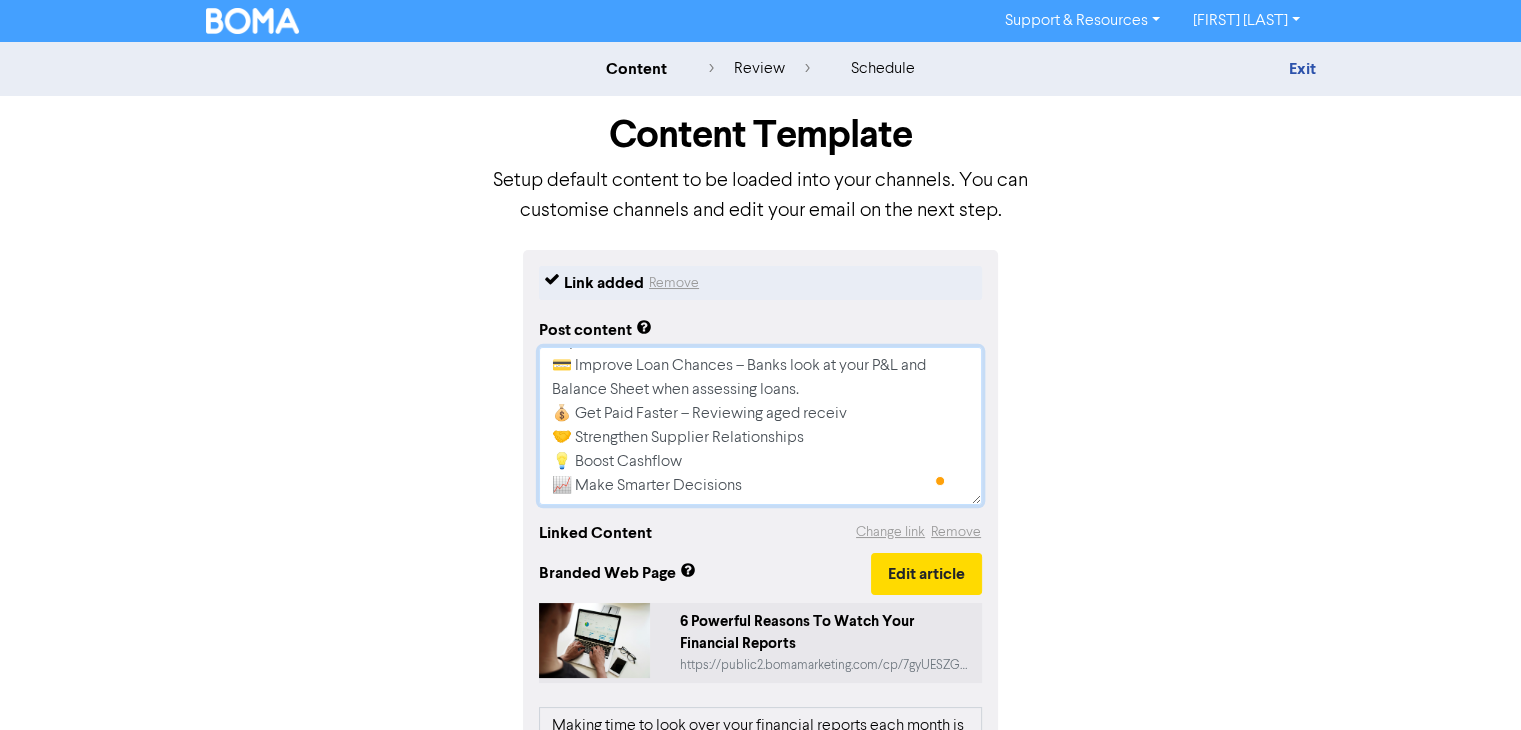 type on "x" 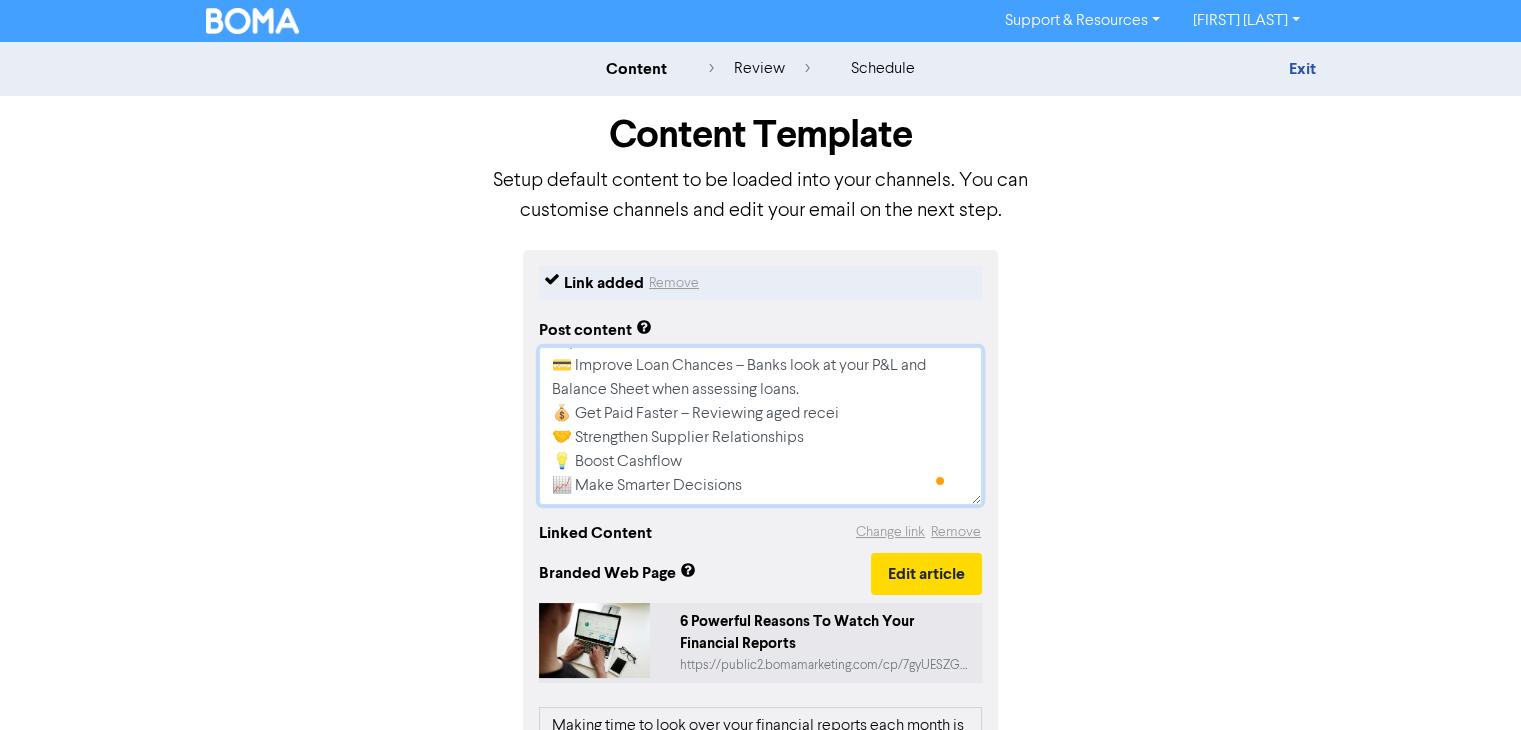 type on "x" 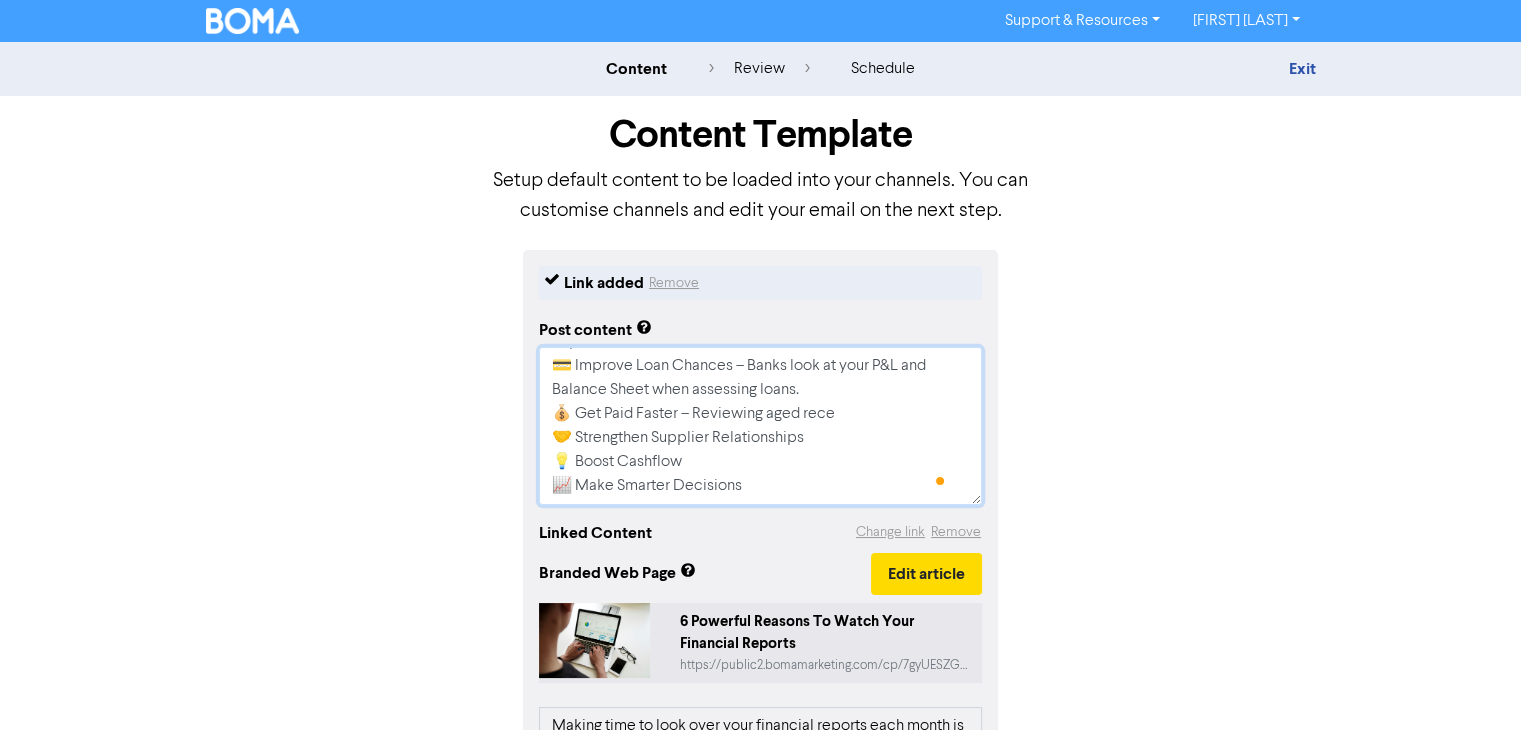 type on "x" 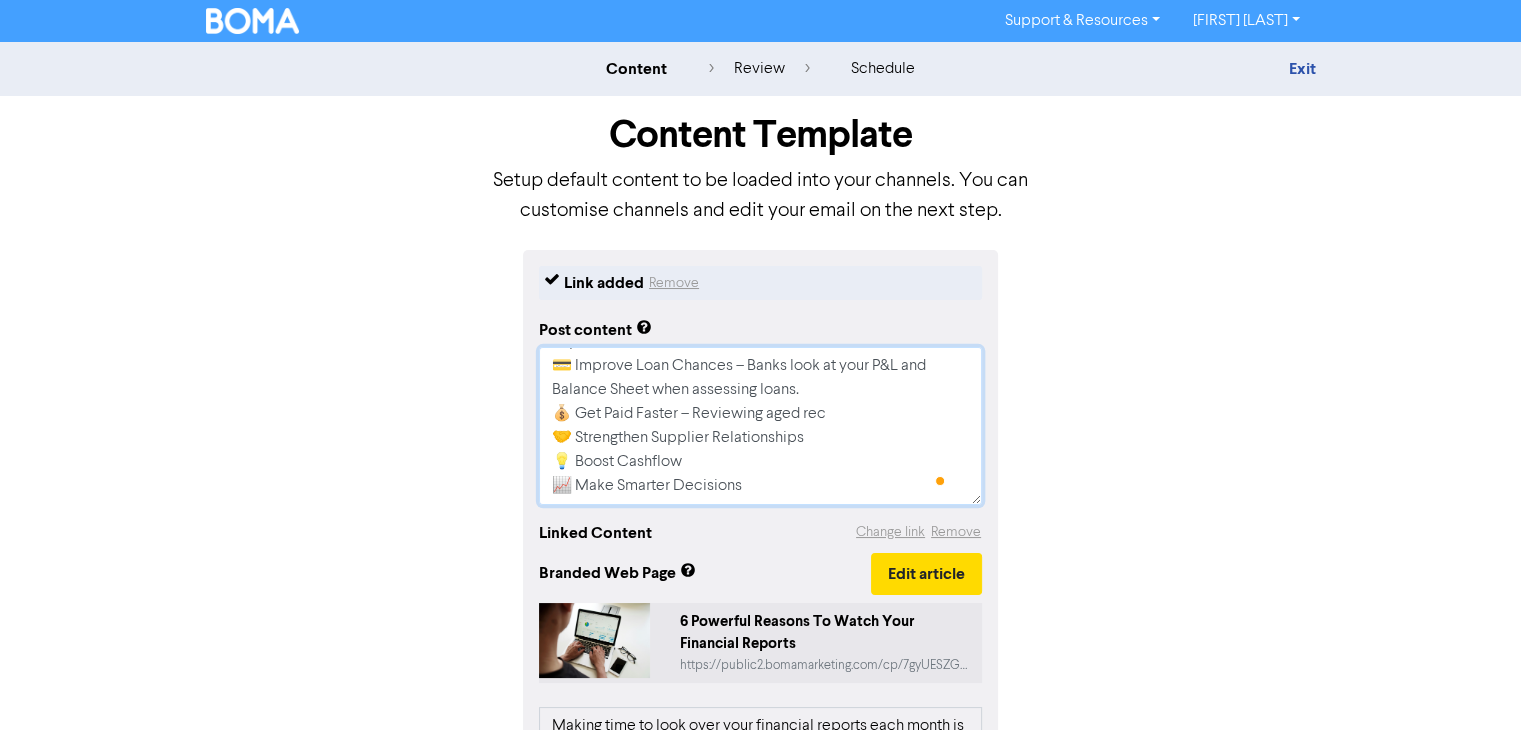 type on "x" 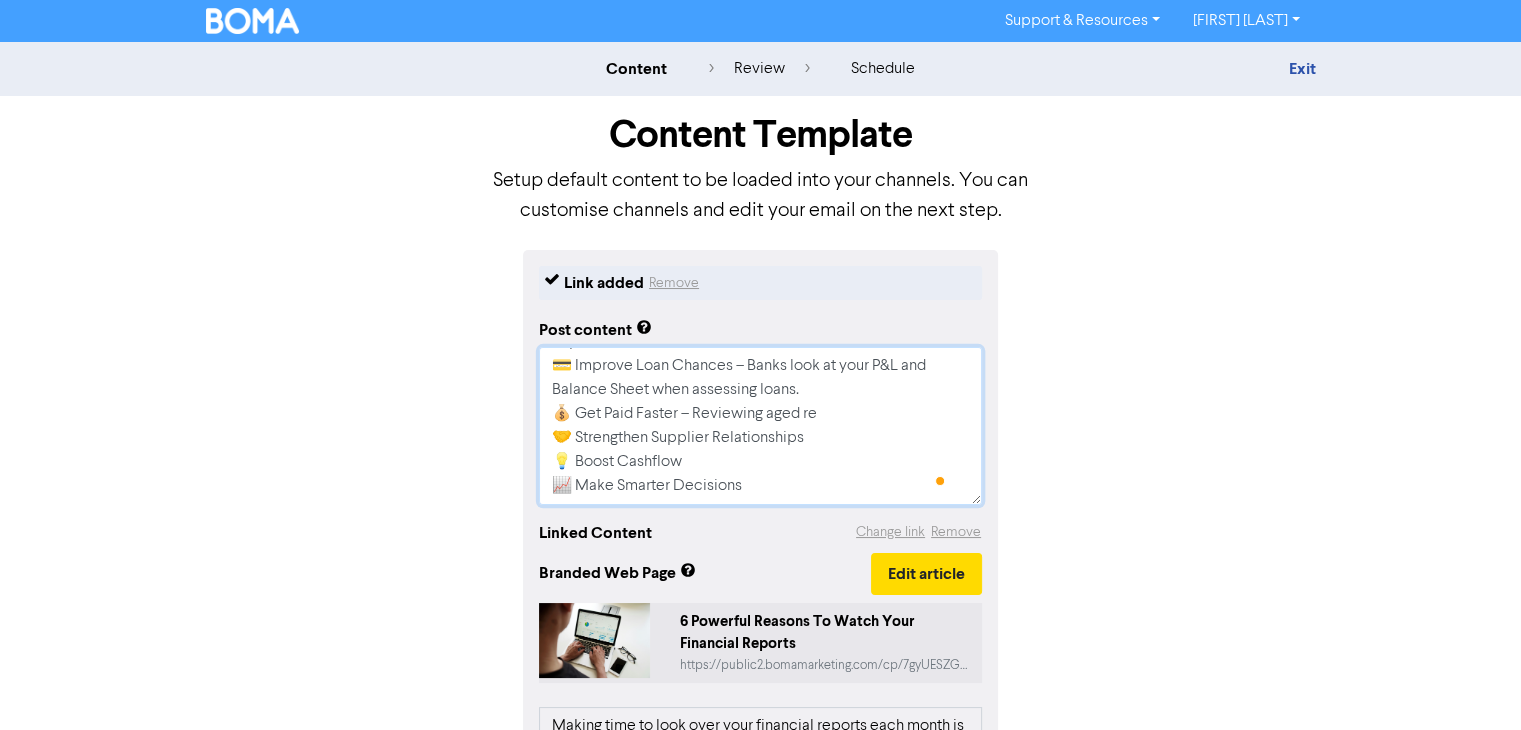 type on "x" 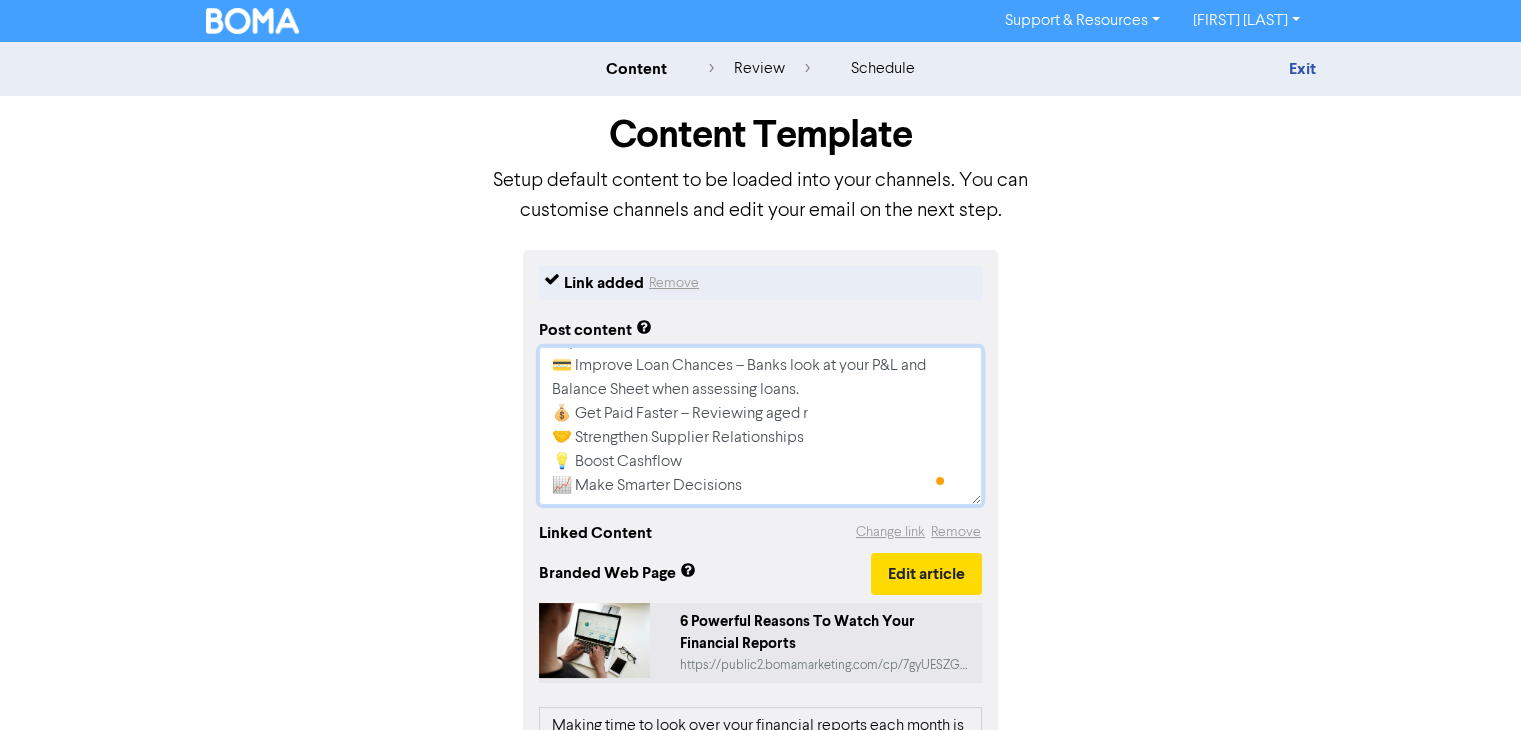 type on "x" 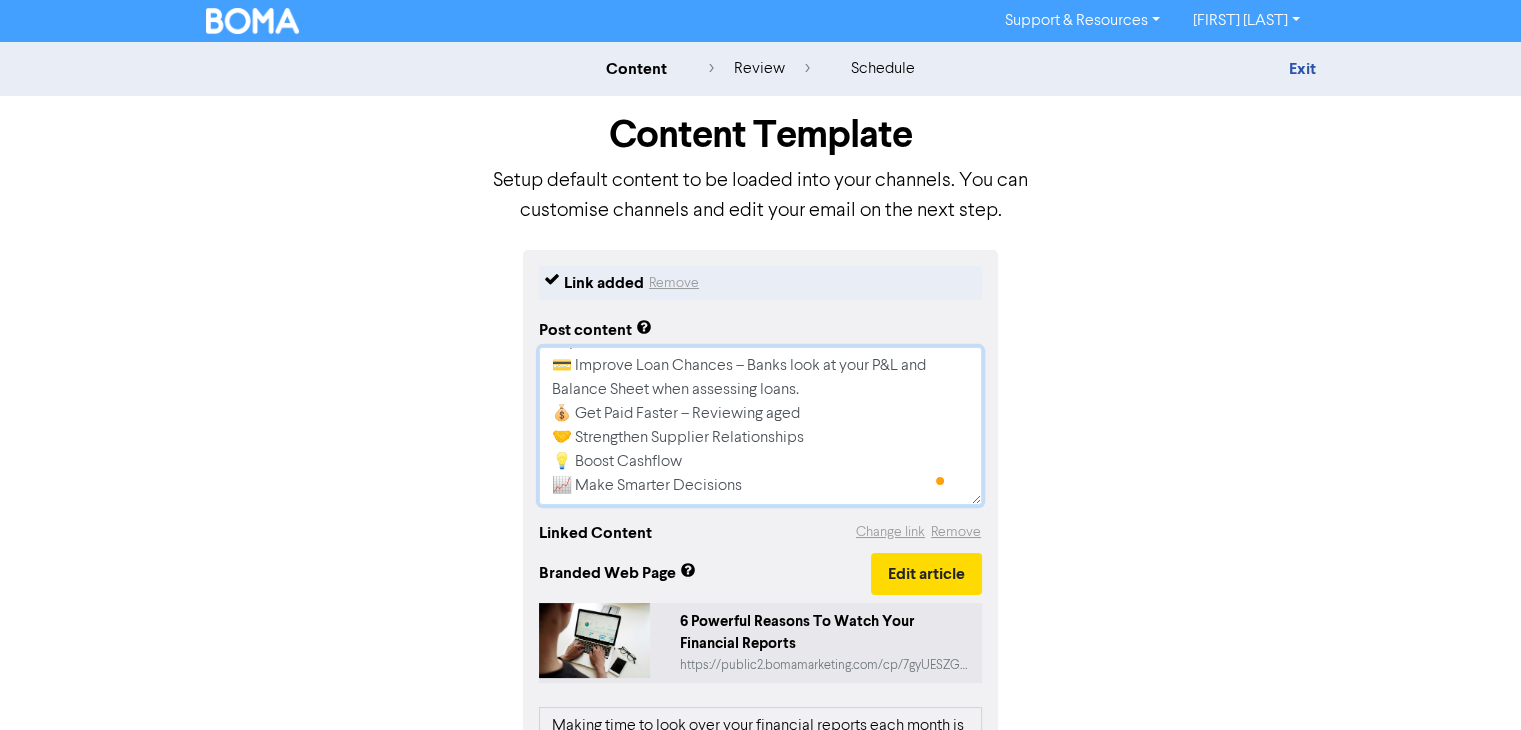 type on "x" 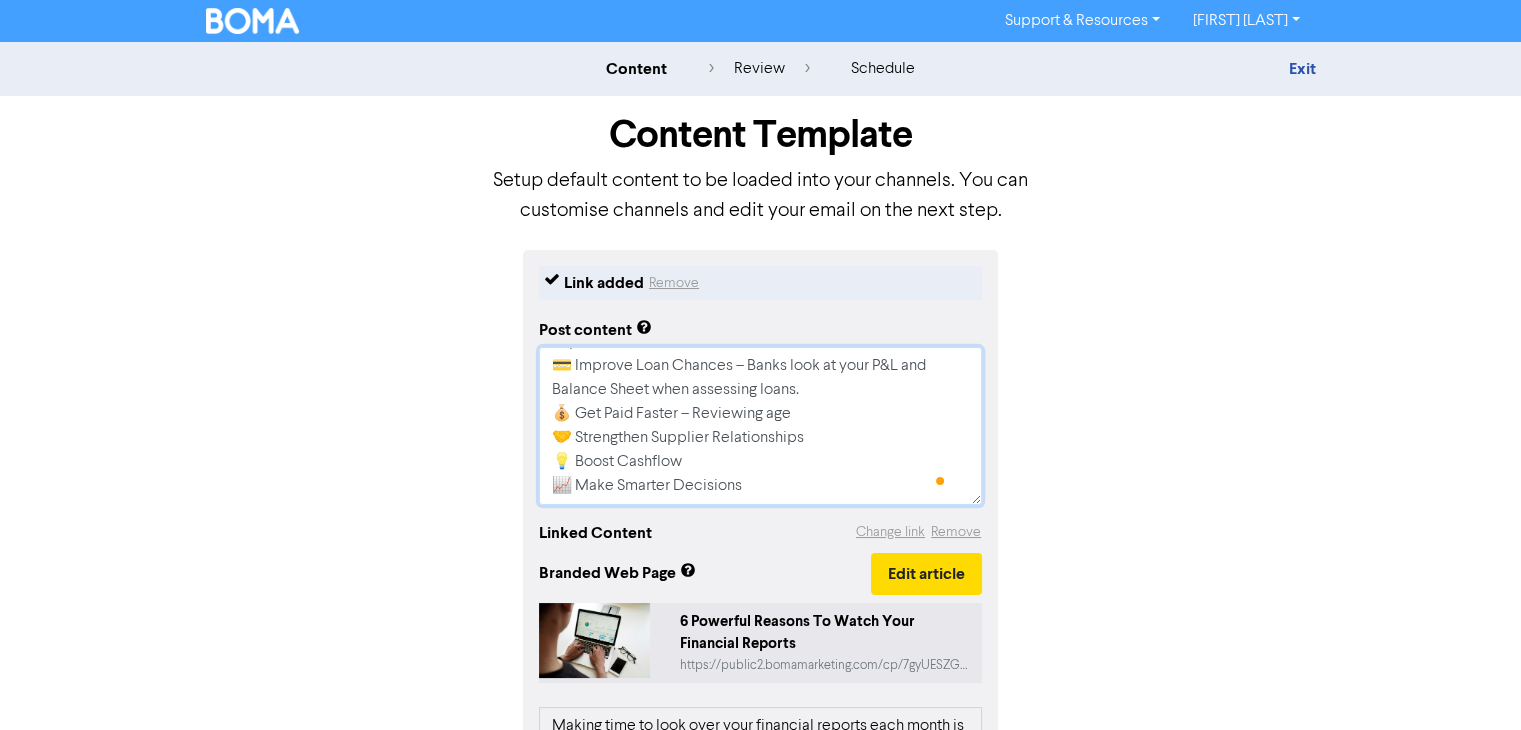 type on "x" 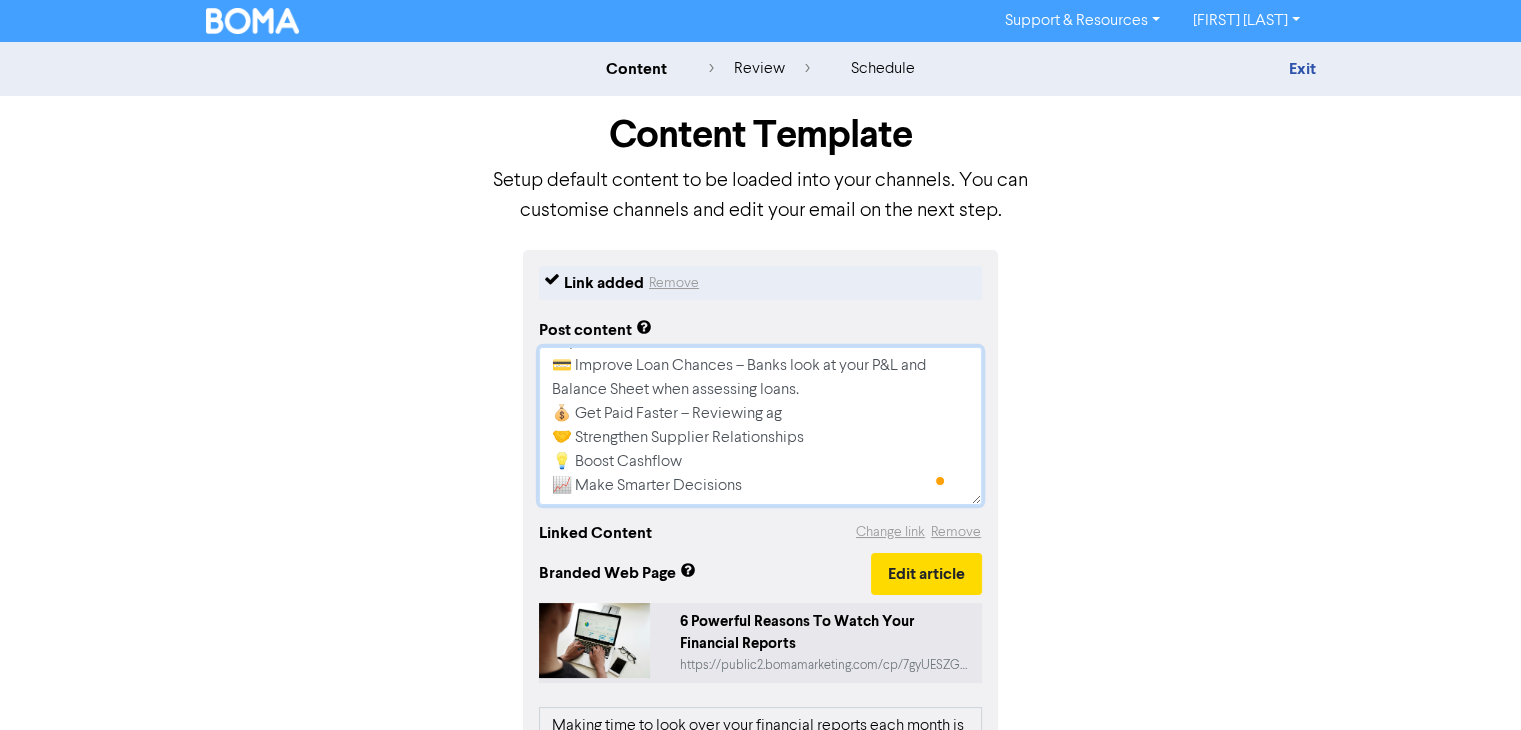 type on "x" 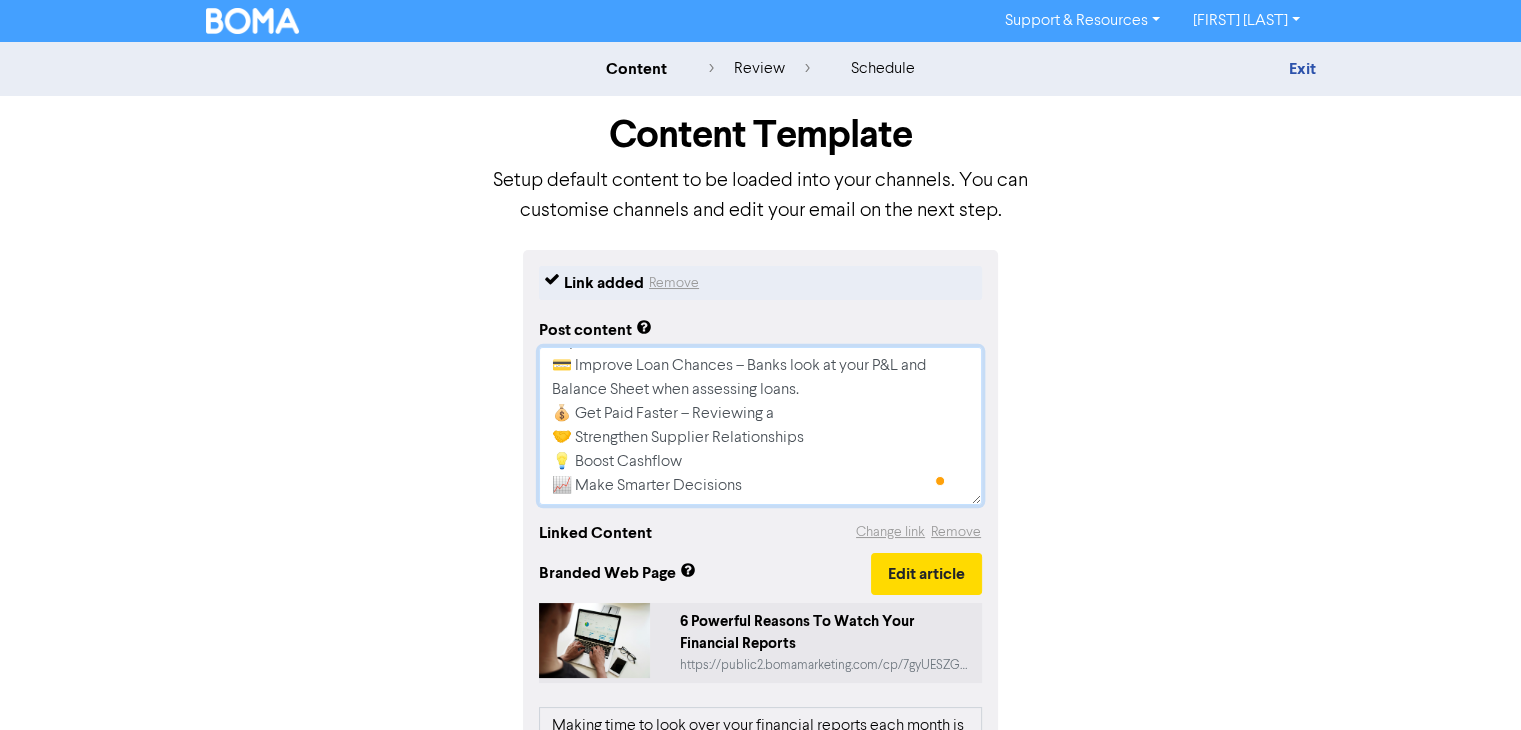 type on "x" 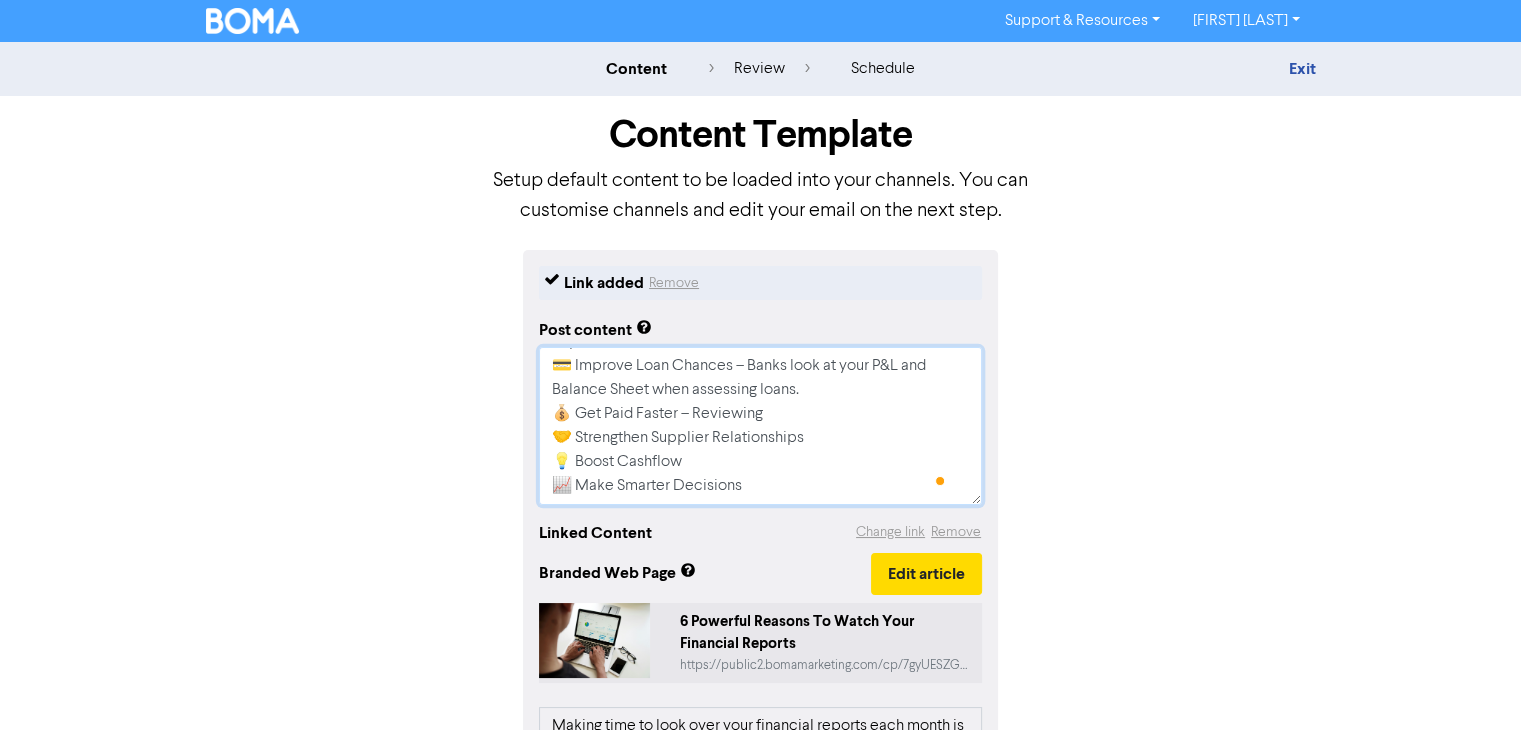type on "x" 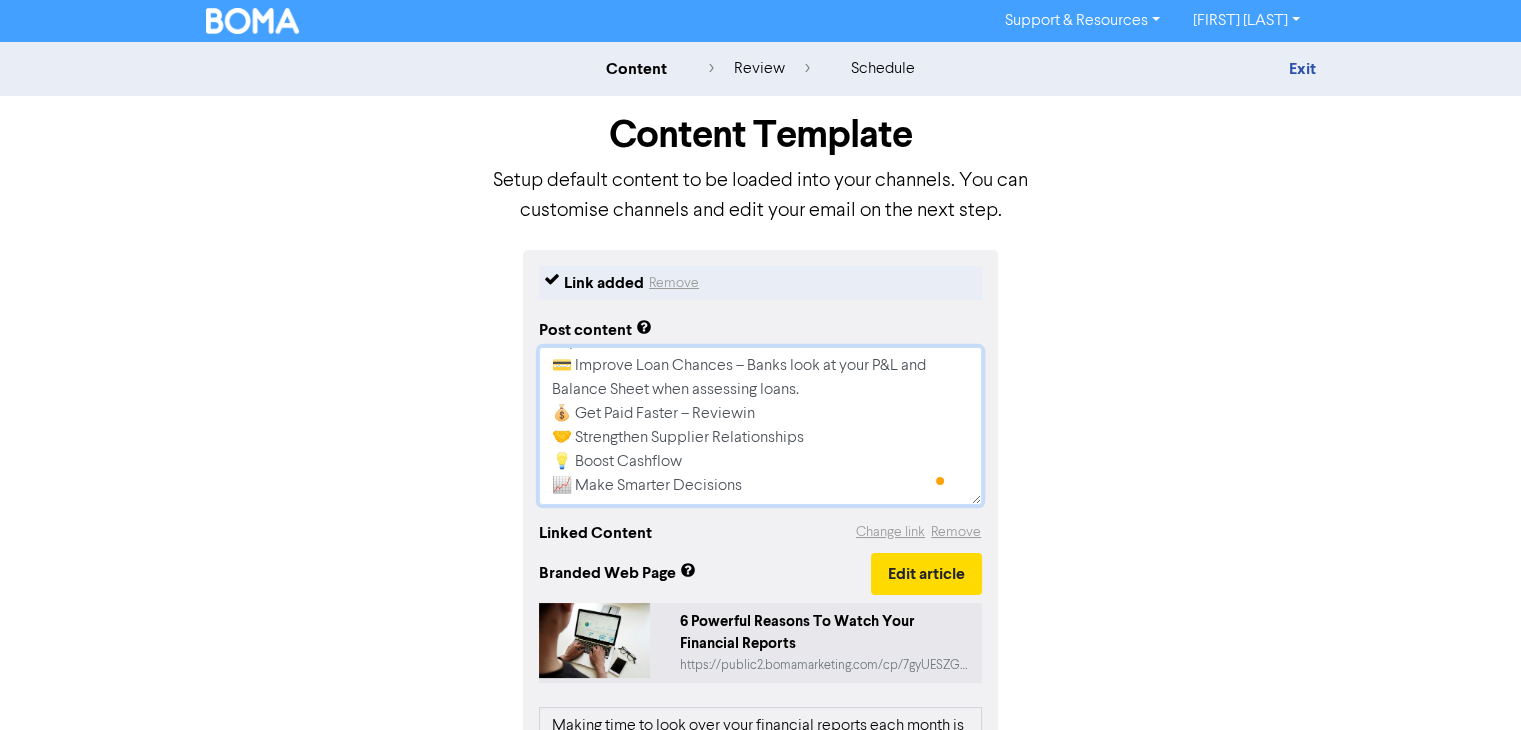 type on "x" 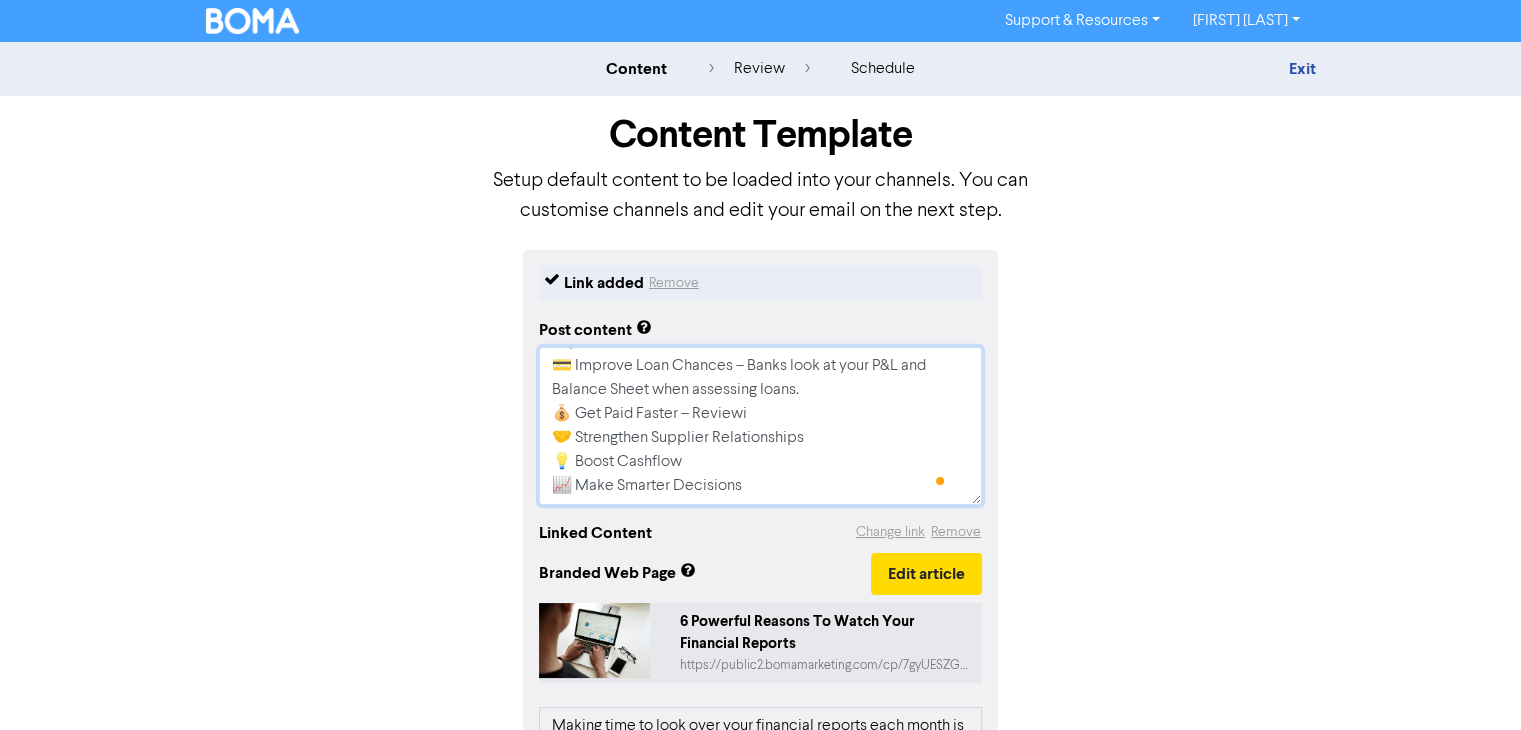 type on "x" 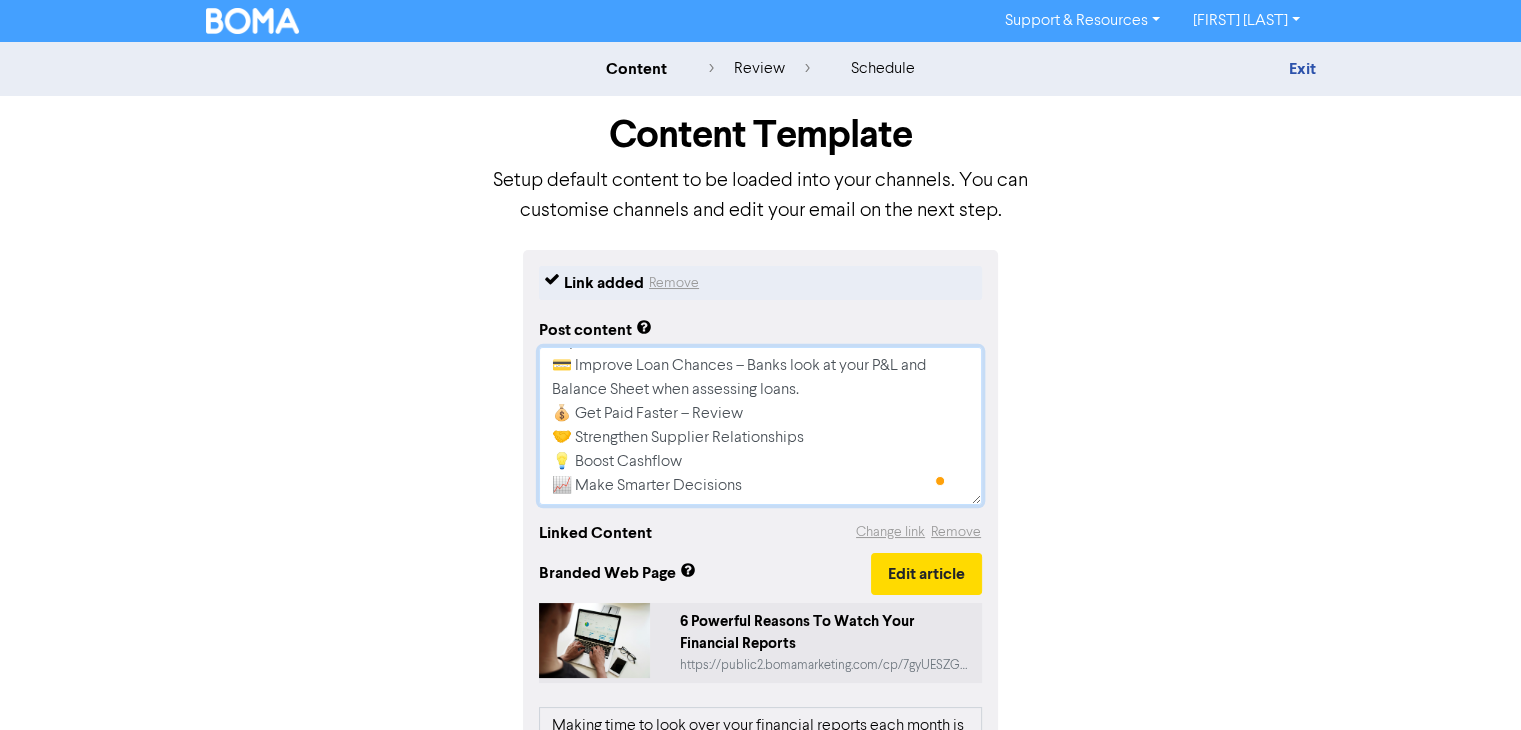 type on "x" 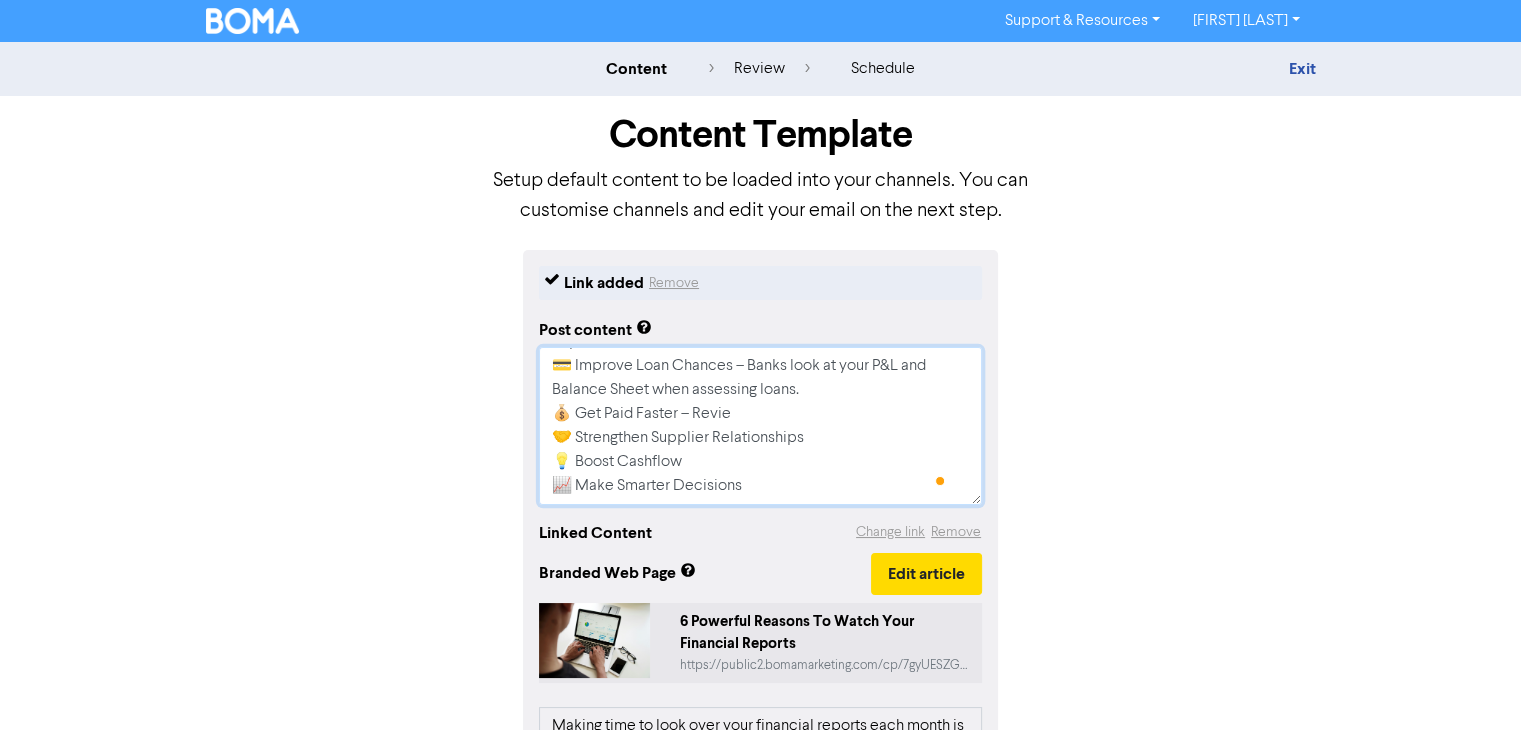 type on "x" 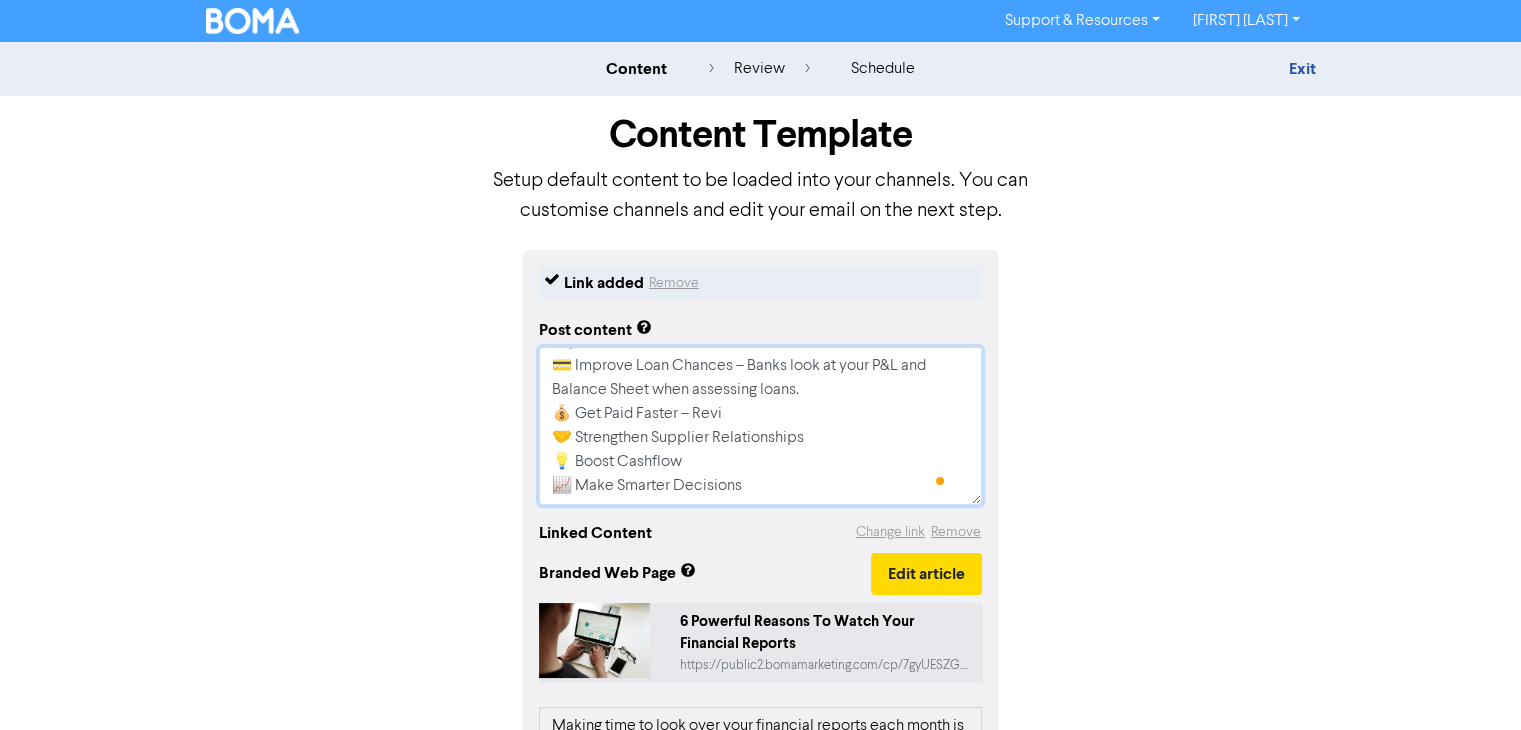 type on "x" 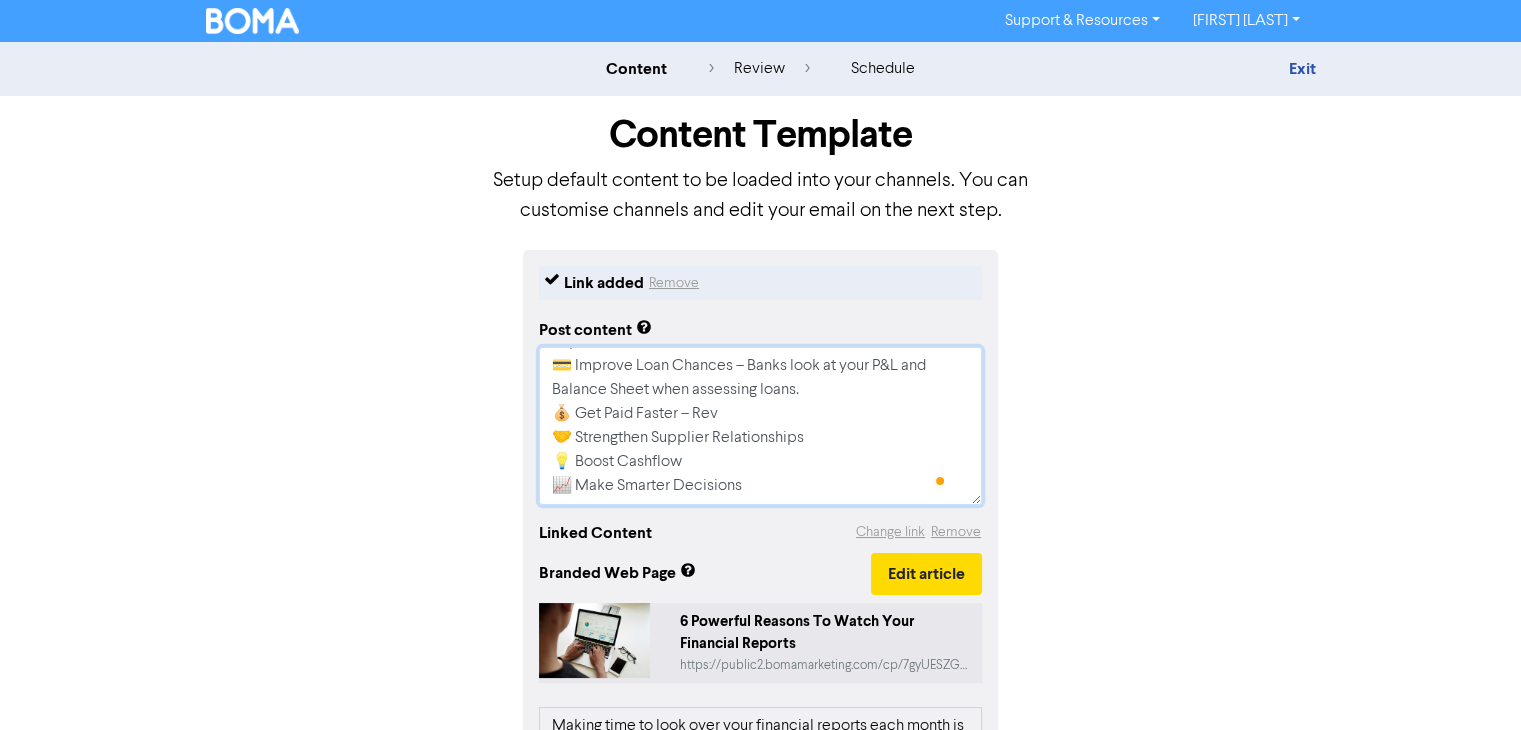 type on "x" 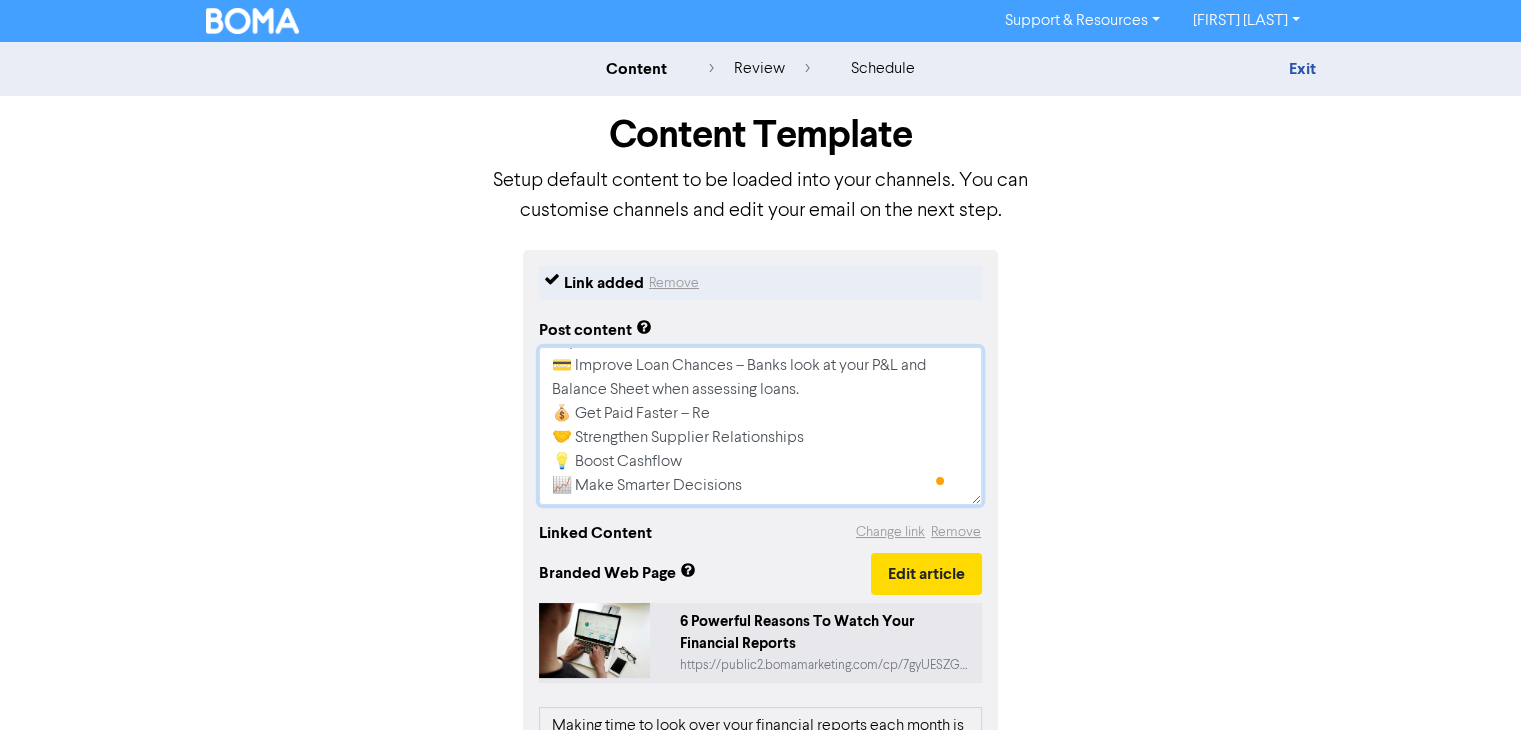 type on "x" 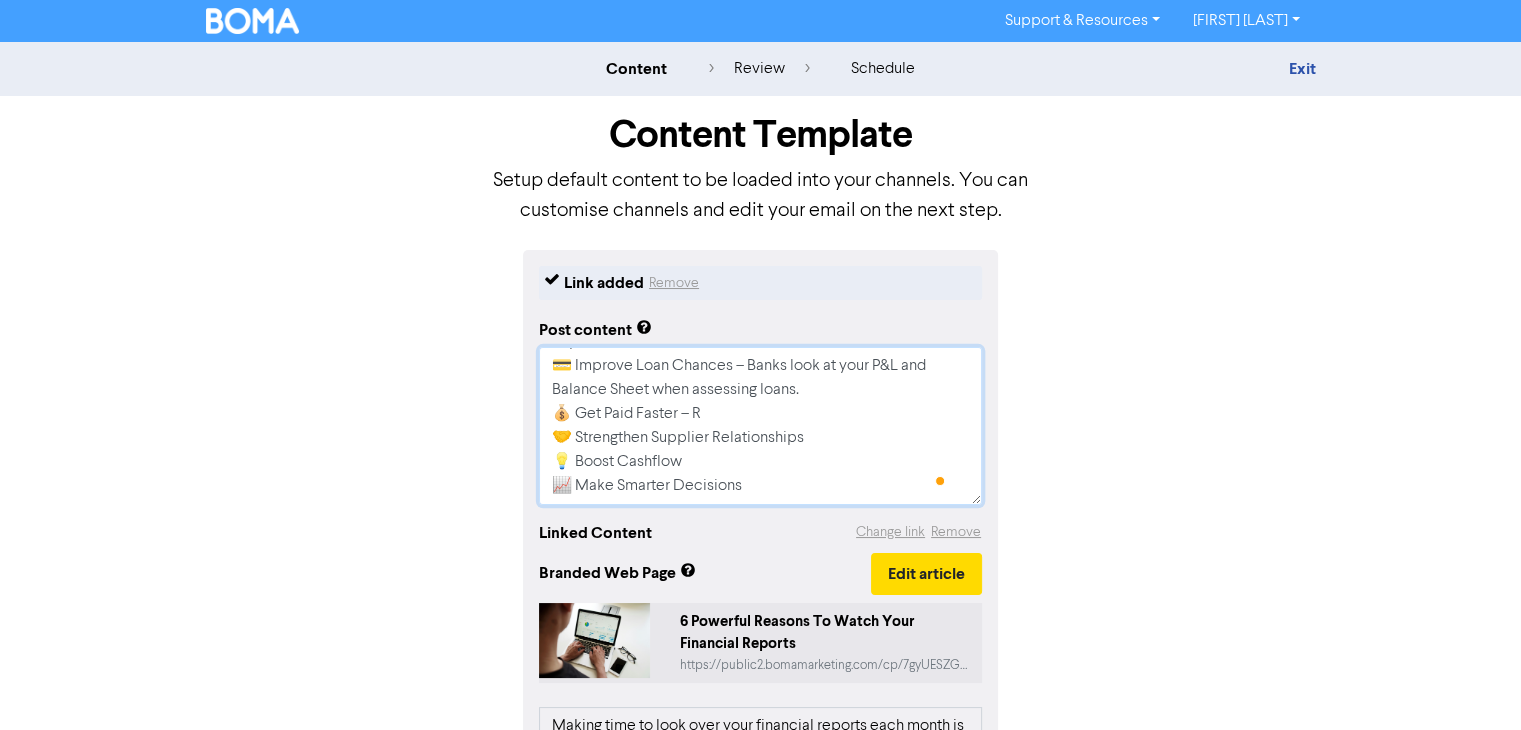 type on "x" 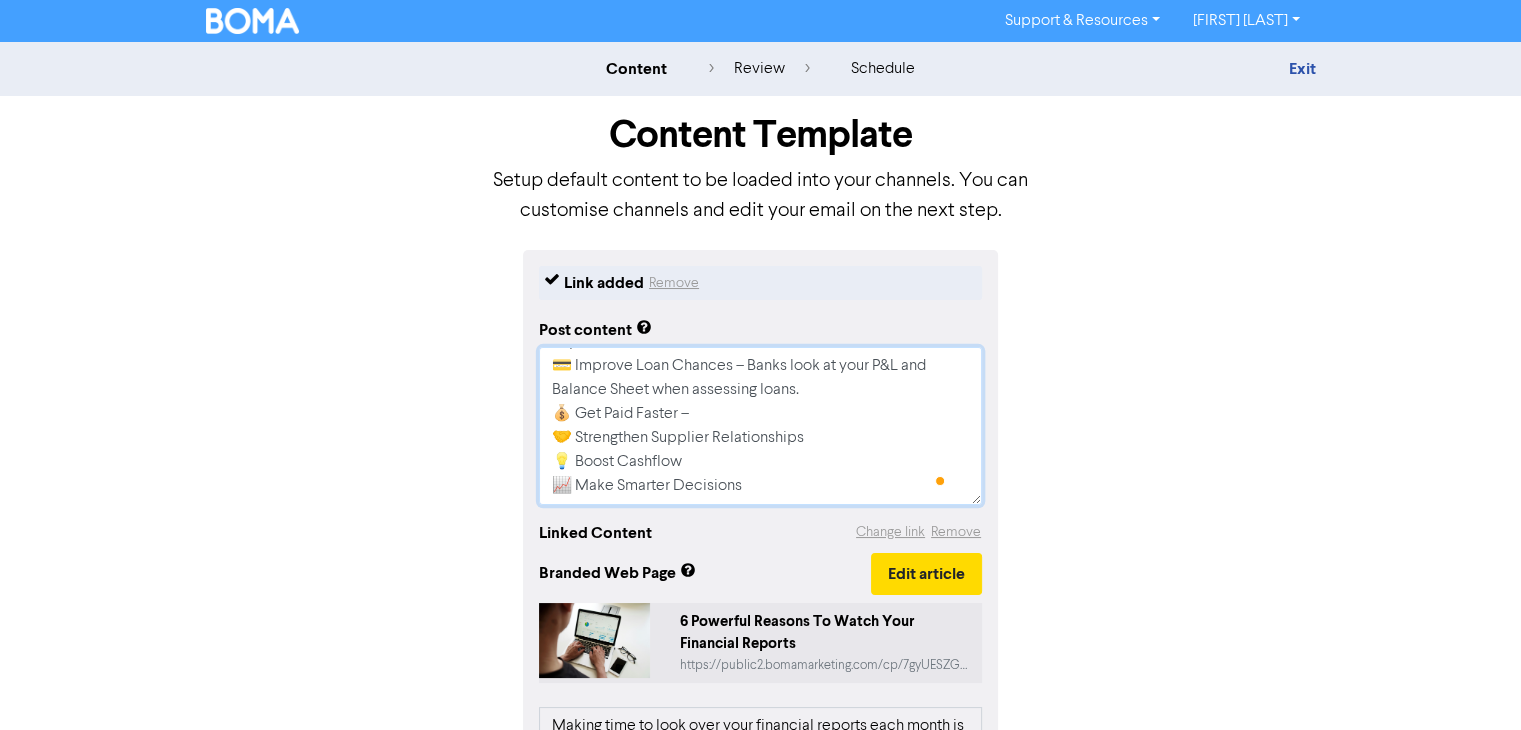 type on "x" 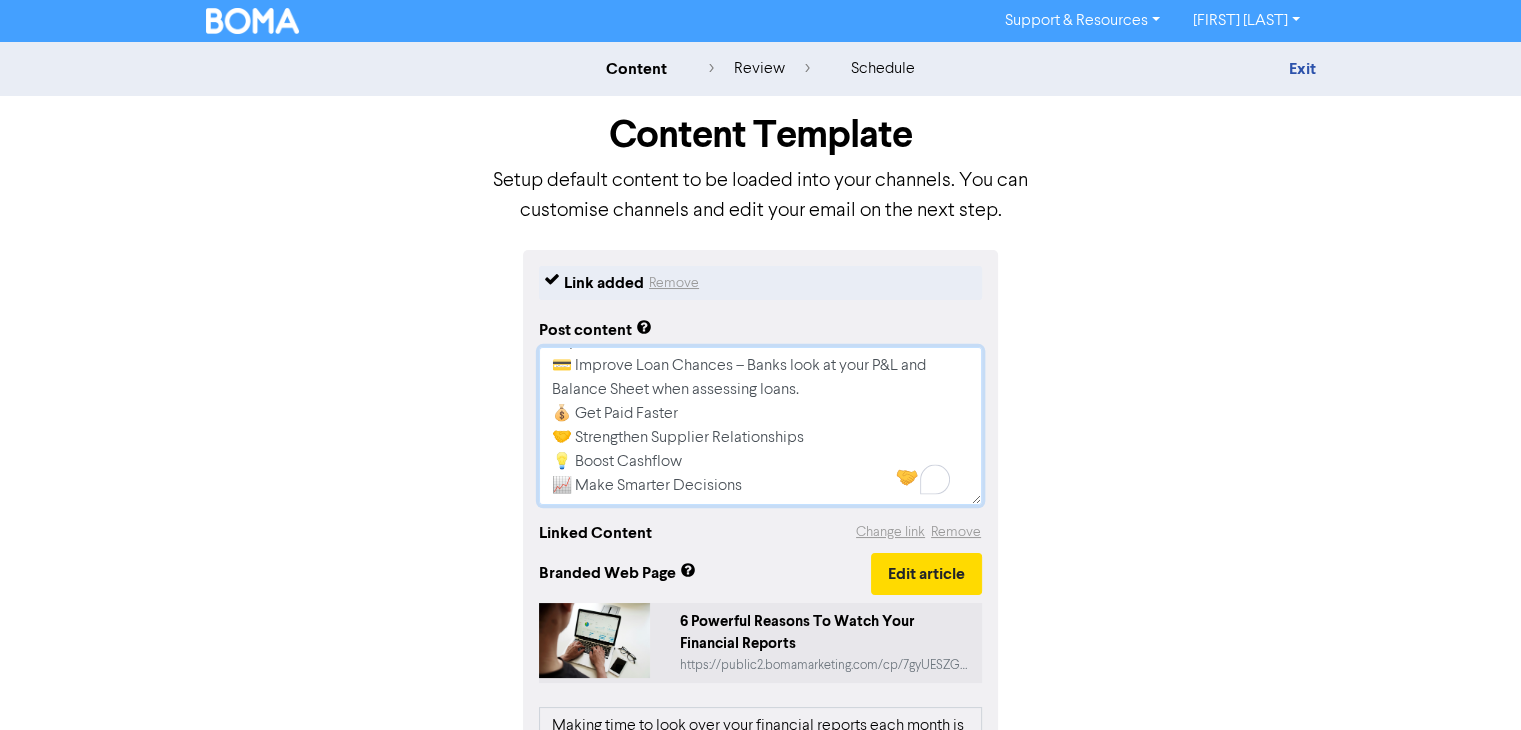 click on "Why should you review your financial reports monthly?
If you're skipping your monthly financial reports because you're too busy or unsure what they mean. Here are 6 reasons to start now:
Know Your Numbers – Your Profit & Loss report shows how your business is performing and helps spot trends or unusual expenses.
💳 Improve Loan Chances – Banks look at your P&L and Balance Sheet when assessing loans.
💰 Get Paid Faster
🤝 Strengthen Supplier Relationships
💡 Boost Cashflow
📈 Make Smarter Decisions" at bounding box center (760, 426) 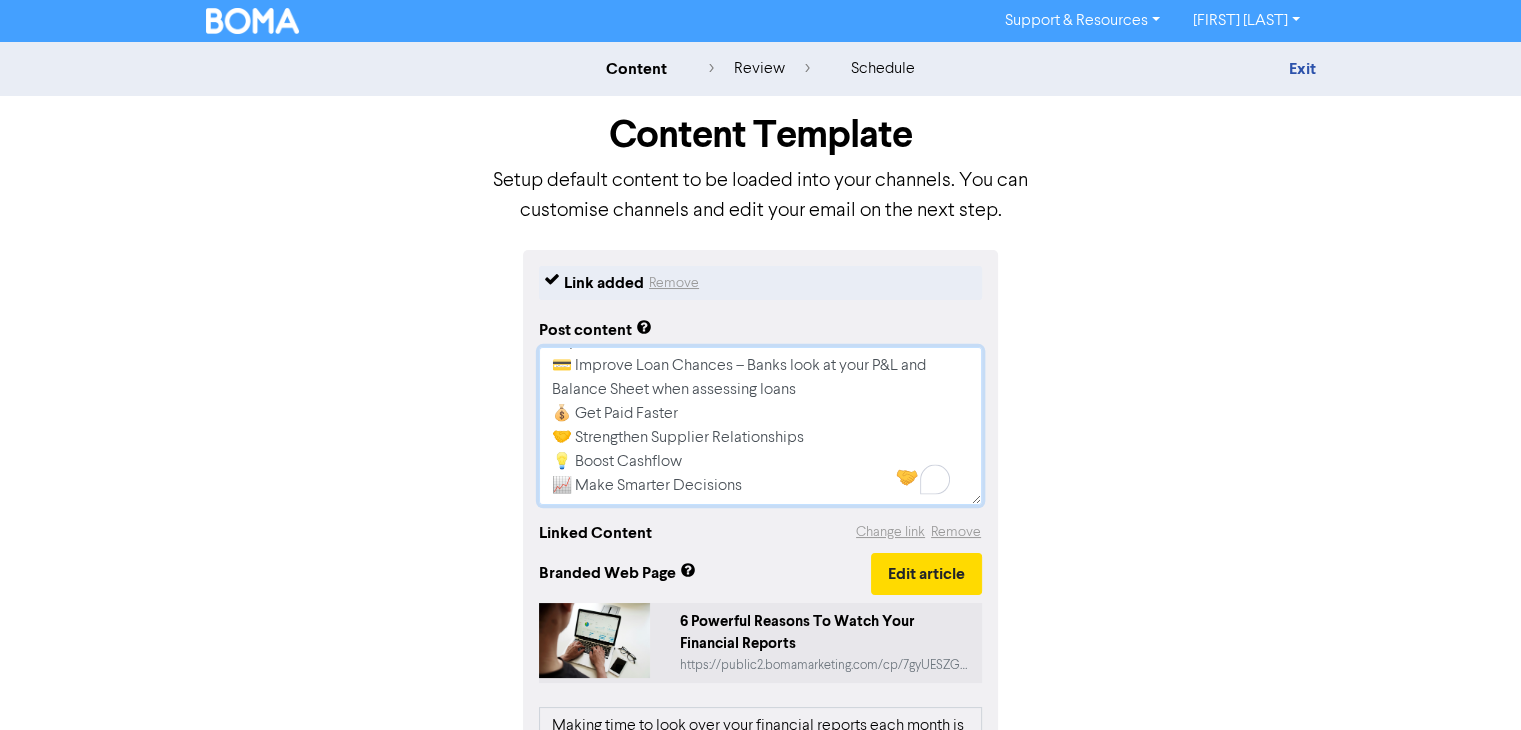 type on "x" 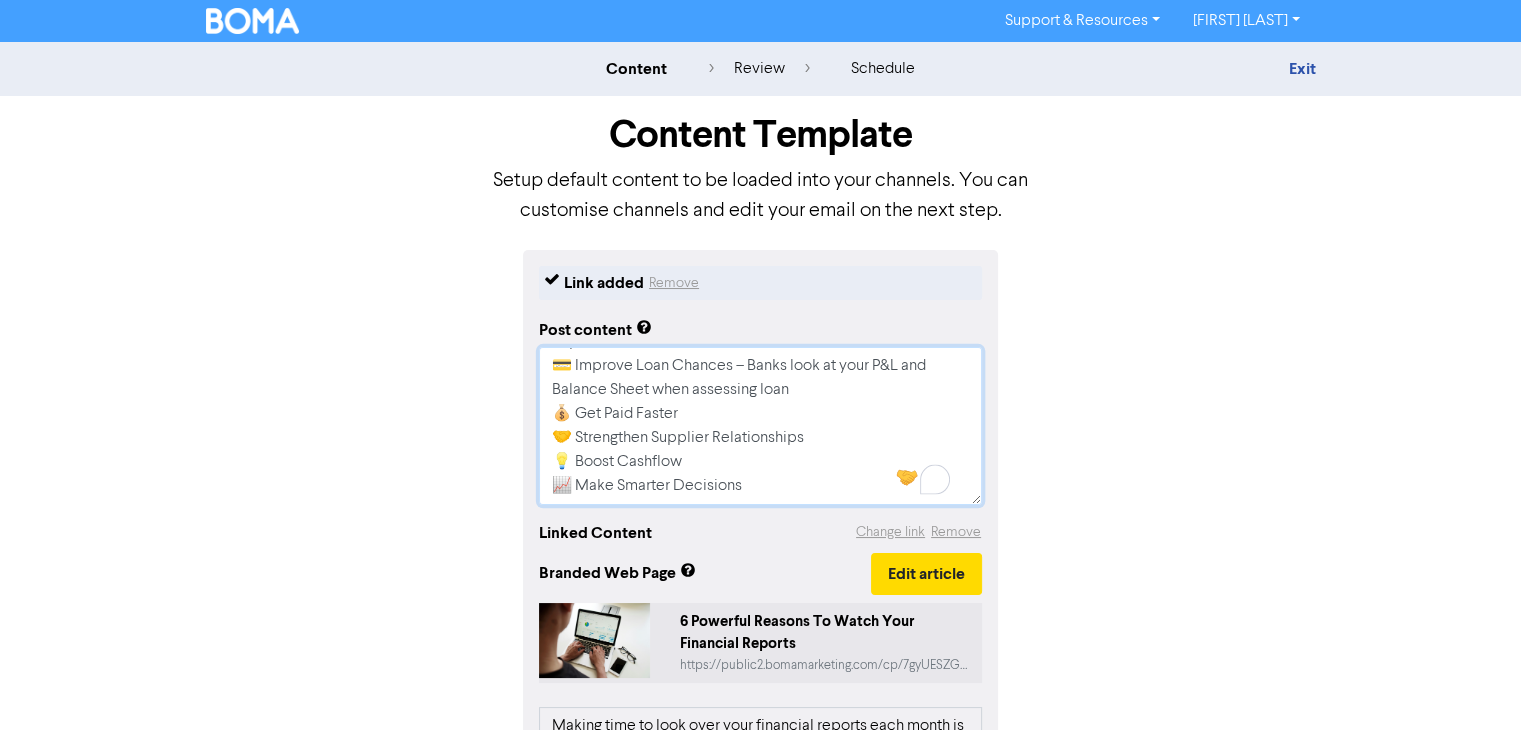 type on "x" 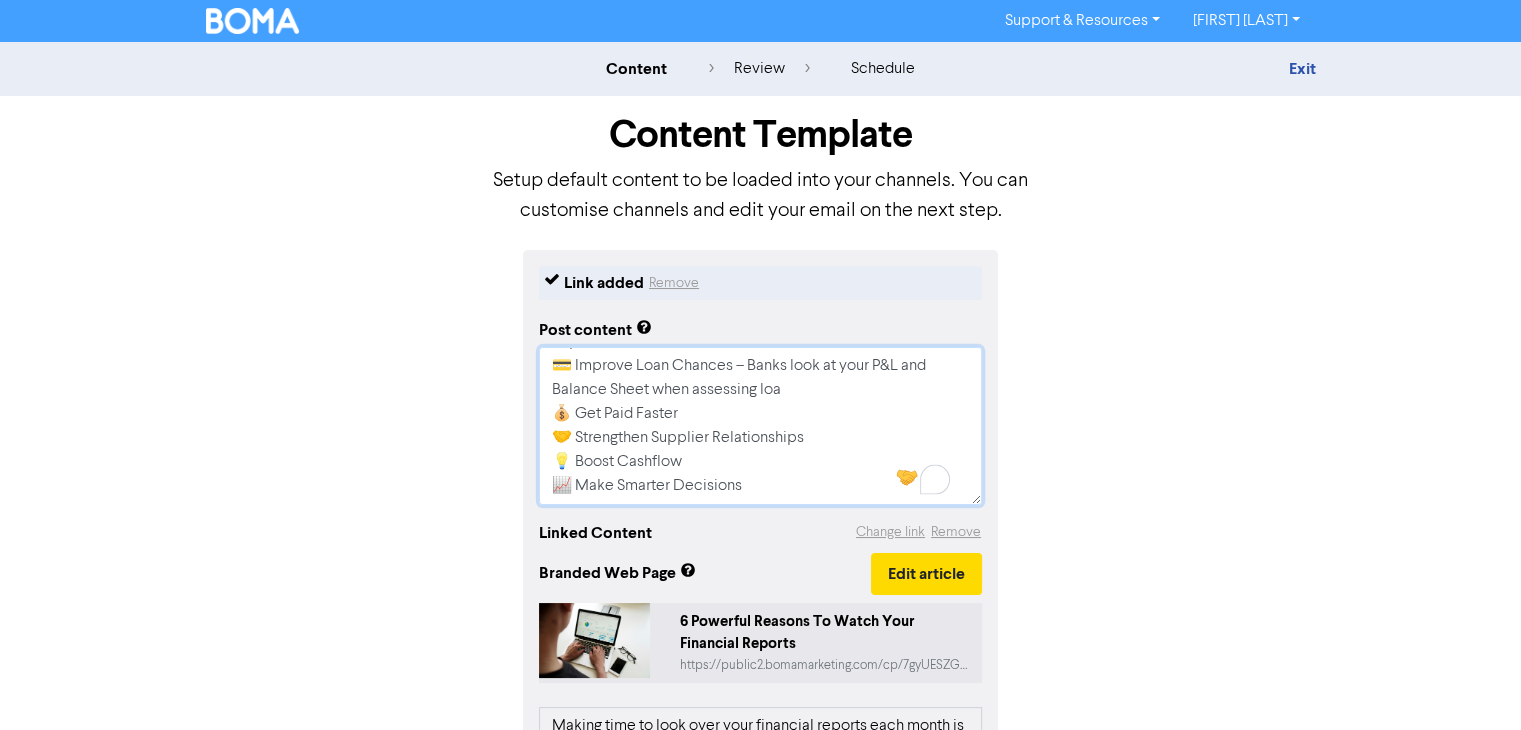 type on "x" 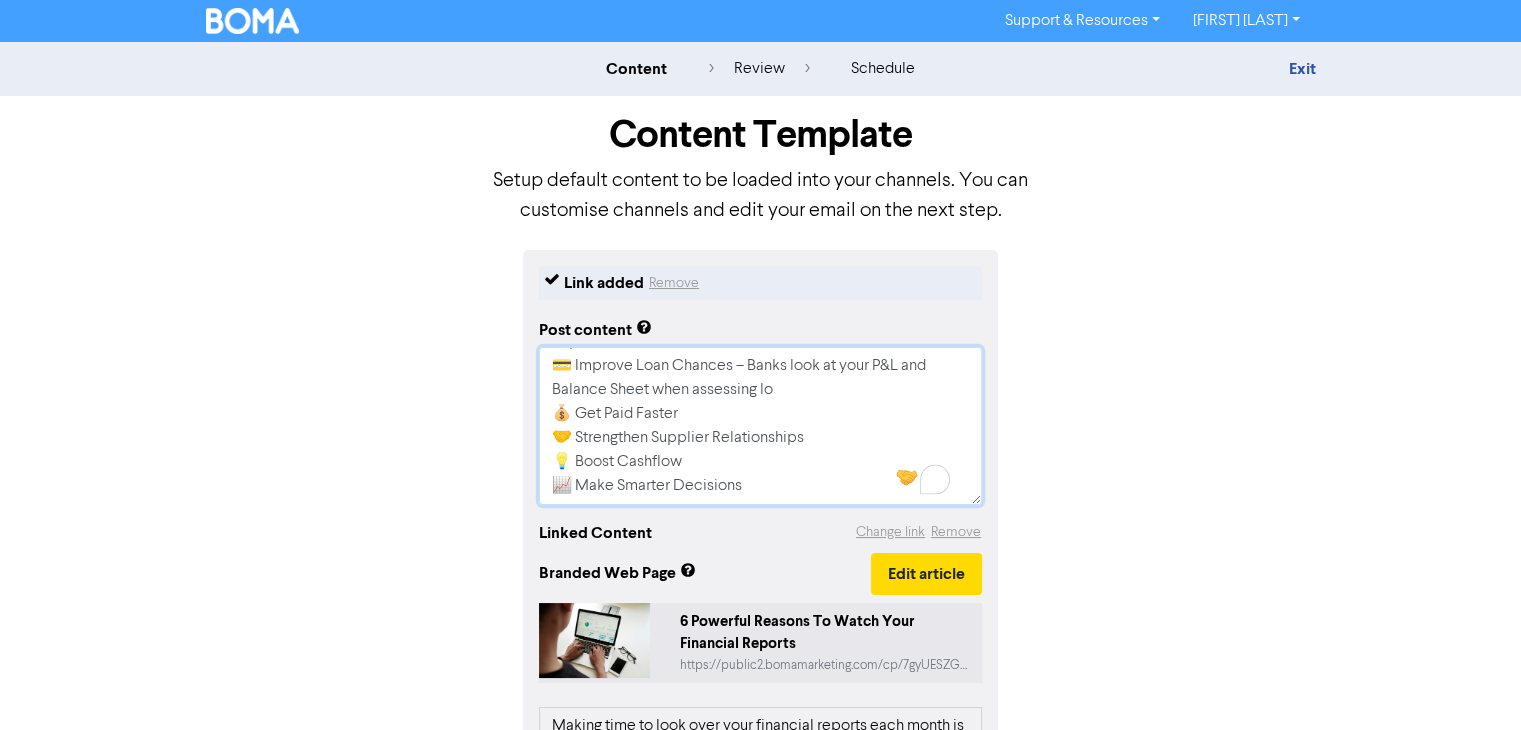type on "x" 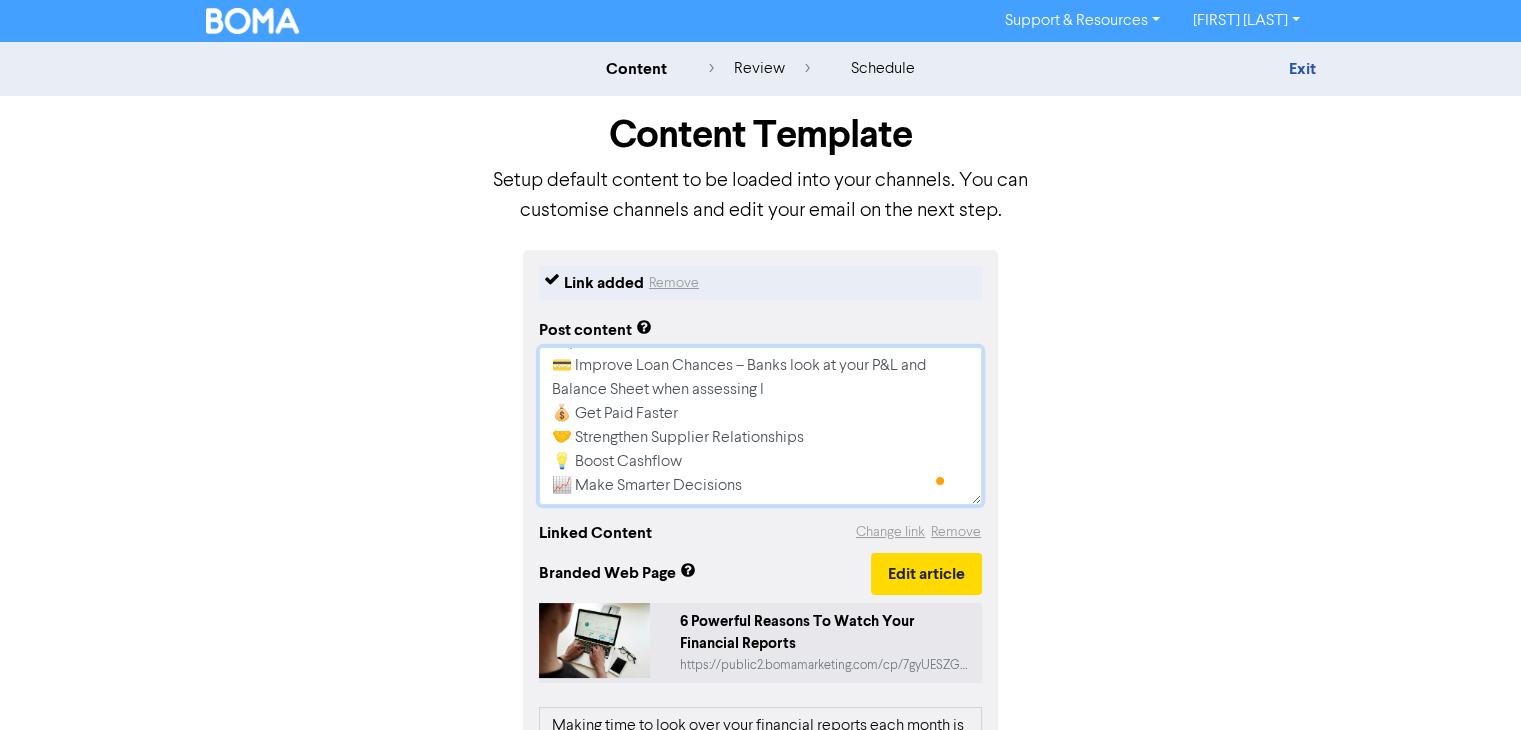 type on "x" 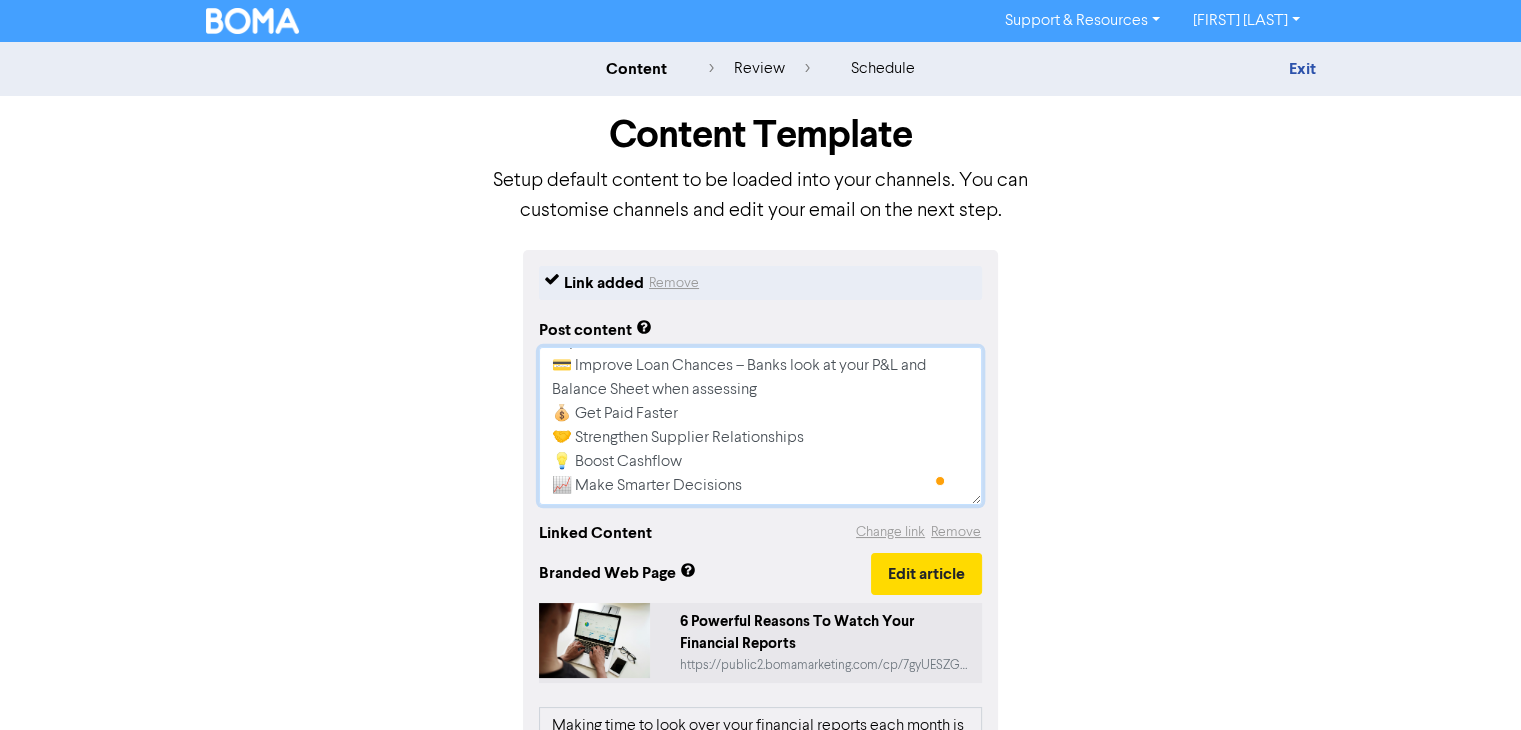 type on "x" 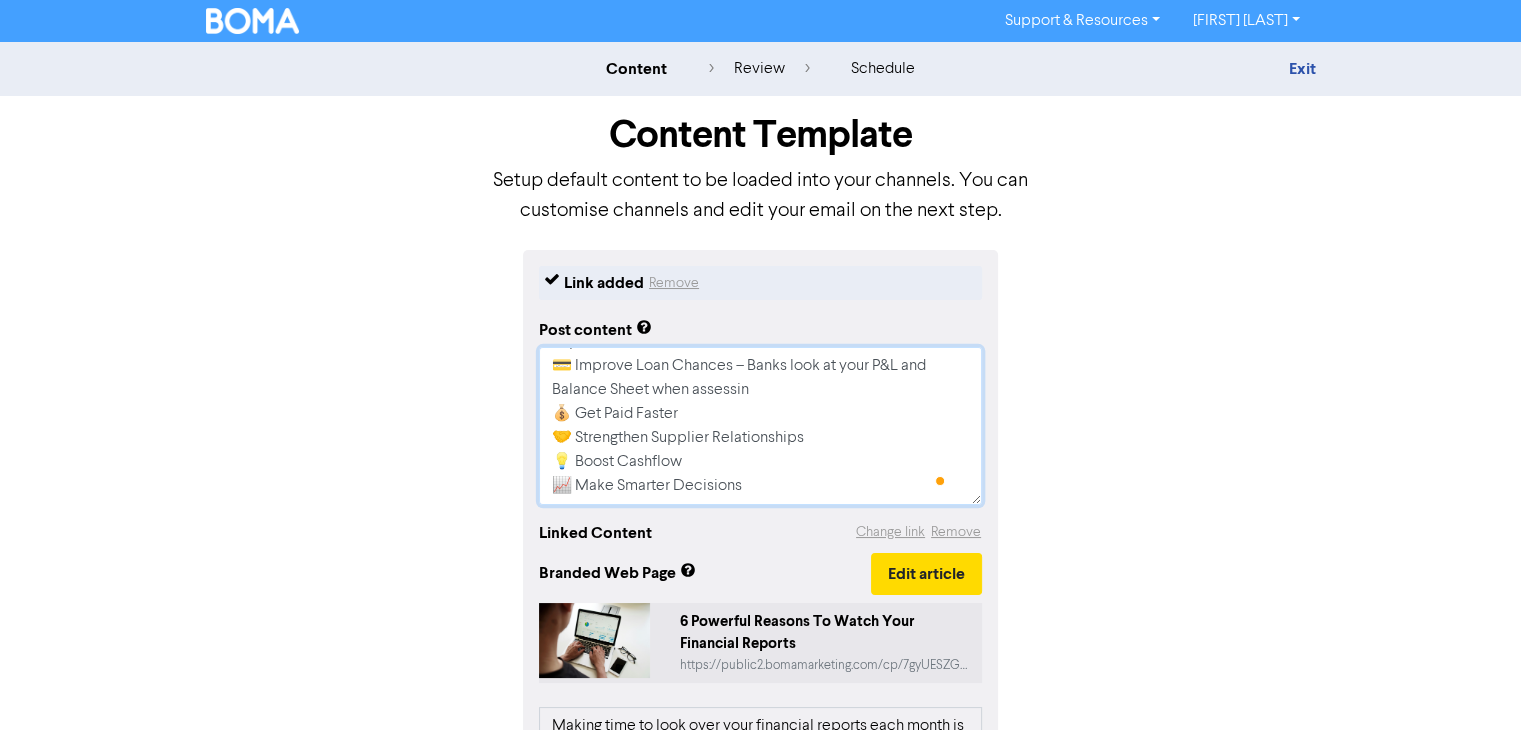 type on "x" 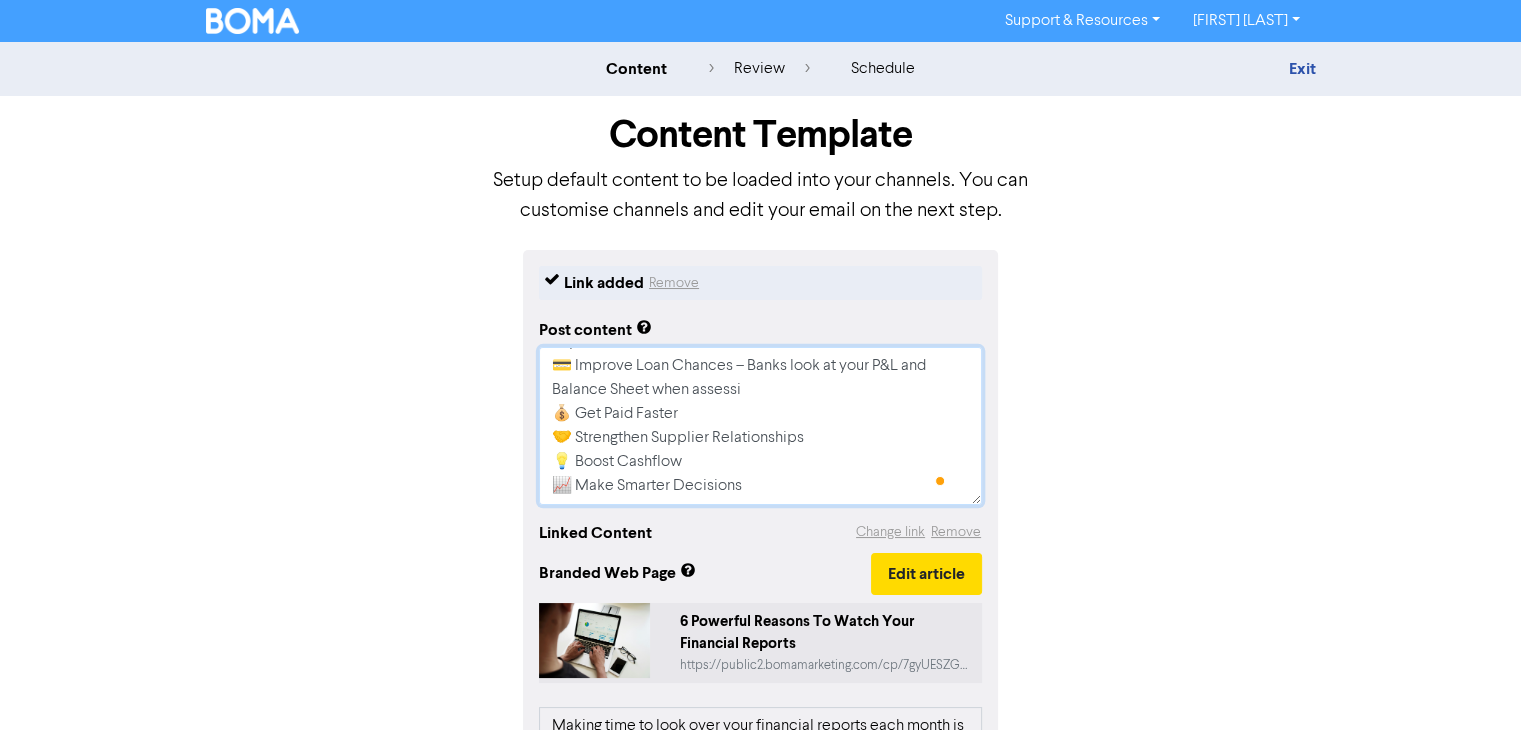 type on "x" 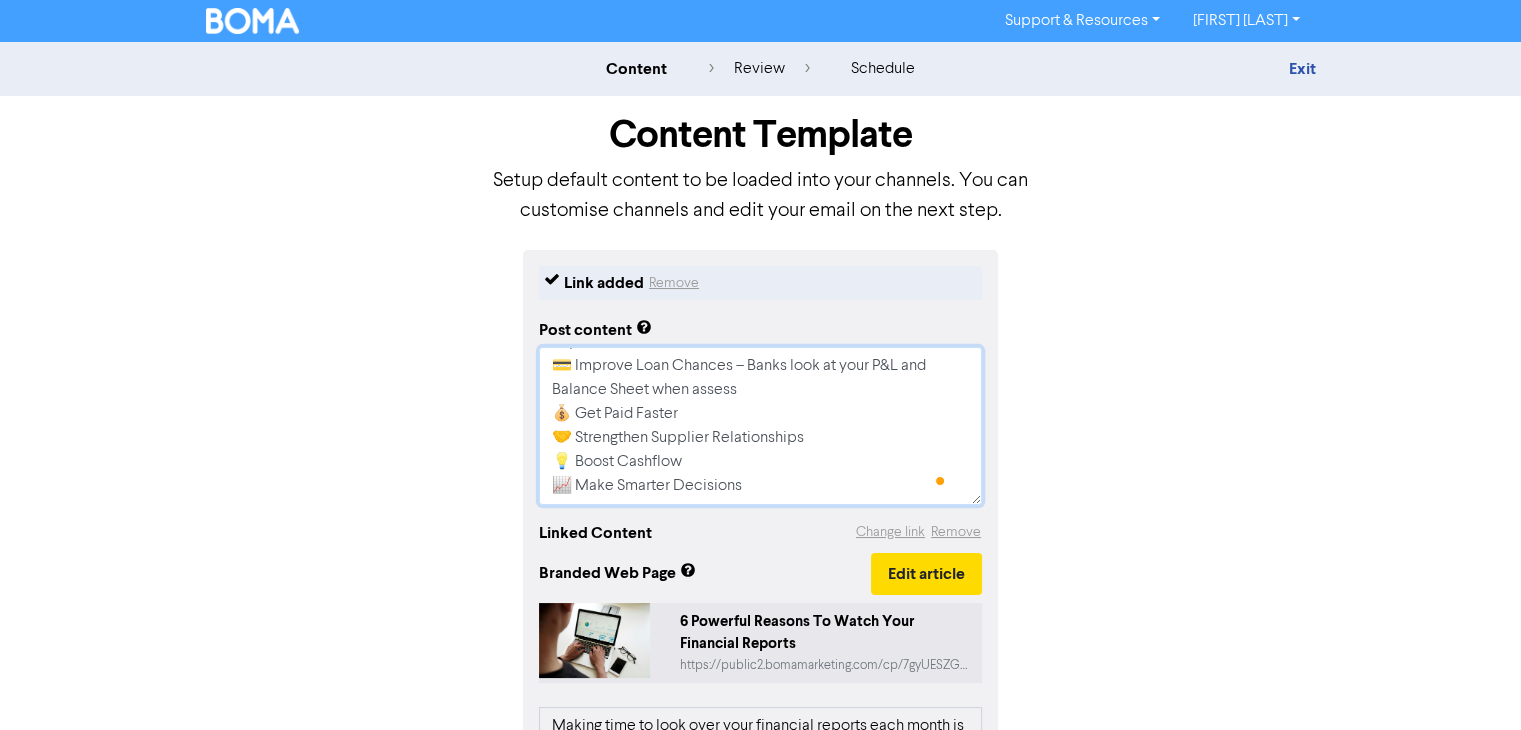 type on "x" 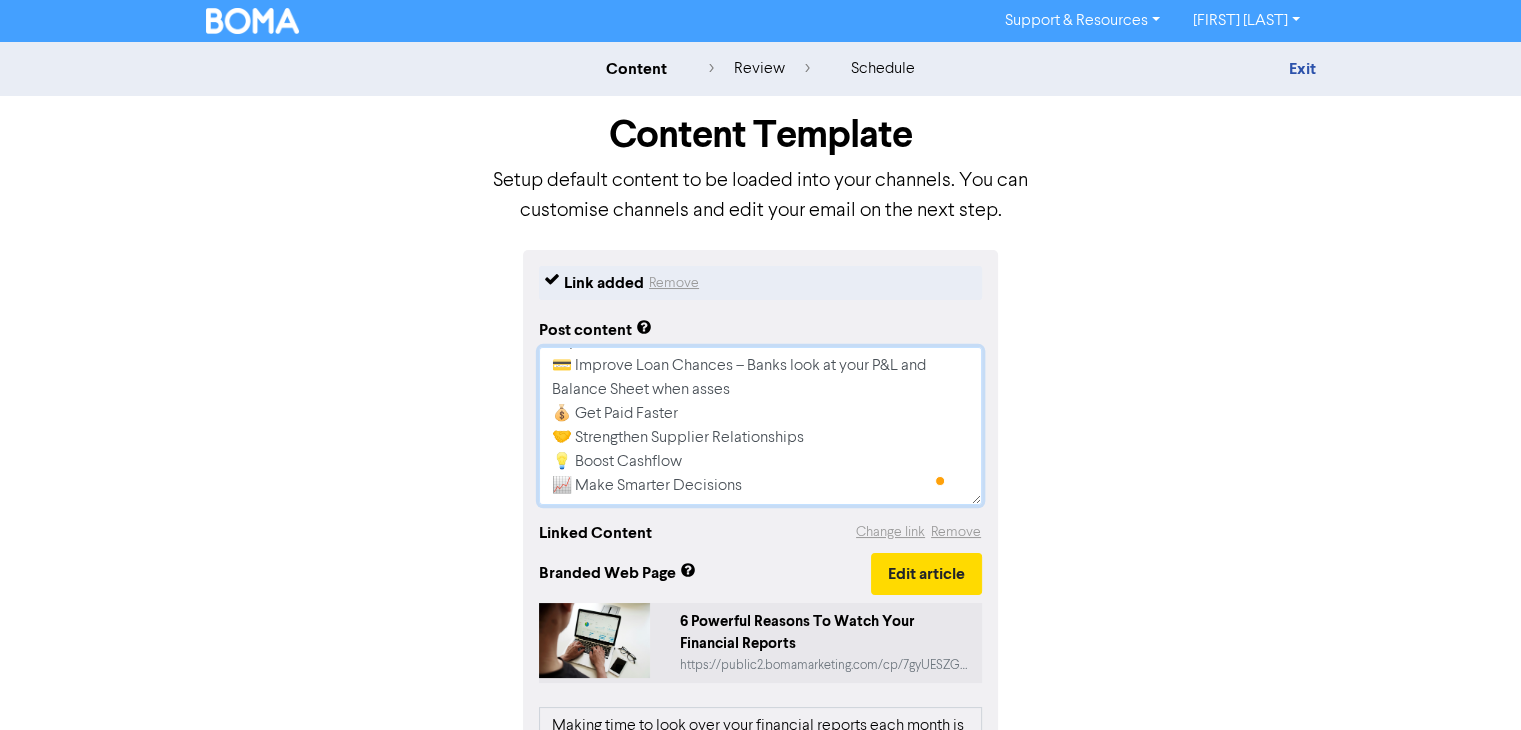 type on "x" 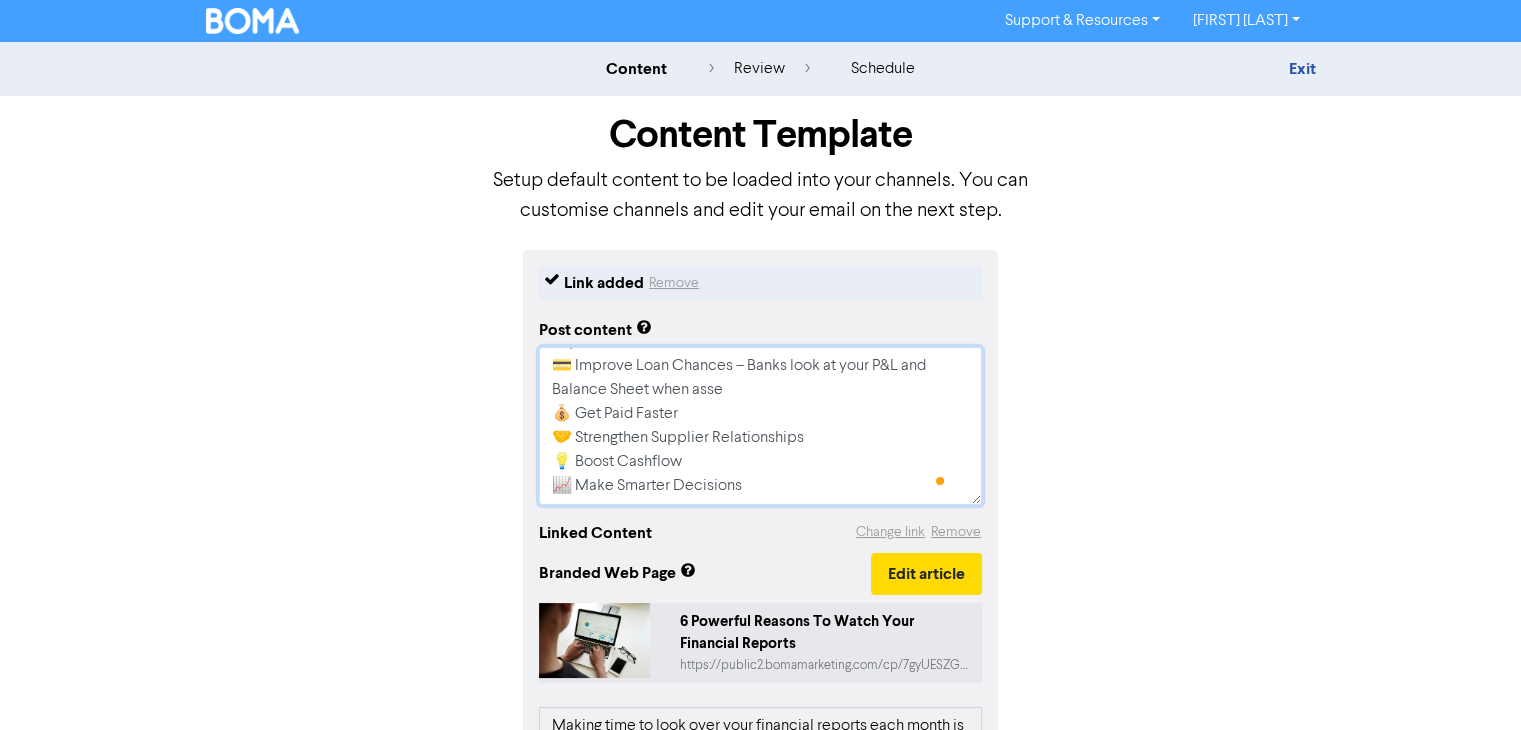 type on "x" 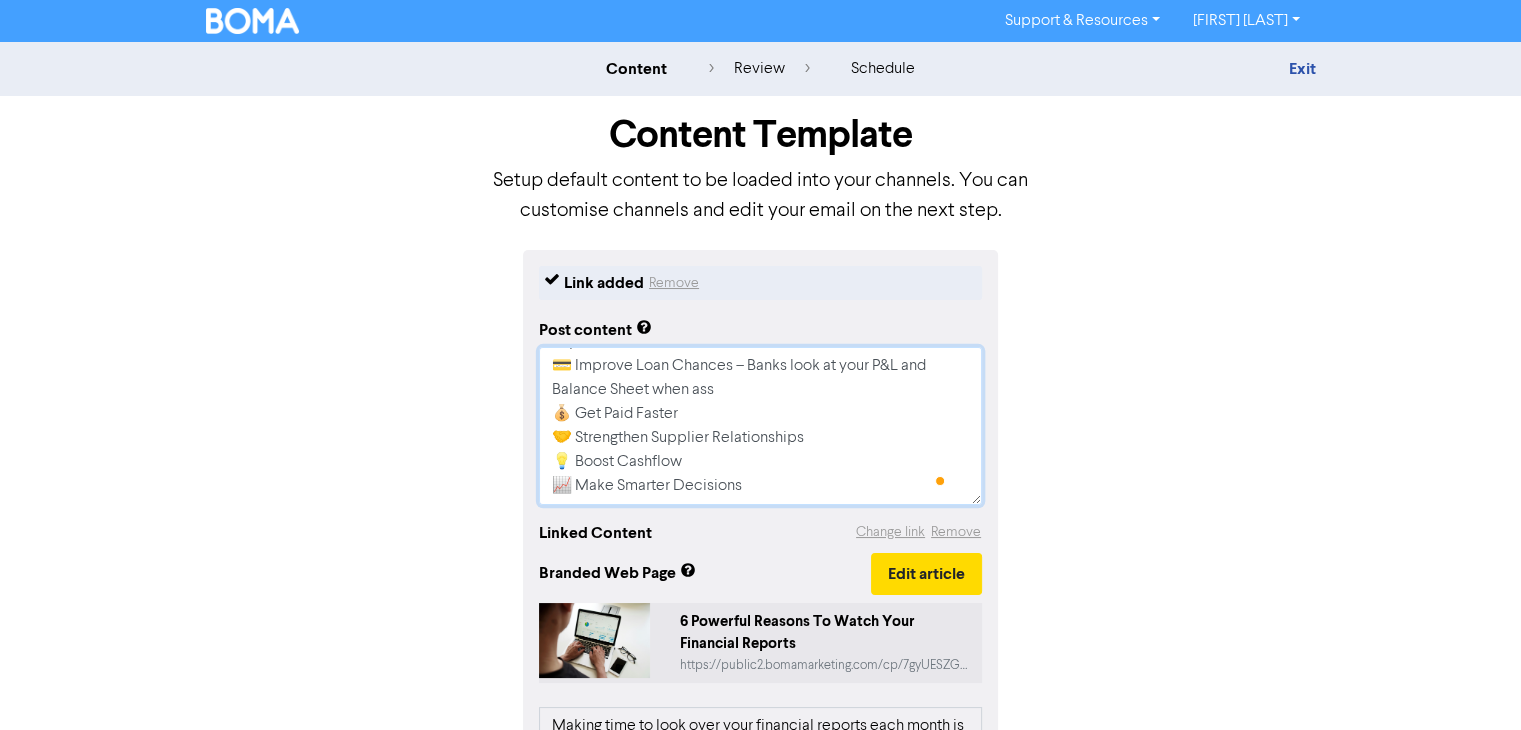 type on "x" 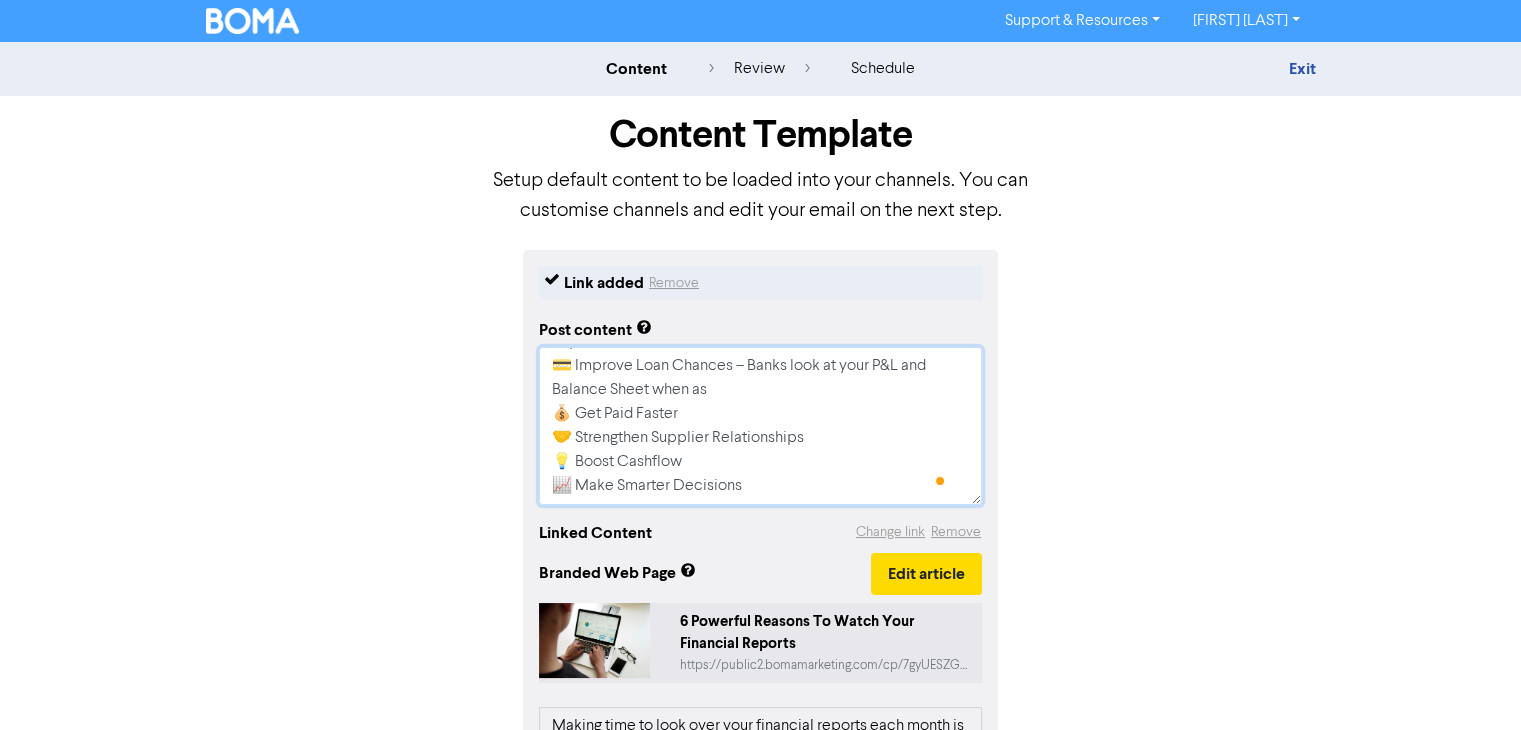 type 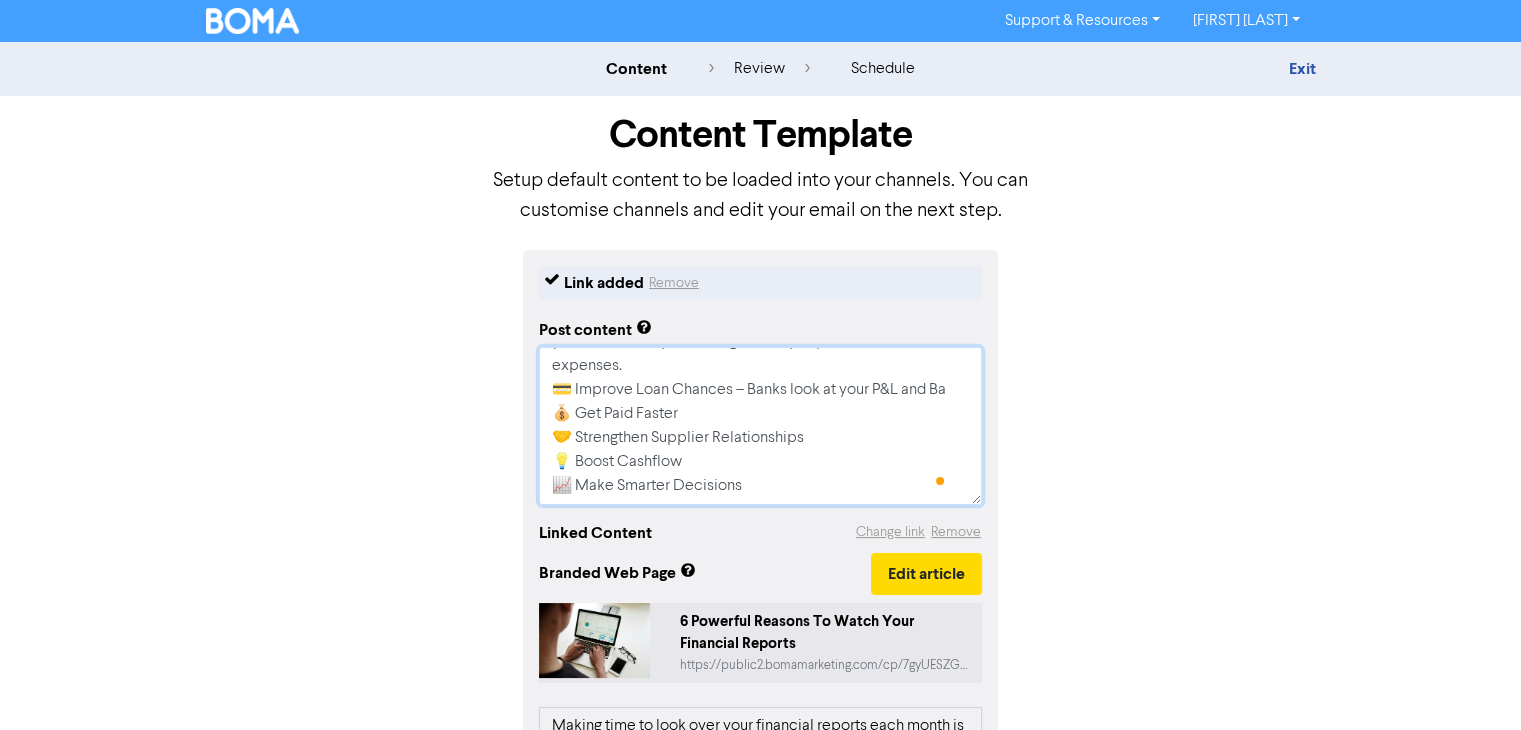 scroll, scrollTop: 168, scrollLeft: 0, axis: vertical 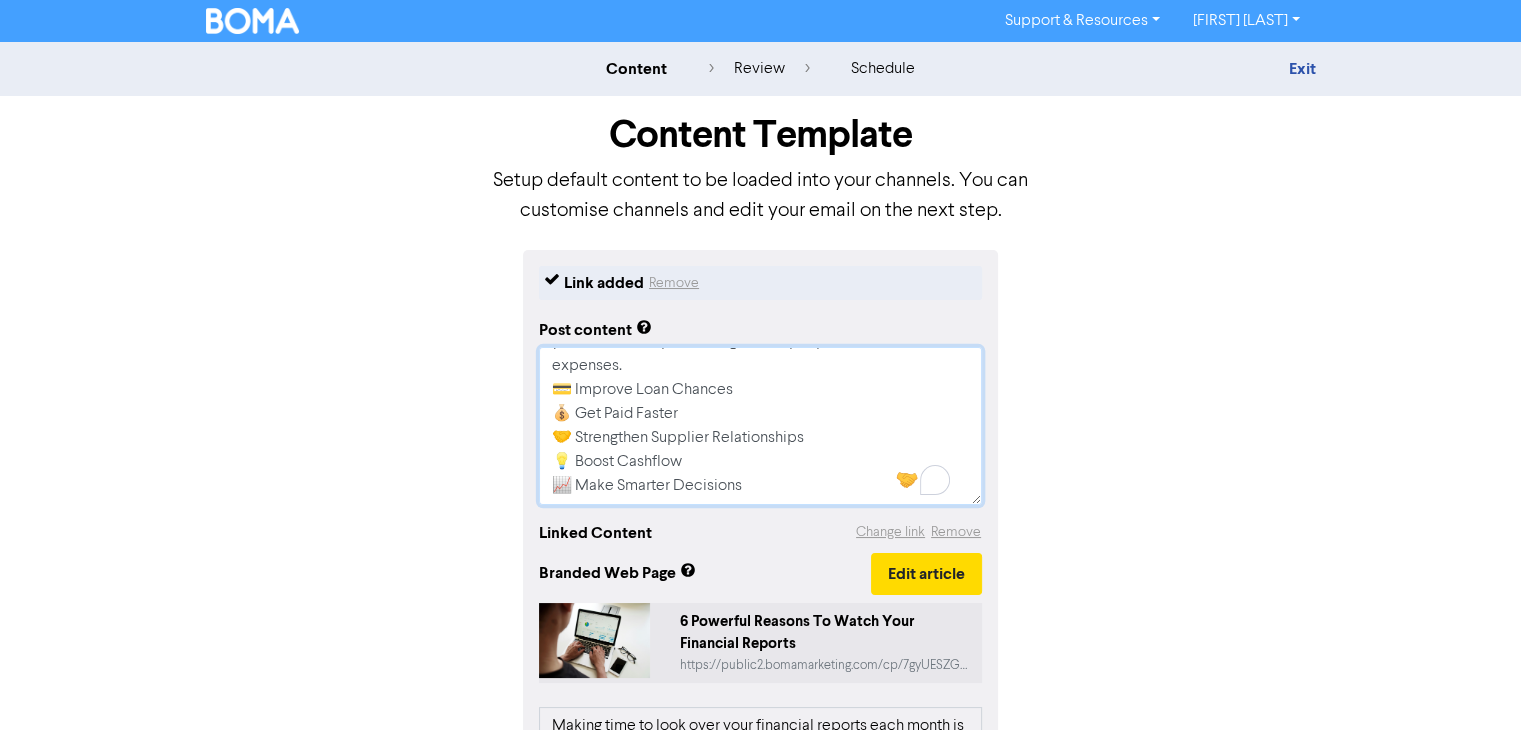 click on "Why should you review your financial reports monthly?
If you're skipping your monthly financial reports because you're too busy or unsure what they mean. Here are 6 reasons to start now:
Know Your Numbers – Your Profit & Loss report shows how your business is performing and helps spot trends or unusual expenses.
💳 Improve Loan Chances
💰 Get Paid Faster
🤝 Strengthen Supplier Relationships
💡 Boost Cashflow
📈 Make Smarter Decisions" at bounding box center [760, 426] 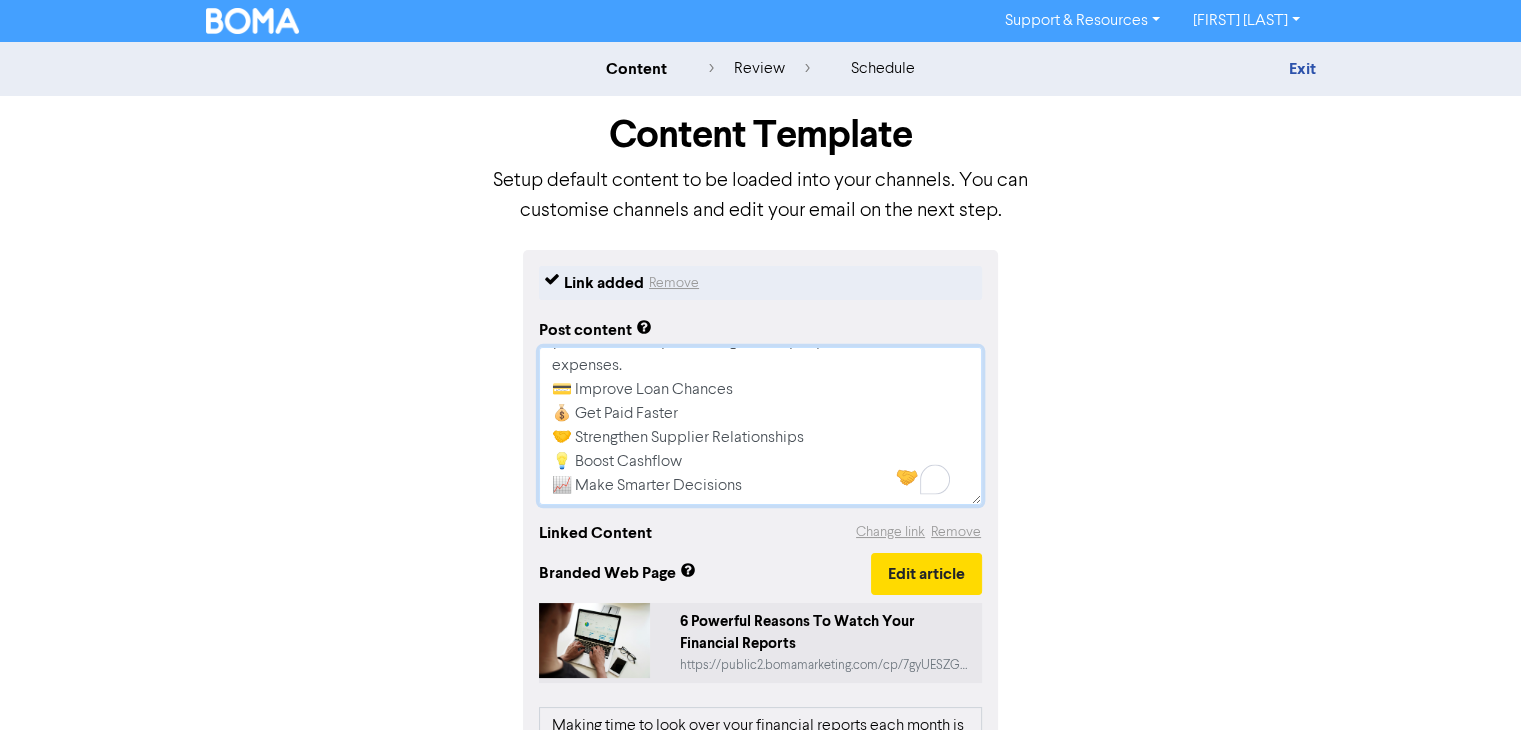 scroll, scrollTop: 216, scrollLeft: 0, axis: vertical 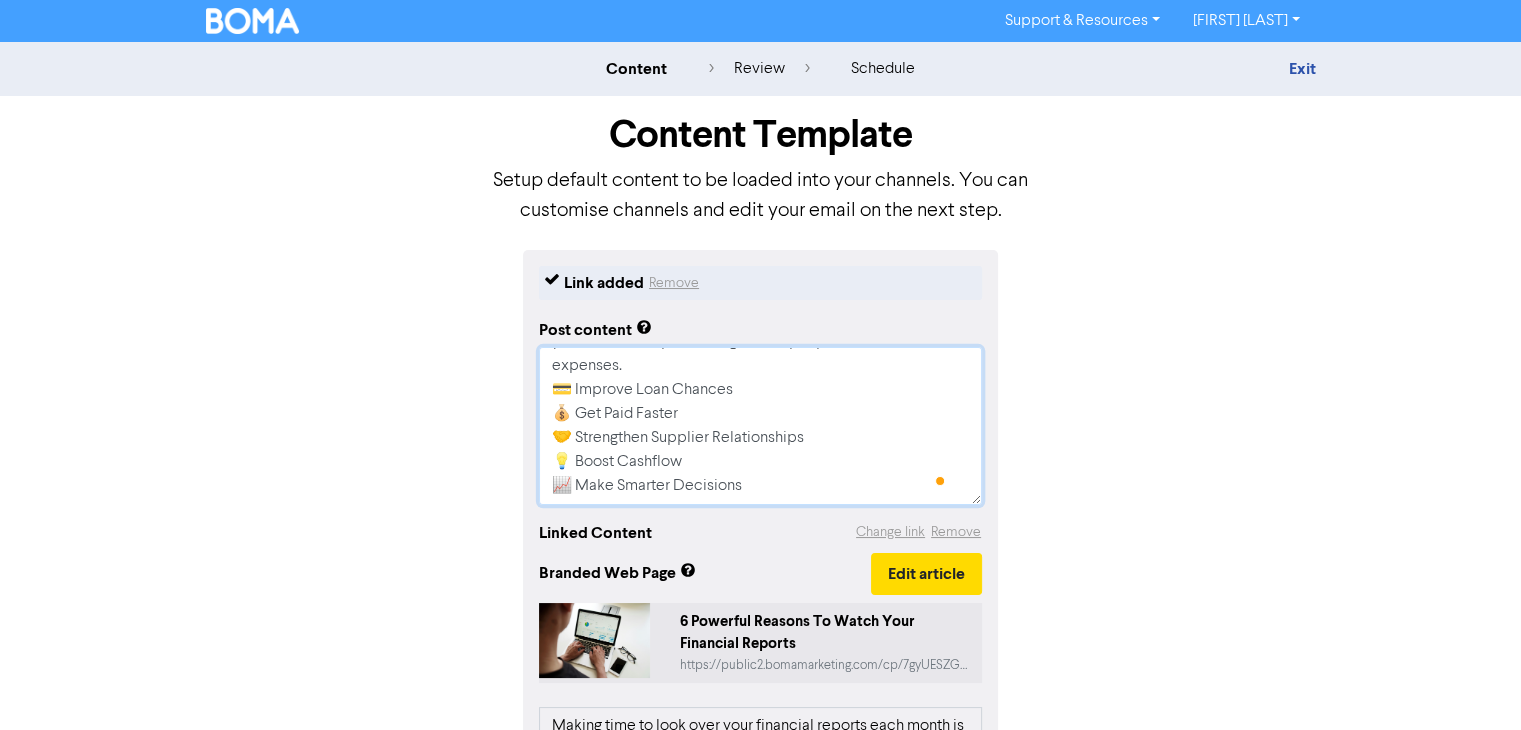 drag, startPoint x: 774, startPoint y: 477, endPoint x: 543, endPoint y: 394, distance: 245.45876 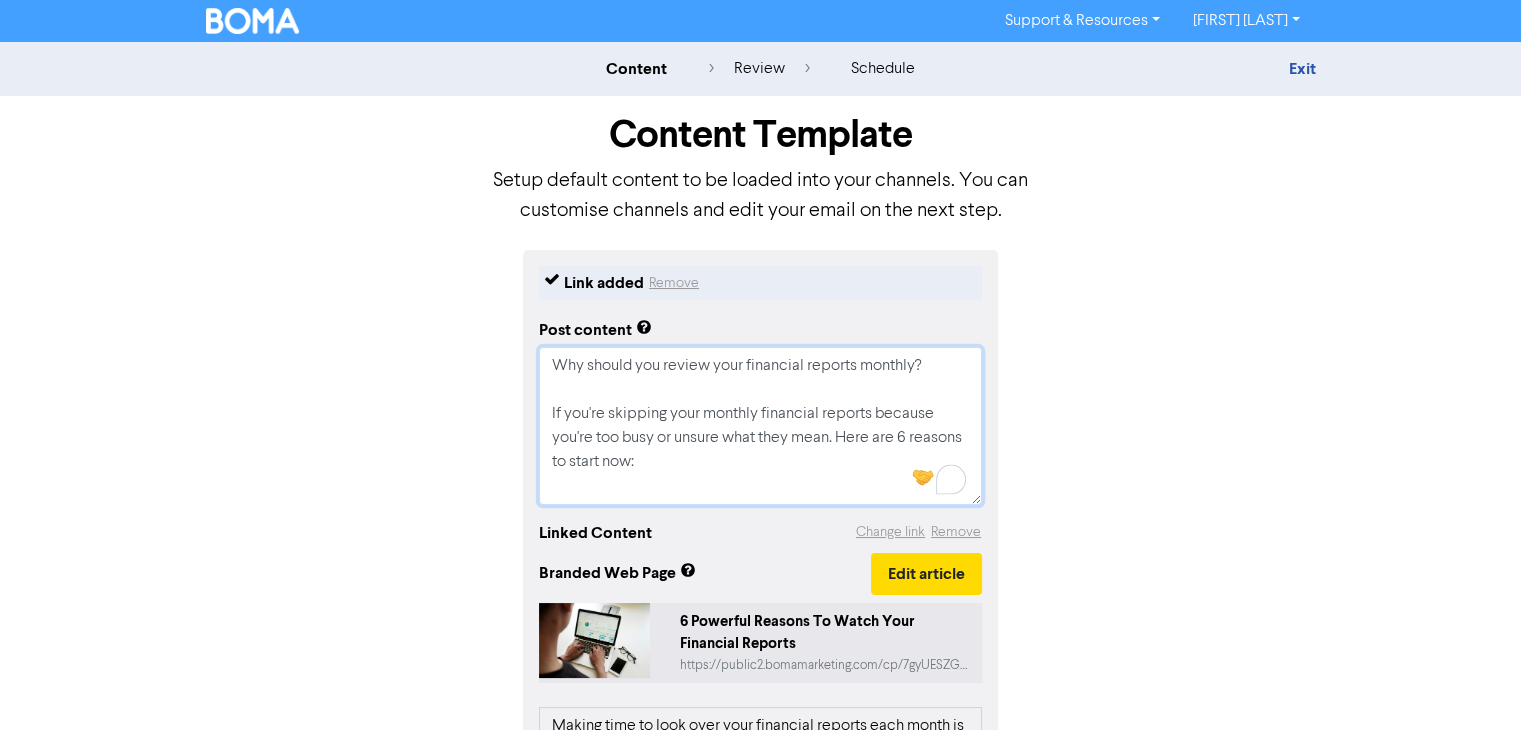 paste on "Know Your Numbers – Your Profit & Loss report shows how your business is performing and helps spot trends or unusual expenses.
💳 Improve Loan Chances – Banks look at your P&L and Balance Sheet when assessing loans.
💰 Get Paid Faster – Reviewing aged receivables helps you chase overdue invoices before they become bad debts.
🤝 Strengthen Supplier Relationships – Stay on top of bills with your aged payables report to avoid late payments.
💡 Boost Cashflow – Knowing what’s owed and owing helps you plan better and avoid cash crunches.
📈 Make Smarter Decisions – Your reports tell your business’s story — understanding them helps you make informed choices." 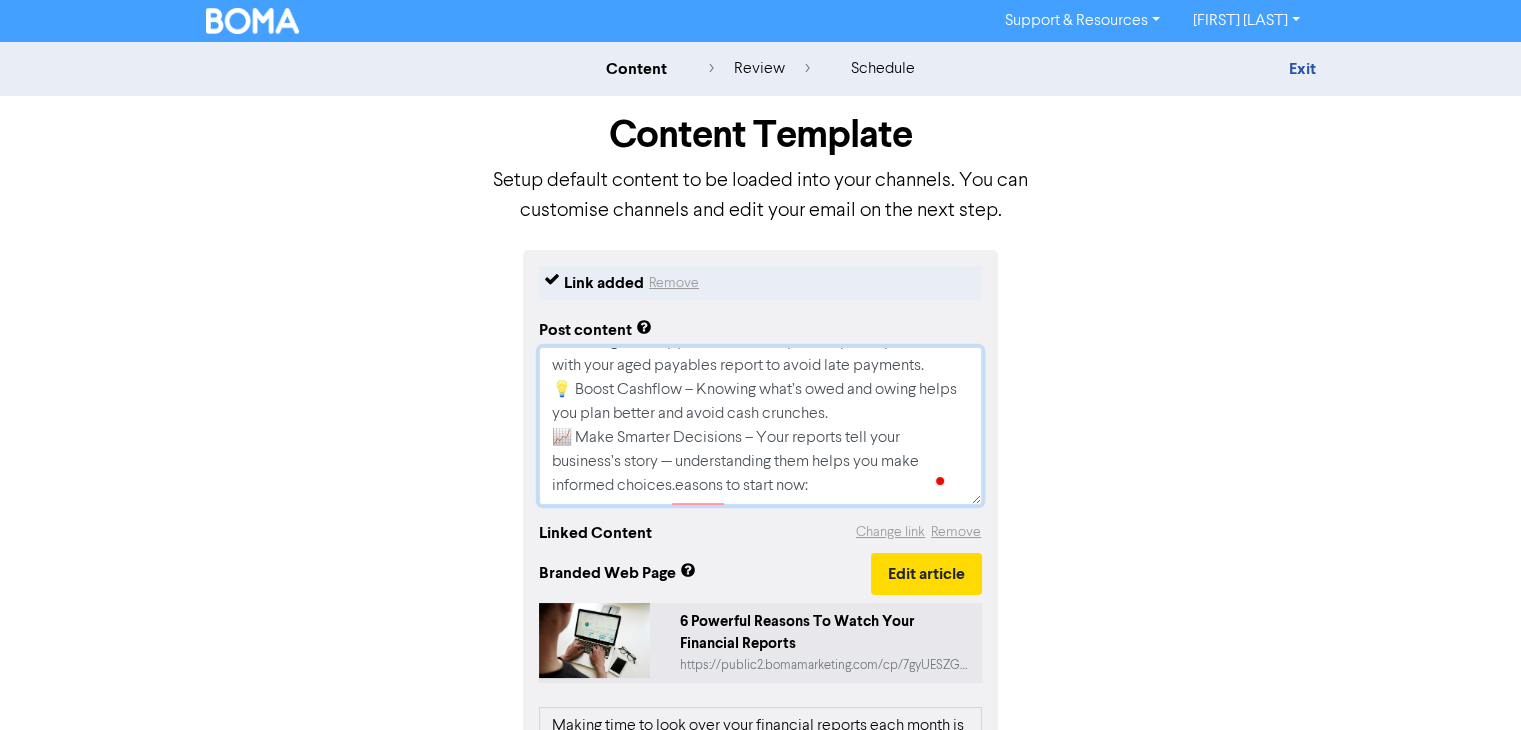 click on "Why should you review your financial reports monthly?
If you're skipping your monthly financial reports because you're too busy or unsure what they mean. Here are 6 rKnow Your Numbers – Your Profit & Loss report shows how your business is performing and helps spot trends or unusual expenses.
💳 Improve Loan Chances – Banks look at your P&L and Balance Sheet when assessing loans.
💰 Get Paid Faster – Reviewing aged receivables helps you chase overdue invoices before they become bad debts.
🤝 Strengthen Supplier Relationships – Stay on top of bills with your aged payables report to avoid late payments.
💡 Boost Cashflow – Knowing what’s owed and owing helps you plan better and avoid cash crunches.
📈 Make Smarter Decisions – Your reports tell your business’s story — understanding them helps you make informed choices.easons to start now:" at bounding box center [760, 426] 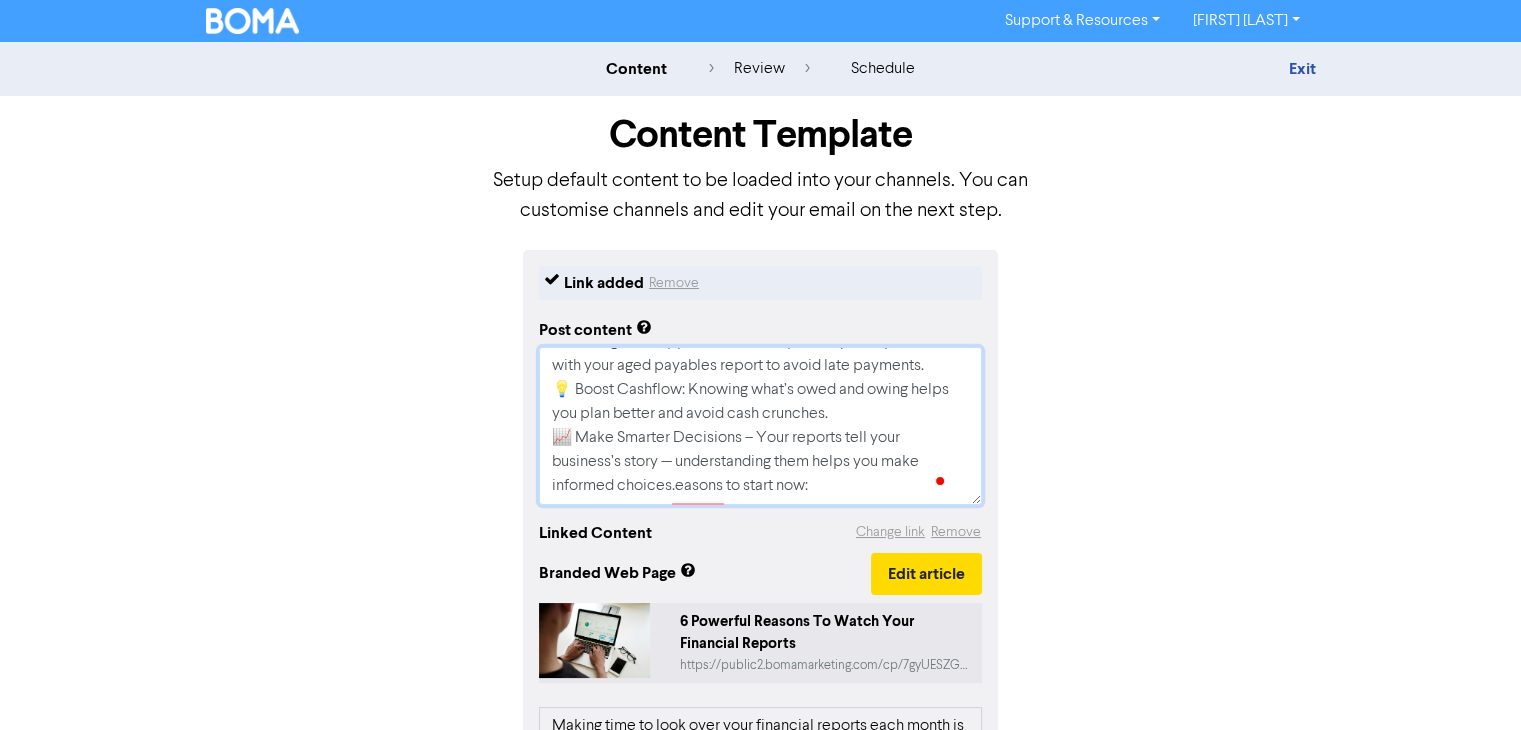 click on "Why should you review your financial reports monthly?
If you're skipping your monthly financial reports because you're too busy or unsure what they mean. Here are 6 rKnow Your Numbers – Your Profit & Loss report shows how your business is performing and helps spot trends or unusual expenses.
💳 Improve Loan Chances – Banks look at your P&L and Balance Sheet when assessing loans.
💰 Get Paid Faster – Reviewing aged receivables helps you chase overdue invoices before they become bad debts.
🤝 Strengthen Supplier Relationships – Stay on top of bills with your aged payables report to avoid late payments.
💡 Boost Cashflow: Knowing what’s owed and owing helps you plan better and avoid cash crunches.
📈 Make Smarter Decisions – Your reports tell your business’s story — understanding them helps you make informed choices.easons to start now:" at bounding box center [760, 426] 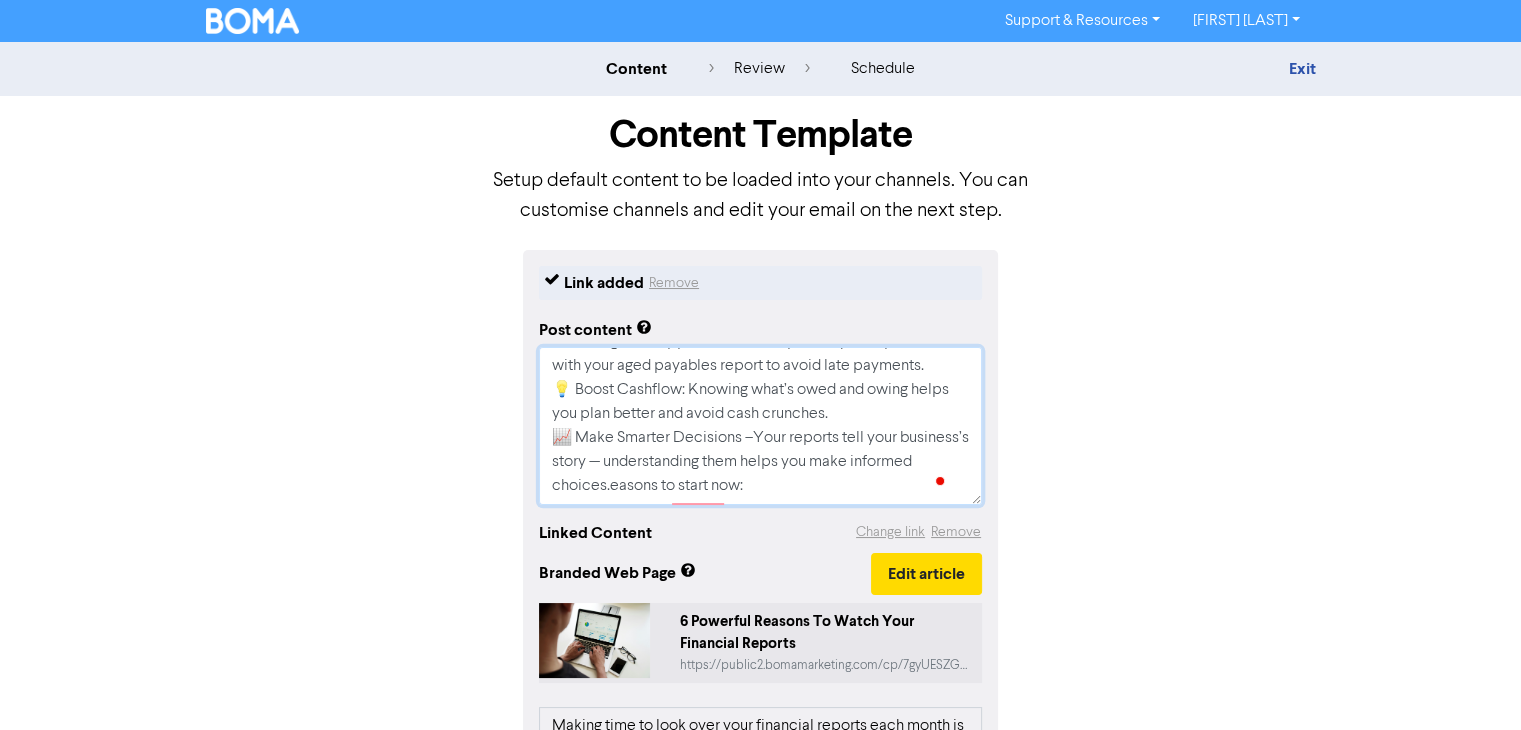 click on "Why should you review your financial reports monthly?
If you're skipping your monthly financial reports because you're too busy or unsure what they mean. Here are 6 rKnow Your Numbers – Your Profit & Loss report shows how your business is performing and helps spot trends or unusual expenses.
💳 Improve Loan Chances – Banks look at your P&L and Balance Sheet when assessing loans.
💰 Get Paid Faster – Reviewing aged receivables helps you chase overdue invoices before they become bad debts.
🤝 Strengthen Supplier Relationships – Stay on top of bills with your aged payables report to avoid late payments.
💡 Boost Cashflow: Knowing what’s owed and owing helps you plan better and avoid cash crunches.
📈 Make Smarter Decisions –Your reports tell your business’s story — understanding them helps you make informed choices.easons to start now:" at bounding box center (760, 426) 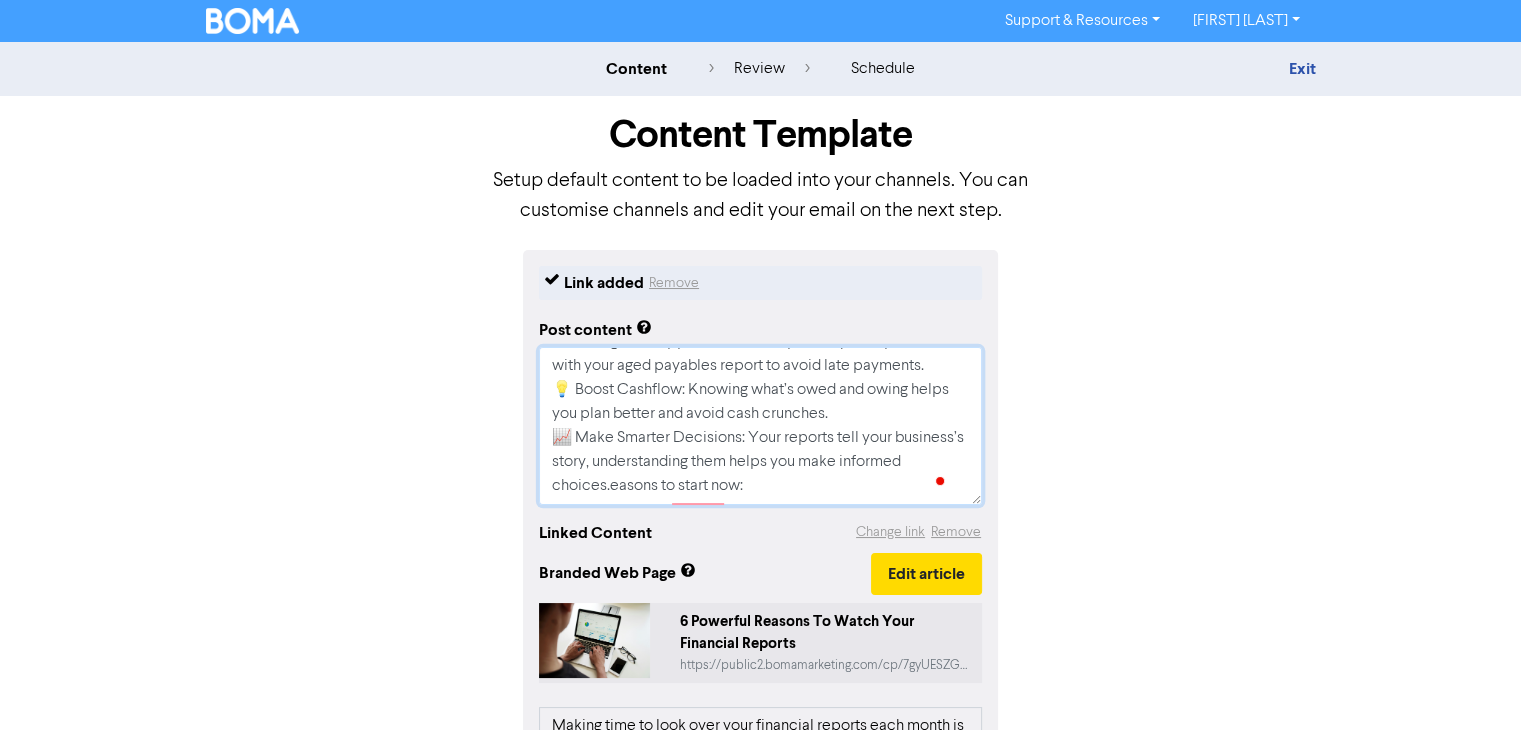 click on "Why should you review your financial reports monthly?
If you're skipping your monthly financial reports because you're too busy or unsure what they mean. Here are 6 rKnow Your Numbers – Your Profit & Loss report shows how your business is performing and helps spot trends or unusual expenses.
💳 Improve Loan Chances – Banks look at your P&L and Balance Sheet when assessing loans.
💰 Get Paid Faster – Reviewing aged receivables helps you chase overdue invoices before they become bad debts.
🤝 Strengthen Supplier Relationships – Stay on top of bills with your aged payables report to avoid late payments.
💡 Boost Cashflow: Knowing what’s owed and owing helps you plan better and avoid cash crunches.
📈 Make Smarter Decisions: Your reports tell your business’s story, understanding them helps you make informed choices.easons to start now:" at bounding box center [760, 426] 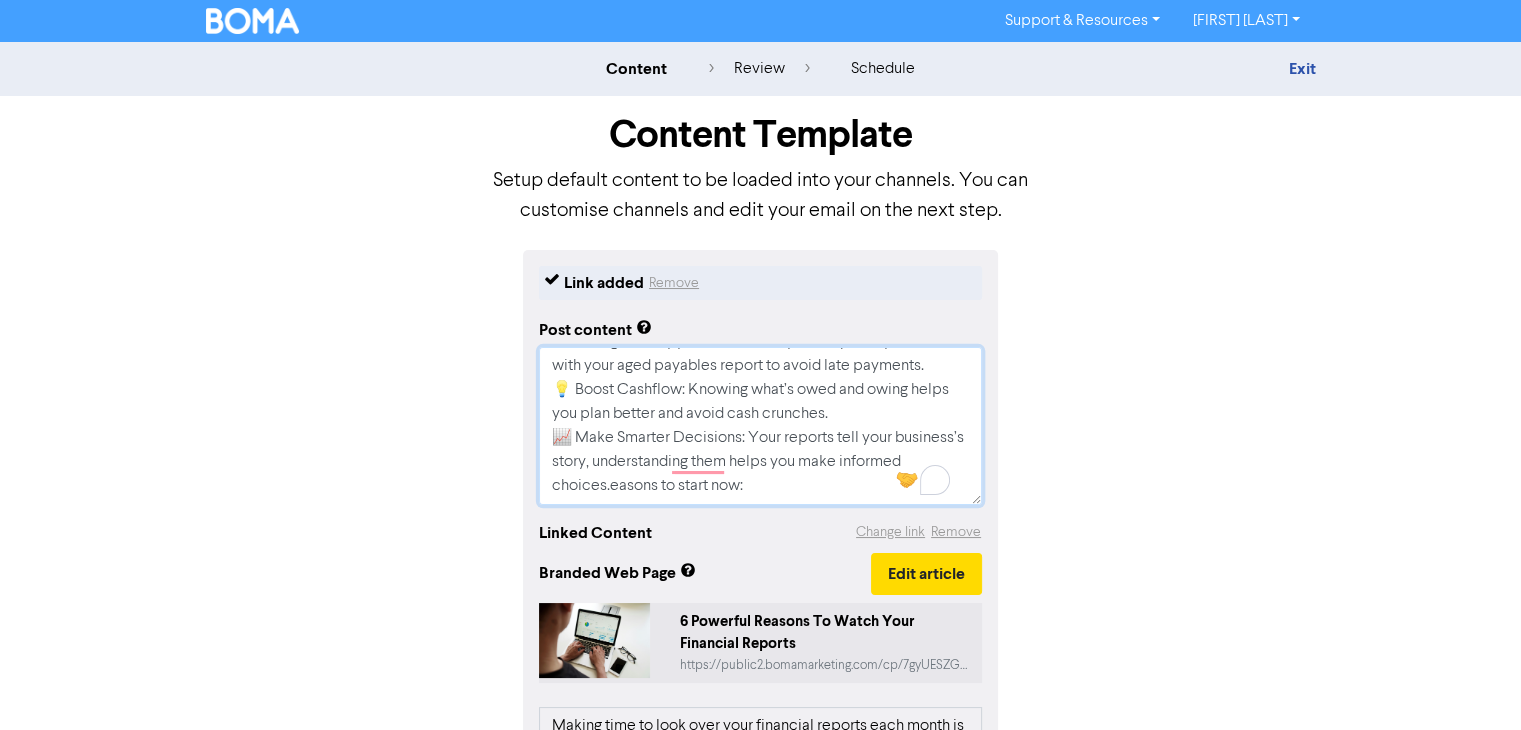 drag, startPoint x: 822, startPoint y: 494, endPoint x: 670, endPoint y: 470, distance: 153.88307 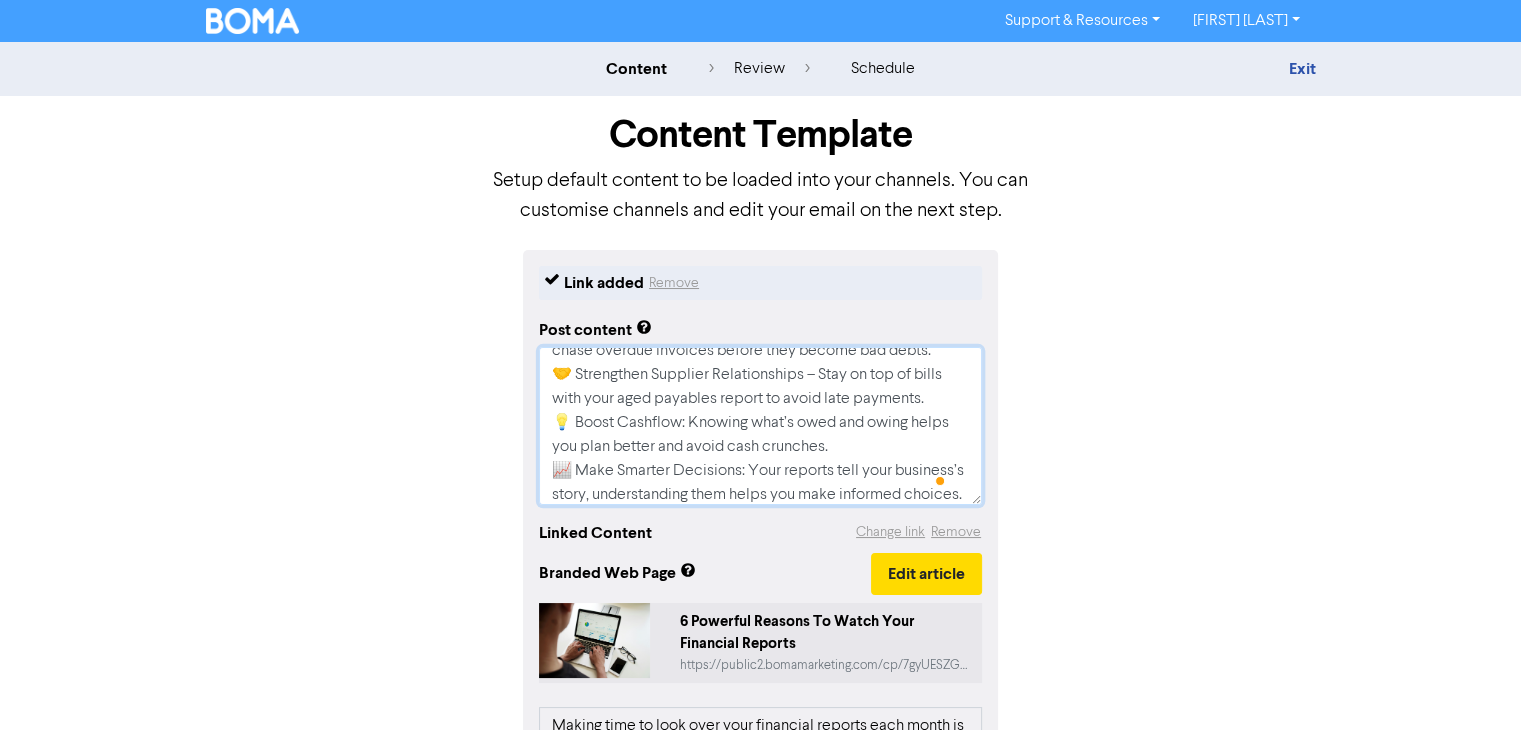 click on "Why should you review your financial reports monthly?
If you're skipping your monthly financial reports because you're too busy or unsure what they mean. Here are 6 rKnow Your Numbers – Your Profit & Loss report shows how your business is performing and helps spot trends or unusual expenses.
💳 Improve Loan Chances – Banks look at your P&L and Balance Sheet when assessing loans.
💰 Get Paid Faster – Reviewing aged receivables helps you chase overdue invoices before they become bad debts.
🤝 Strengthen Supplier Relationships – Stay on top of bills with your aged payables report to avoid late payments.
💡 Boost Cashflow: Knowing what’s owed and owing helps you plan better and avoid cash crunches.
📈 Make Smarter Decisions: Your reports tell your business’s story, understanding them helps you make informed choices." at bounding box center [760, 426] 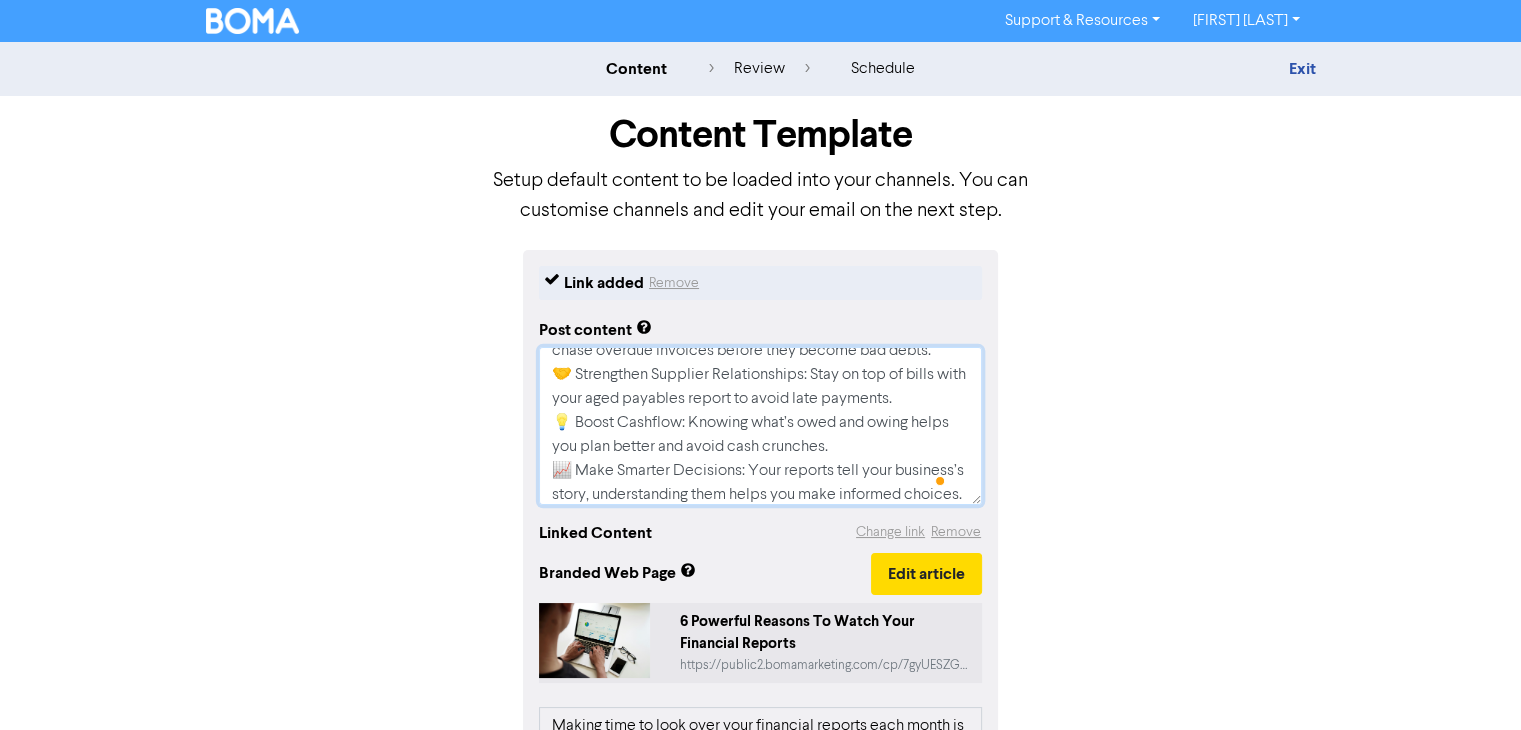 scroll, scrollTop: 240, scrollLeft: 0, axis: vertical 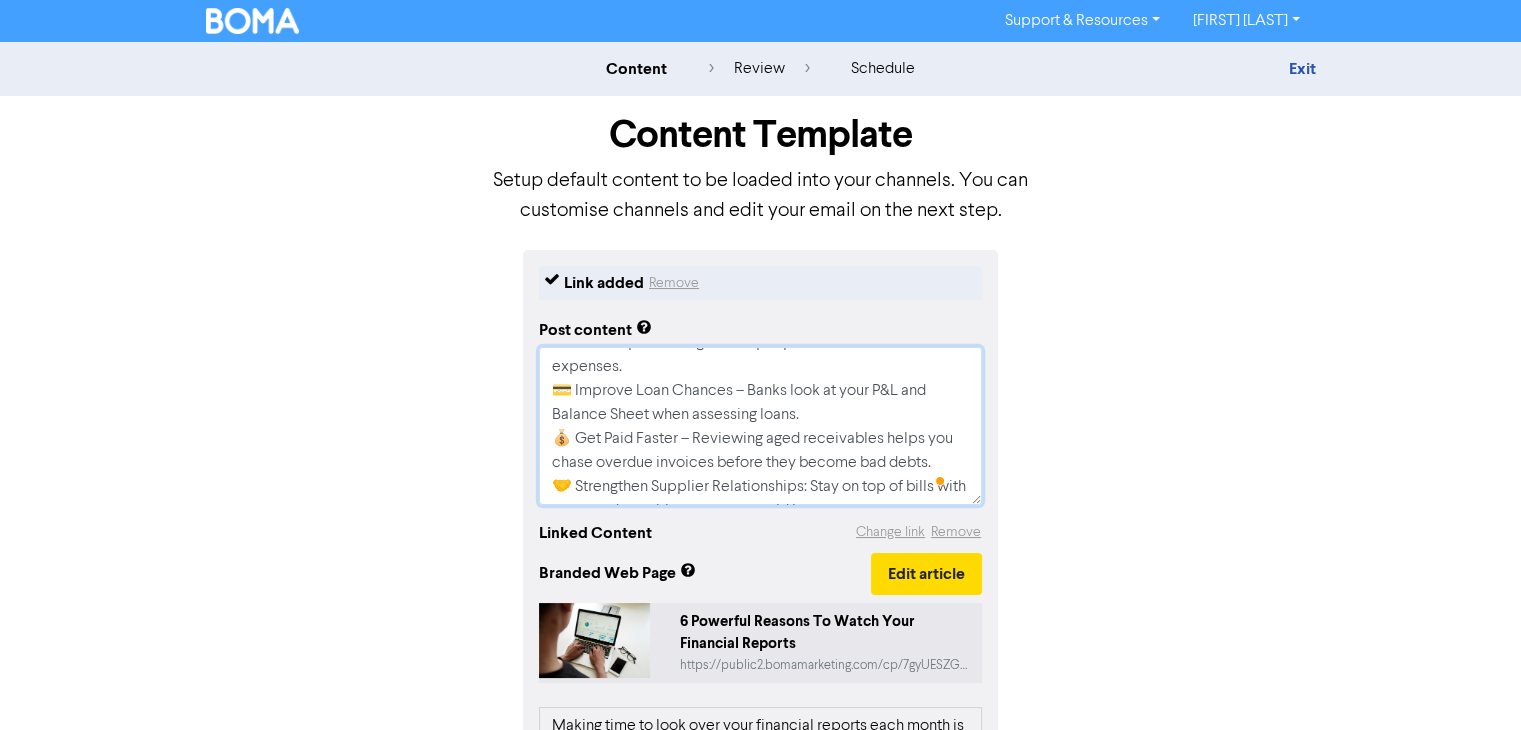 click on "Why should you review your financial reports monthly?
If you're skipping your monthly financial reports because you're too busy or unsure what they mean. Here are 6 rKnow Your Numbers – Your Profit & Loss report shows how your business is performing and helps spot trends or unusual expenses.
💳 Improve Loan Chances – Banks look at your P&L and Balance Sheet when assessing loans.
💰 Get Paid Faster – Reviewing aged receivables helps you chase overdue invoices before they become bad debts.
🤝 Strengthen Supplier Relationships: Stay on top of bills with your aged payables report to avoid late payments.
💡 Boost Cashflow: Knowing what’s owed and owing helps you plan better and avoid cash crunches.
📈 Make Smarter Decisions: Your reports tell your business’s story, understanding them helps you make informed choices." at bounding box center [760, 426] 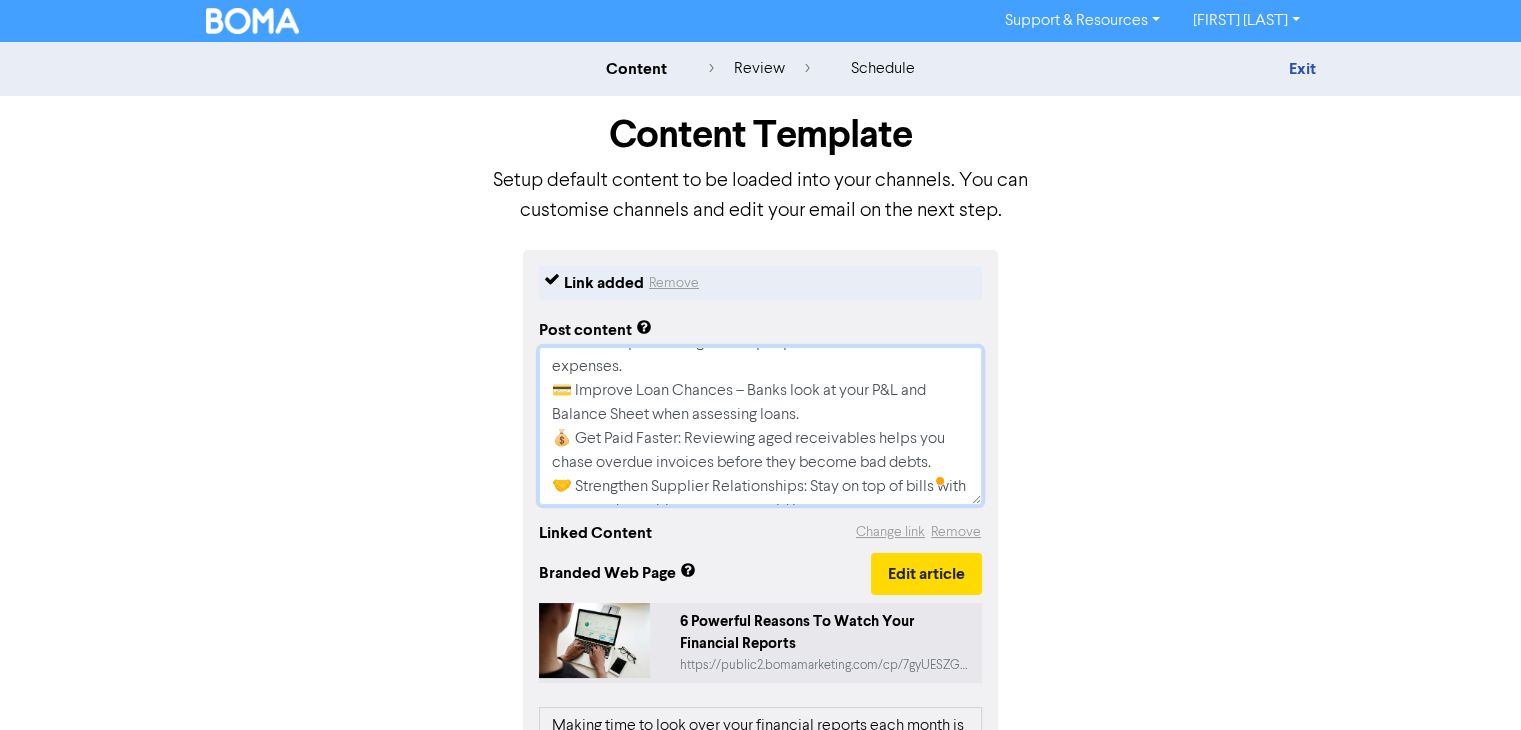 click on "Why should you review your financial reports monthly?
If you're skipping your monthly financial reports because you're too busy or unsure what they mean. Here are 6 rKnow Your Numbers – Your Profit & Loss report shows how your business is performing and helps spot trends or unusual expenses.
💳 Improve Loan Chances – Banks look at your P&L and Balance Sheet when assessing loans.
💰 Get Paid Faster: Reviewing aged receivables helps you chase overdue invoices before they become bad debts.
🤝 Strengthen Supplier Relationships: Stay on top of bills with your aged payables report to avoid late payments.
💡 Boost Cashflow: Knowing what’s owed and owing helps you plan better and avoid cash crunches.
📈 Make Smarter Decisions: Your reports tell your business’s story, understanding them helps you make informed choices." at bounding box center [760, 426] 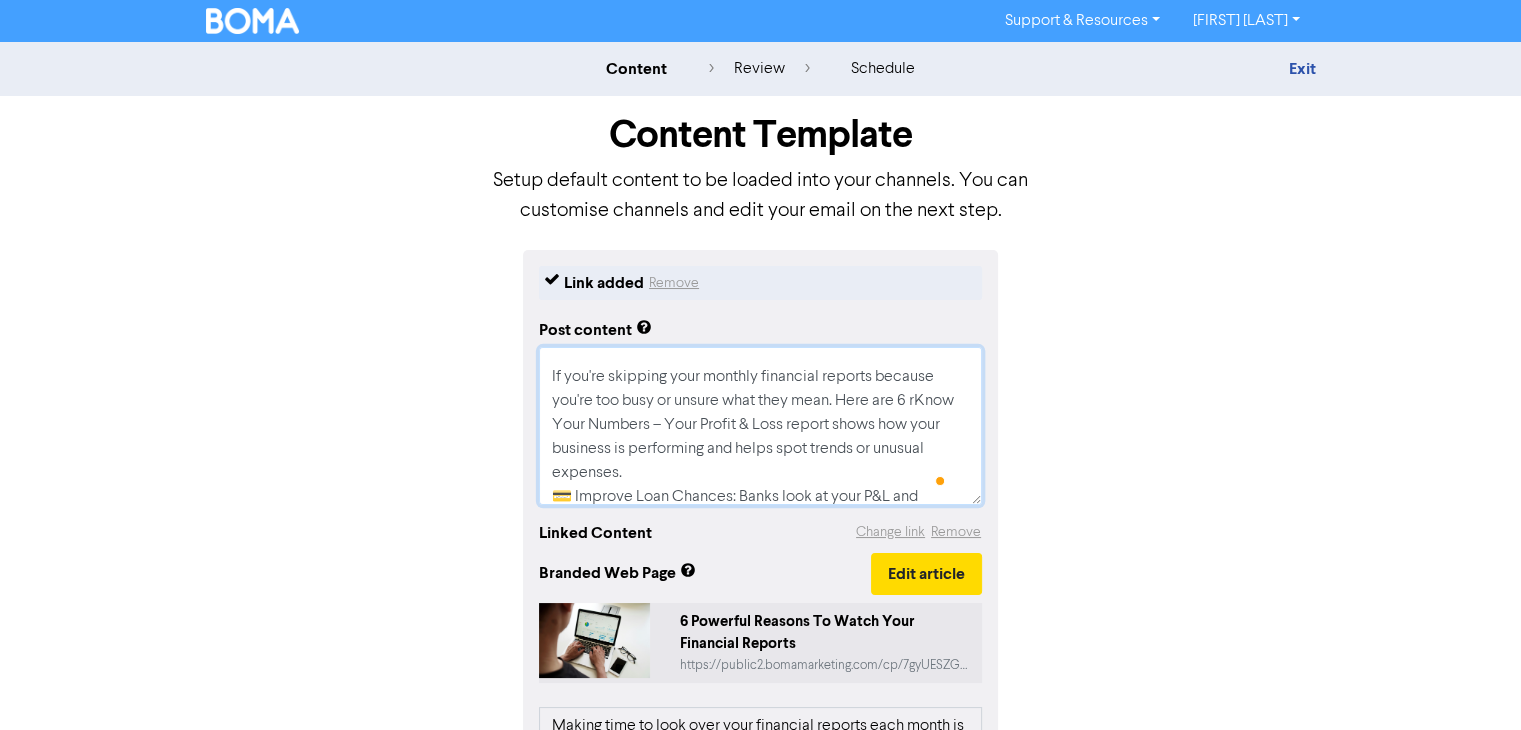 click on "Why should you review your financial reports monthly?
If you're skipping your monthly financial reports because you're too busy or unsure what they mean. Here are 6 rKnow Your Numbers – Your Profit & Loss report shows how your business is performing and helps spot trends or unusual expenses.
💳 Improve Loan Chances: Banks look at your P&L and Balance Sheet when assessing loans.
💰 Get Paid Faster: Reviewing aged receivables helps you chase overdue invoices before they become bad debts.
🤝 Strengthen Supplier Relationships: Stay on top of bills with your aged payables report to avoid late payments.
💡 Boost Cashflow: Knowing what’s owed and owing helps you plan better and avoid cash crunches.
📈 Make Smarter Decisions: Your reports tell your business’s story, understanding them helps you make informed choices." at bounding box center [760, 426] 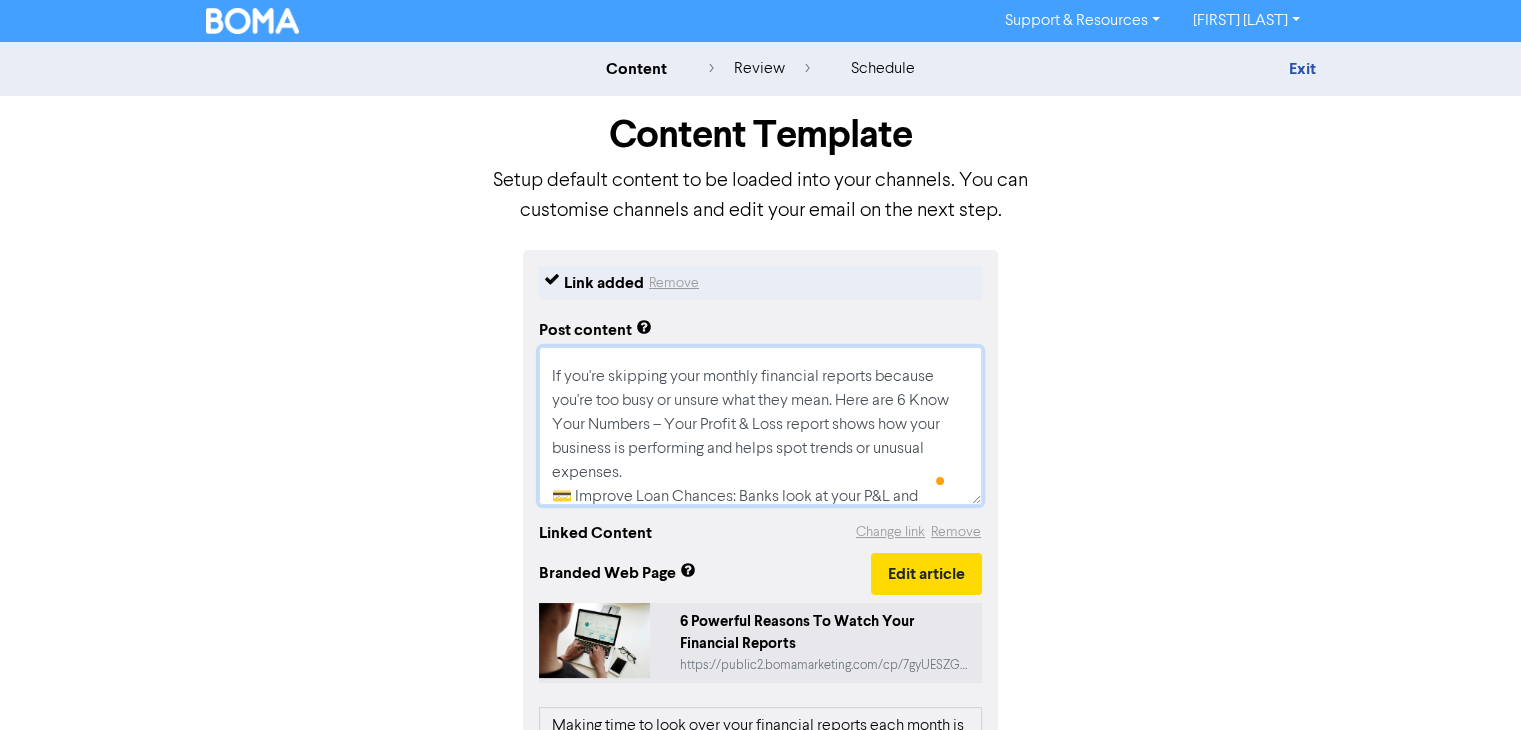 click on "Why should you review your financial reports monthly?
If you're skipping your monthly financial reports because you're too busy or unsure what they mean. Here are 6 Know Your Numbers – Your Profit & Loss report shows how your business is performing and helps spot trends or unusual expenses.
💳 Improve Loan Chances: Banks look at your P&L and Balance Sheet when assessing loans.
💰 Get Paid Faster: Reviewing aged receivables helps you chase overdue invoices before they become bad debts.
🤝 Strengthen Supplier Relationships: Stay on top of bills with your aged payables report to avoid late payments.
💡 Boost Cashflow: Knowing what’s owed and owing helps you plan better and avoid cash crunches.
📈 Make Smarter Decisions: Your reports tell your business’s story, understanding them helps you make informed choices." at bounding box center (760, 426) 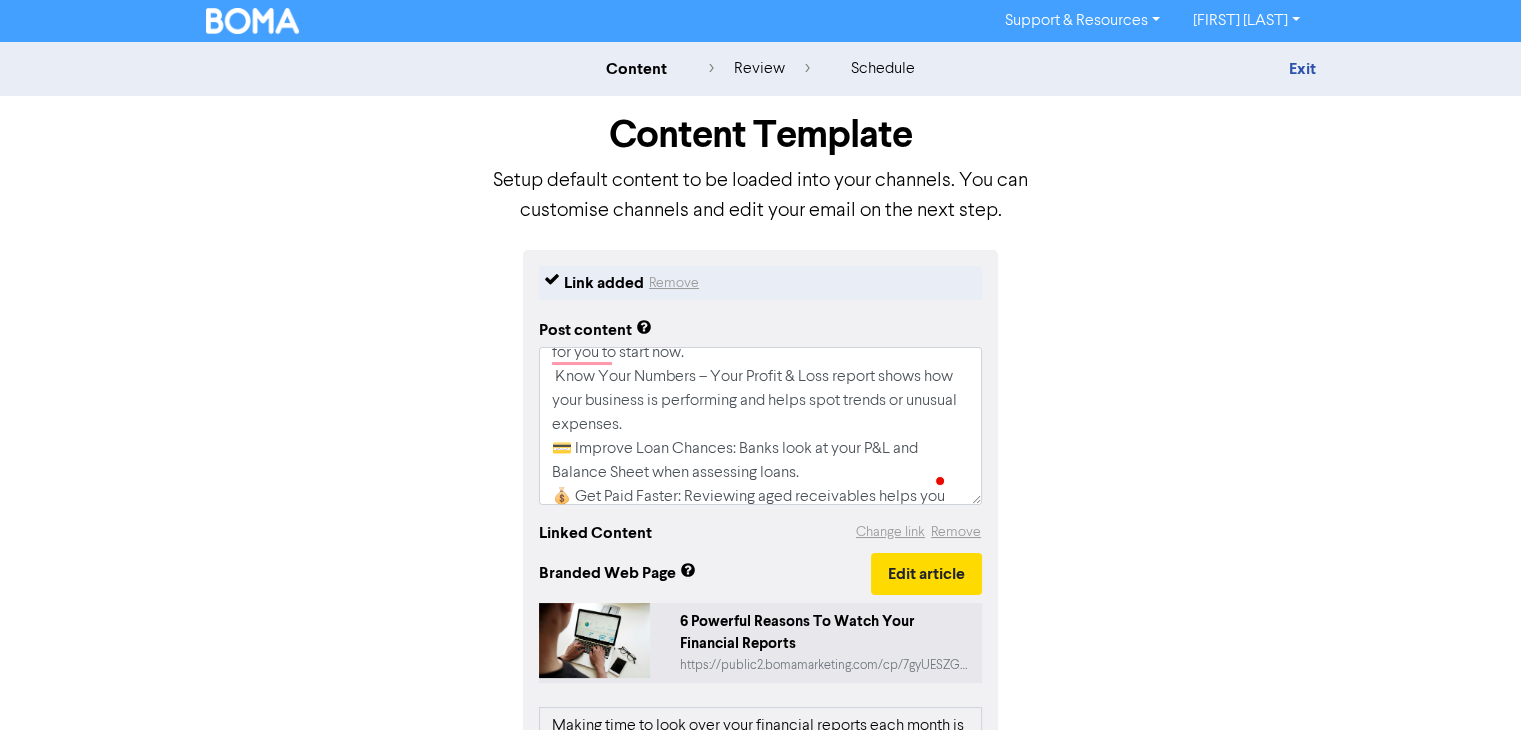 click on "content review schedule Exit Content Template Setup default content to be loaded into your channels. You can customise channels and edit your email on the next step. Link added Remove Post content Linked Content Change link Remove Branded Web Page Edit article 6 Powerful Reasons To Watch Your Financial Reports https://public2.bomamarketing.com/cp/7gyUESZGKkYcXl6iYwOsc7?sa=20y5slFd Making time to look over your financial reports each month is an important task for any business owner. If you are not taking time to do this, either because you’re too busy, or perhaps you don’t really understand what you’re looking at and it doesn’t make sense to you, then here are 6 reasons we recommend you should start to. But before we get our 6 reasons, let’s talk very quickly about which reports to look at. At a bare minimum, and depending on the complexity of your business, you should be looking at the following: The Statement of Financial Performance The Statement of Financial Position So why bother? Continue" at bounding box center (760, 627) 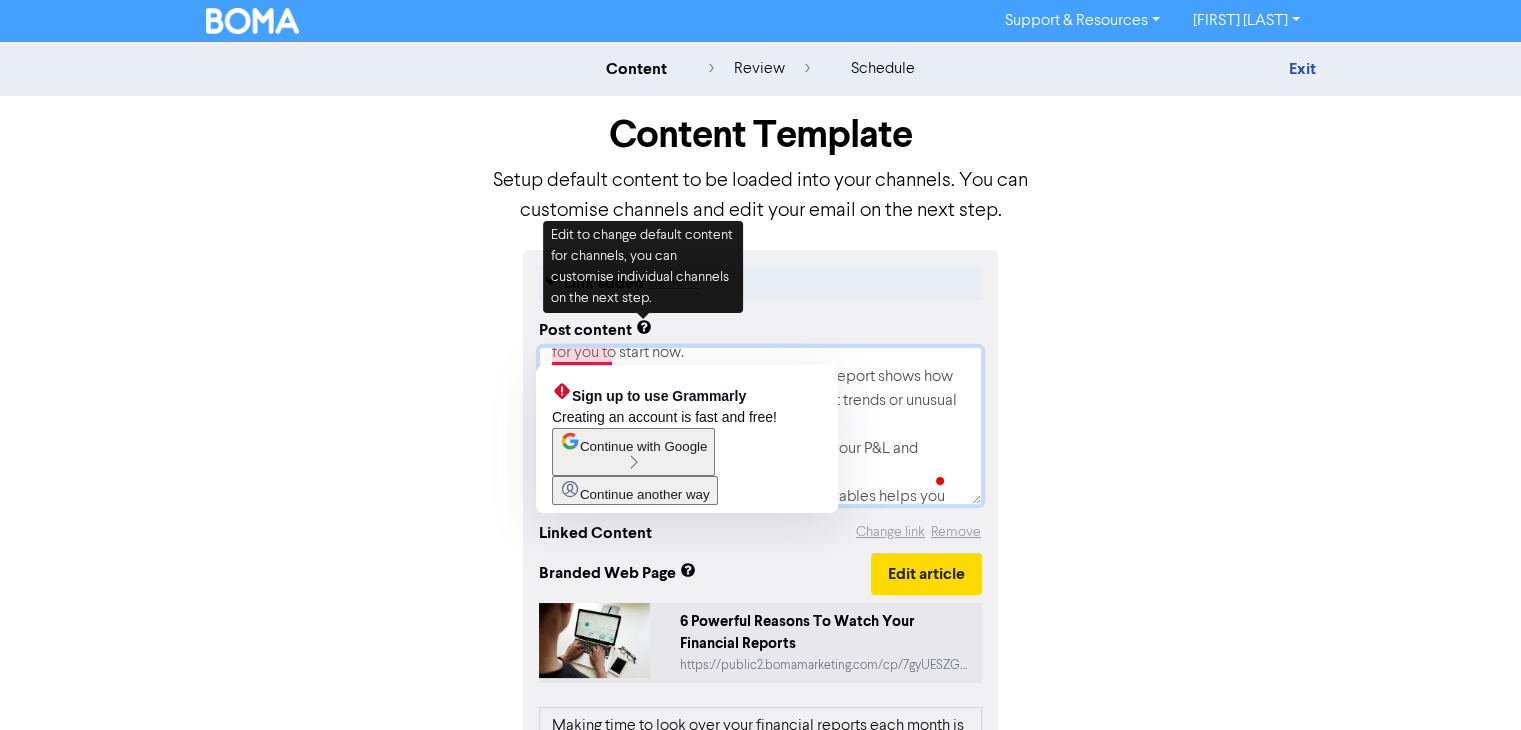 click on "Why should you review your financial reports monthly?
If you're skipping your monthly financial reports because you're too busy or unsure what they mean. Here are 6 resasons for you to start now.
Know Your Numbers – Your Profit & Loss report shows how your business is performing and helps spot trends or unusual expenses.
💳 Improve Loan Chances: Banks look at your P&L and Balance Sheet when assessing loans.
💰 Get Paid Faster: Reviewing aged receivables helps you chase overdue invoices before they become bad debts.
🤝 Strengthen Supplier Relationships: Stay on top of bills with your aged payables report to avoid late payments.
💡 Boost Cashflow: Knowing what’s owed and owing helps you plan better and avoid cash crunches.
📈 Make Smarter Decisions: Your reports tell your business’s story, understanding them helps you make informed choices." at bounding box center [760, 426] 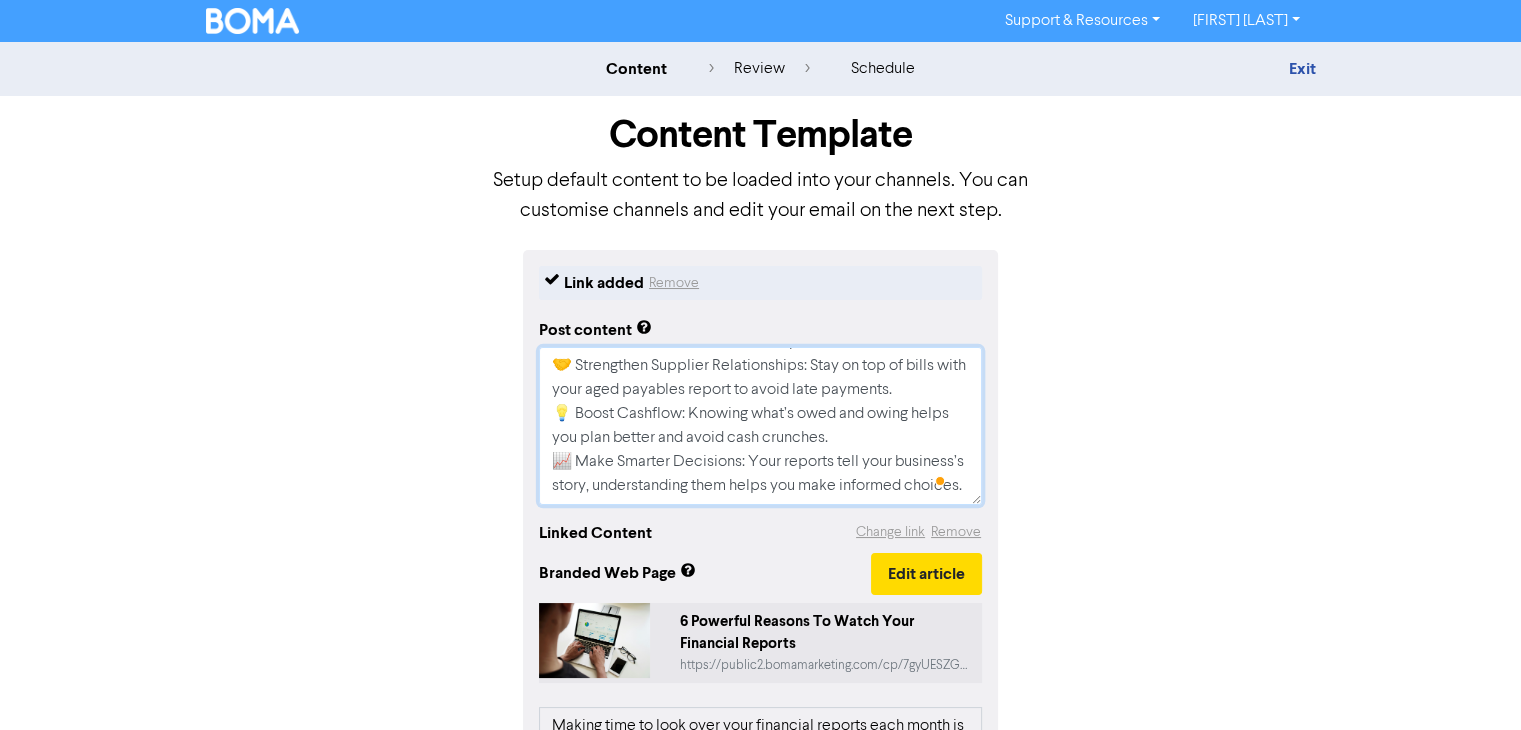 click on "Why should you review your financial reports monthly?
If you're skipping your monthly financial reports because you're too busy or unsure what they mean. Here are 6 reasons for you to start now.
Know Your Numbers – Your Profit & Loss report shows how your business is performing and helps spot trends or unusual expenses.
💳 Improve Loan Chances: Banks look at your P&L and Balance Sheet when assessing loans.
💰 Get Paid Faster: Reviewing aged receivables helps you chase overdue invoices before they become bad debts.
🤝 Strengthen Supplier Relationships: Stay on top of bills with your aged payables report to avoid late payments.
💡 Boost Cashflow: Knowing what’s owed and owing helps you plan better and avoid cash crunches.
📈 Make Smarter Decisions: Your reports tell your business’s story, understanding them helps you make informed choices." at bounding box center (760, 426) 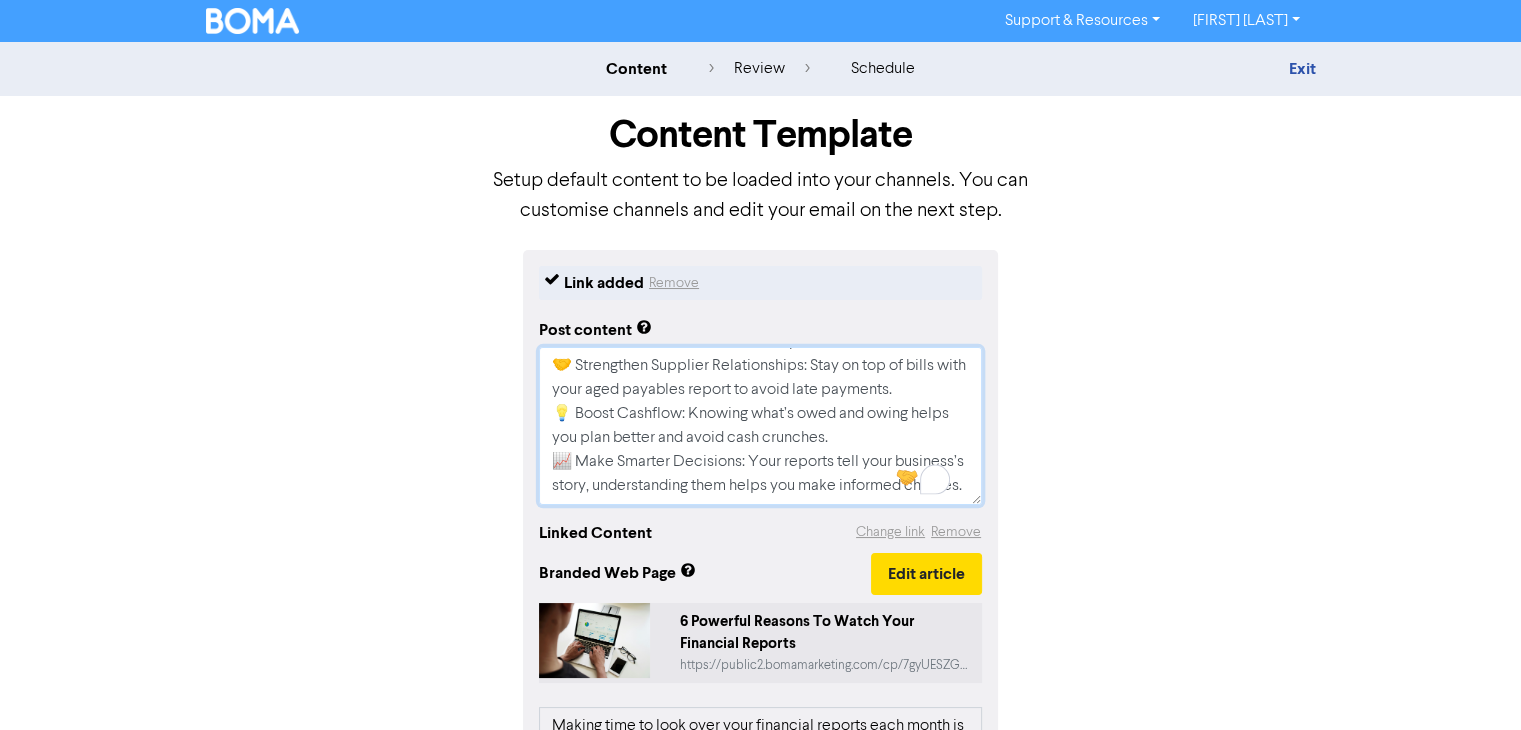 paste on "Need help understanding your reports? Let’s chat" 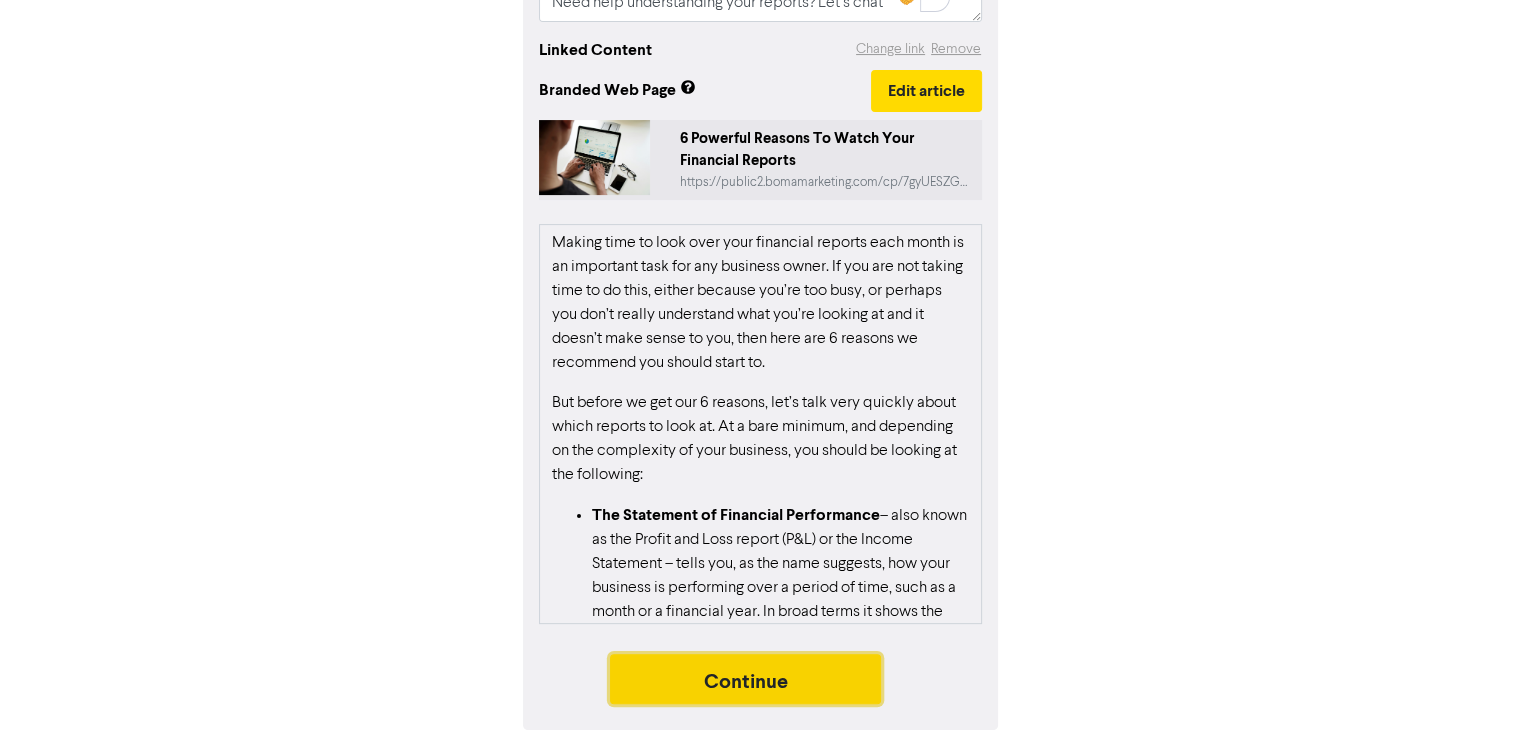 click on "Continue" at bounding box center [746, 679] 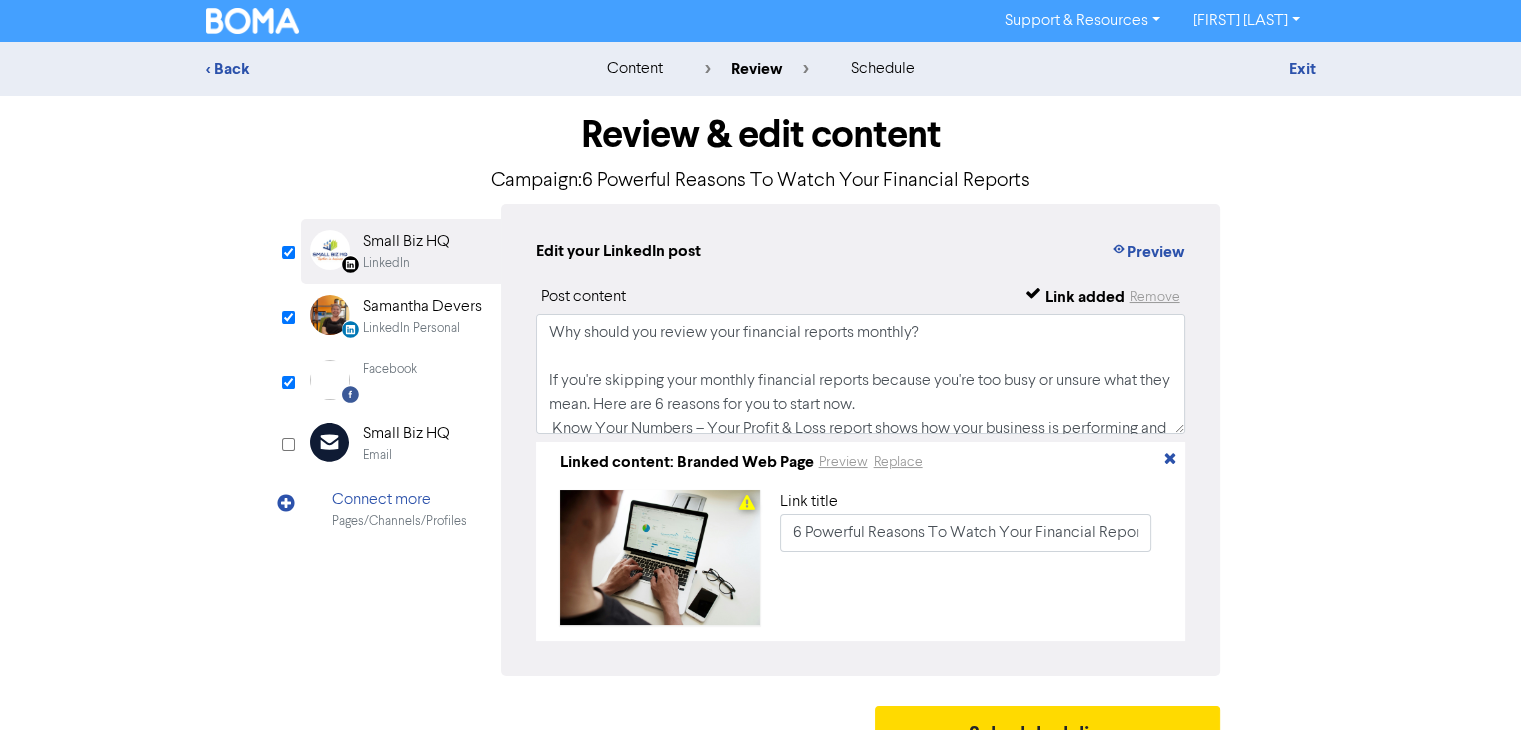 scroll, scrollTop: 44, scrollLeft: 0, axis: vertical 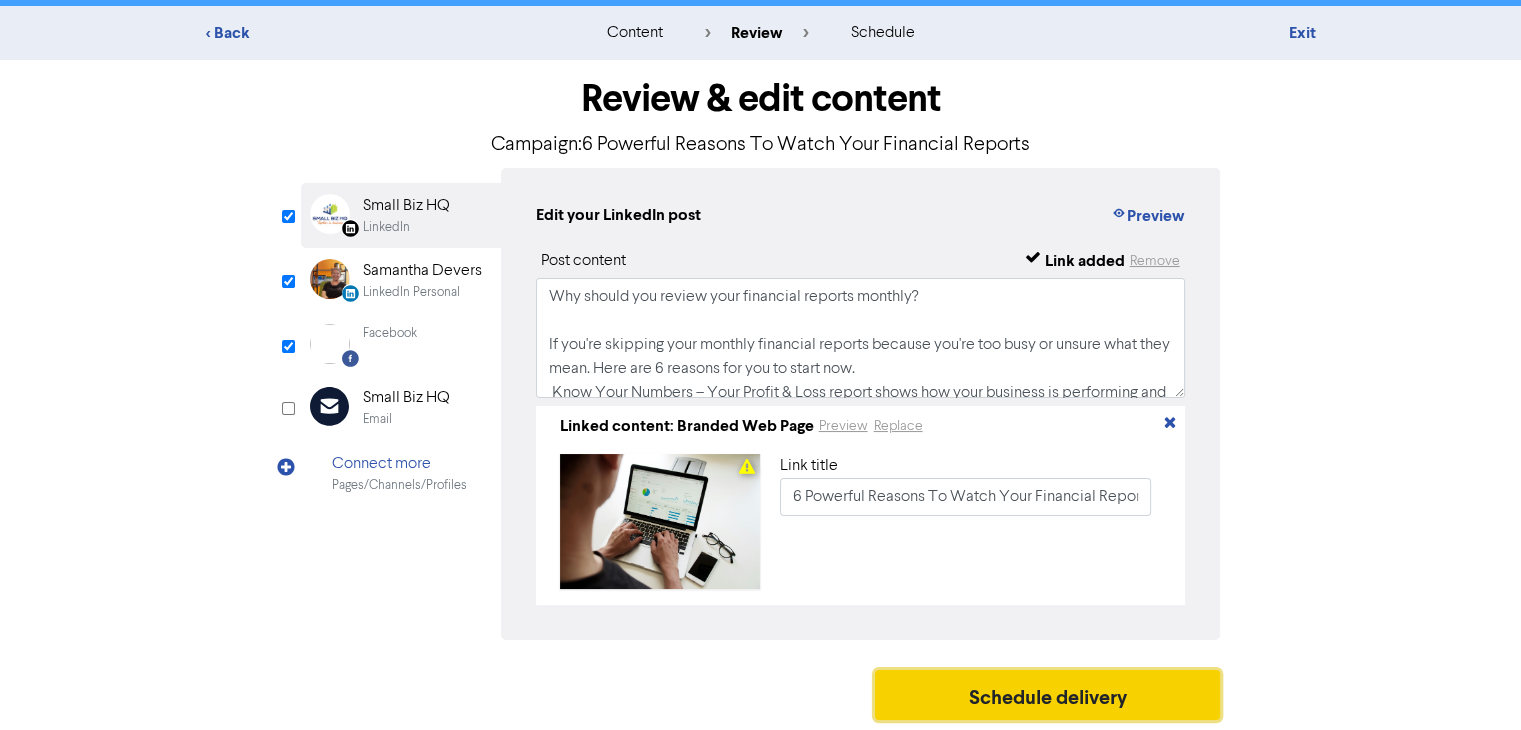 click on "Schedule delivery" at bounding box center [1048, 695] 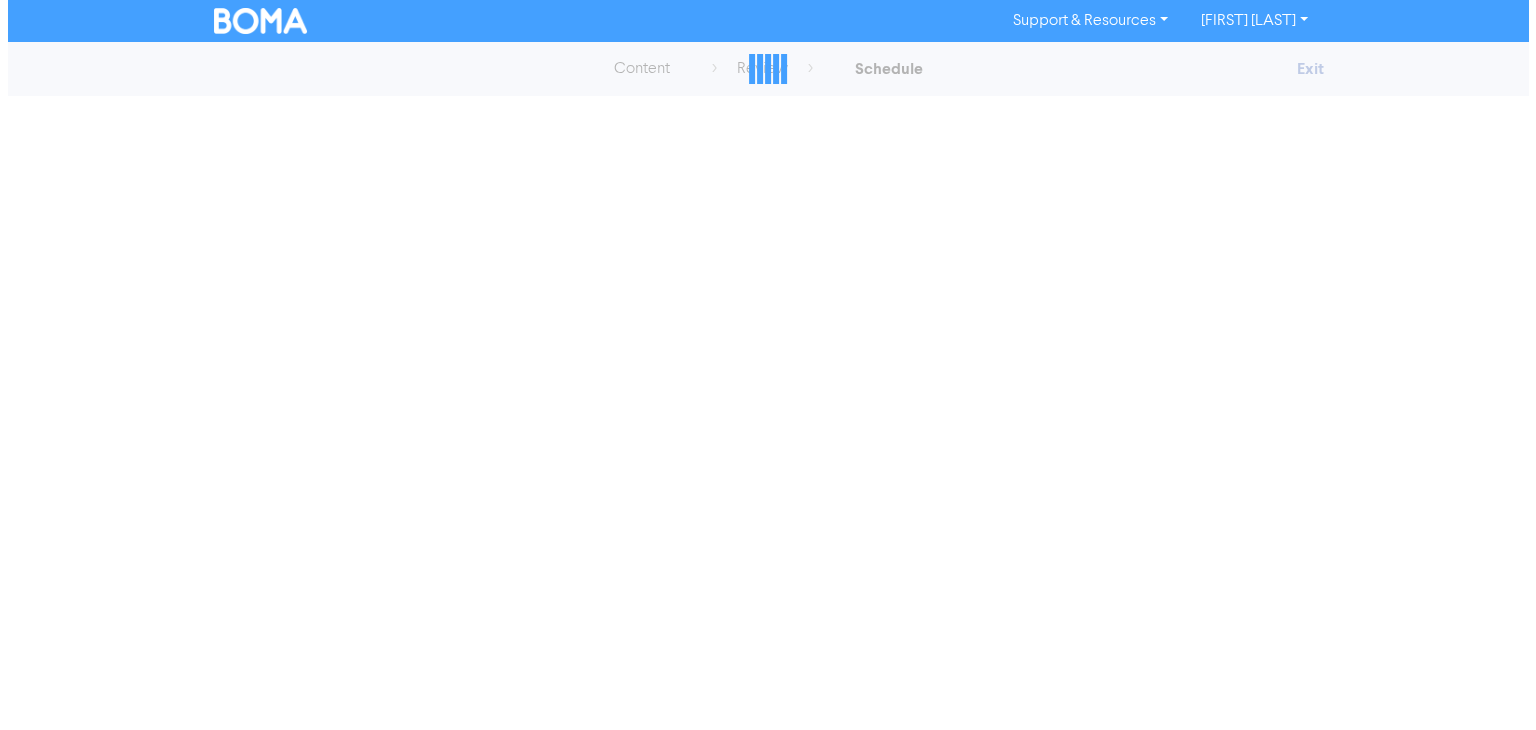 scroll, scrollTop: 0, scrollLeft: 0, axis: both 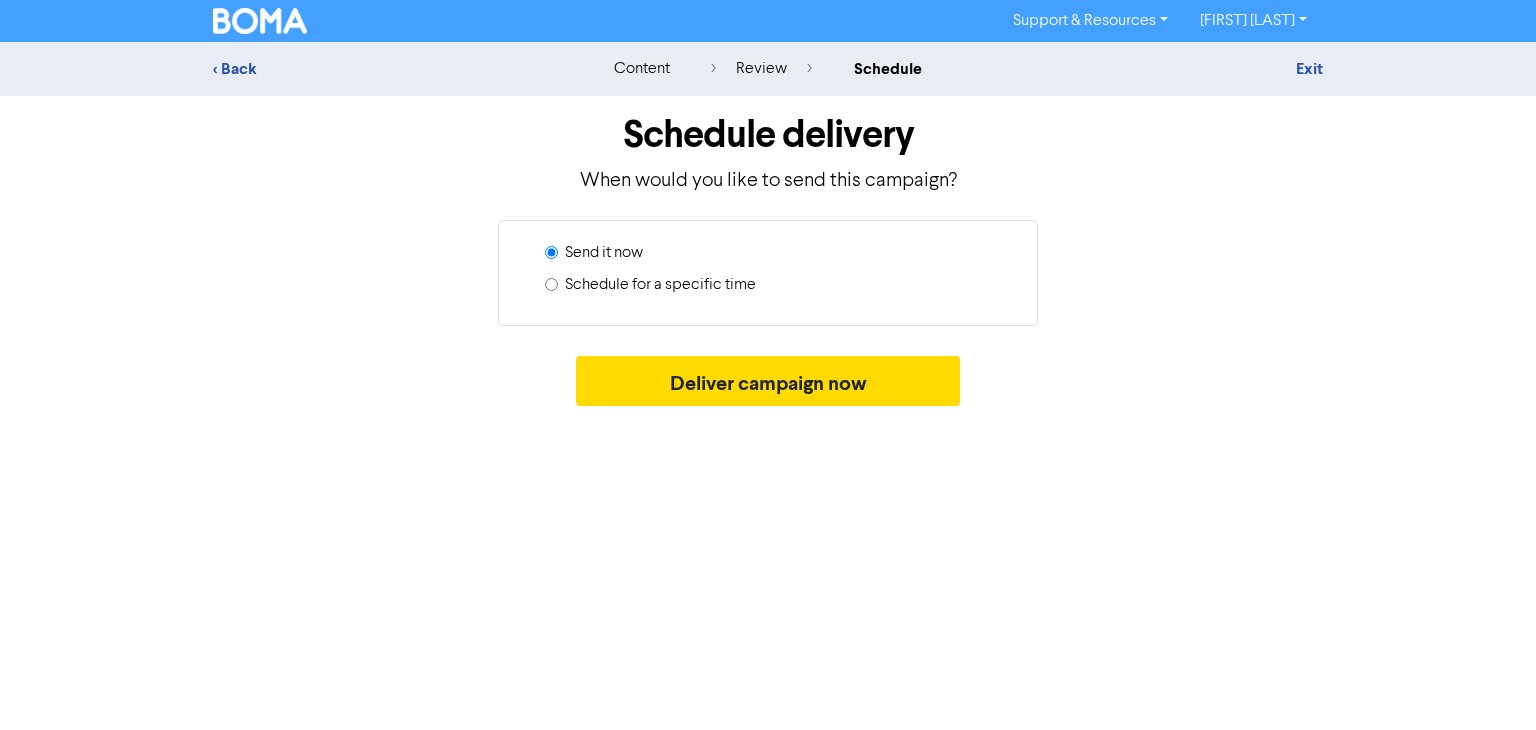 click on "Schedule for a specific time" at bounding box center [551, 284] 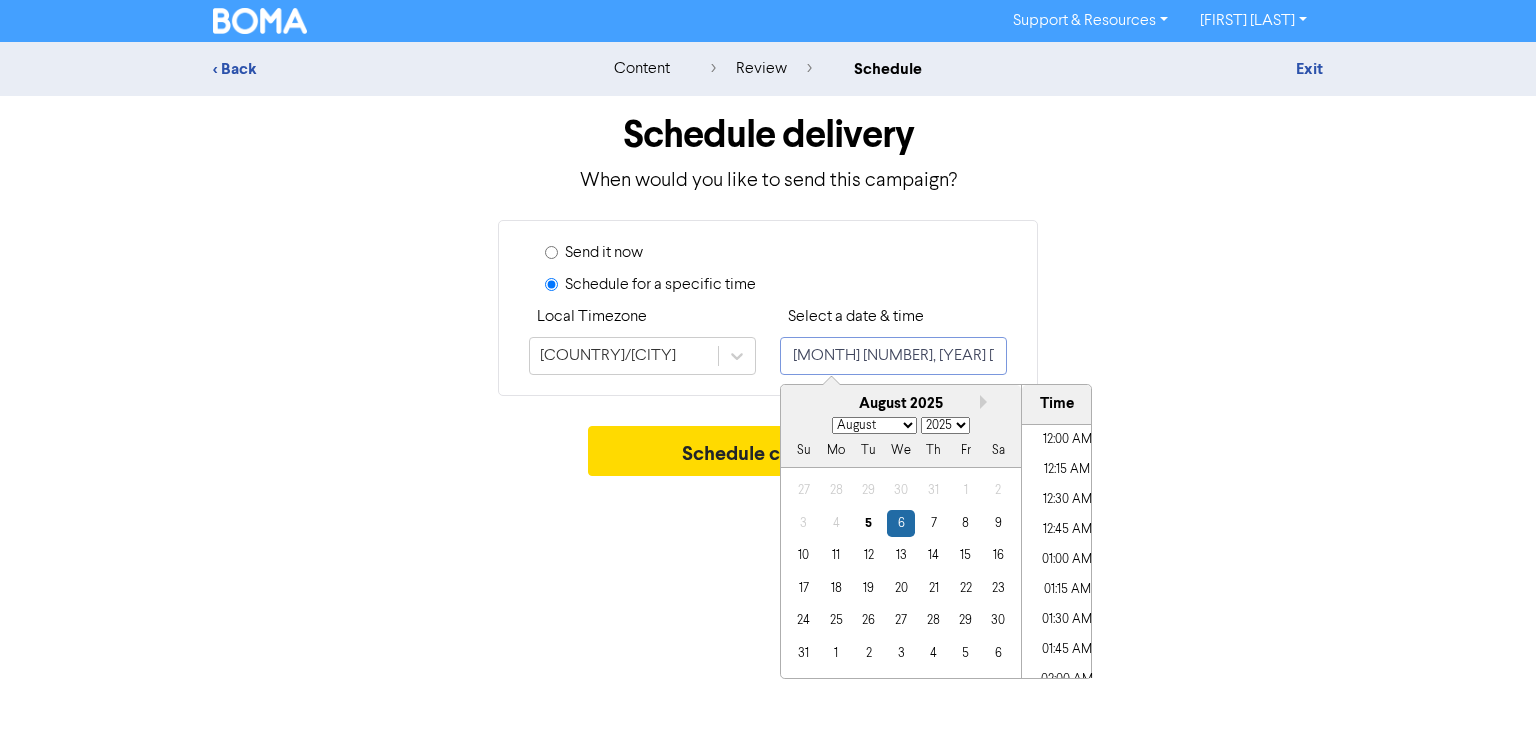 click on "[MONTH] [NUMBER], [YEAR] [TIME]" at bounding box center (893, 356) 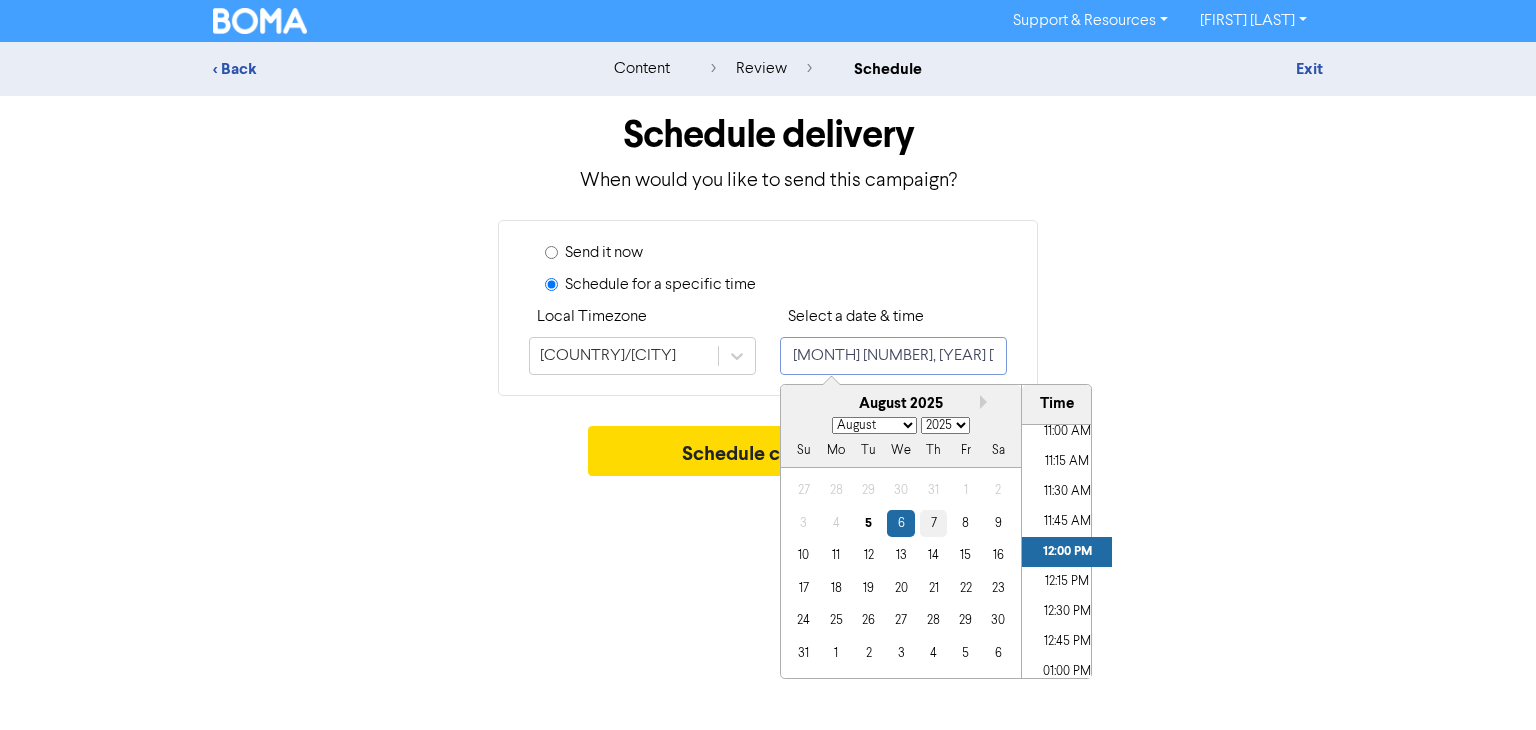 click on "7" at bounding box center [933, 523] 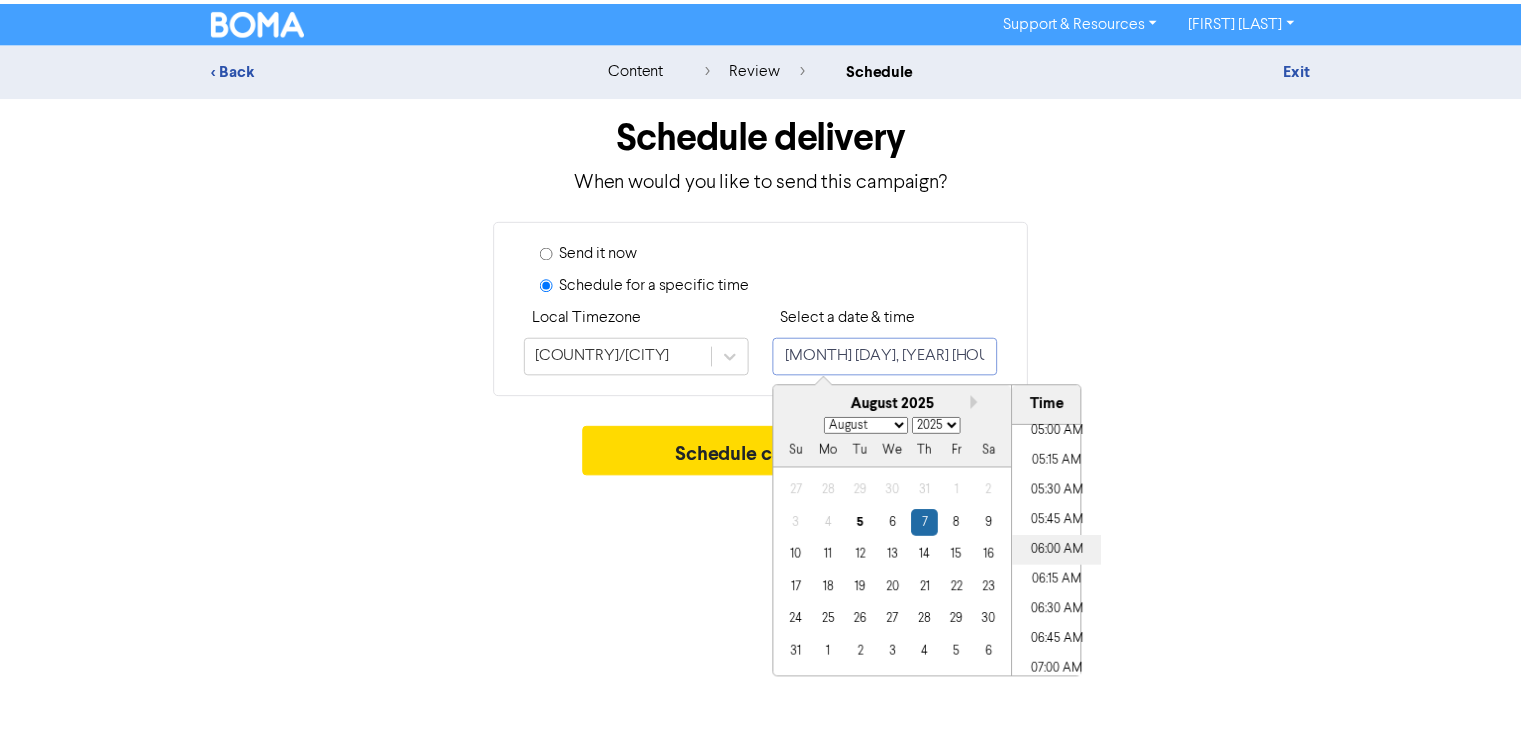 scroll, scrollTop: 608, scrollLeft: 0, axis: vertical 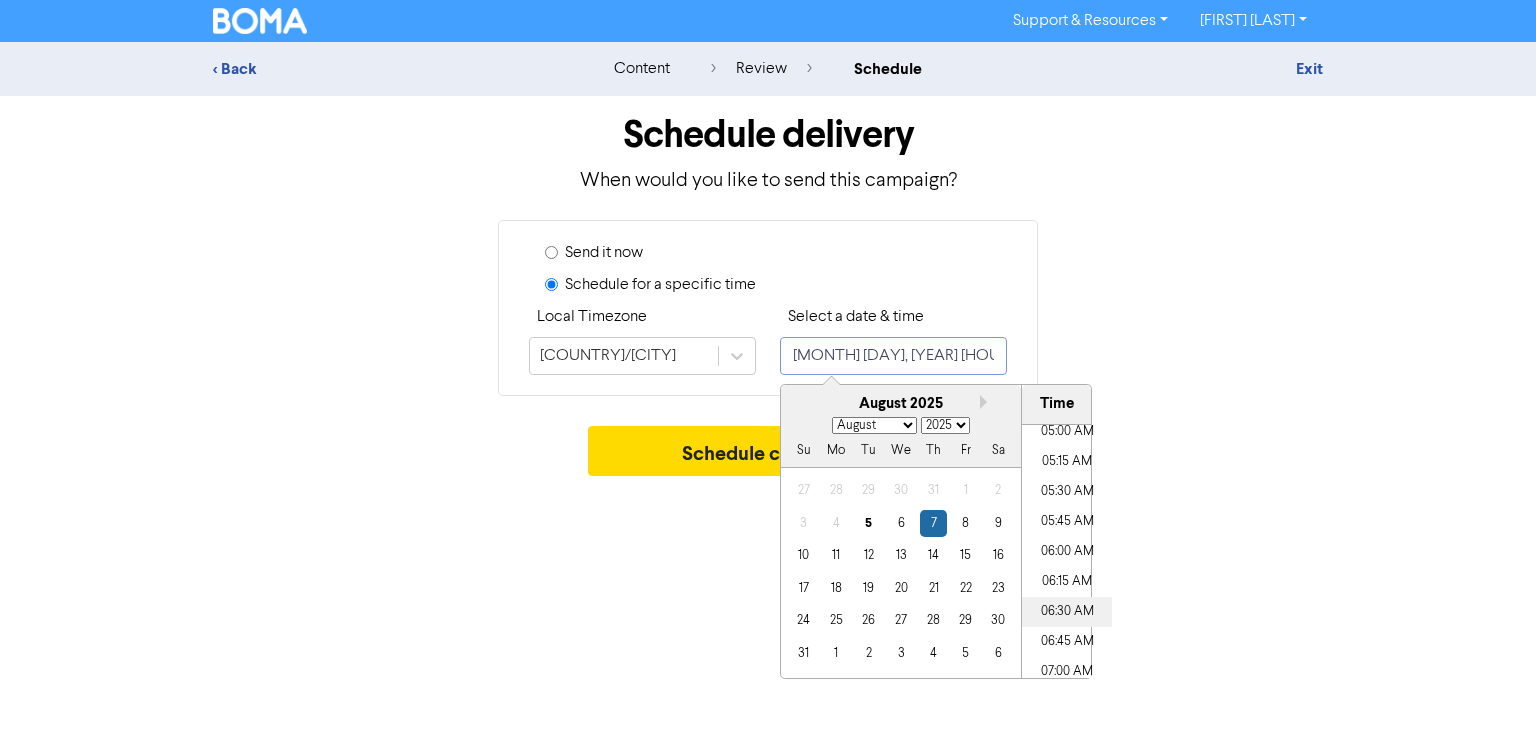 click on "06:30 AM" at bounding box center (1067, 612) 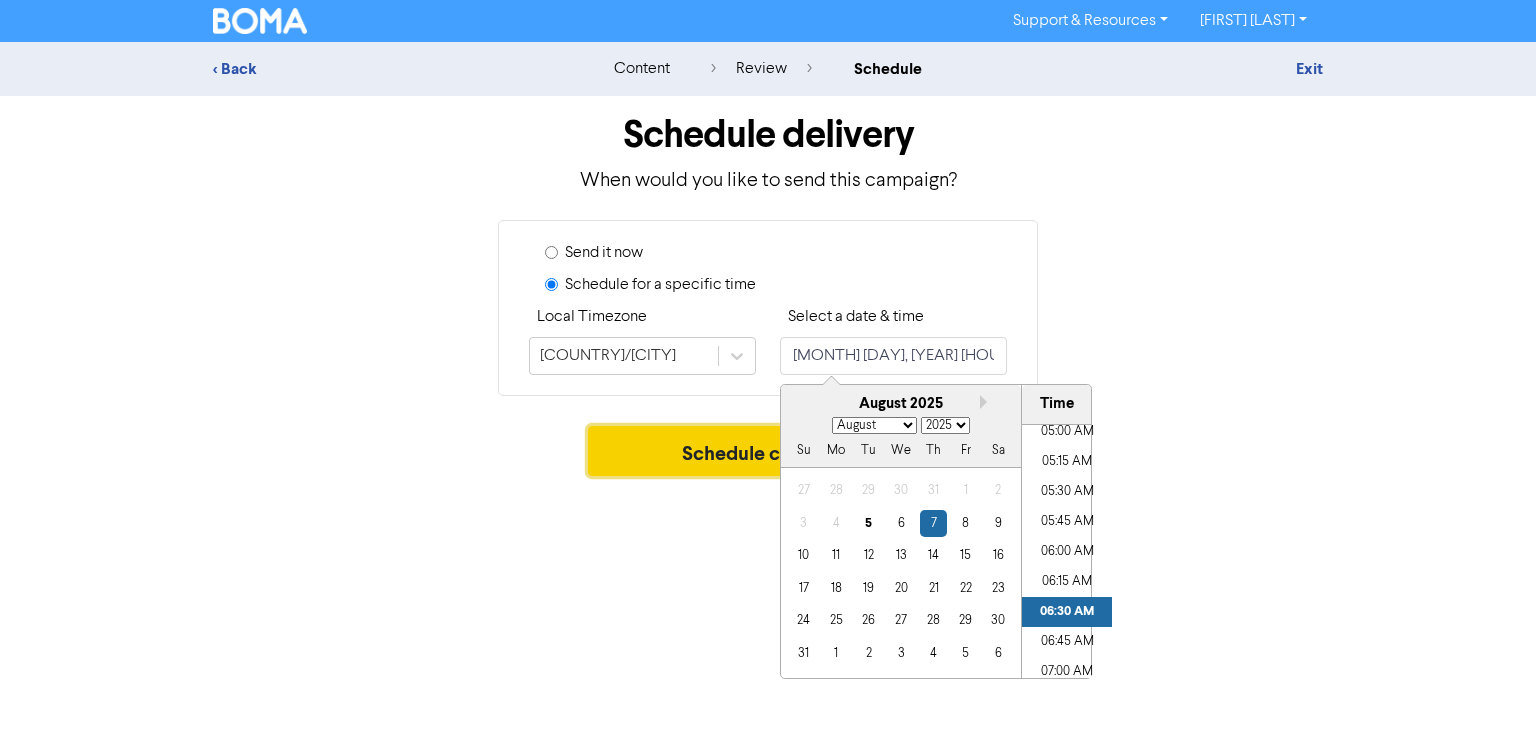 click on "Schedule campaign" at bounding box center (768, 451) 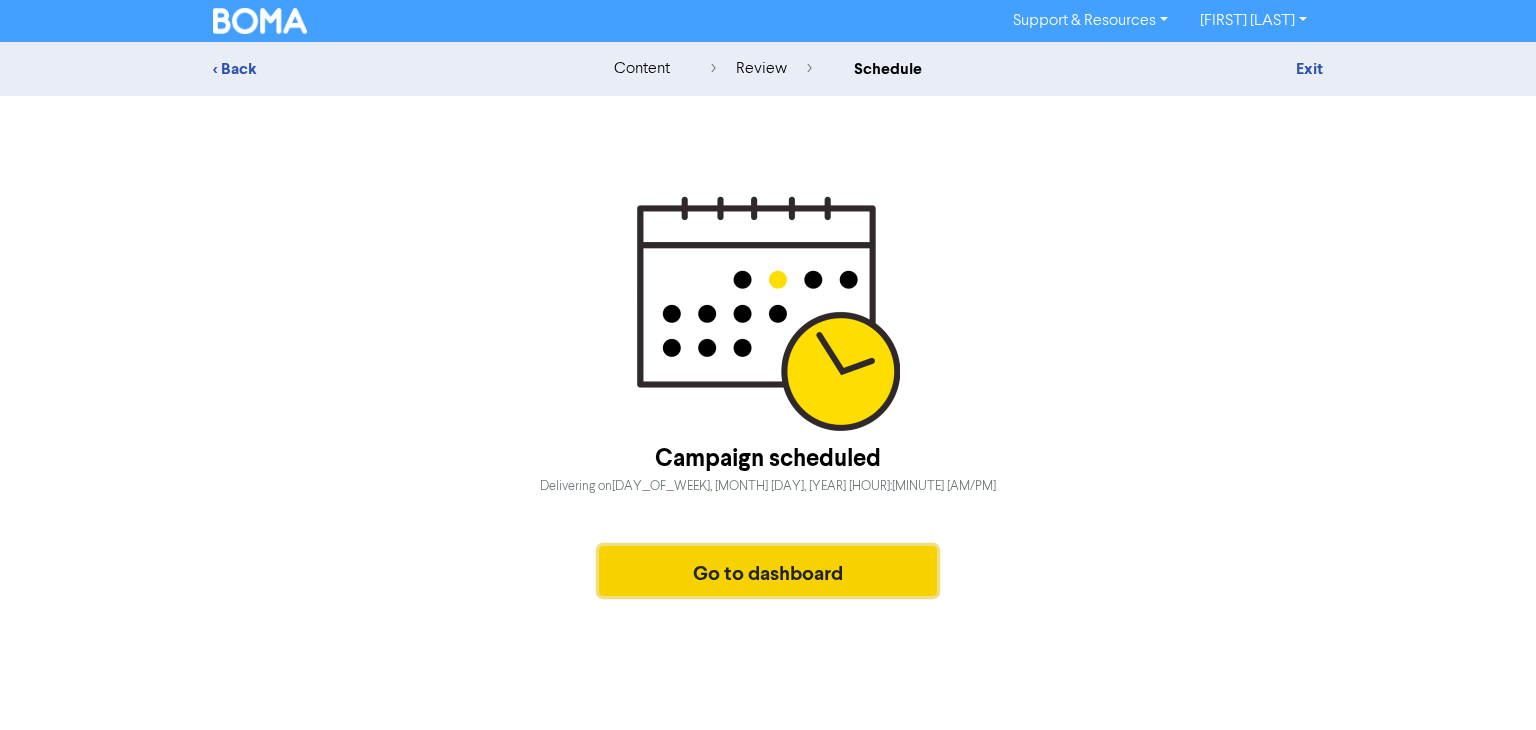click on "Go to dashboard" at bounding box center [768, 571] 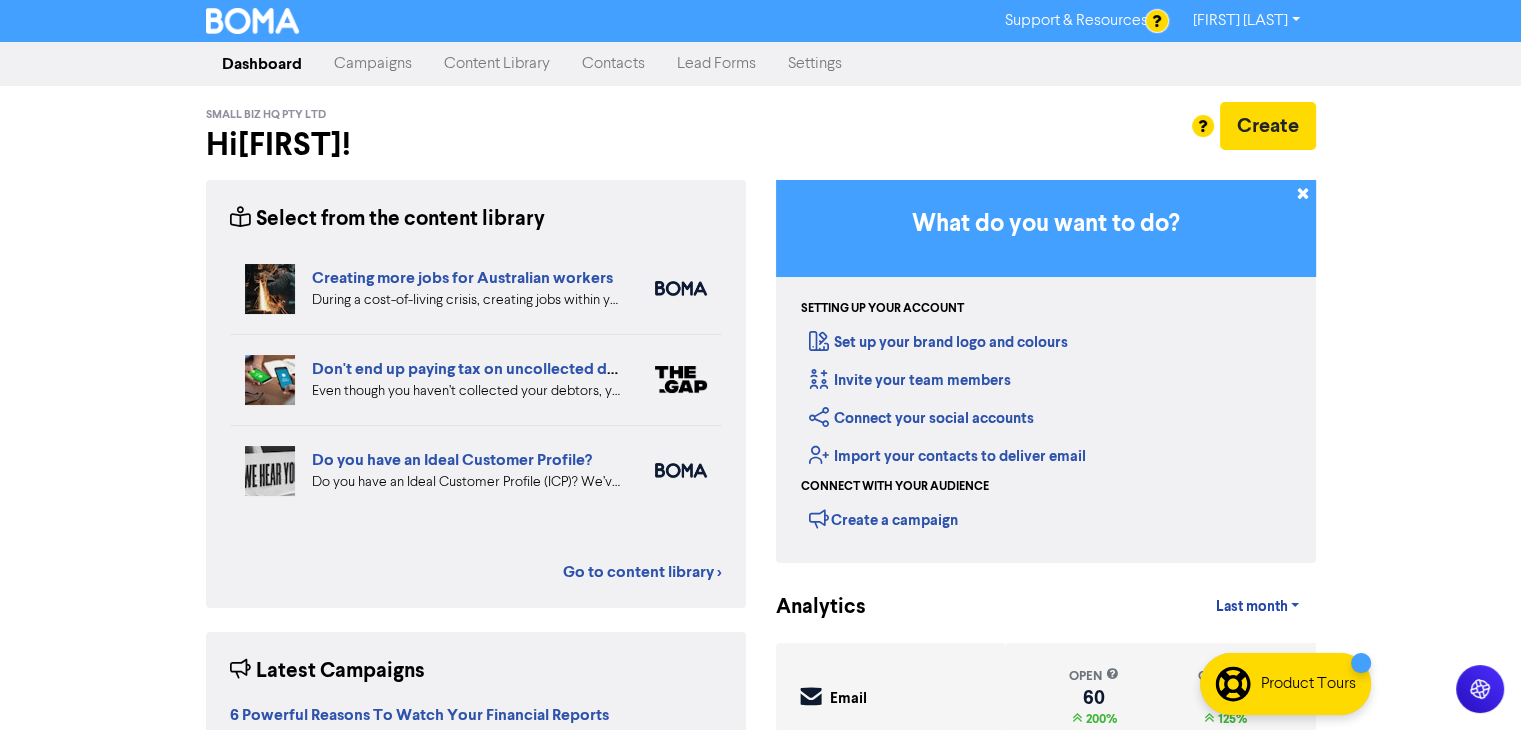 click on "Content Library" at bounding box center [497, 64] 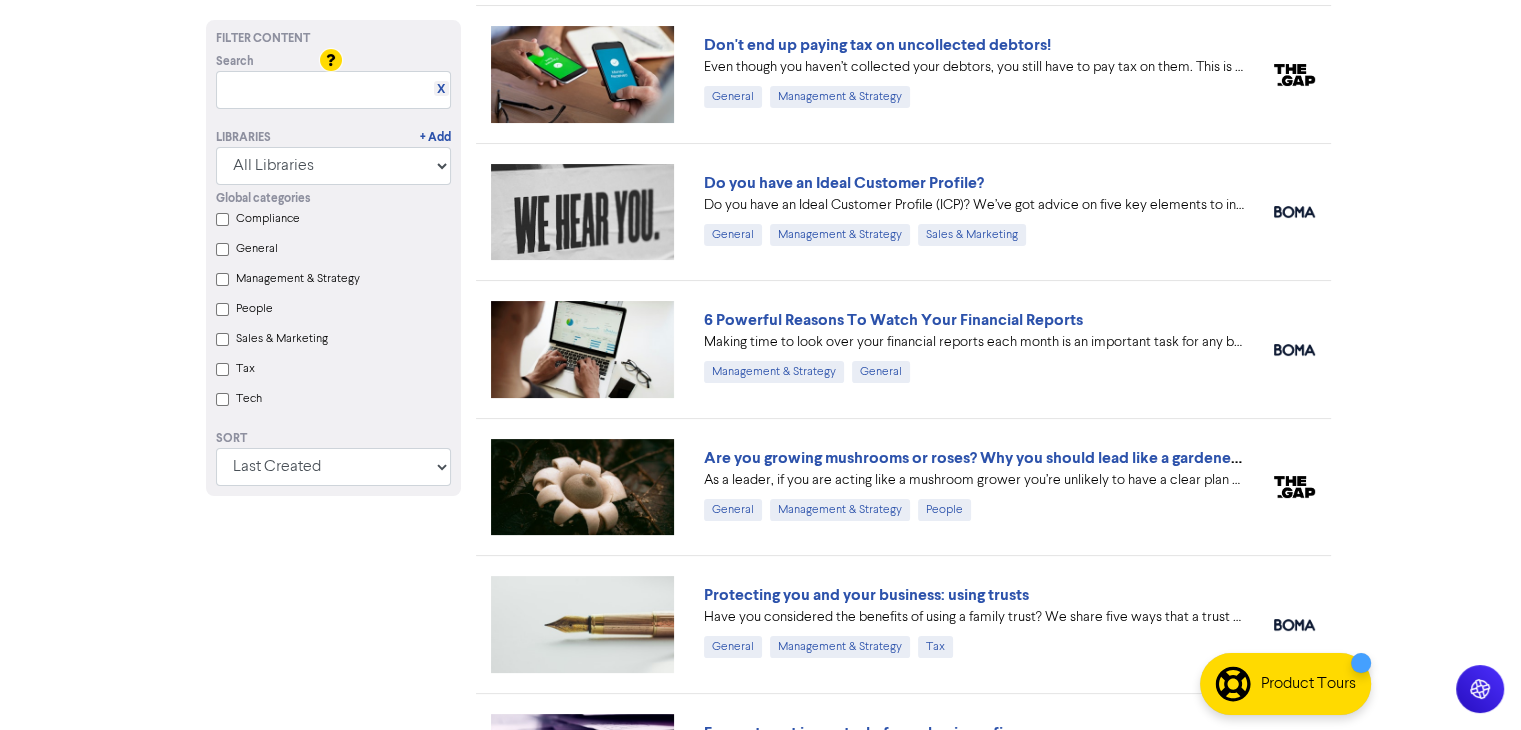 scroll, scrollTop: 292, scrollLeft: 0, axis: vertical 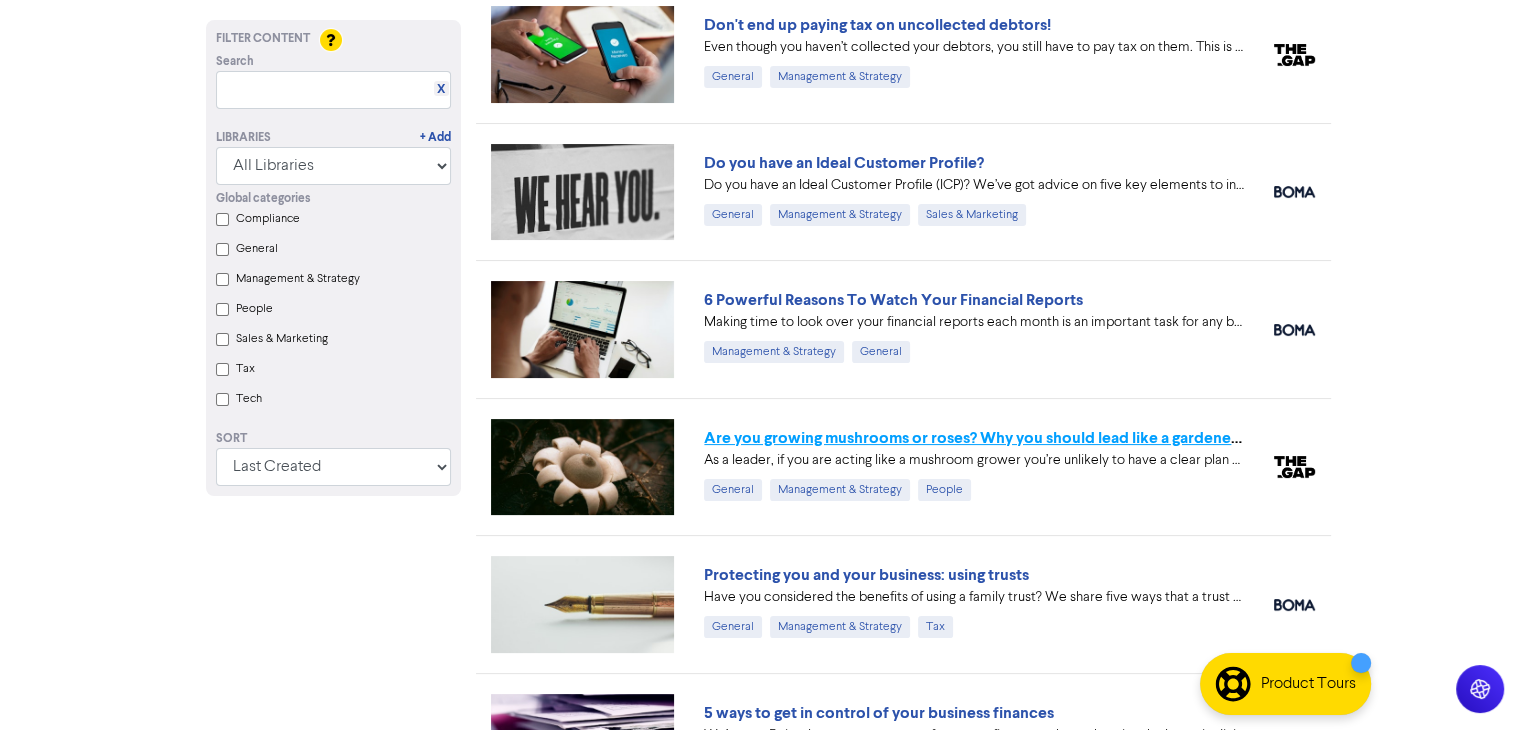 click on "Are you growing mushrooms or roses? Why you should lead like a gardener, not a grower" at bounding box center [1019, 438] 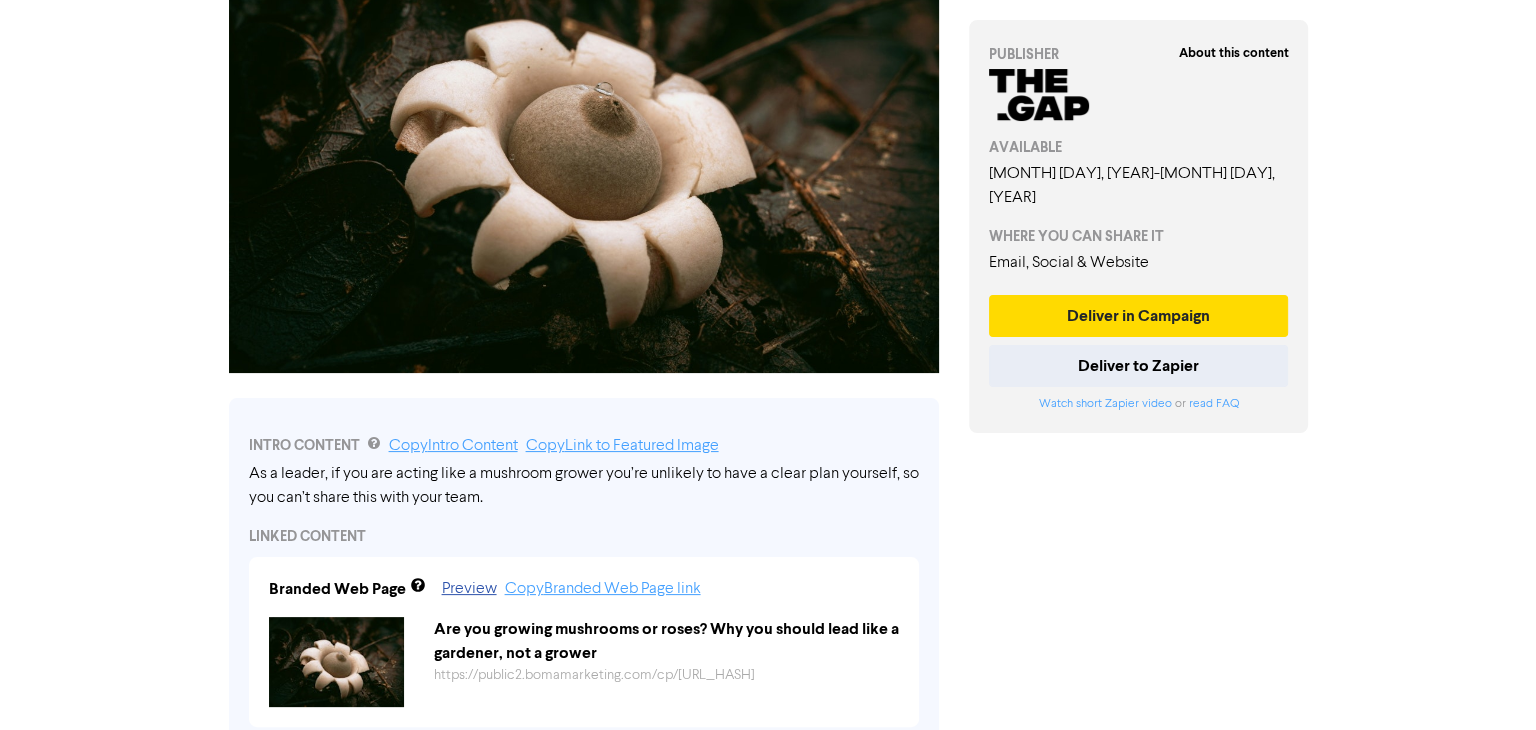 scroll, scrollTop: 284, scrollLeft: 0, axis: vertical 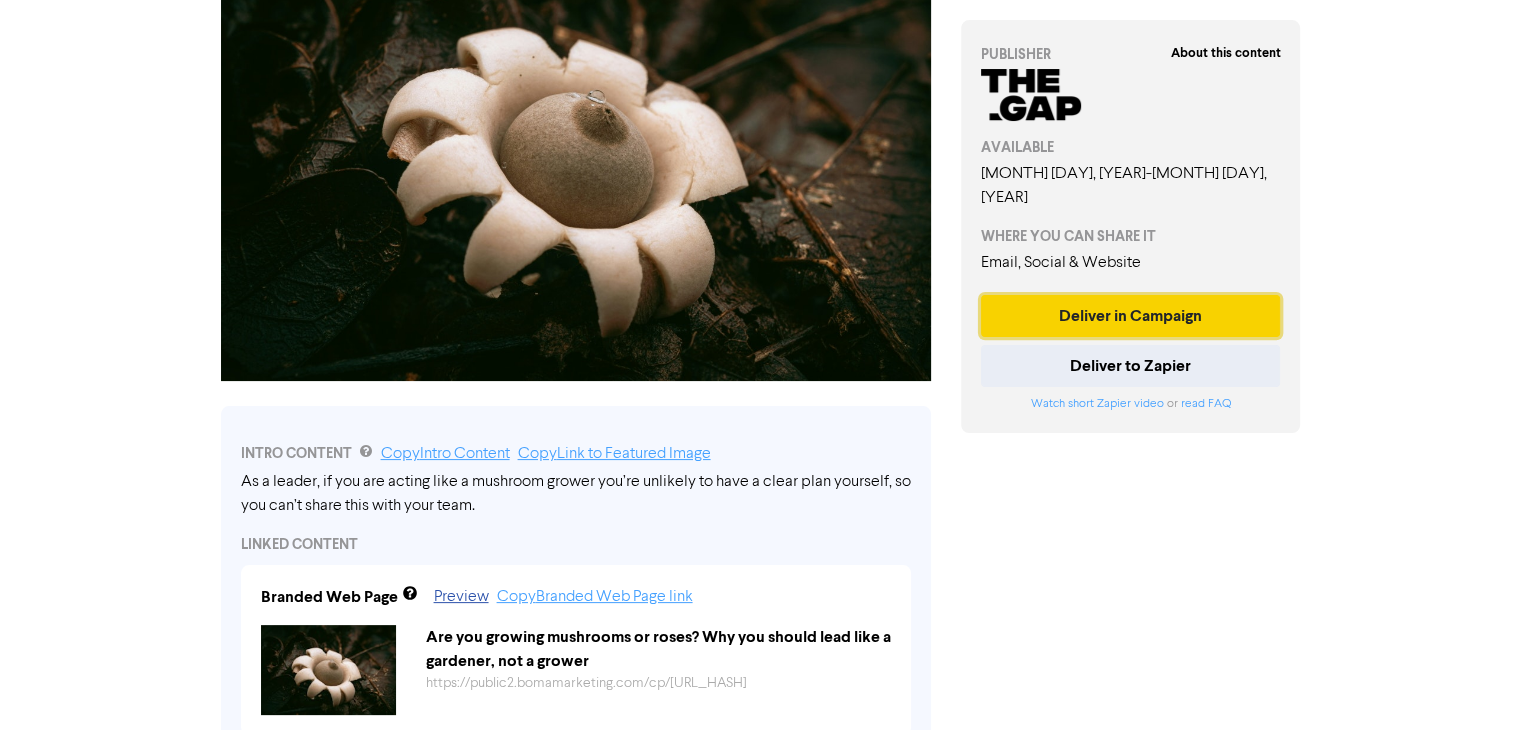 click on "Deliver in Campaign" at bounding box center [1131, 316] 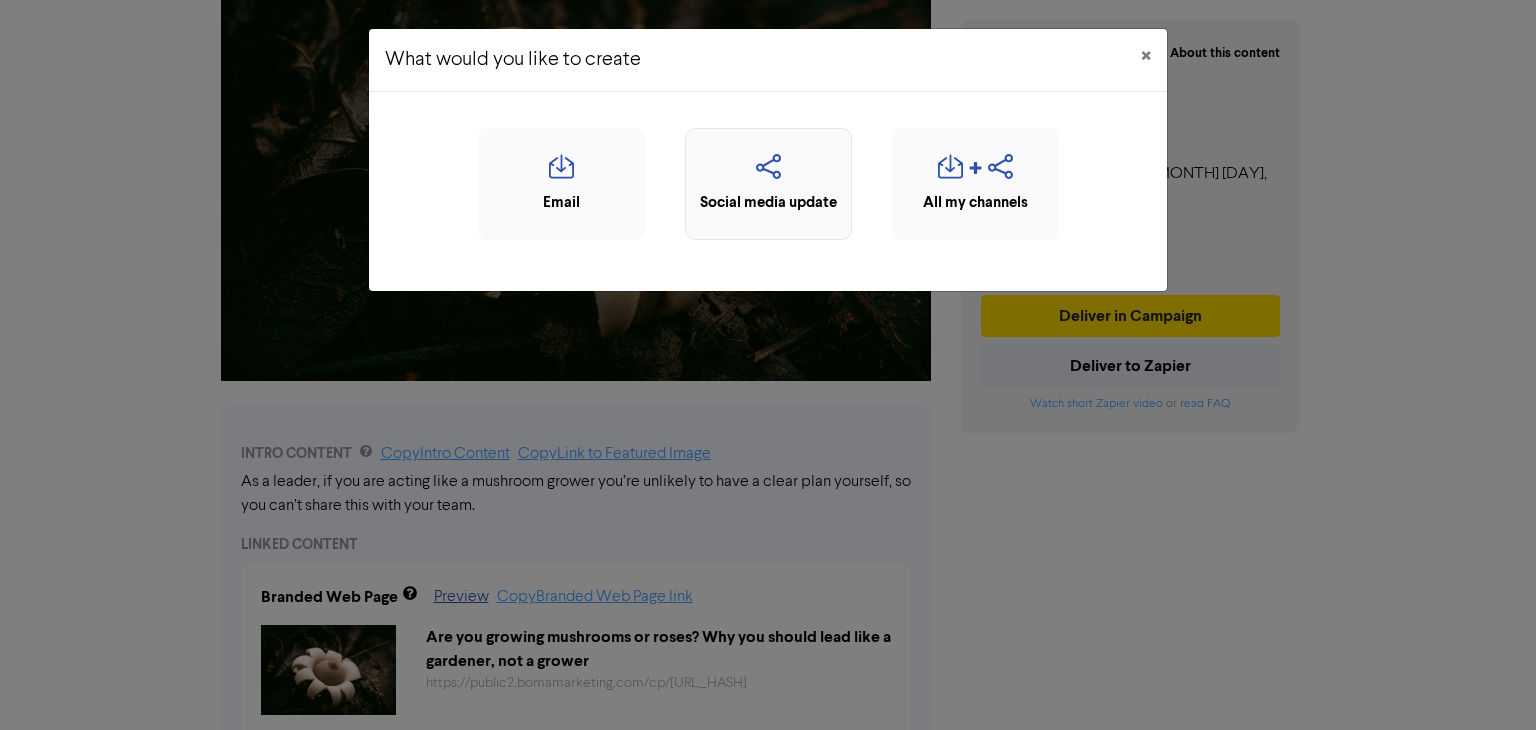 click on "Social media update" at bounding box center [768, 184] 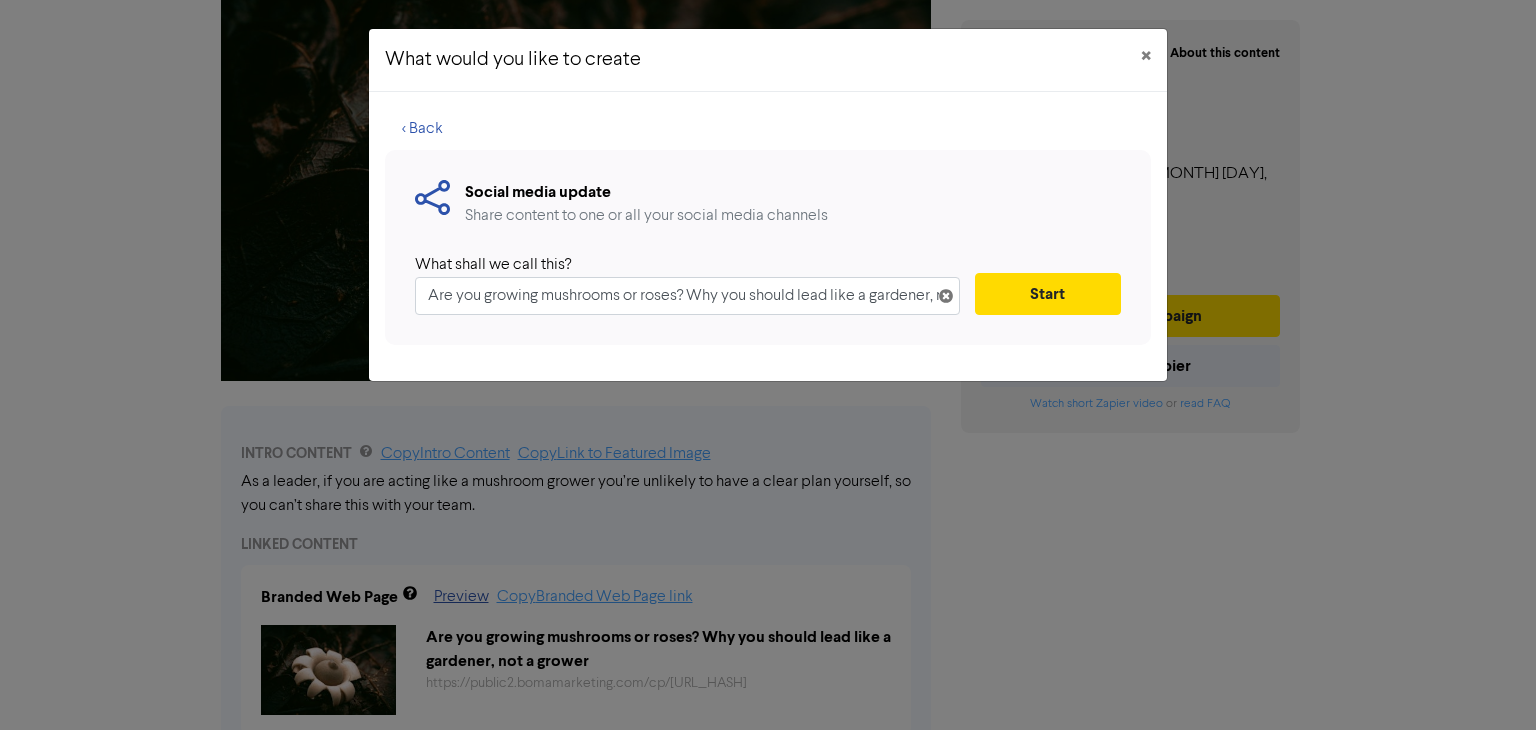 scroll, scrollTop: 0, scrollLeft: 88, axis: horizontal 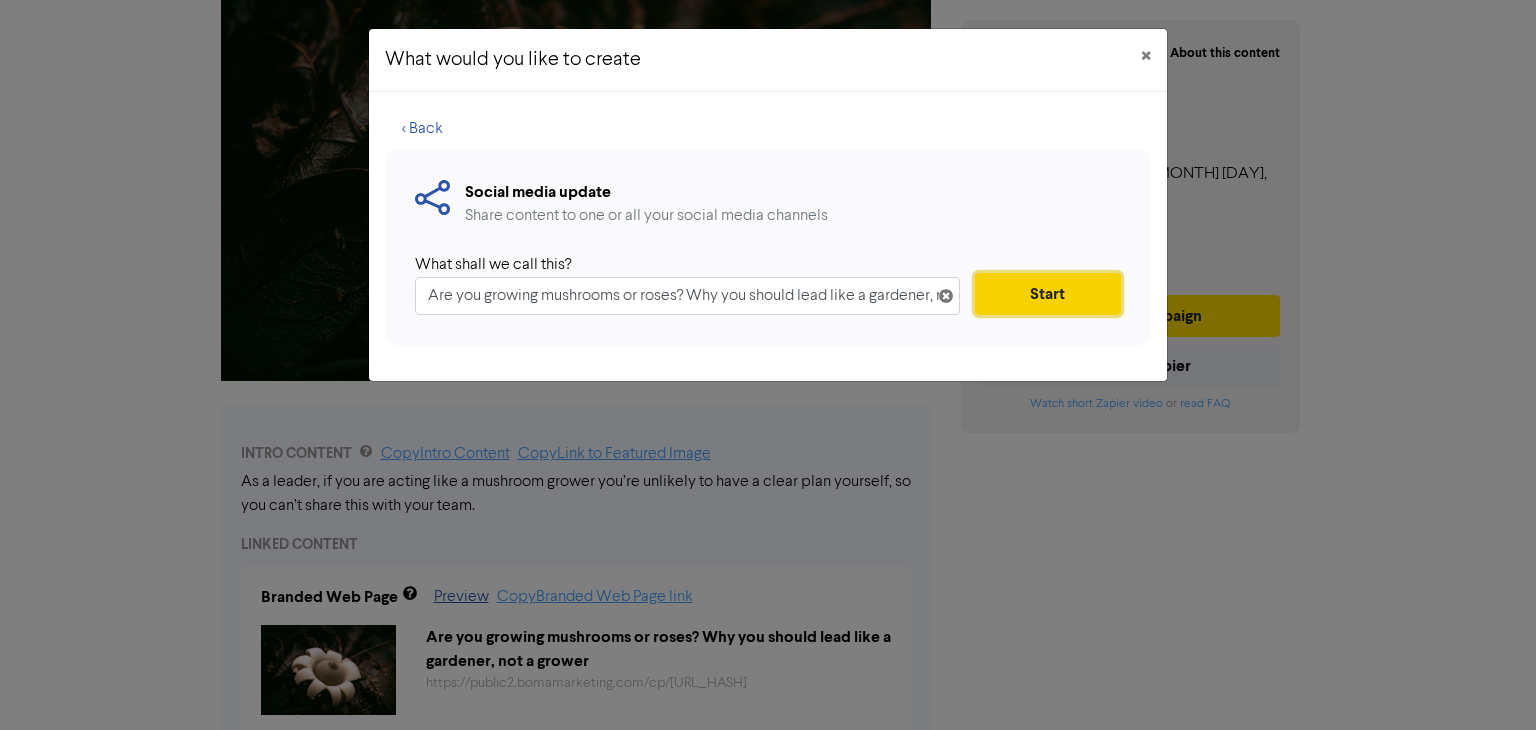 click on "Start" at bounding box center (1048, 294) 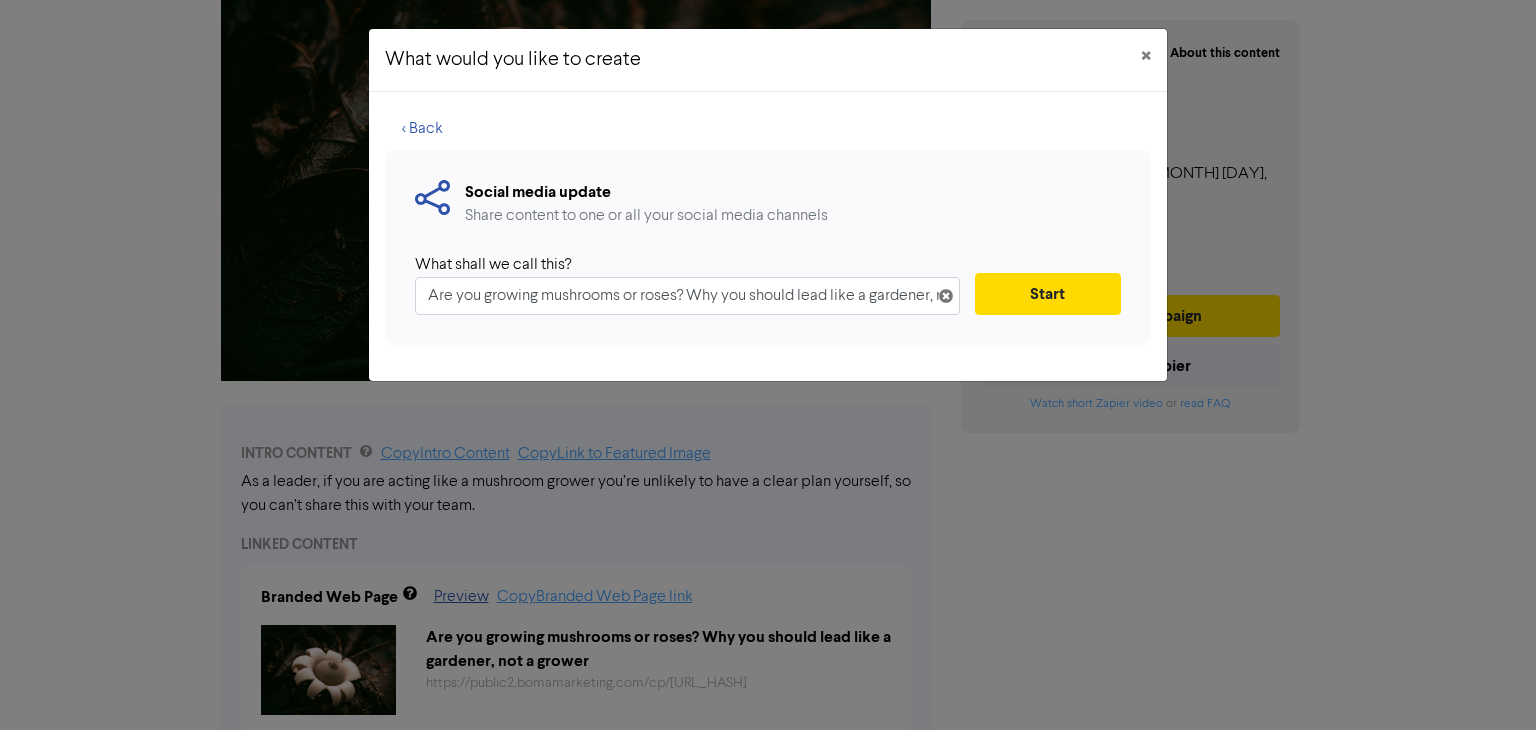 click at bounding box center (946, 300) 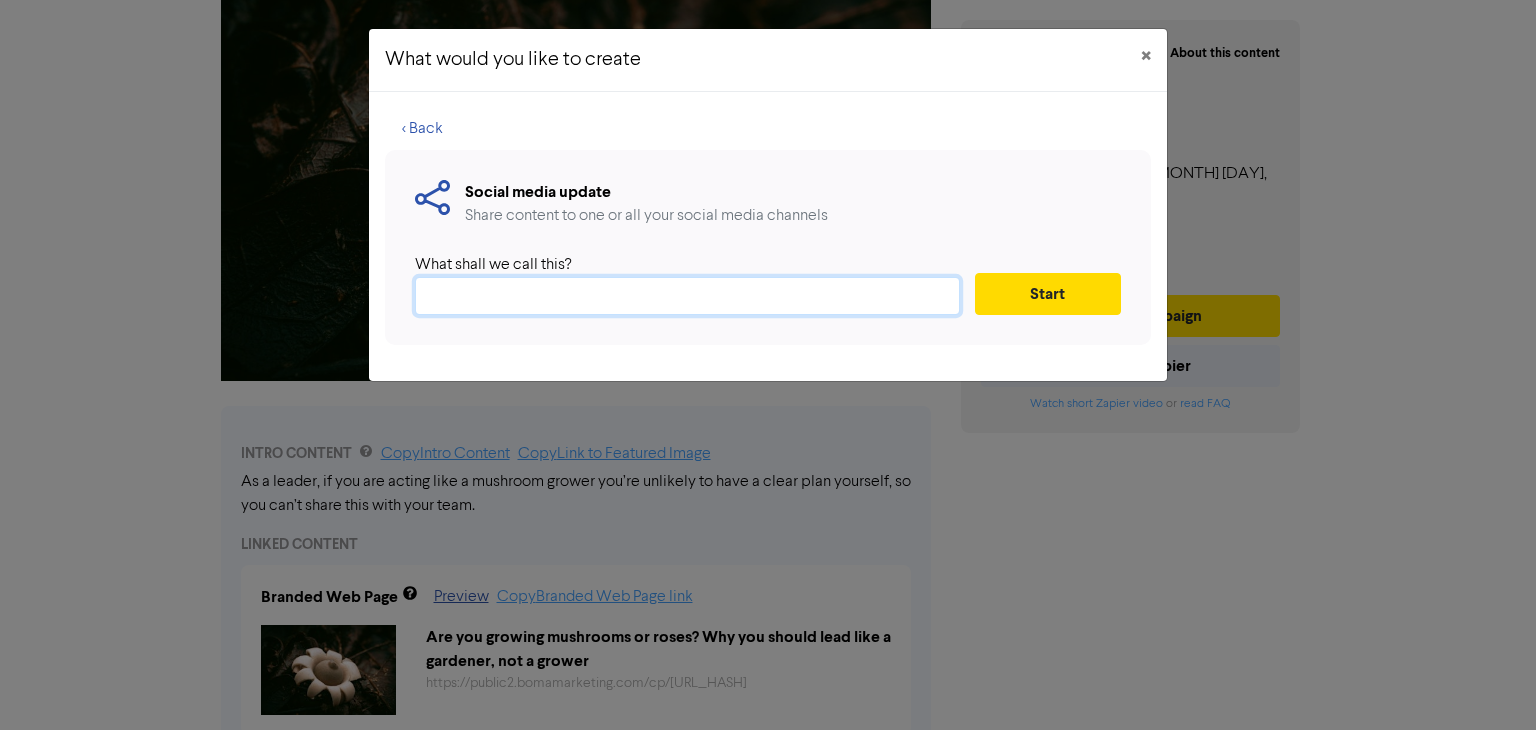 click at bounding box center (687, 296) 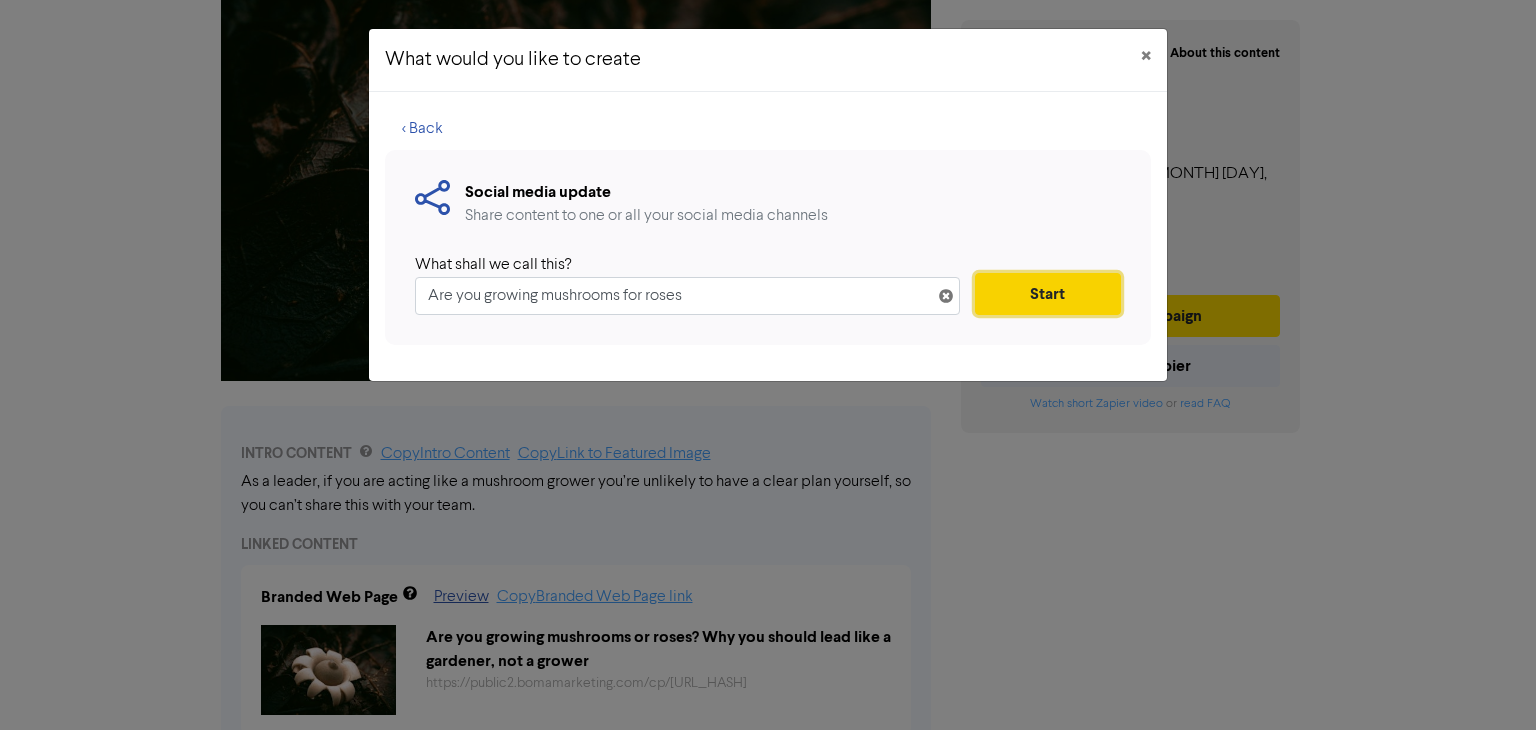click on "Start" at bounding box center (1048, 294) 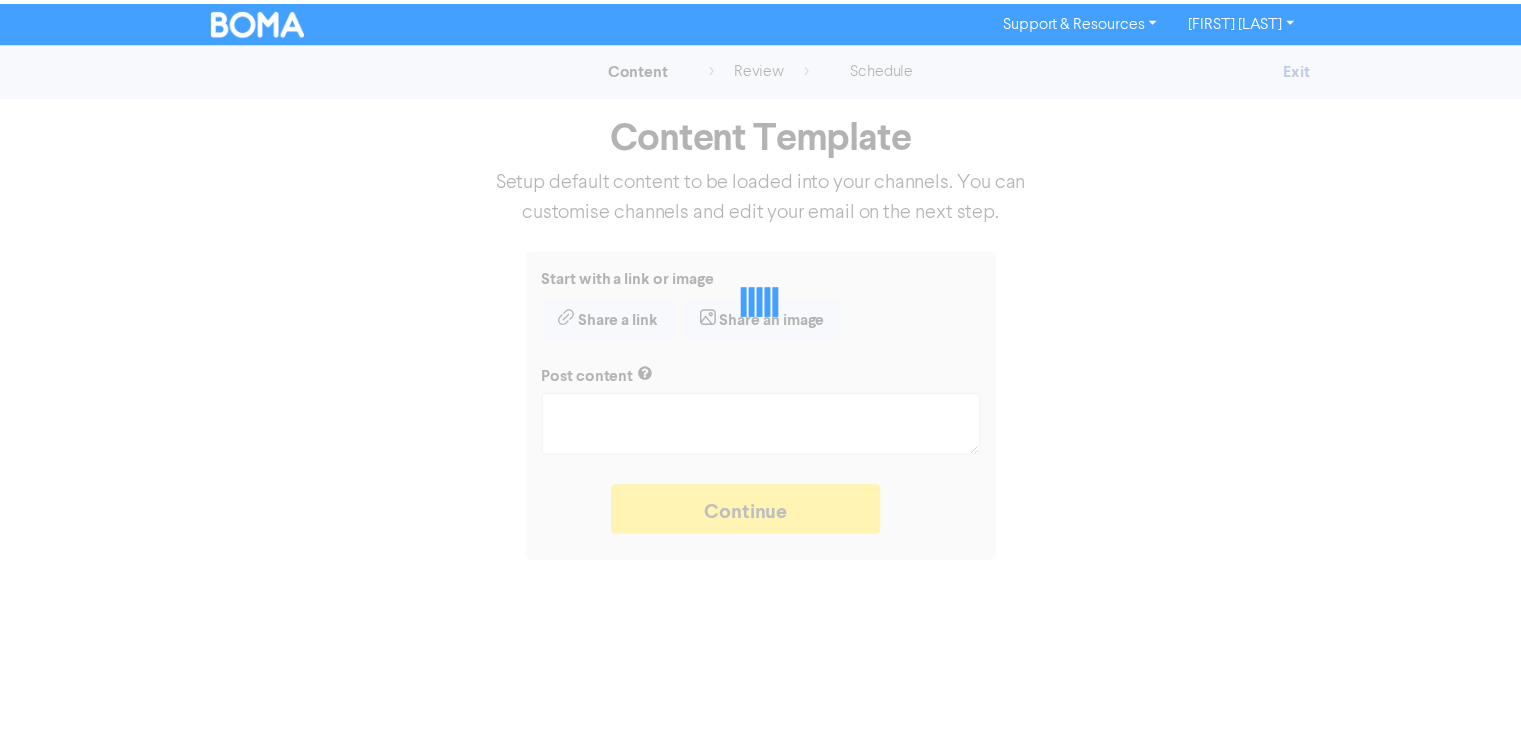 scroll, scrollTop: 0, scrollLeft: 0, axis: both 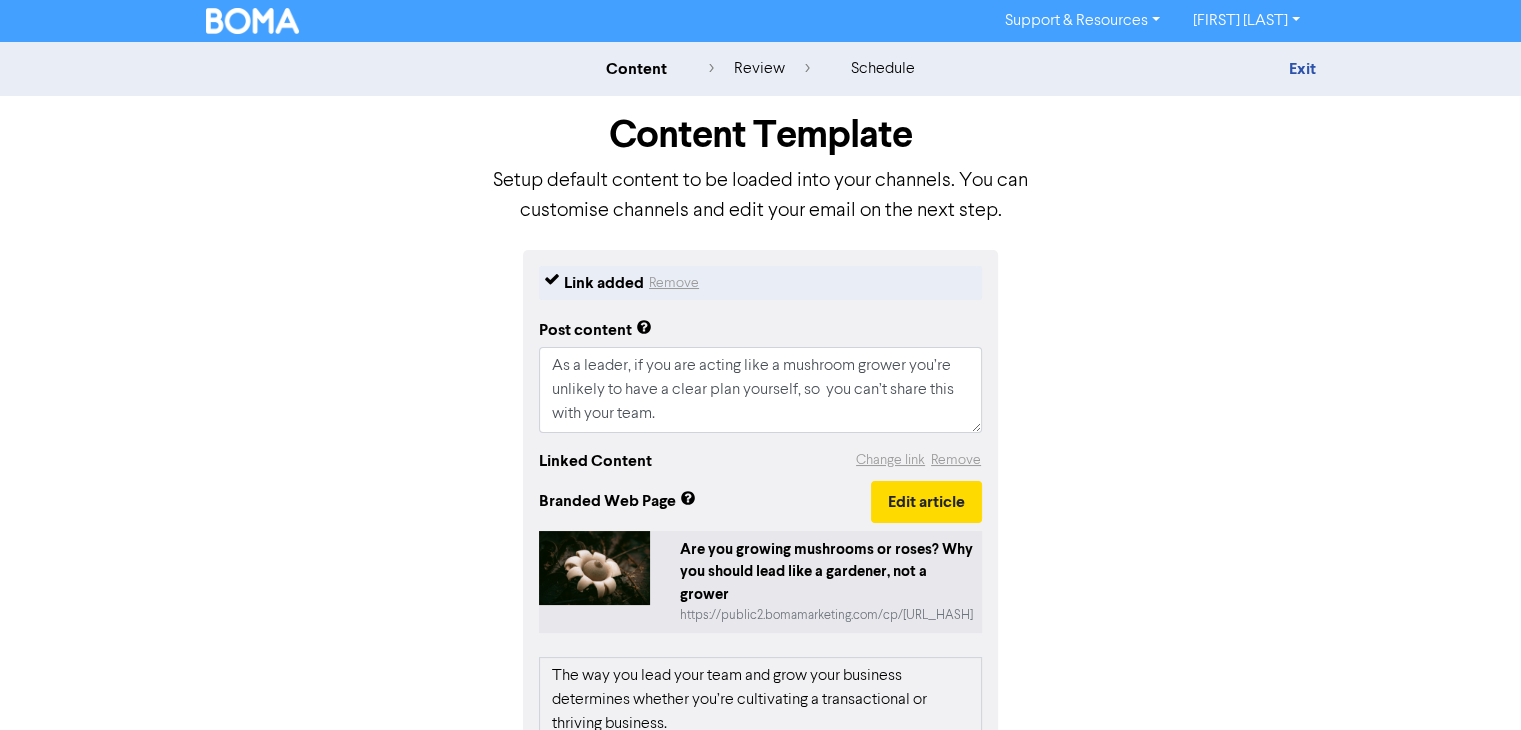 click on "Link added Remove Post content As a leader, if you are acting like a mushroom grower you’re unlikely to have a clear plan yourself, so  you can’t share this with your team.  Linked Content Change link Remove Branded Web Page Edit article Are you growing mushrooms or roses? Why you should lead like a gardener, not a grower https://public2.bomamarketing.com/cp/[URL_HASH] IfyYXNnpMqE5gGZ2T2pvG?sa=20y5slFd The way you lead your team and grow your business determines whether you’re cultivating a transactional or thriving business.  Ask yourself: Are you a mushroom grower or a rose grower? Mushroom leadership: The hidden danger Mushroom growers thrive in the dark. That’s literally how mushrooms grow (kept in the shadows and fed sporadically). Unfortunately, this metaphor applies to far too many business leaders. Without realising it, leaders who operate like mushroom growers often: Lack a clear vision for the business Deliver inconsistent or confusing messages to their team Define your vision for your business" at bounding box center [761, 706] 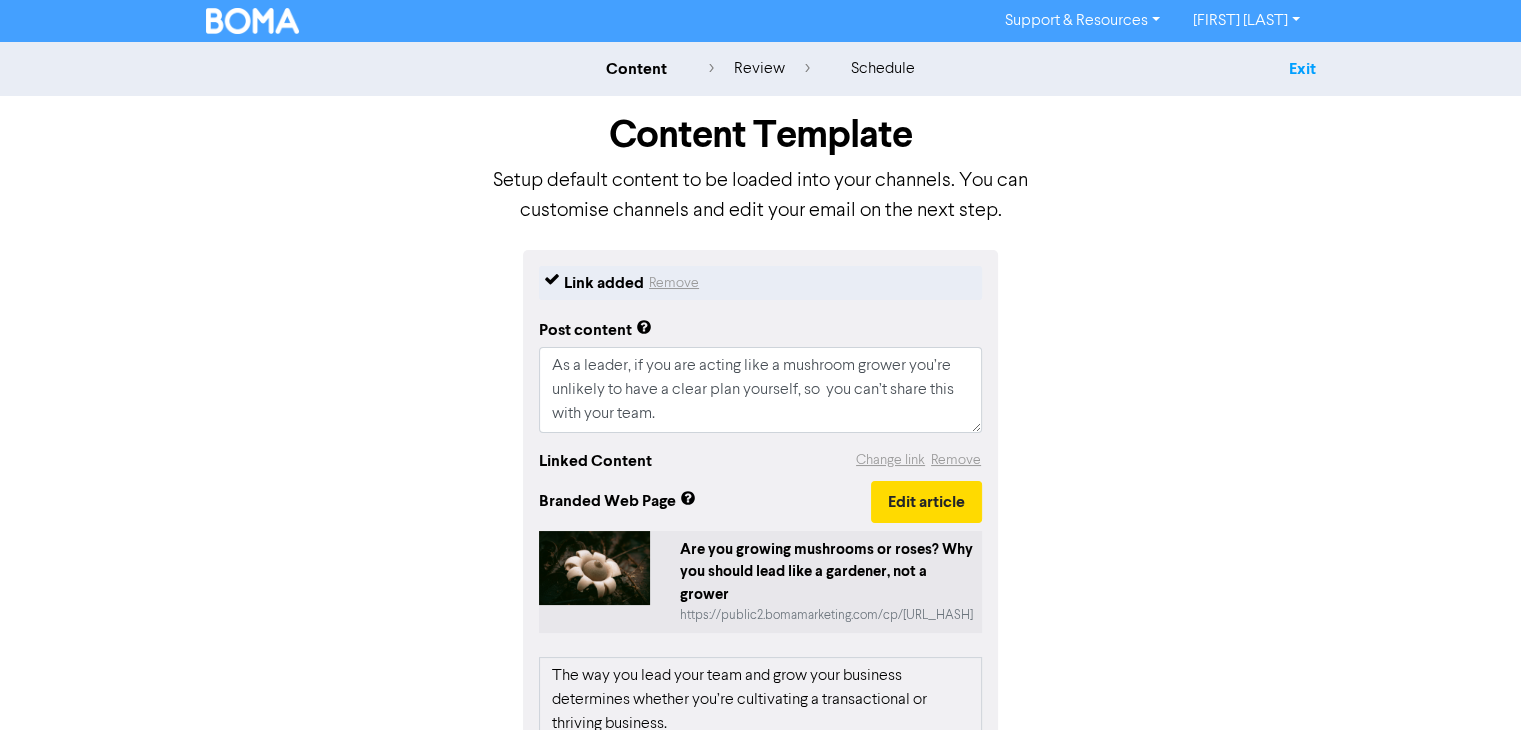 click on "Exit" at bounding box center (1301, 69) 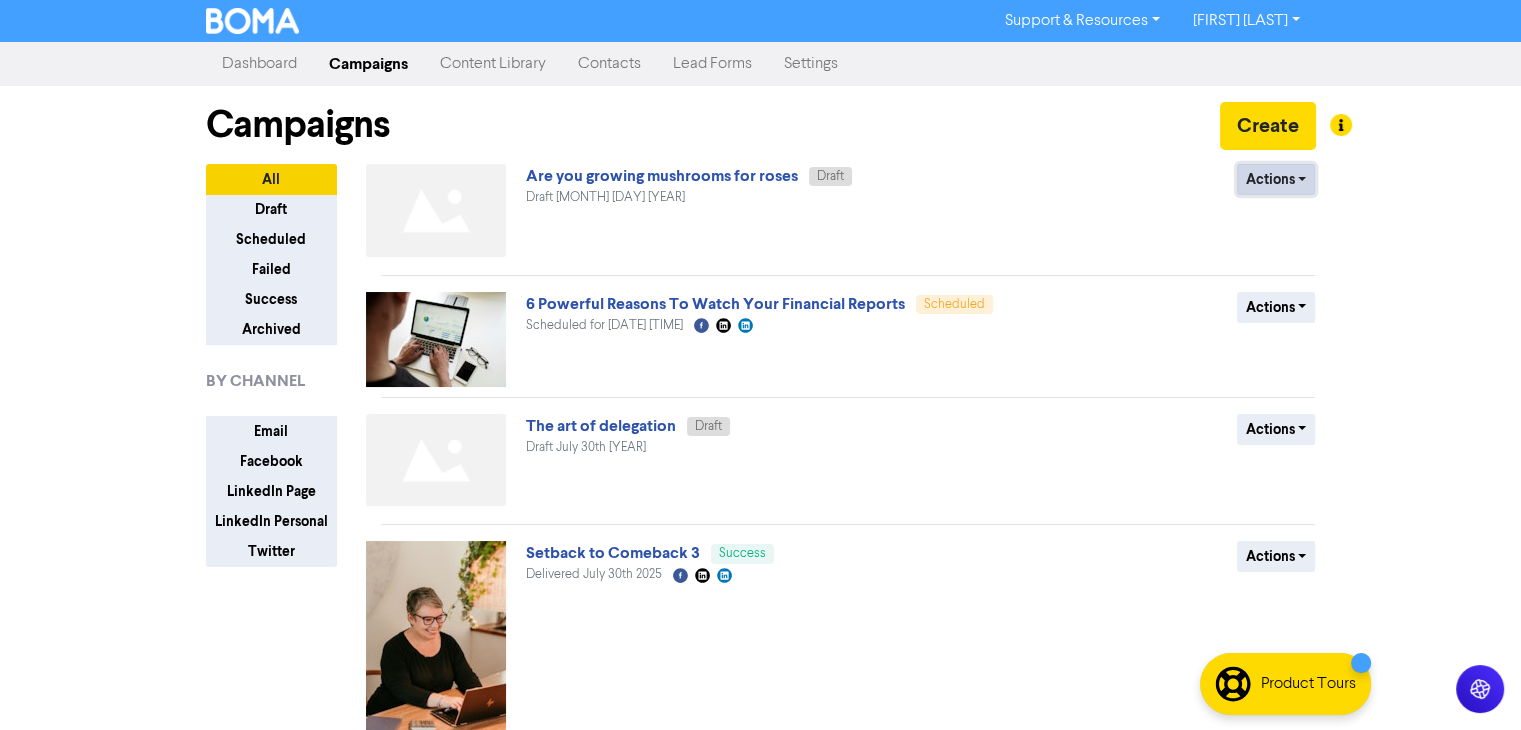 click on "Actions" at bounding box center (1276, 179) 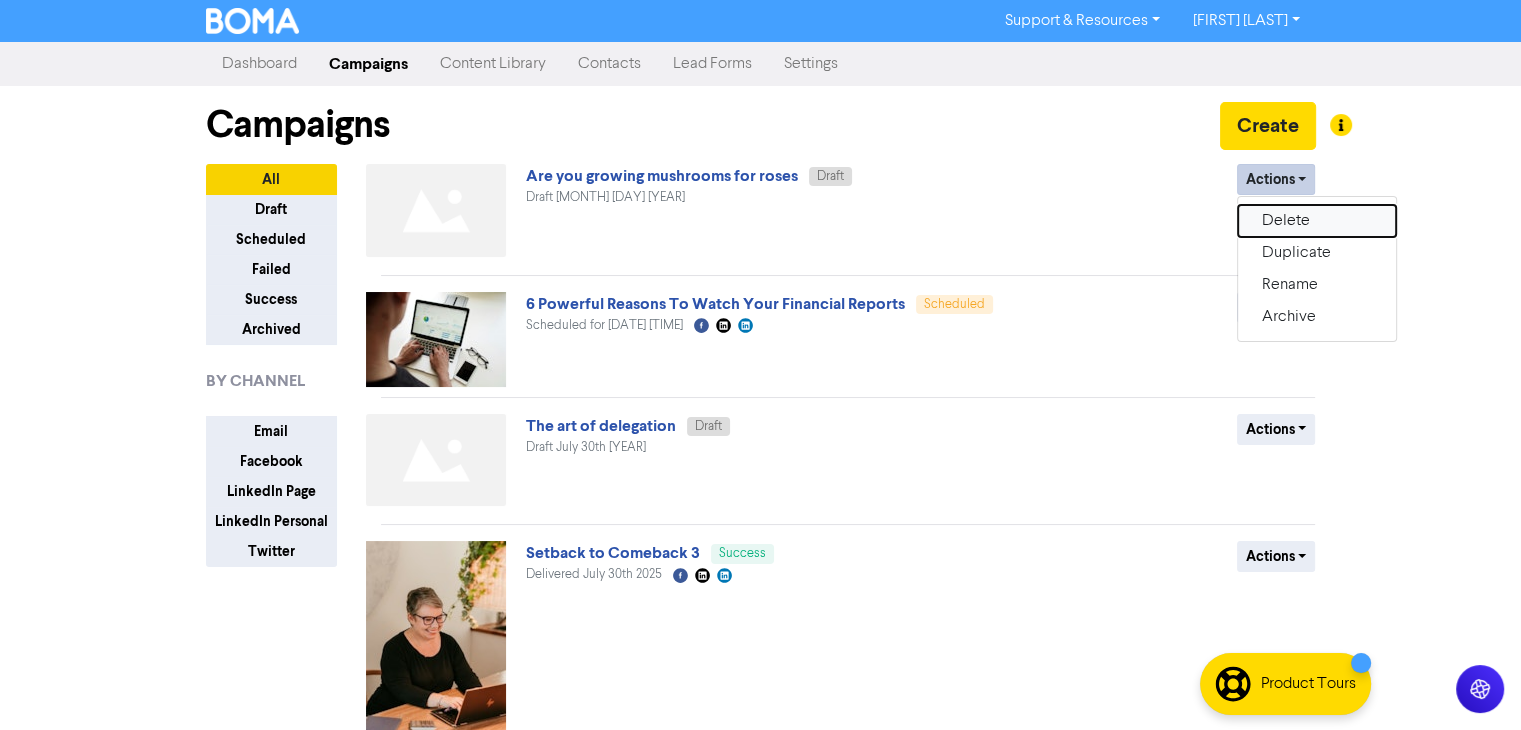 click on "Delete" at bounding box center [1317, 221] 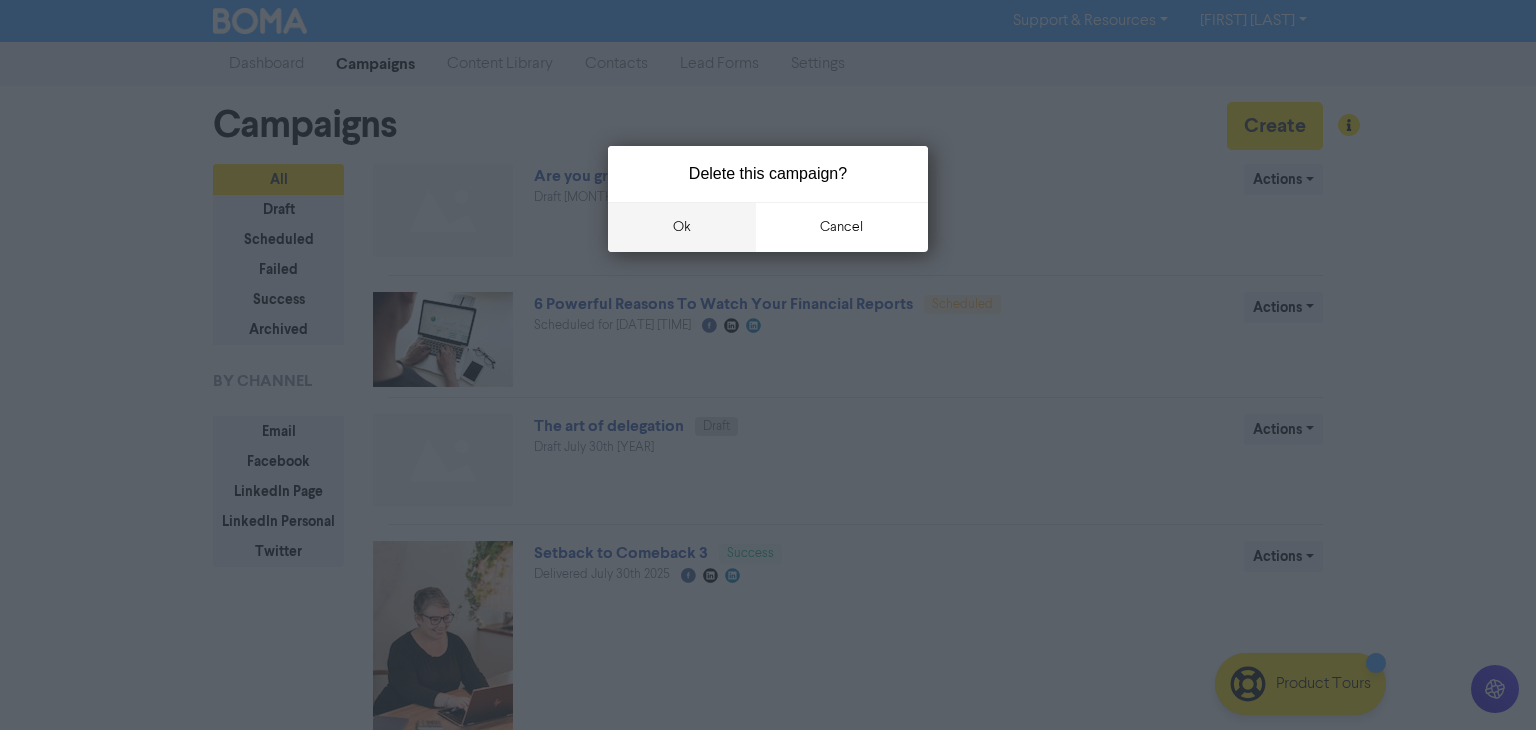 click on "ok" at bounding box center (682, 227) 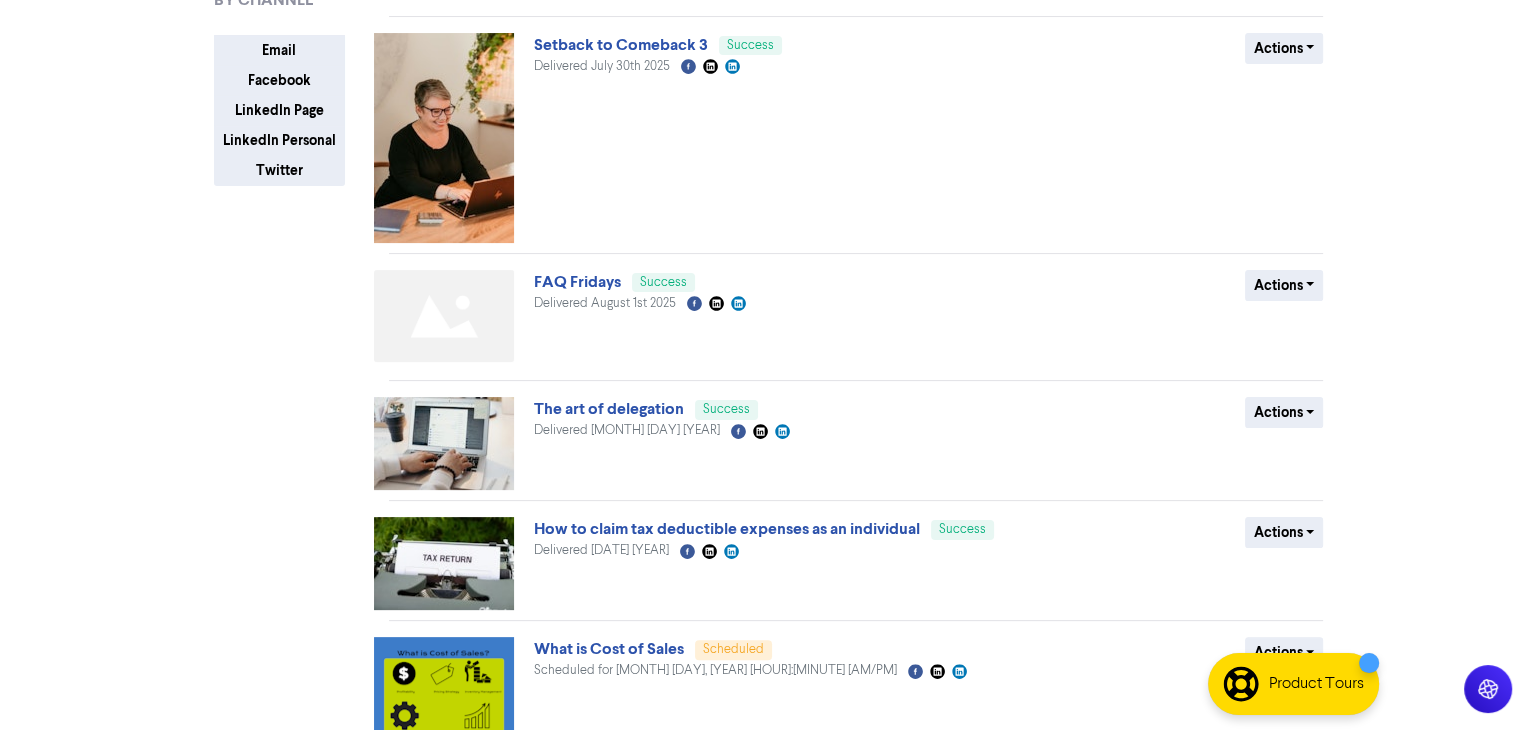 scroll, scrollTop: 0, scrollLeft: 0, axis: both 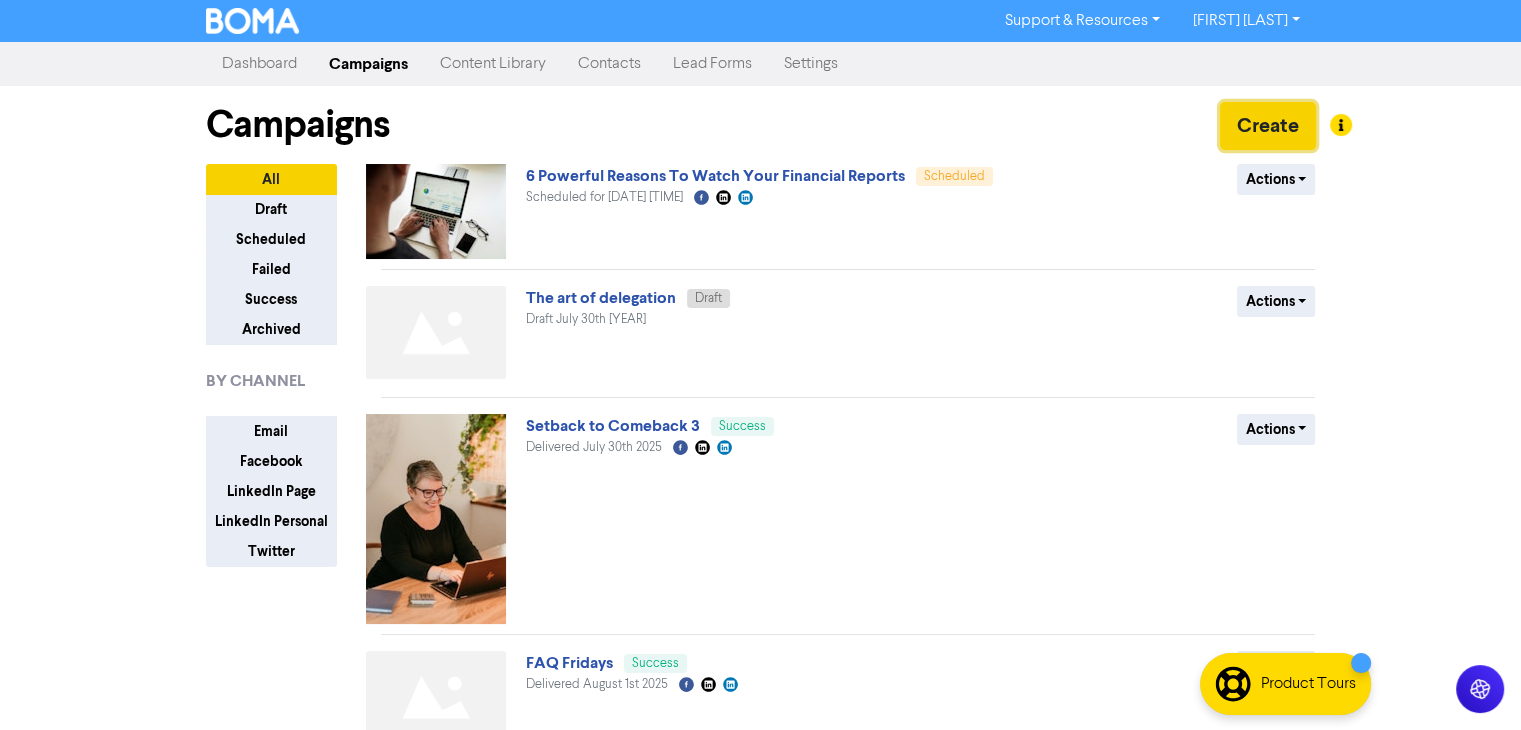click on "Create" at bounding box center [1268, 126] 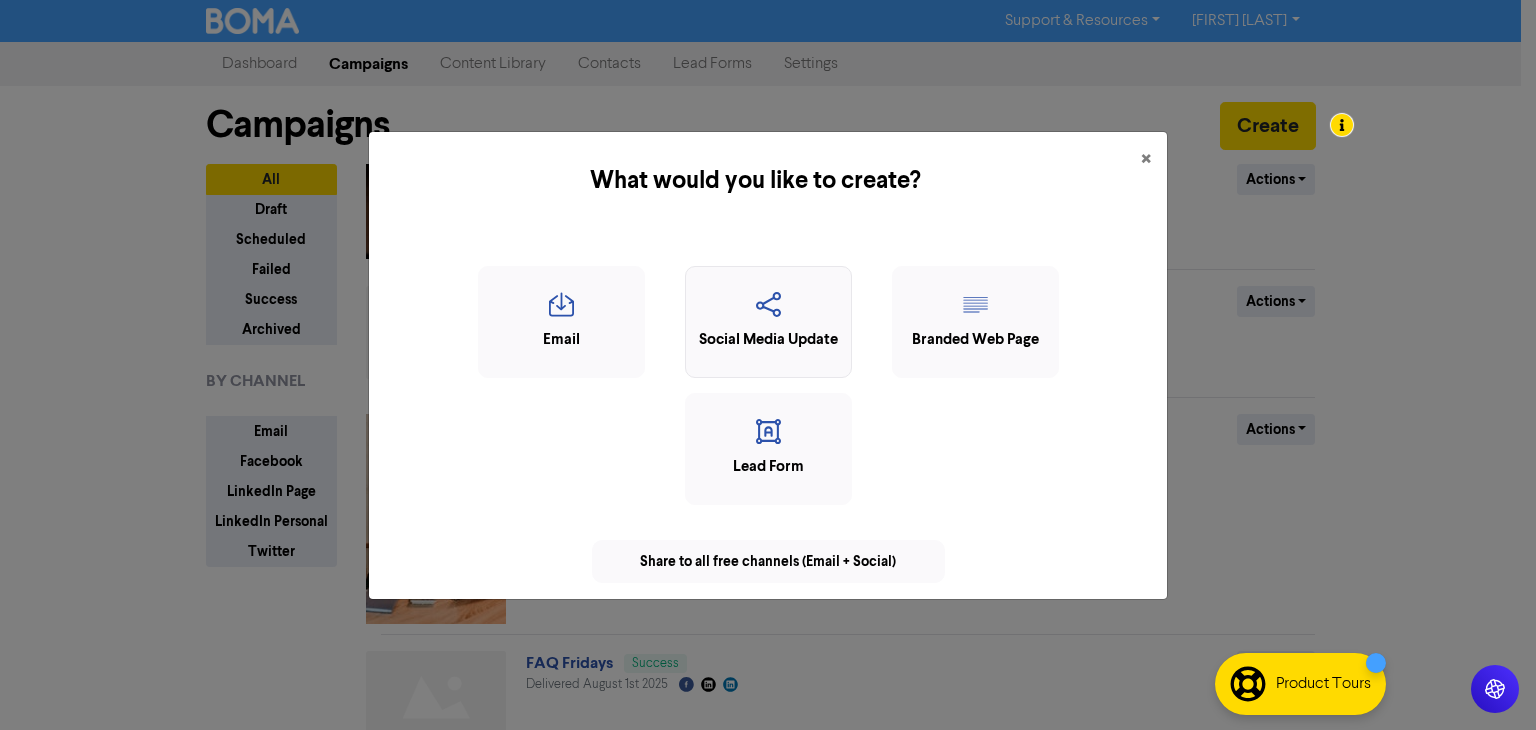 click at bounding box center [768, 311] 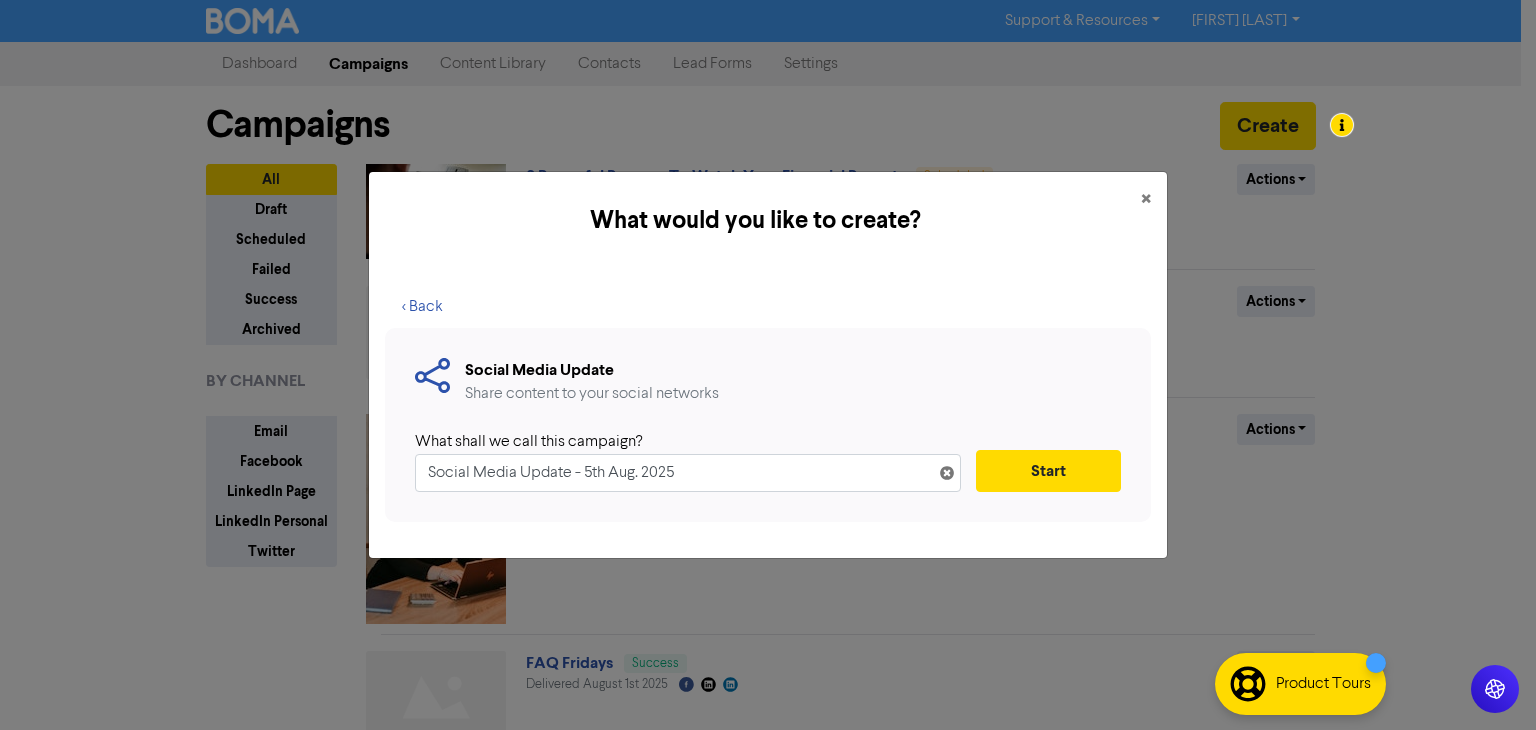 drag, startPoint x: 701, startPoint y: 477, endPoint x: 111, endPoint y: 491, distance: 590.1661 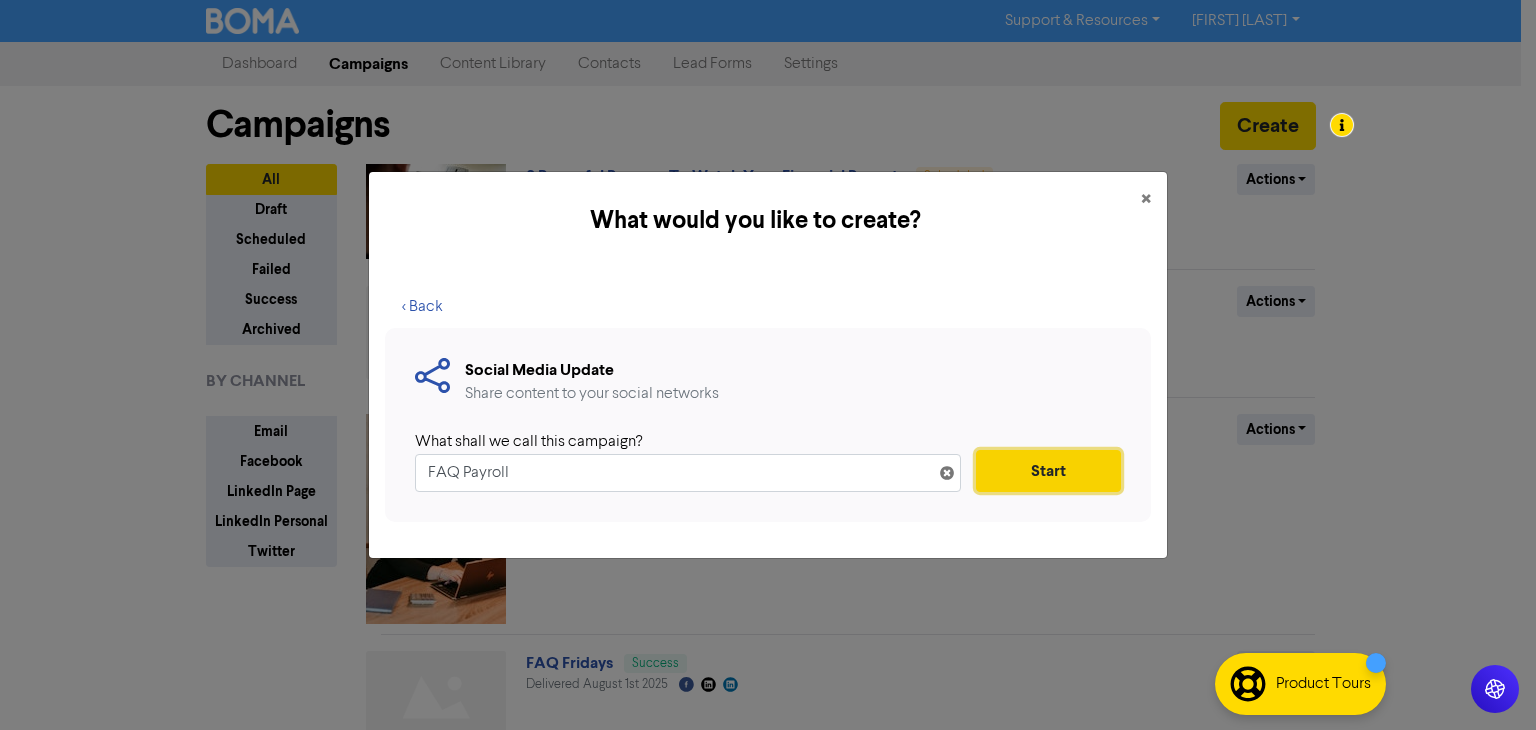 click on "Start" at bounding box center [1048, 471] 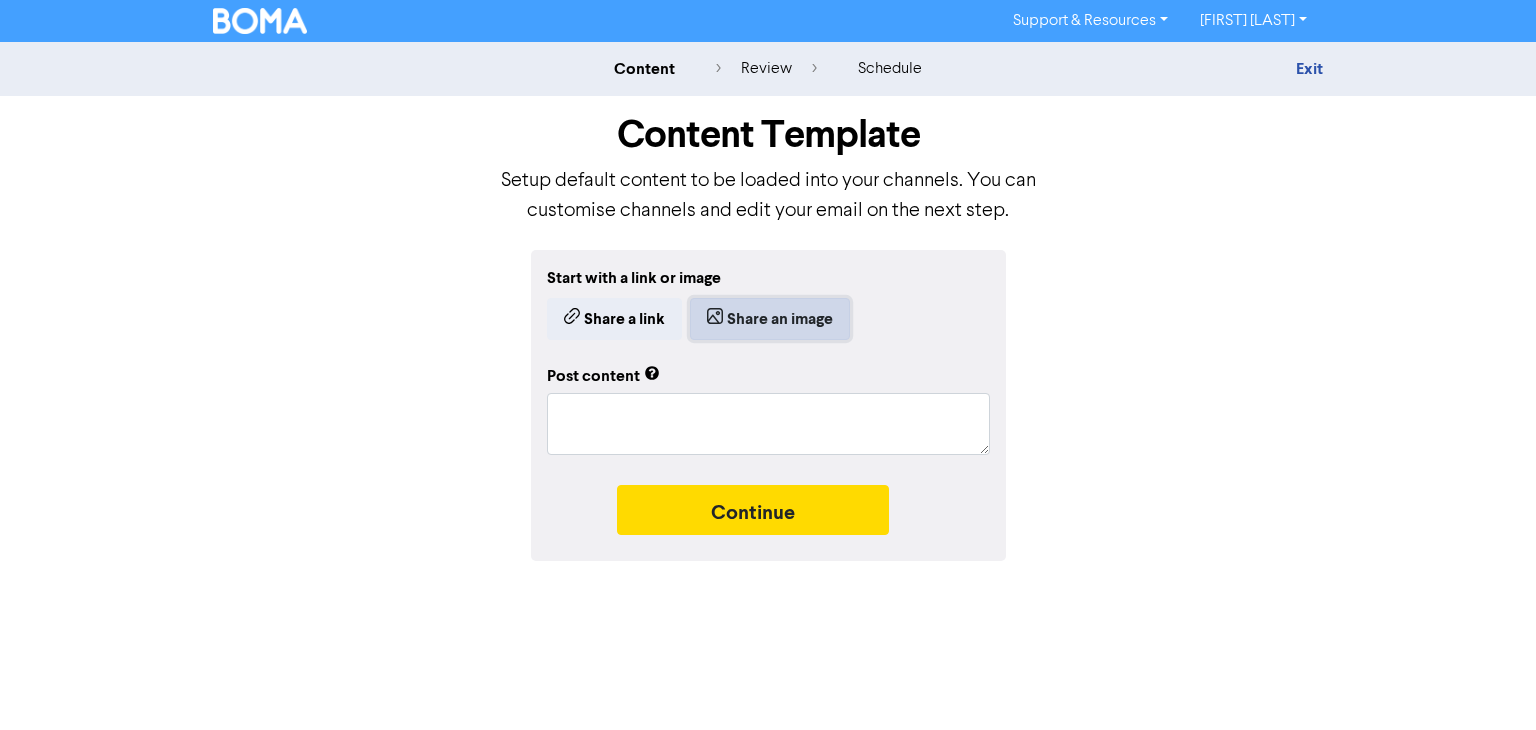click on "Share an image" at bounding box center (770, 319) 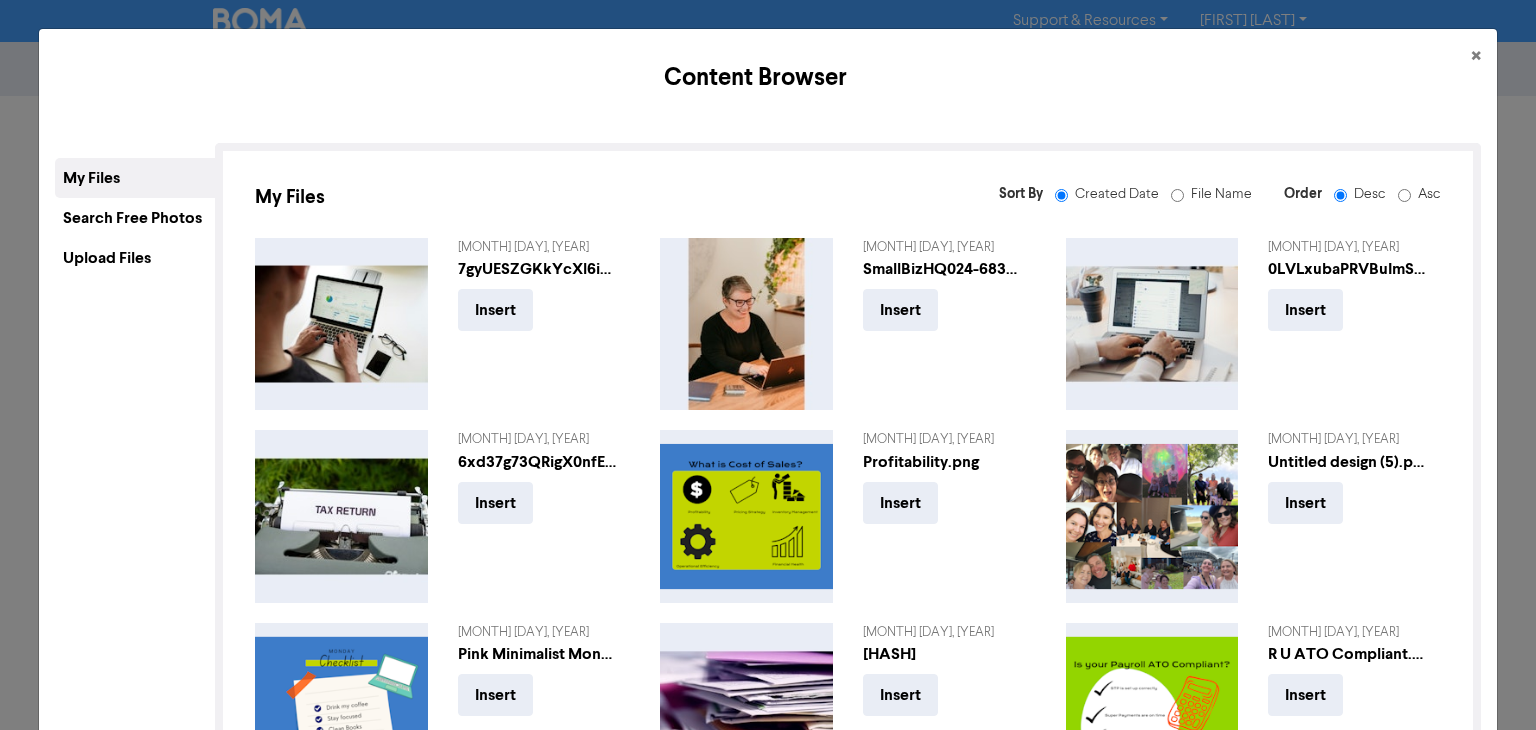 click on "Search Free Photos" at bounding box center [135, 218] 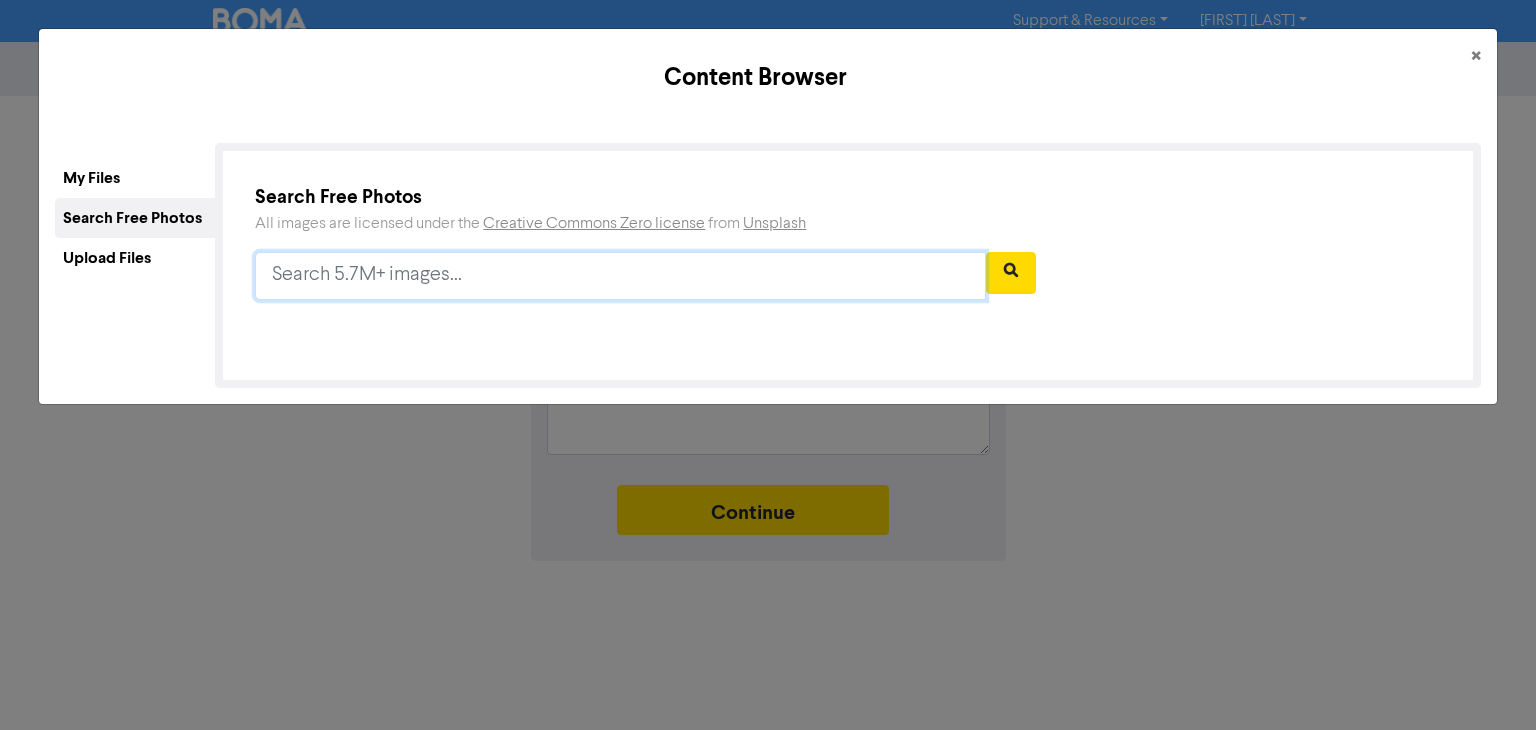 click at bounding box center [620, 276] 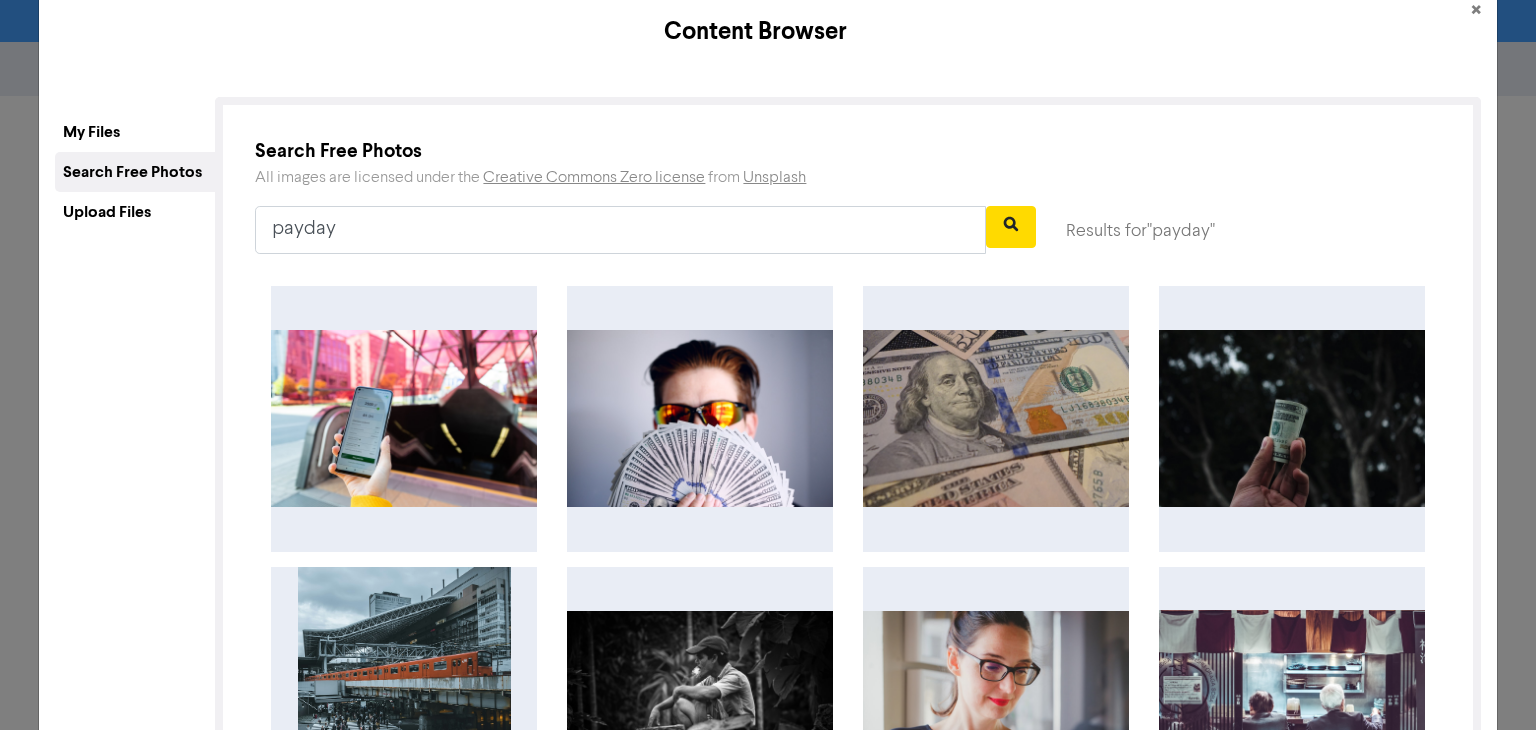 scroll, scrollTop: 0, scrollLeft: 0, axis: both 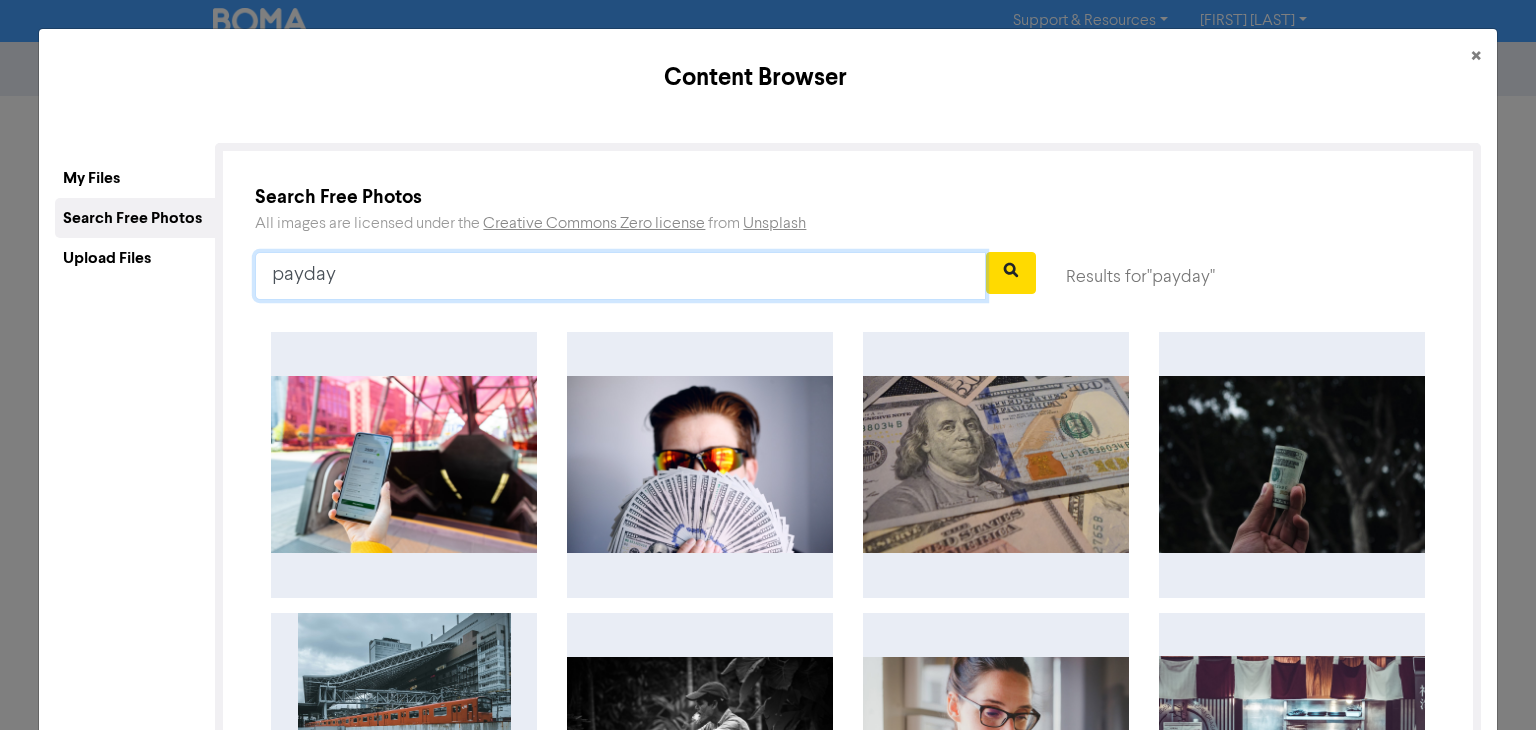 click on "payday" at bounding box center [620, 276] 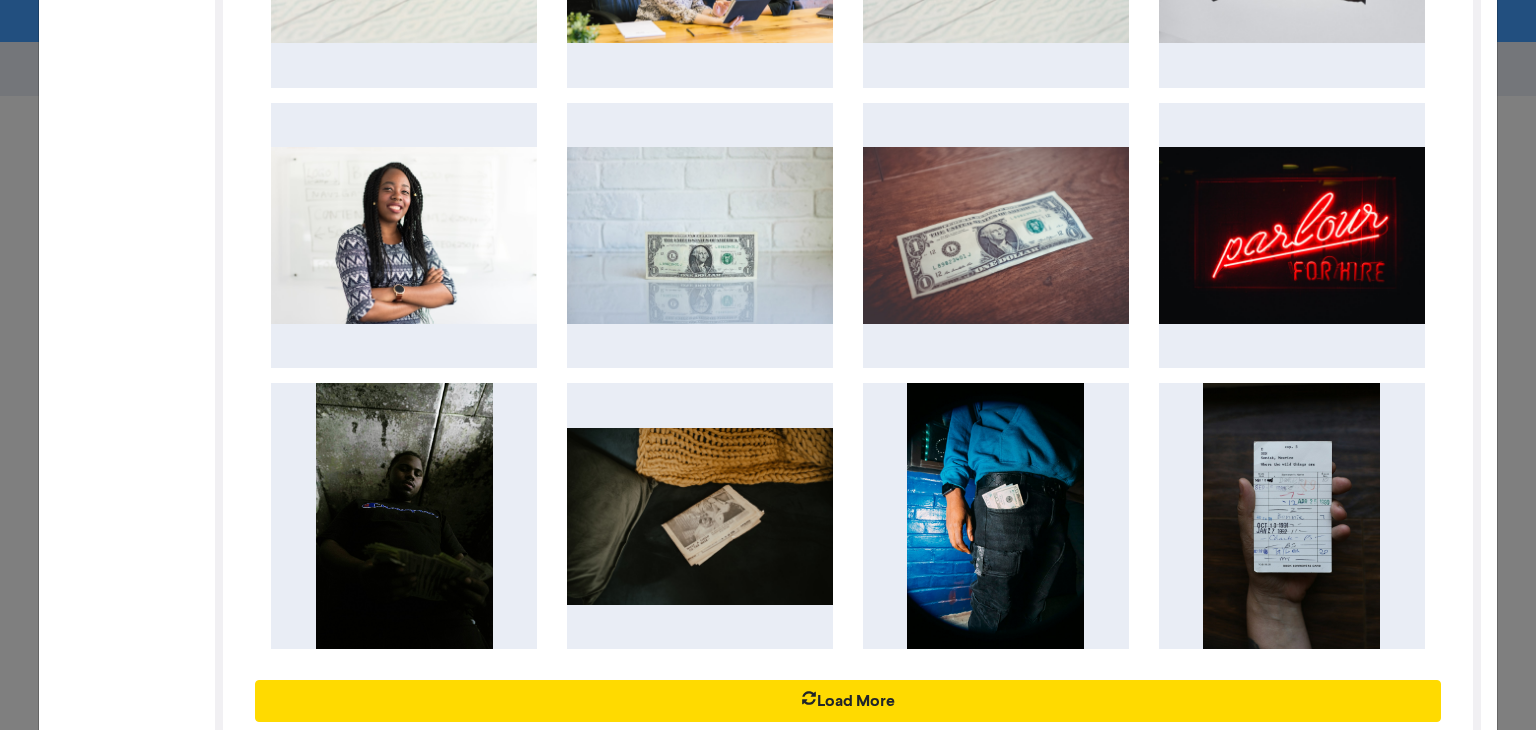 scroll, scrollTop: 576, scrollLeft: 0, axis: vertical 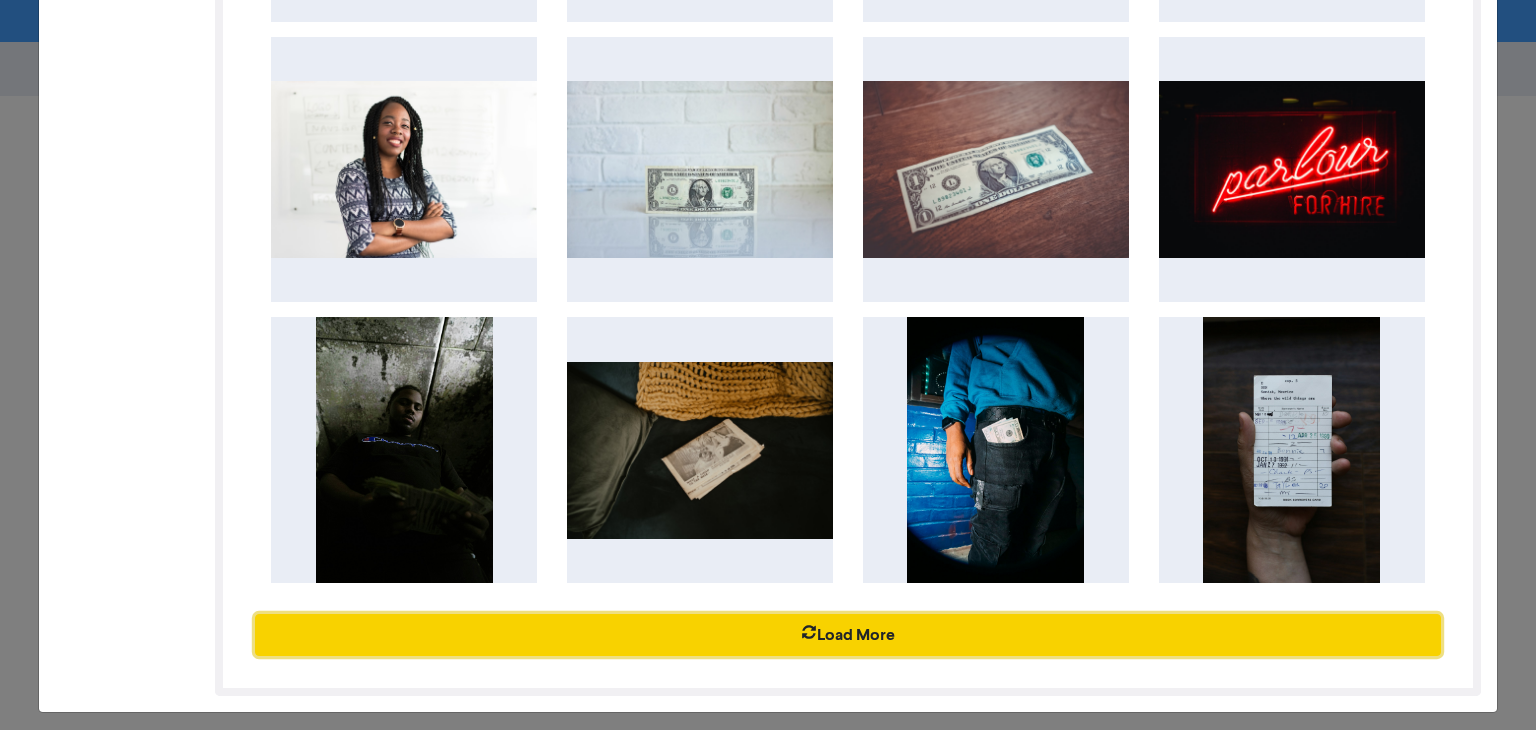 click on "Load More" at bounding box center [847, 635] 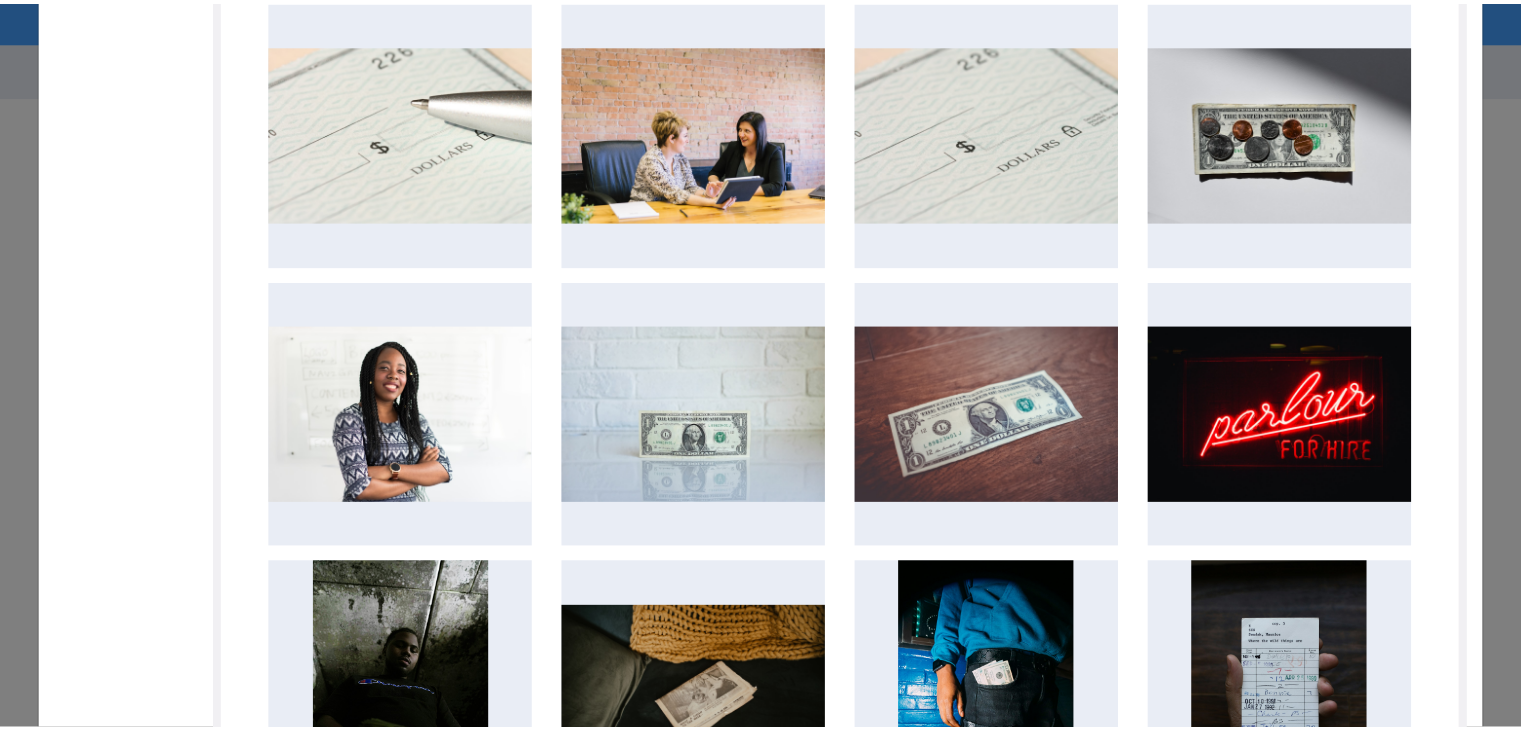 scroll, scrollTop: 0, scrollLeft: 0, axis: both 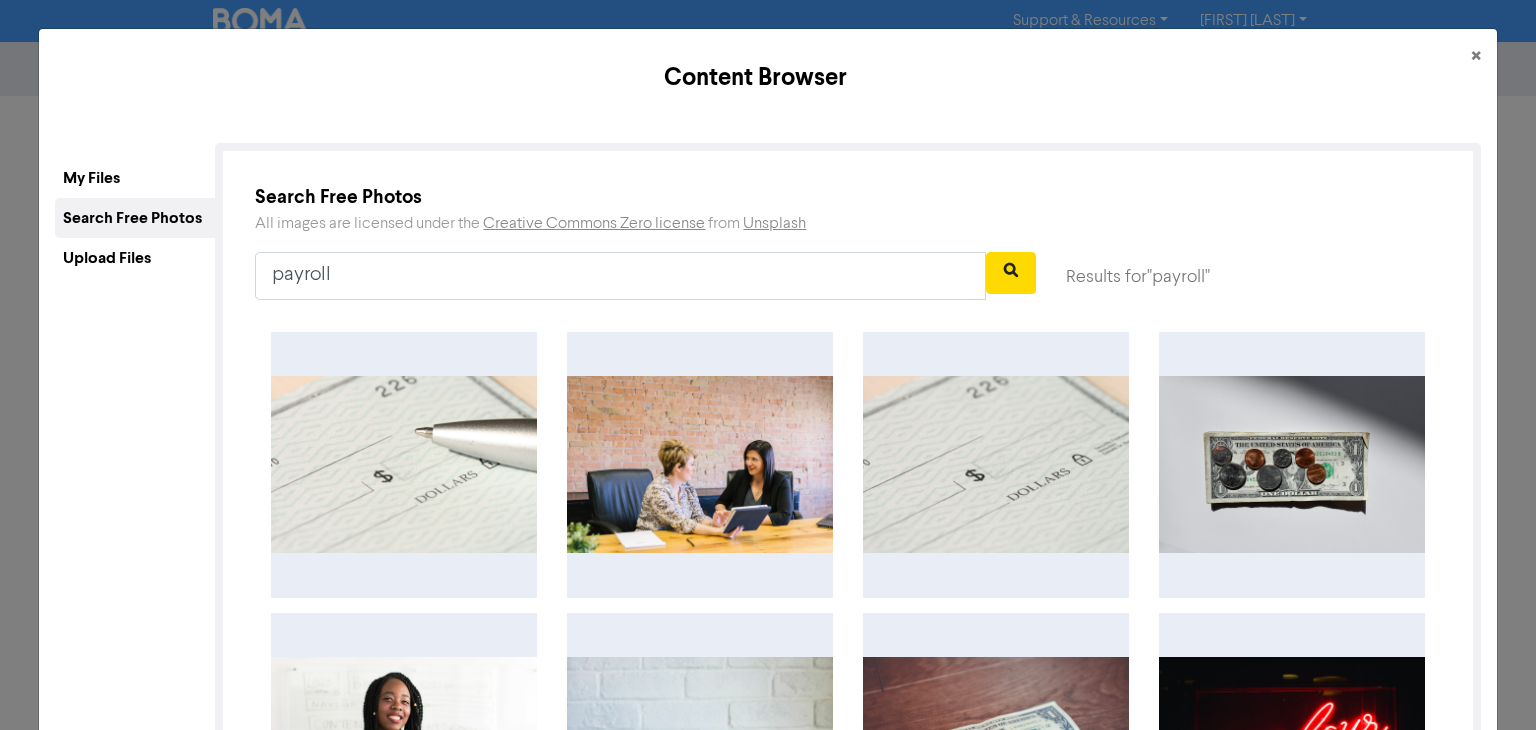 click on "Upload Files" at bounding box center [135, 258] 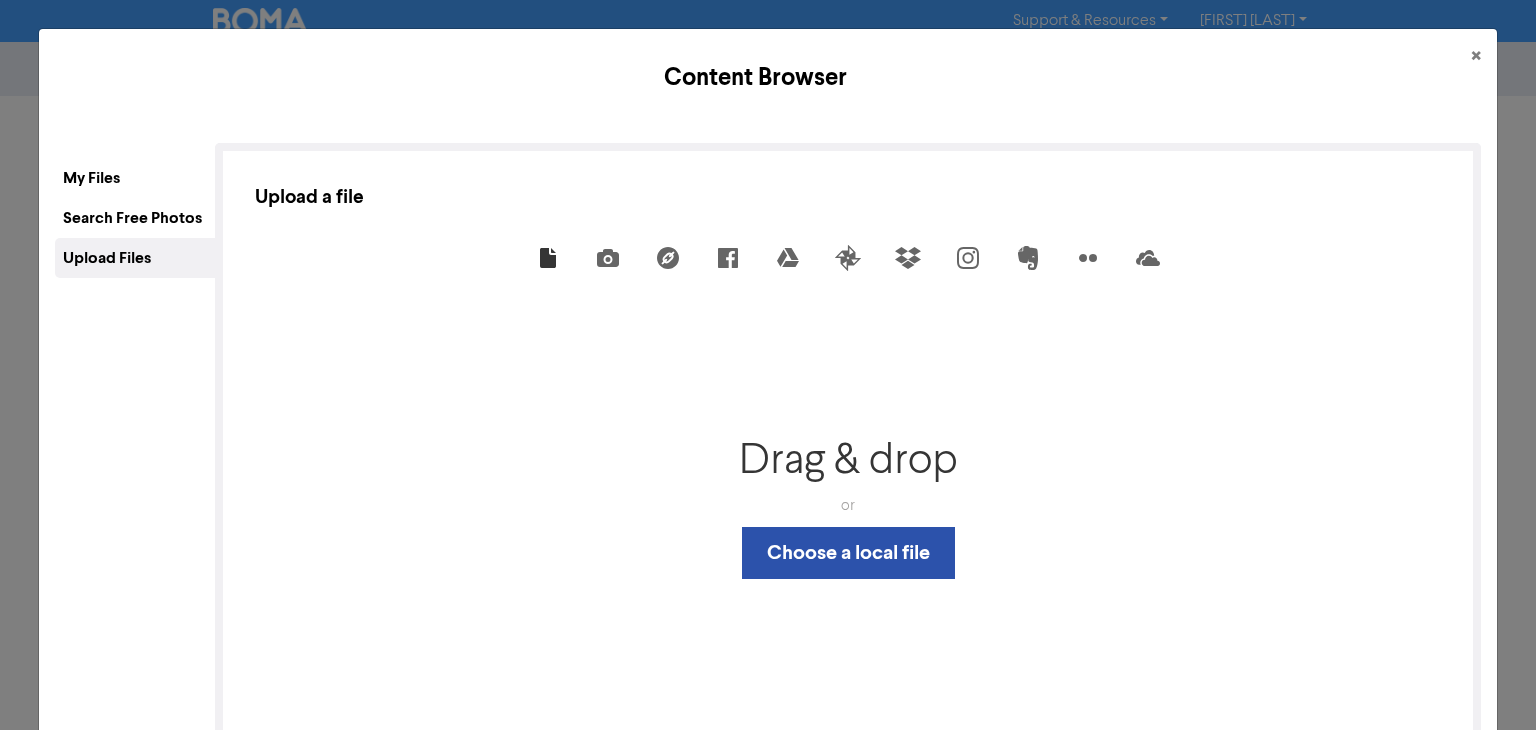 click on "My Files" at bounding box center (135, 178) 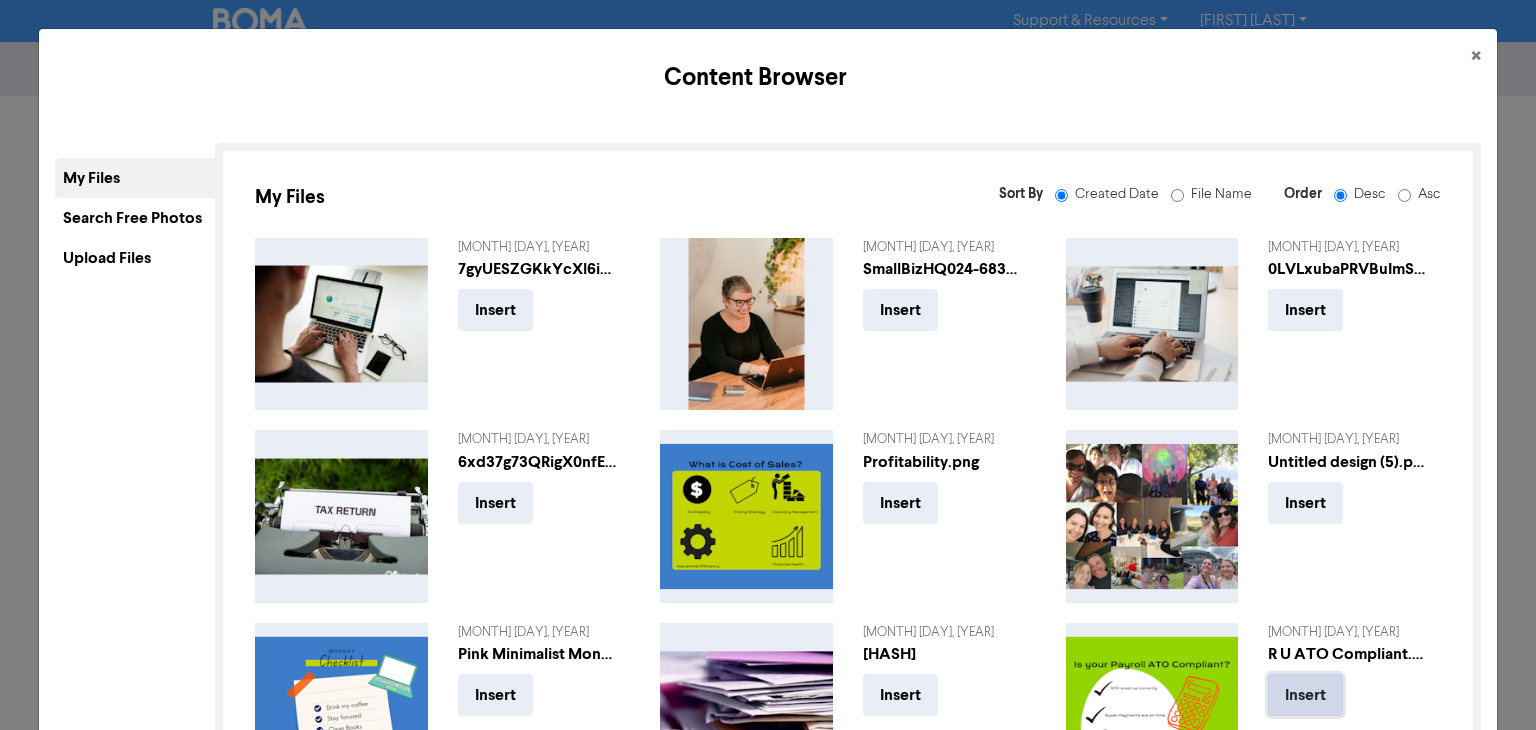 click on "Insert" at bounding box center (1305, 695) 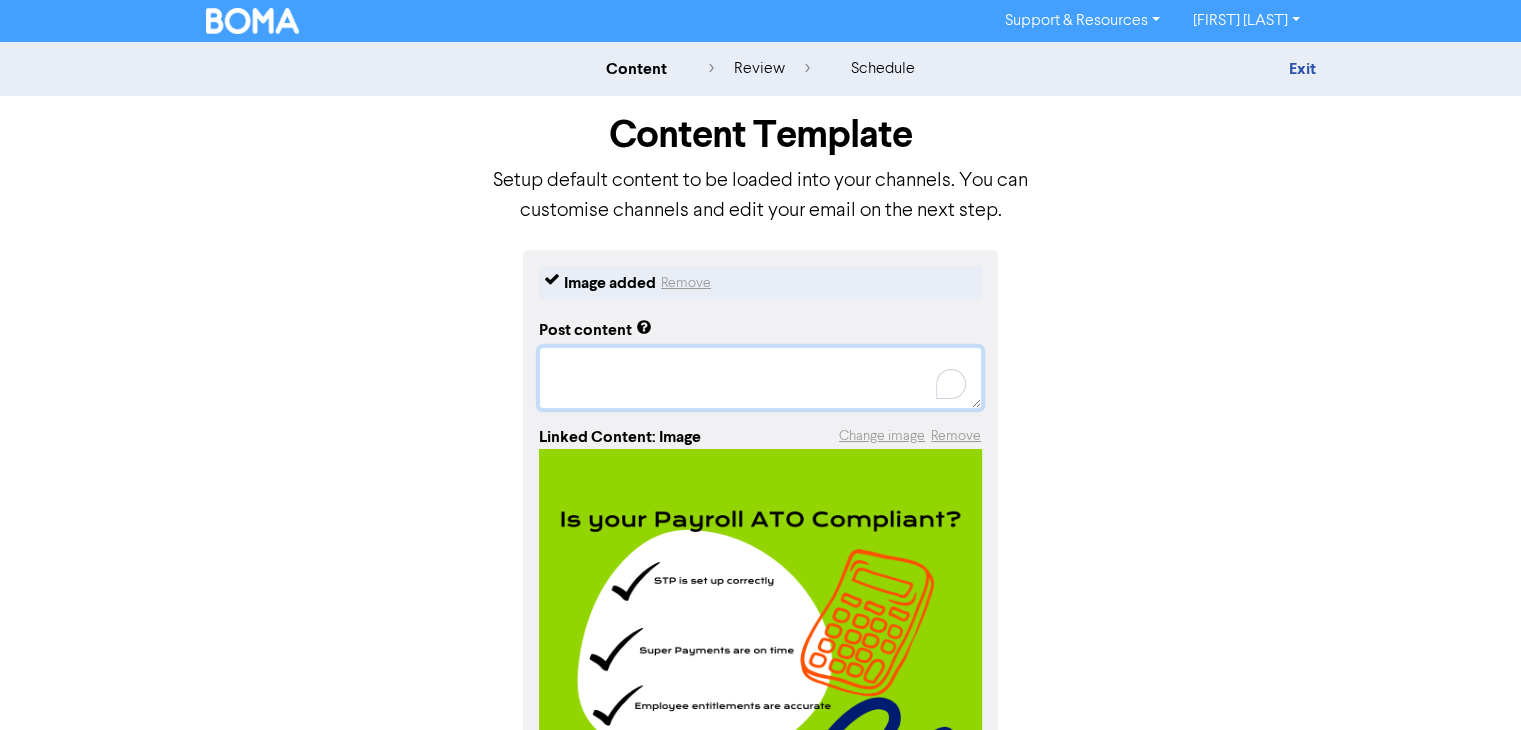 click at bounding box center (760, 378) 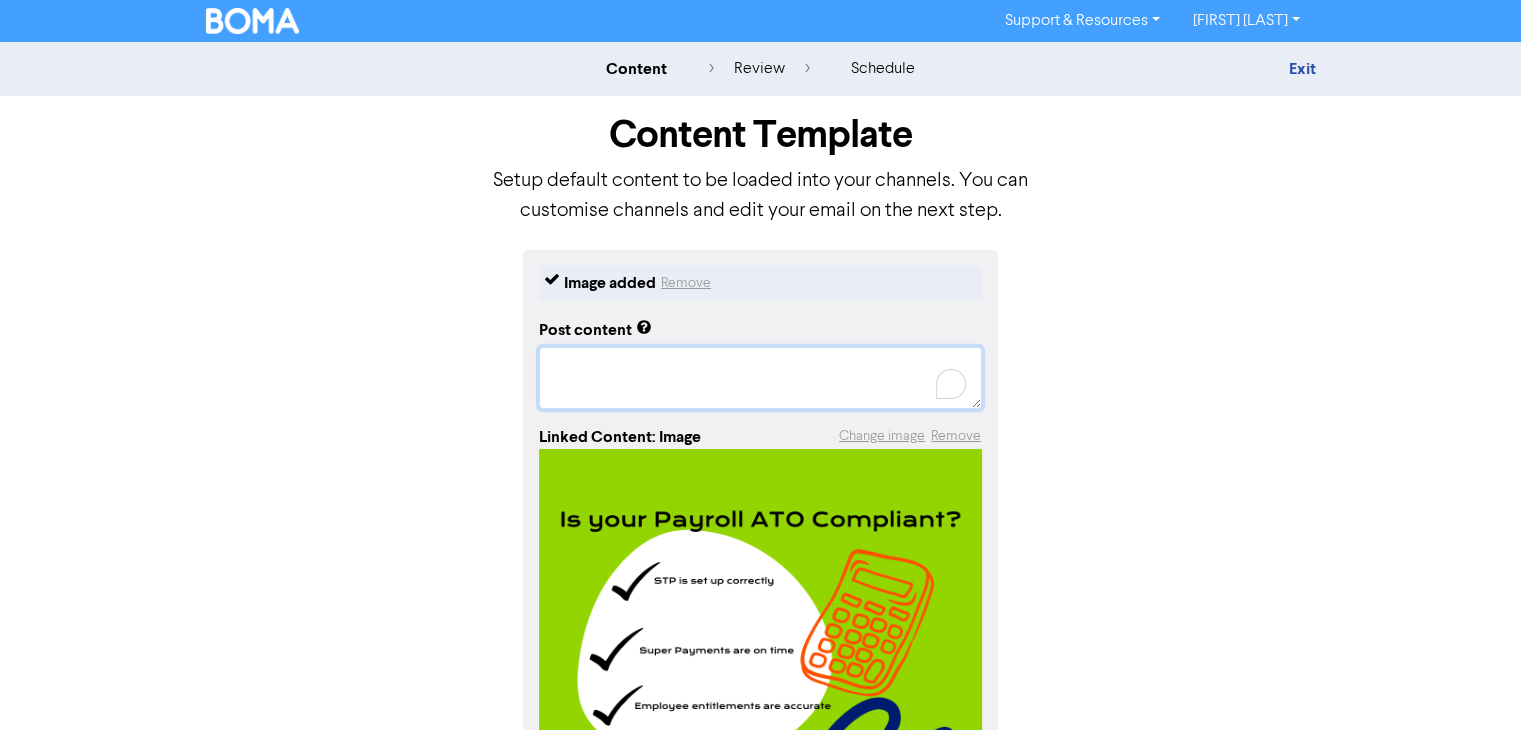 paste on "💼 Payroll FAQs
What do I need to set up payroll for my business?
You’ll need employee details, tax file numbers, superannuation info, and a compliant payroll system.
How often should I run payroll?
Most businesses run payroll weekly, fortnightly, or monthly—depending on employee contracts.
What are my obligations as an employer?
You must withhold tax, pay superannuation, provide payslips, and comply with Fair Work regulations.
Can you handle Single Touch Payroll (STP) reporting?
Yes, we ensure your payroll is STP-compliant and submitted to the ATO on time.
What happens if I make a mistake in payroll?
We can help correct errors and ensure compliance with reporting and payment obligations.
Do you manage contractor payments too?
Absolutely—we can help with both employee and contractor payroll, including ABN and GST considerations." 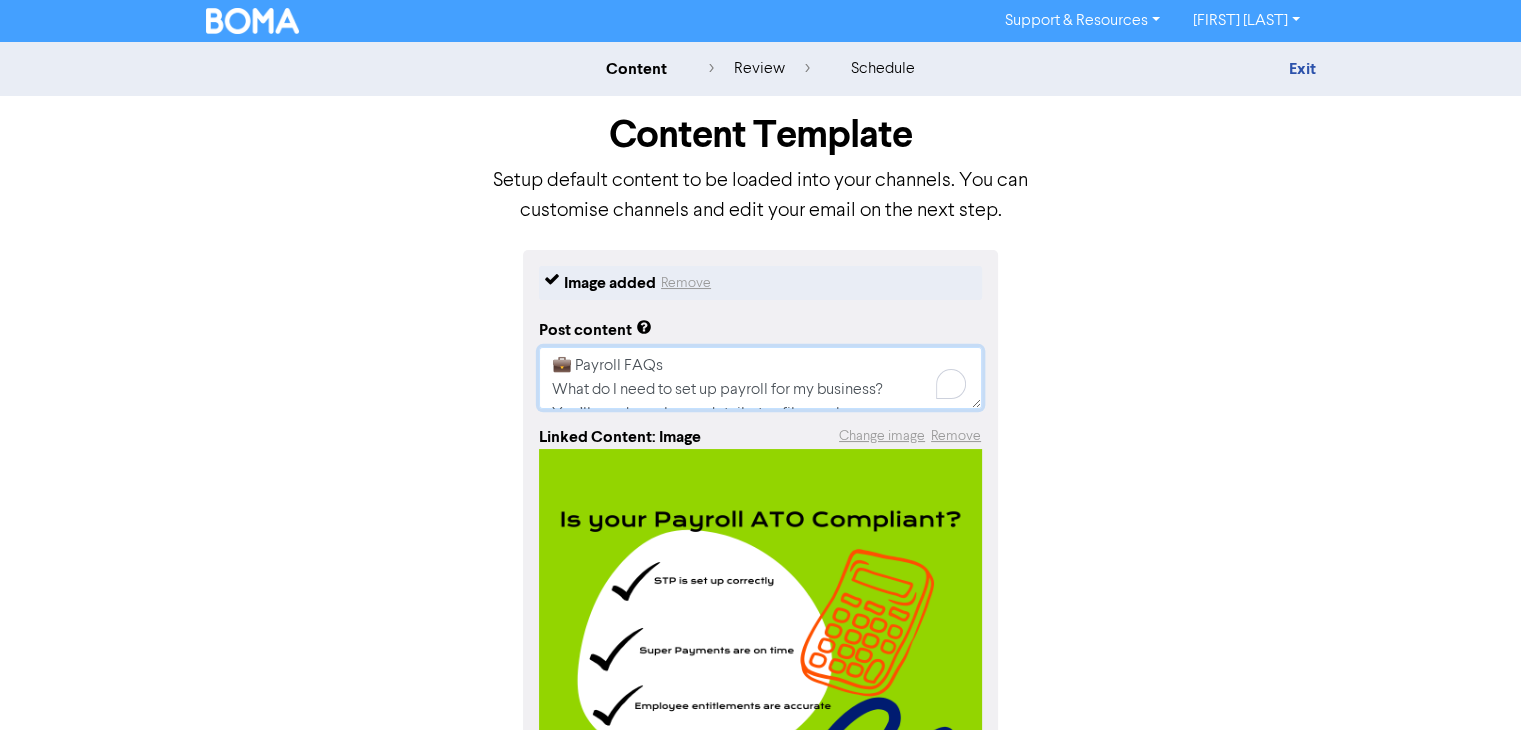 scroll, scrollTop: 424, scrollLeft: 0, axis: vertical 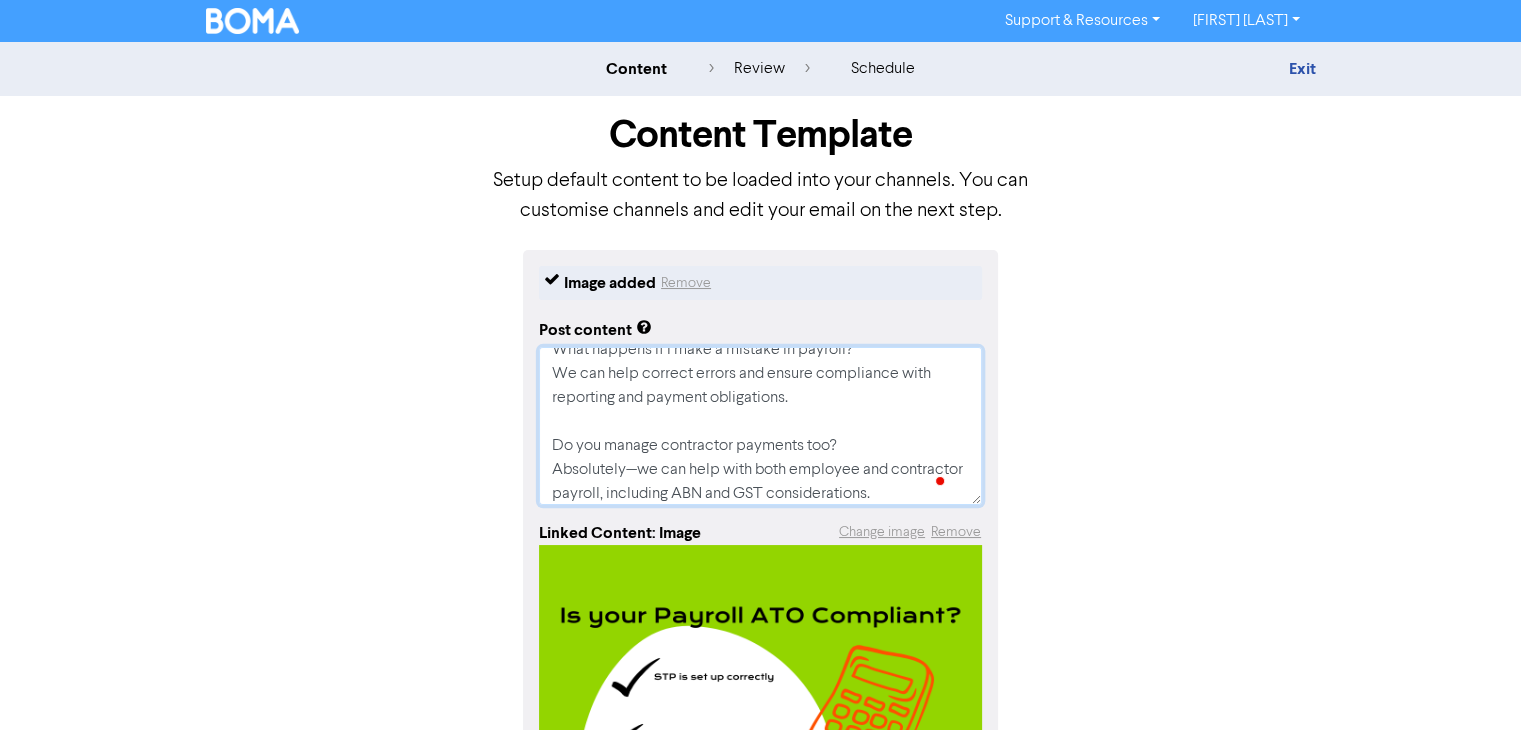 click on "💼 Payroll FAQs
What do I need to set up payroll for my business?
You’ll need employee details, tax file numbers, superannuation info, and a compliant payroll system.
How often should I run payroll?
Most businesses run payroll weekly, fortnightly, or monthly—depending on employee contracts.
What are my obligations as an employer?
You must withhold tax, pay superannuation, provide payslips, and comply with Fair Work regulations.
Can you handle Single Touch Payroll (STP) reporting?
Yes, we ensure your payroll is STP-compliant and submitted to the ATO on time.
What happens if I make a mistake in payroll?
We can help correct errors and ensure compliance with reporting and payment obligations.
Do you manage contractor payments too?
Absolutely—we can help with both employee and contractor payroll, including ABN and GST considerations." at bounding box center [760, 426] 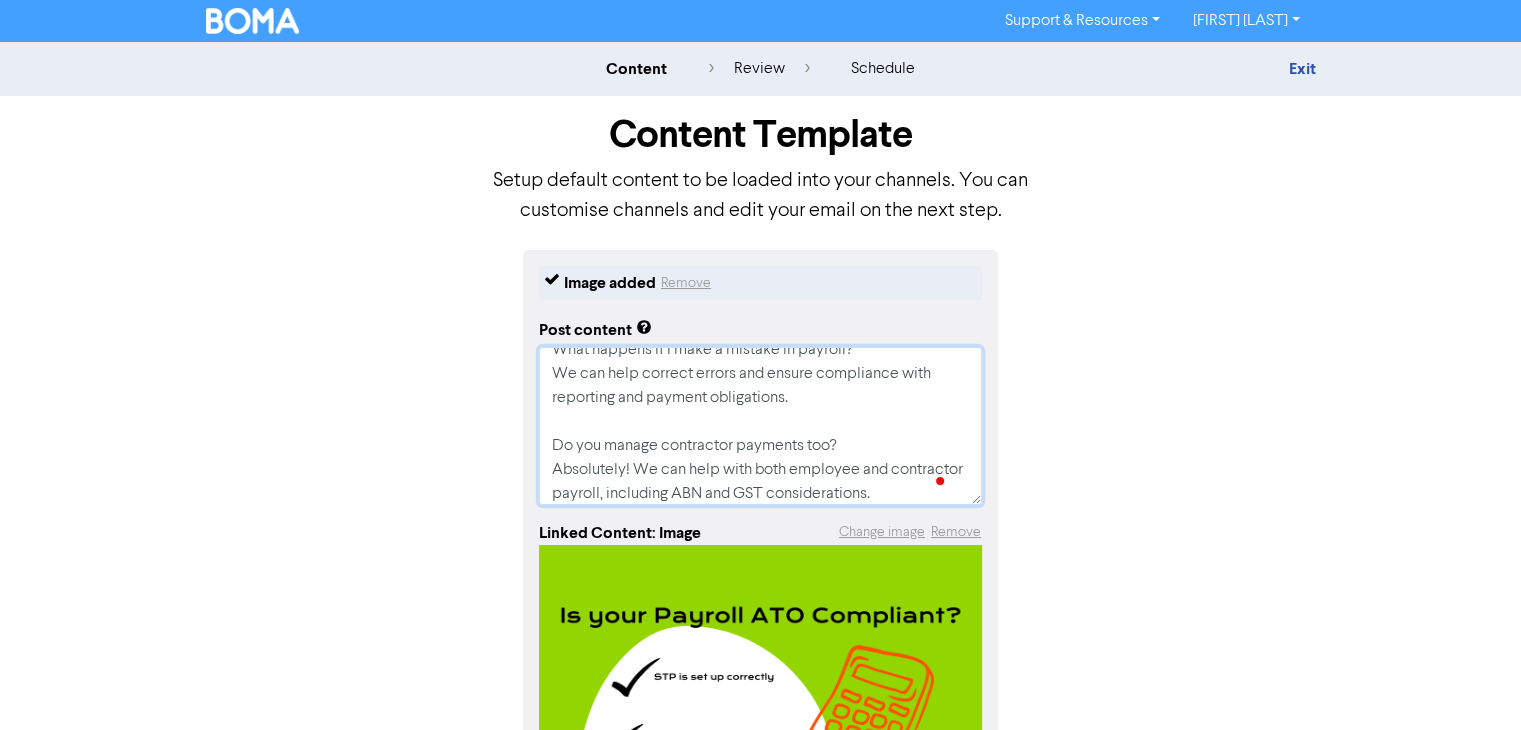 scroll, scrollTop: 224, scrollLeft: 0, axis: vertical 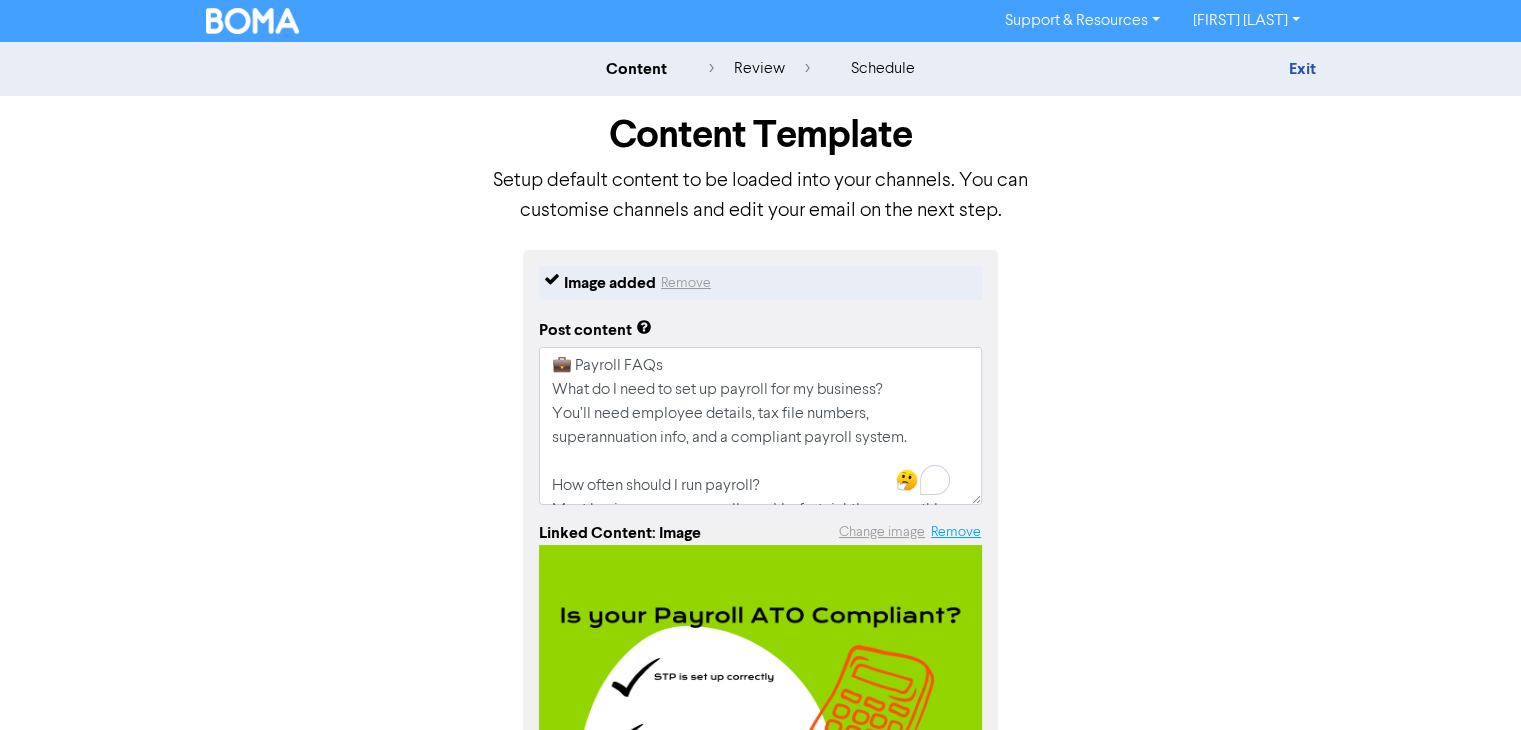 click on "Remove" at bounding box center [956, 532] 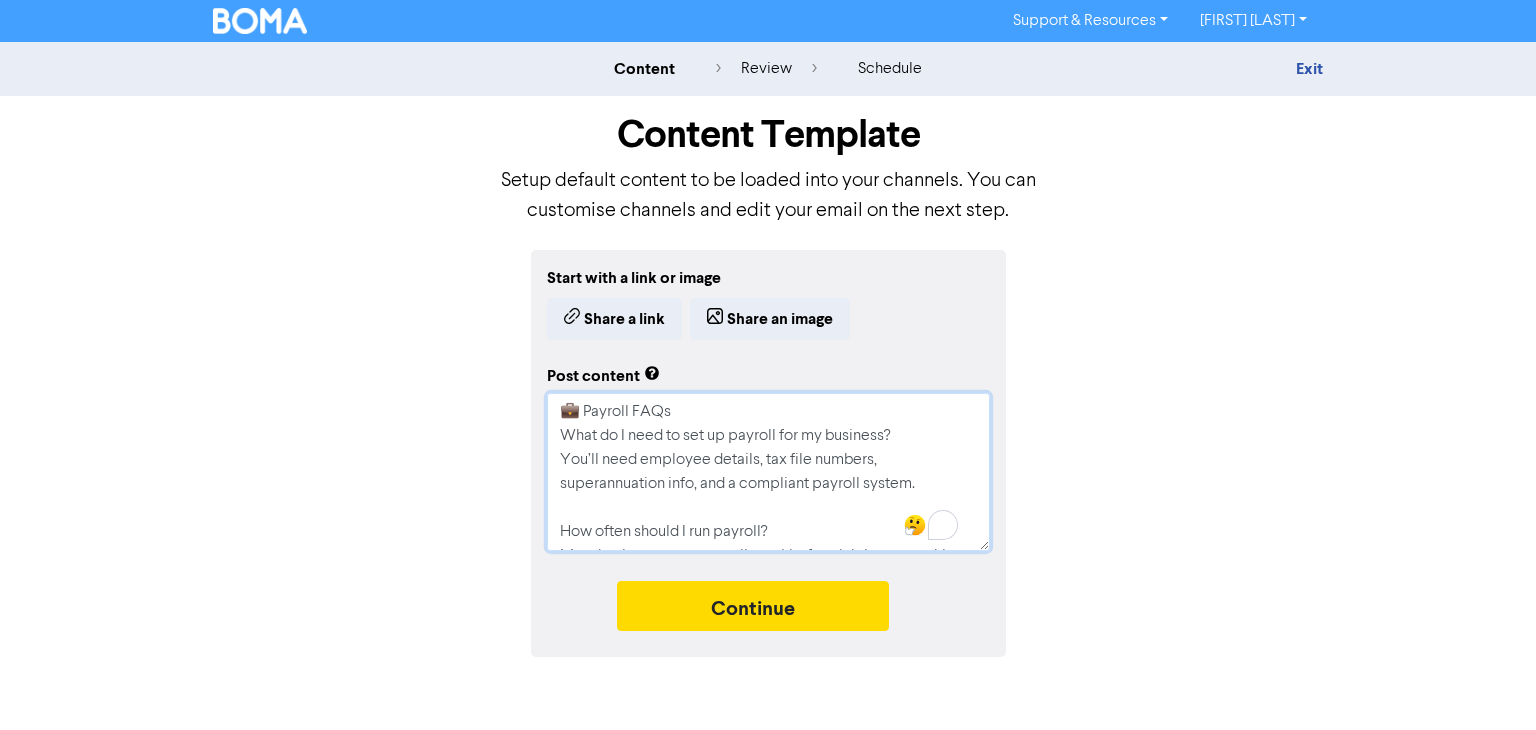 click on "💼 Payroll FAQs
What do I need to set up payroll for my business?
You’ll need employee details, tax file numbers, superannuation info, and a compliant payroll system.
How often should I run payroll?
Most businesses run payroll weekly, fortnightly, or monthly—depending on employee contracts.
What are my obligations as an employer?
You must withhold tax, pay superannuation, provide payslips, and comply with Fair Work regulations.
Can you handle Single Touch Payroll (STP) reporting?
Yes, we ensure your payroll is STP-compliant and submitted to the ATO on time.
What happens if I make a mistake in payroll?
We can help correct errors and ensure compliance with reporting and payment obligations.
Do you manage contractor payments too?
Absolutely! We can help with both employee and contractor payroll, including ABN and GST considerations." at bounding box center (768, 472) 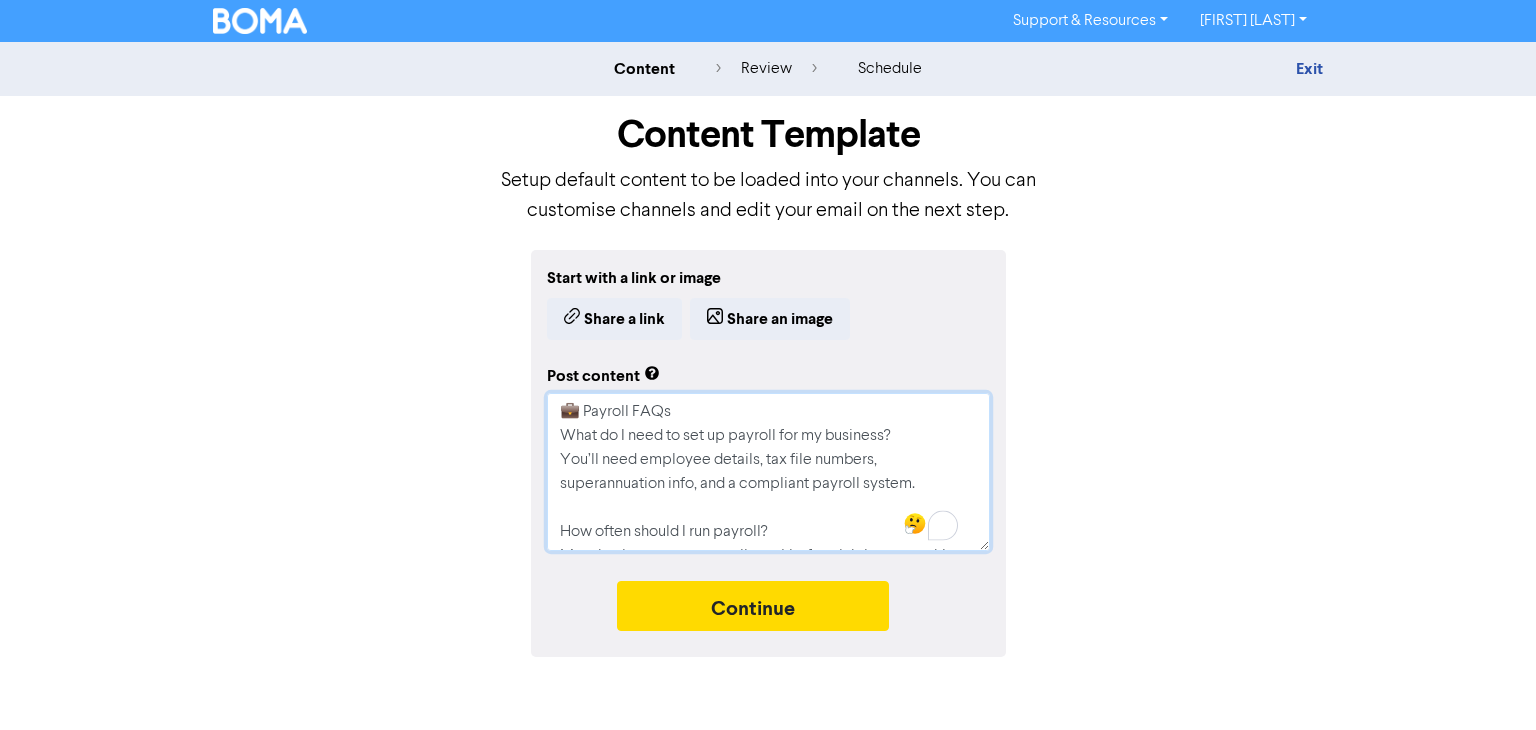 scroll, scrollTop: 49, scrollLeft: 0, axis: vertical 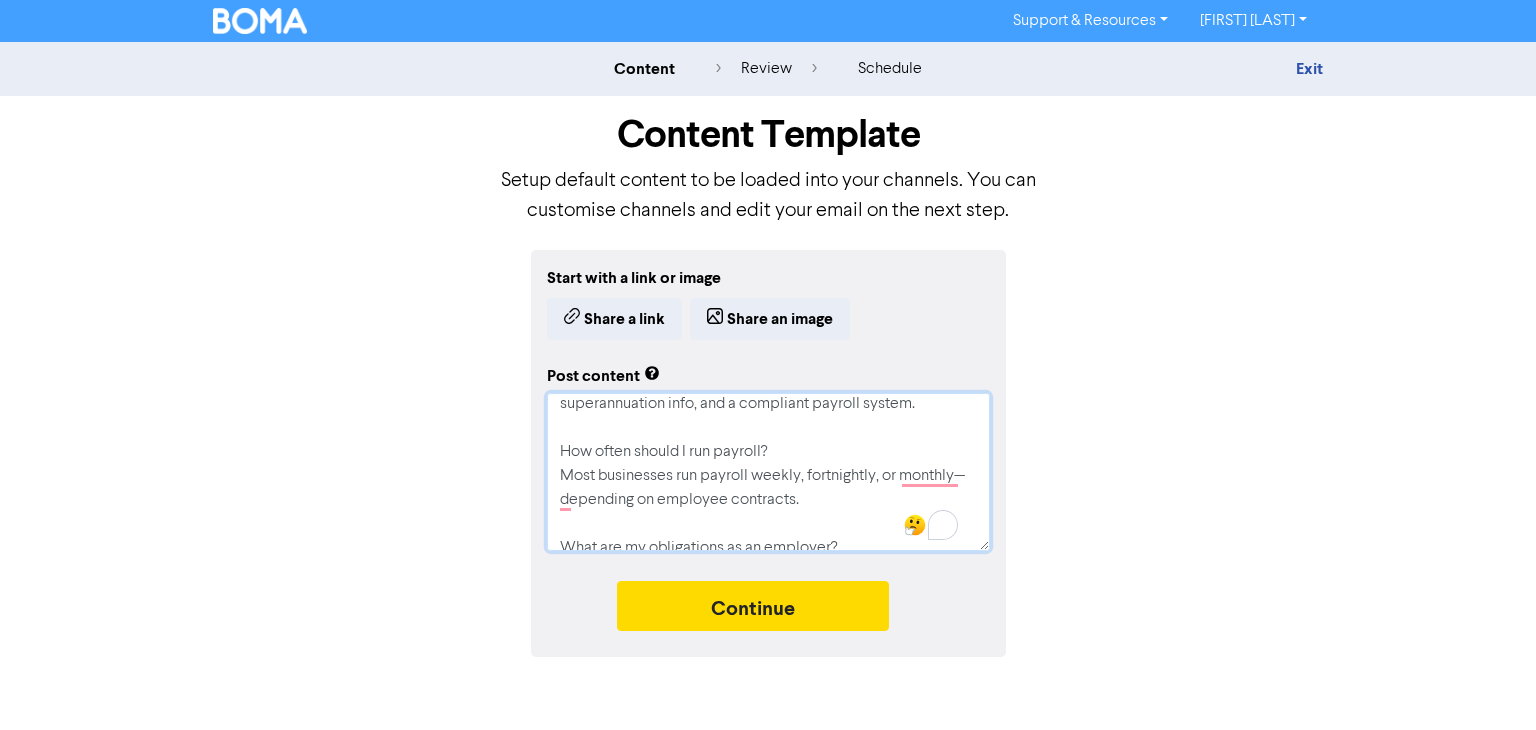 click on "💼 Payroll FAQs
What do I need to set up payroll for my business?
You’ll need employee details, tax file numbers, superannuation info, and a compliant payroll system.
How often should I run payroll?
Most businesses run payroll weekly, fortnightly, or monthly—depending on employee contracts.
What are my obligations as an employer?
You must withhold tax, pay superannuation, provide payslips, and comply with Fair Work regulations.
Can you handle Single Touch Payroll (STP) reporting?
Yes, we ensure your payroll is STP-compliant and submitted to the ATO on time.
What happens if I make a mistake in payroll?
We can help correct errors and ensure compliance with reporting and payment obligations.
Do you manage contractor payments too?
Absolutely! We can help with both employee and contractor payroll, including ABN and GST considerations." at bounding box center [768, 472] 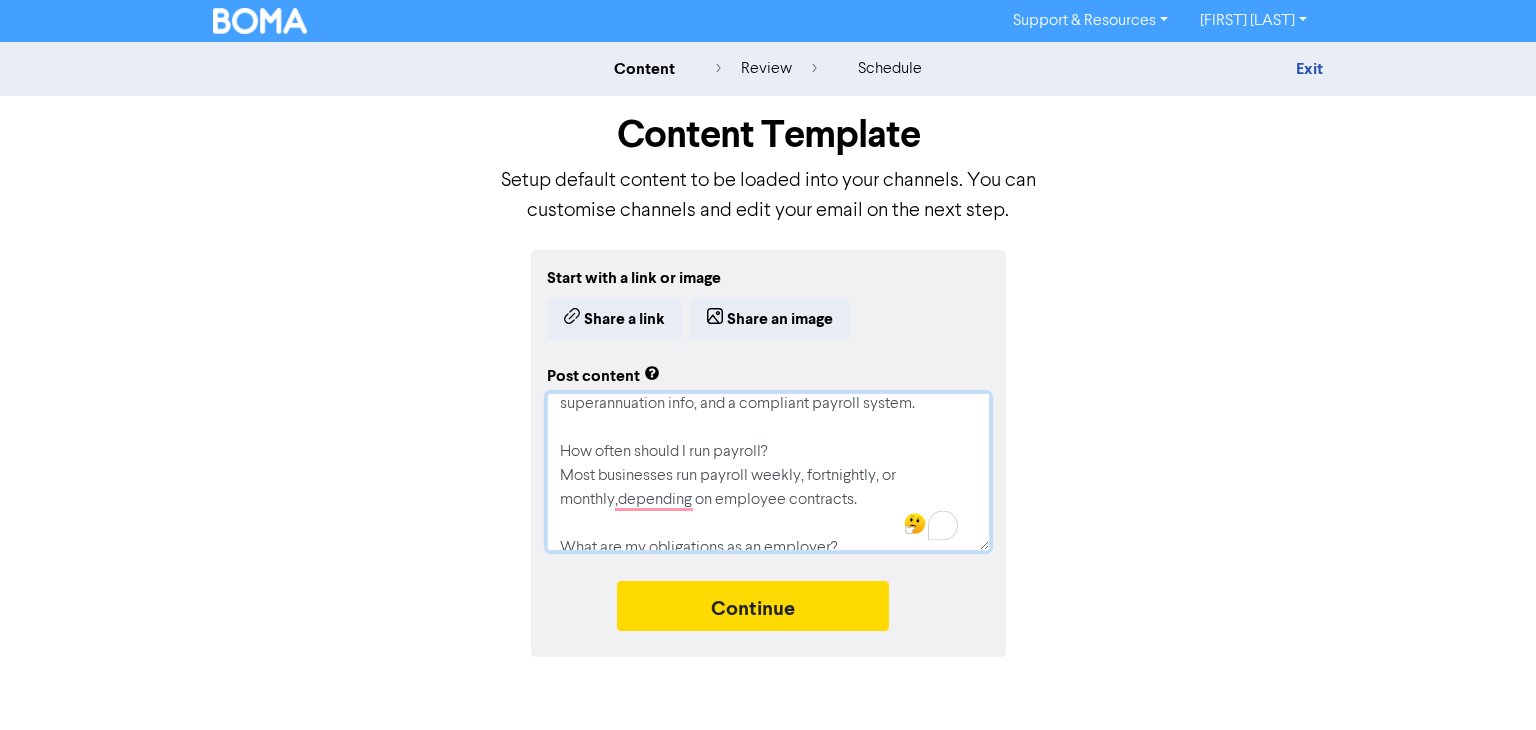 scroll, scrollTop: 108, scrollLeft: 0, axis: vertical 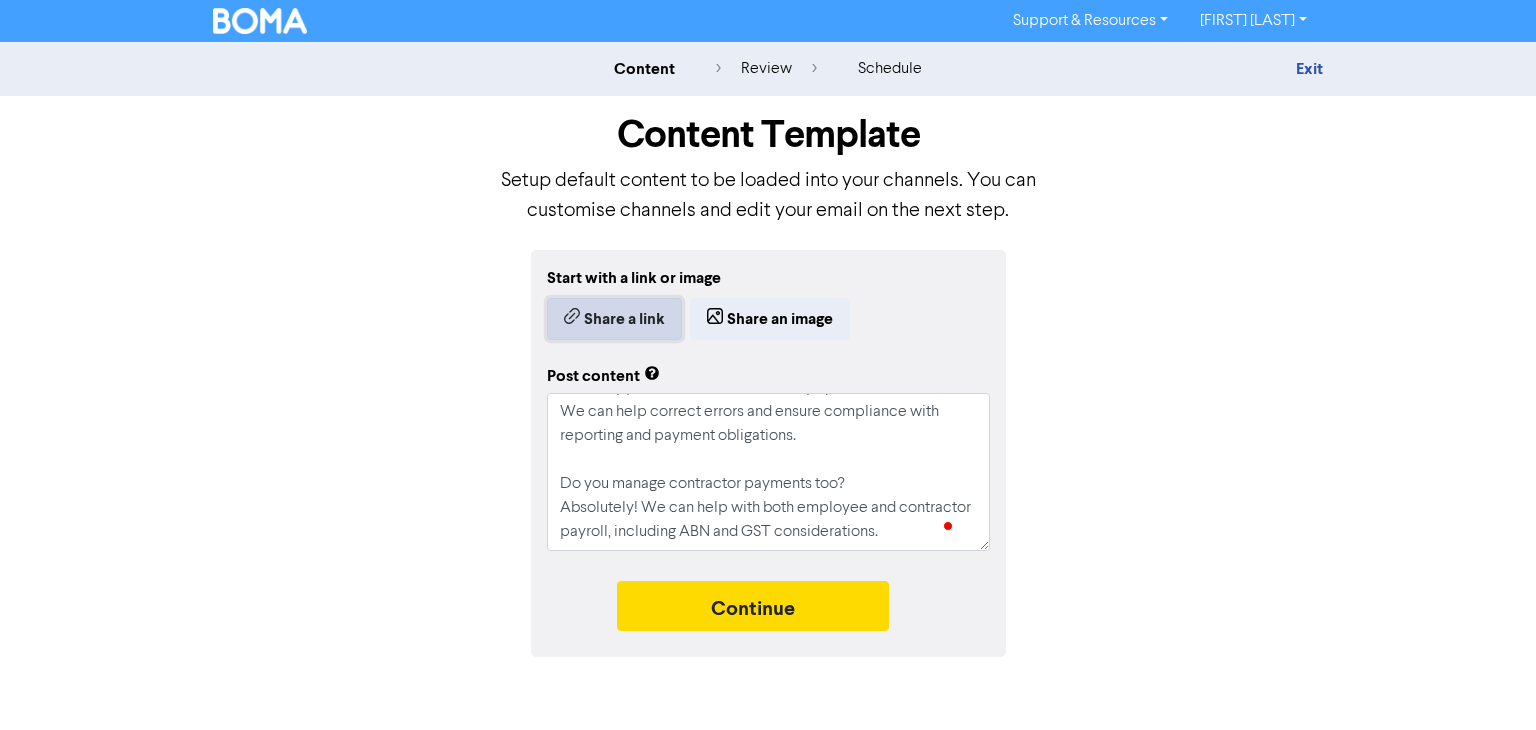 click on "Share a link" at bounding box center [614, 319] 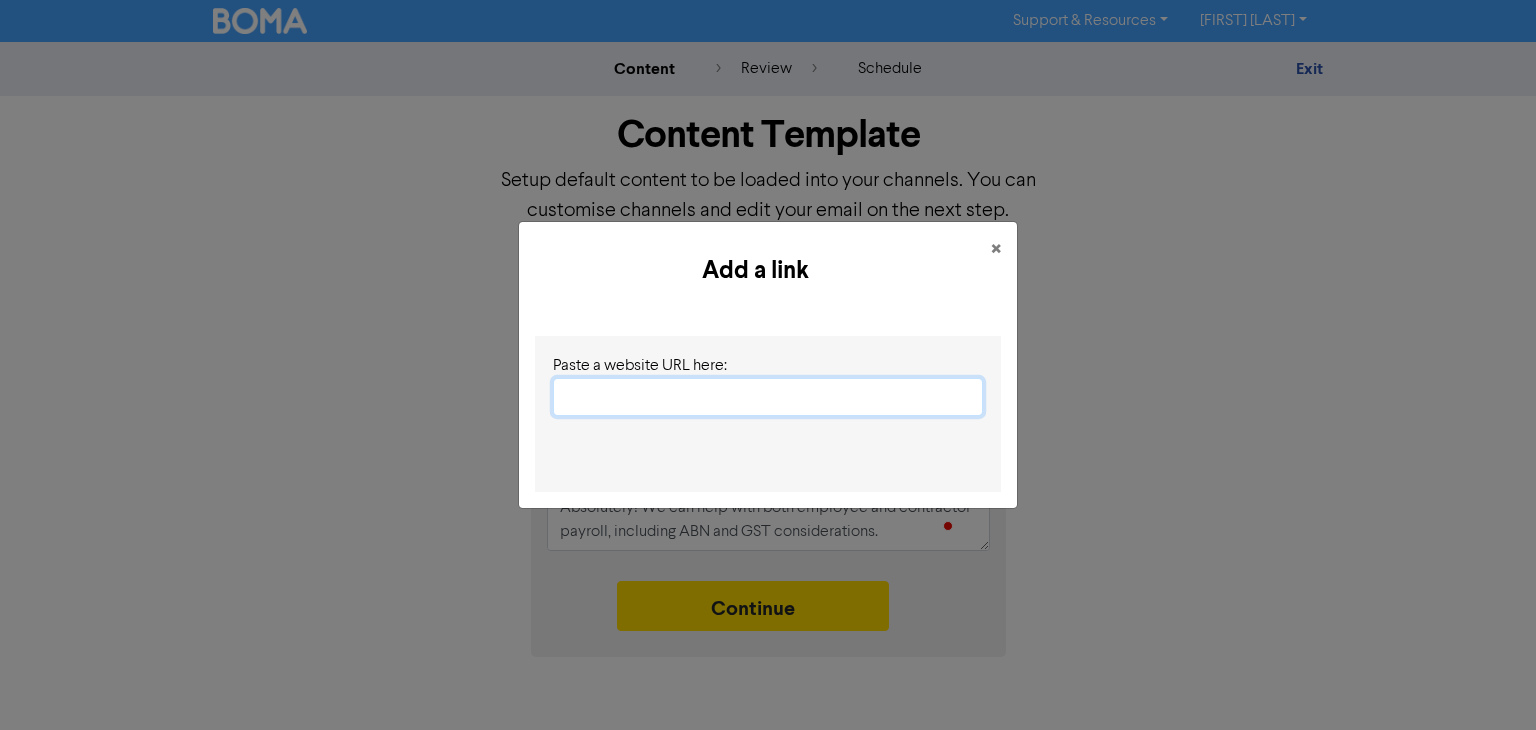 paste on "https://www.smallbizhq.com.au/are-you-ready-for-stp-phase-2/" 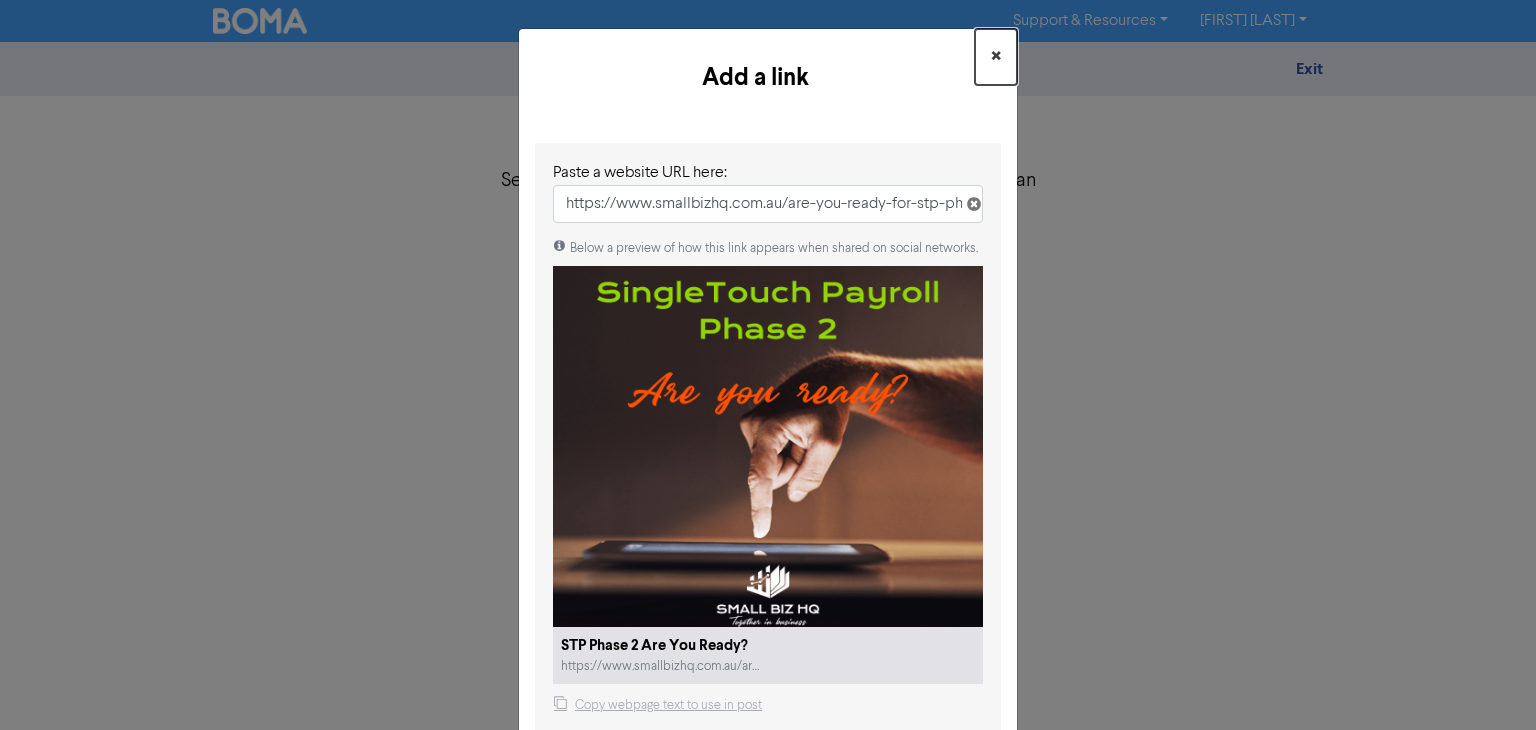 click on "×" at bounding box center (996, 57) 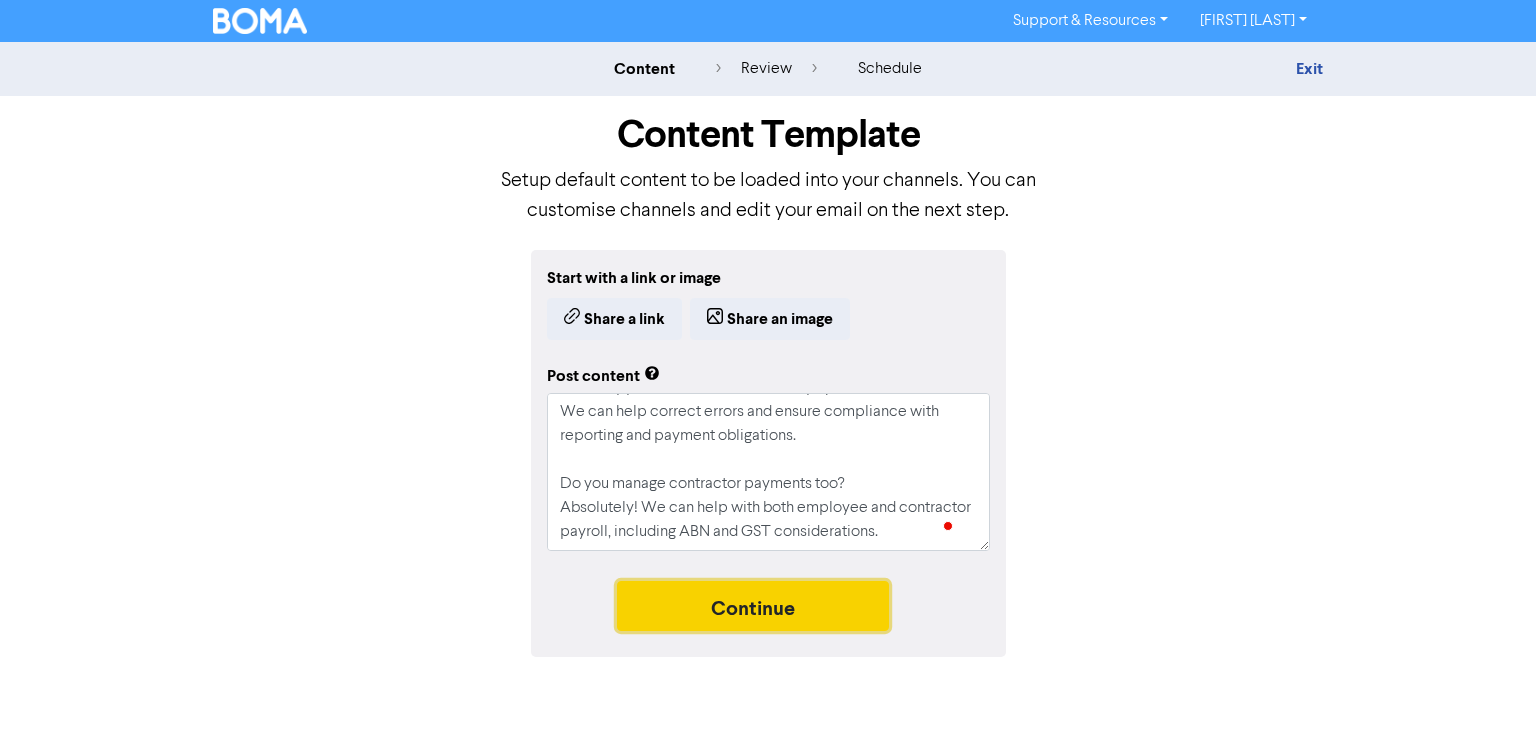 click on "Continue" at bounding box center (753, 606) 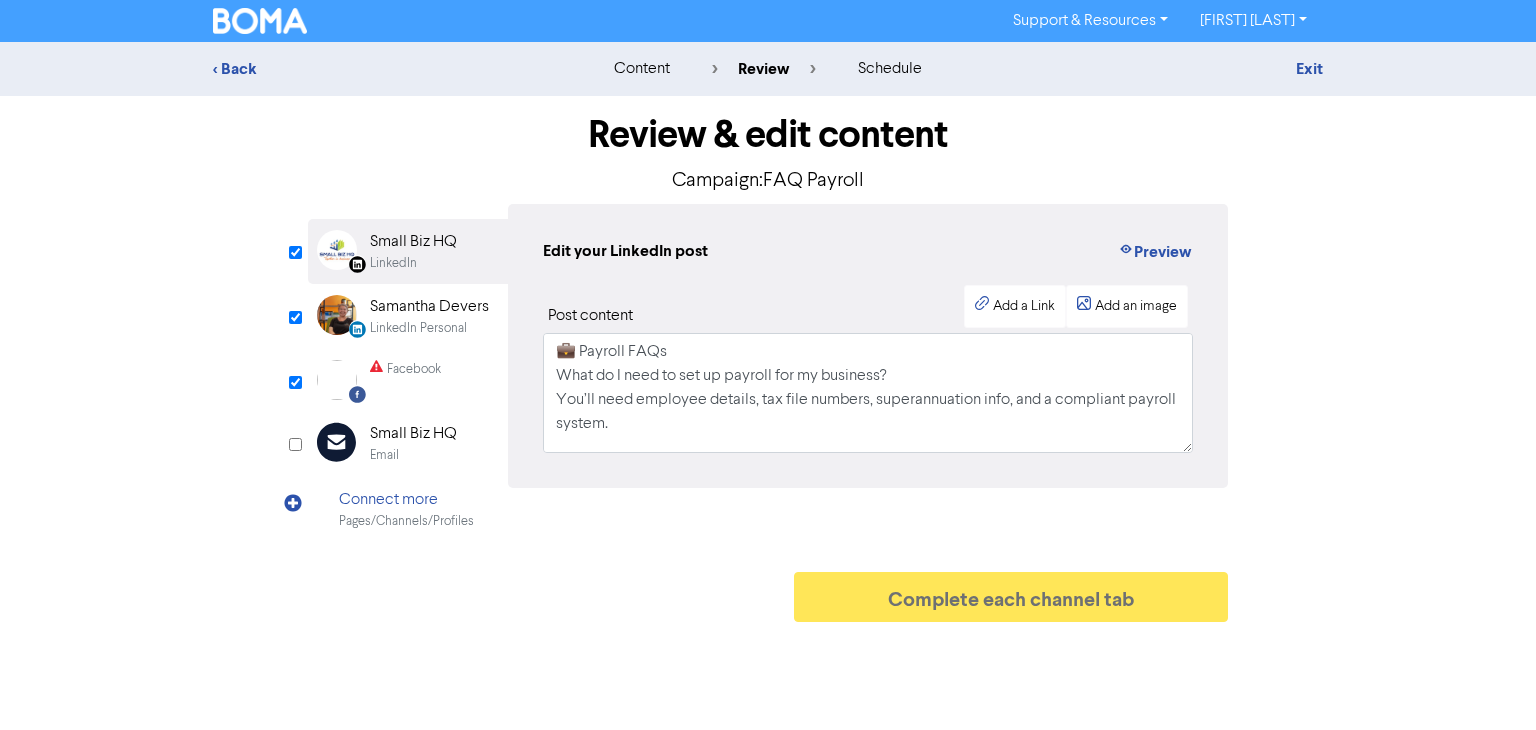 click on "LinkedIn Personal
Created with Sketch.
Samantha Devers LinkedIn Personal" at bounding box center (408, 316) 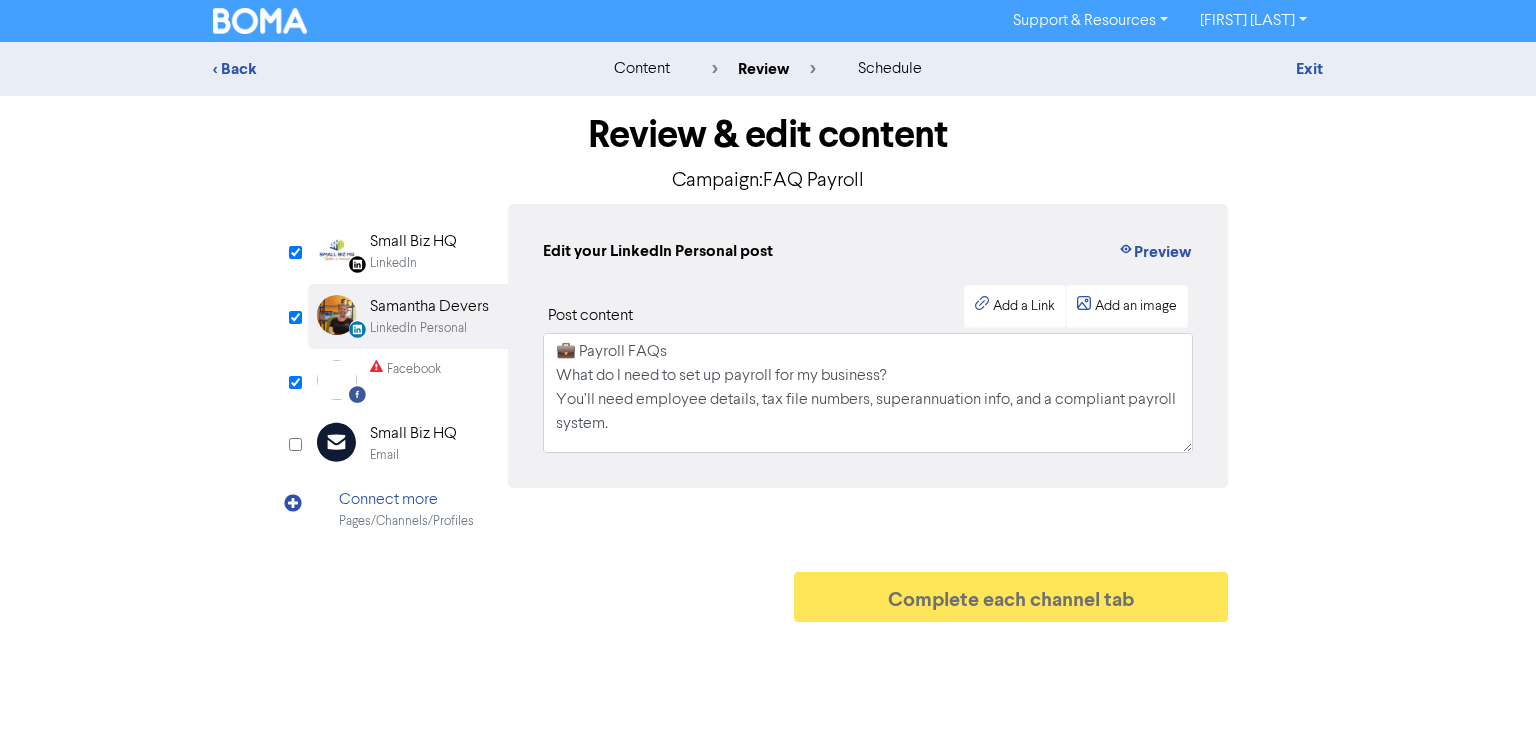 click on "Facebook
Created with Sketch.
Facebook" at bounding box center (408, 380) 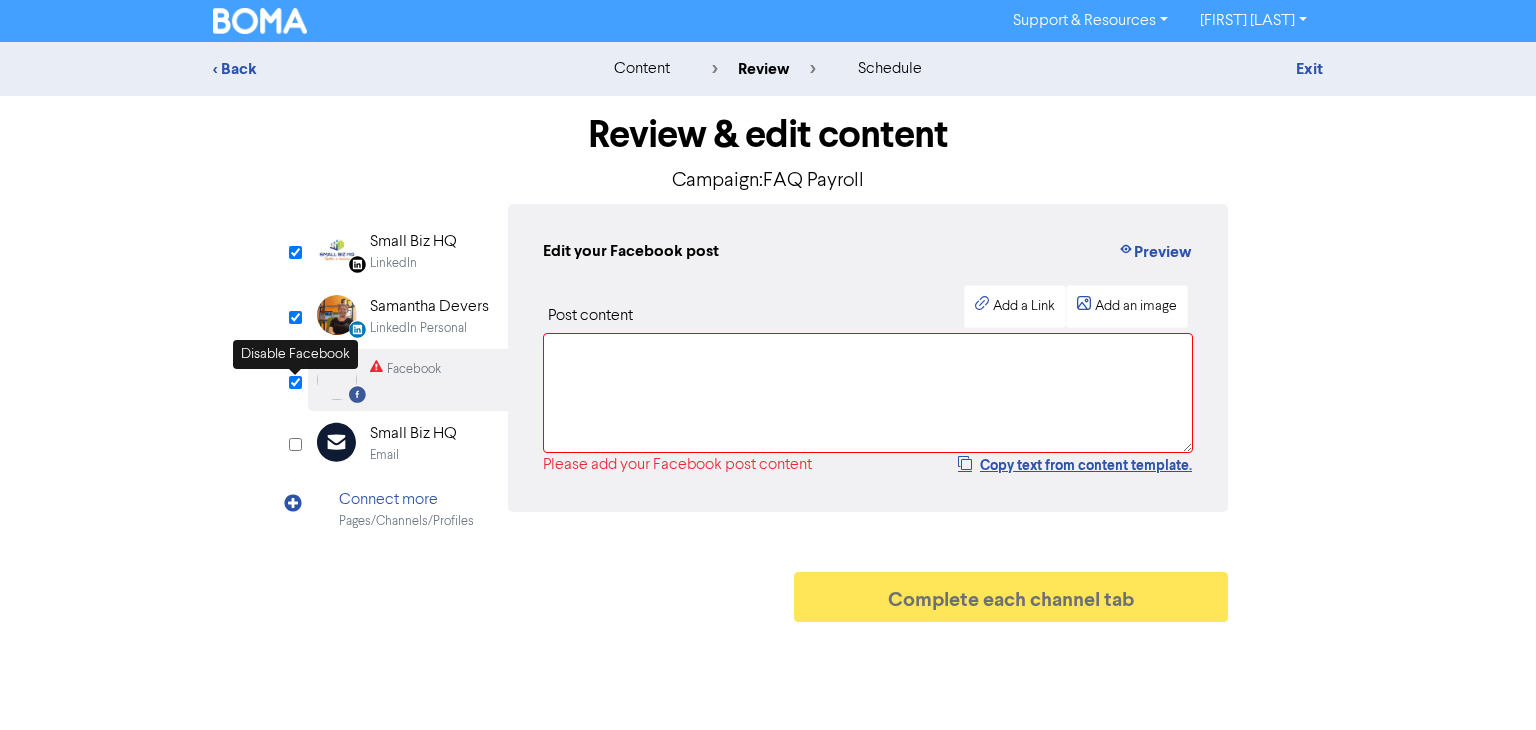 click at bounding box center (295, 382) 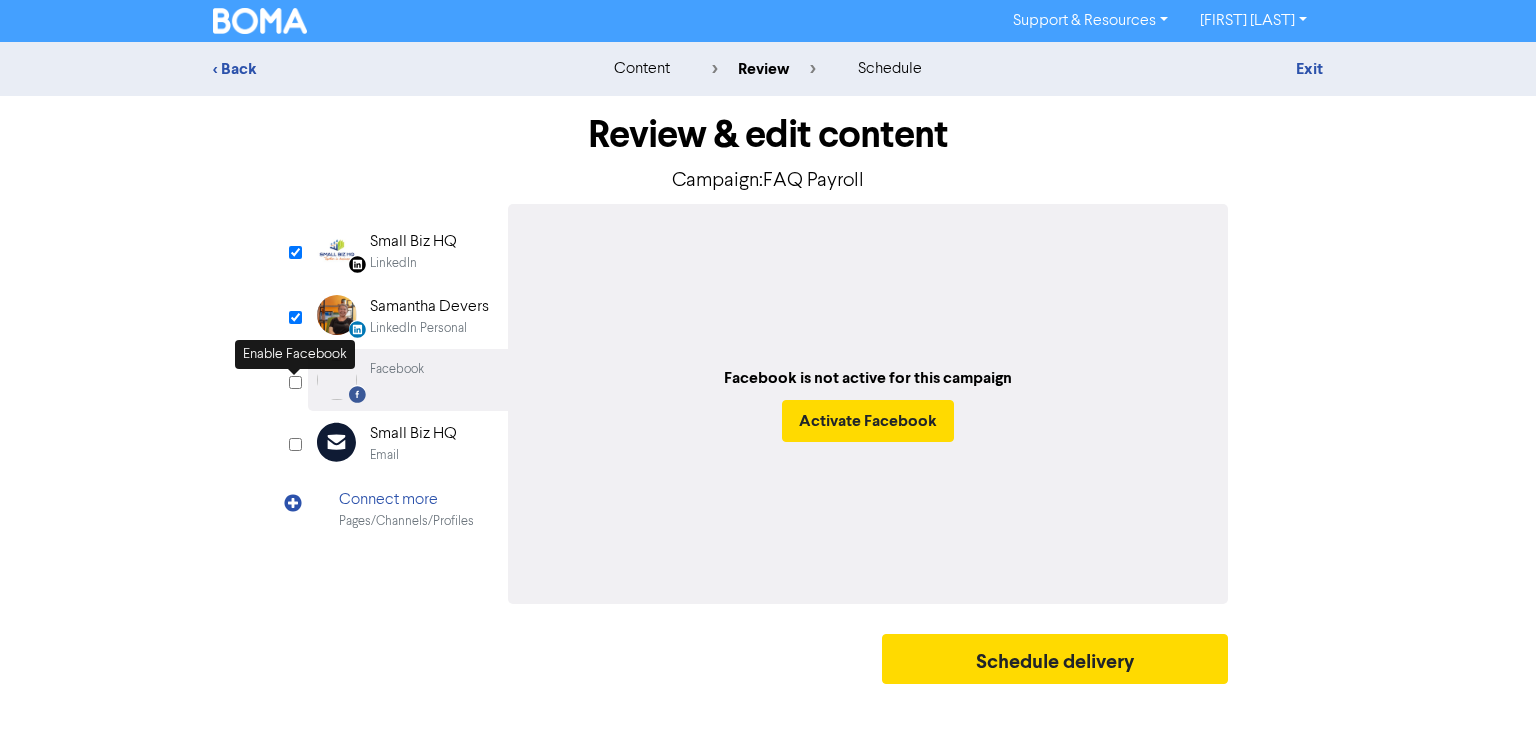 click at bounding box center (295, 382) 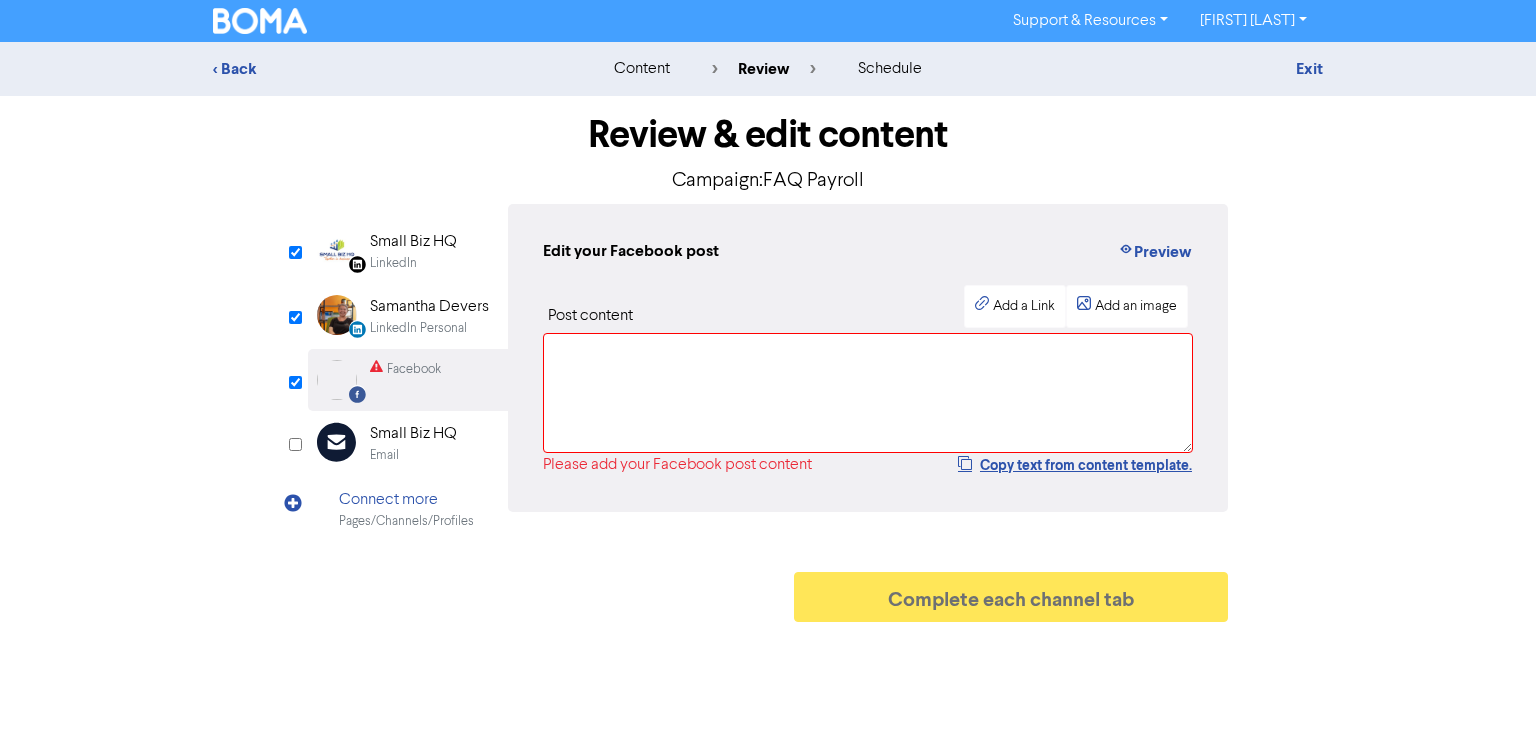 click on "LinkedIn Page
Created with Sketch.
Small Biz HQ LinkedIn" at bounding box center (408, 251) 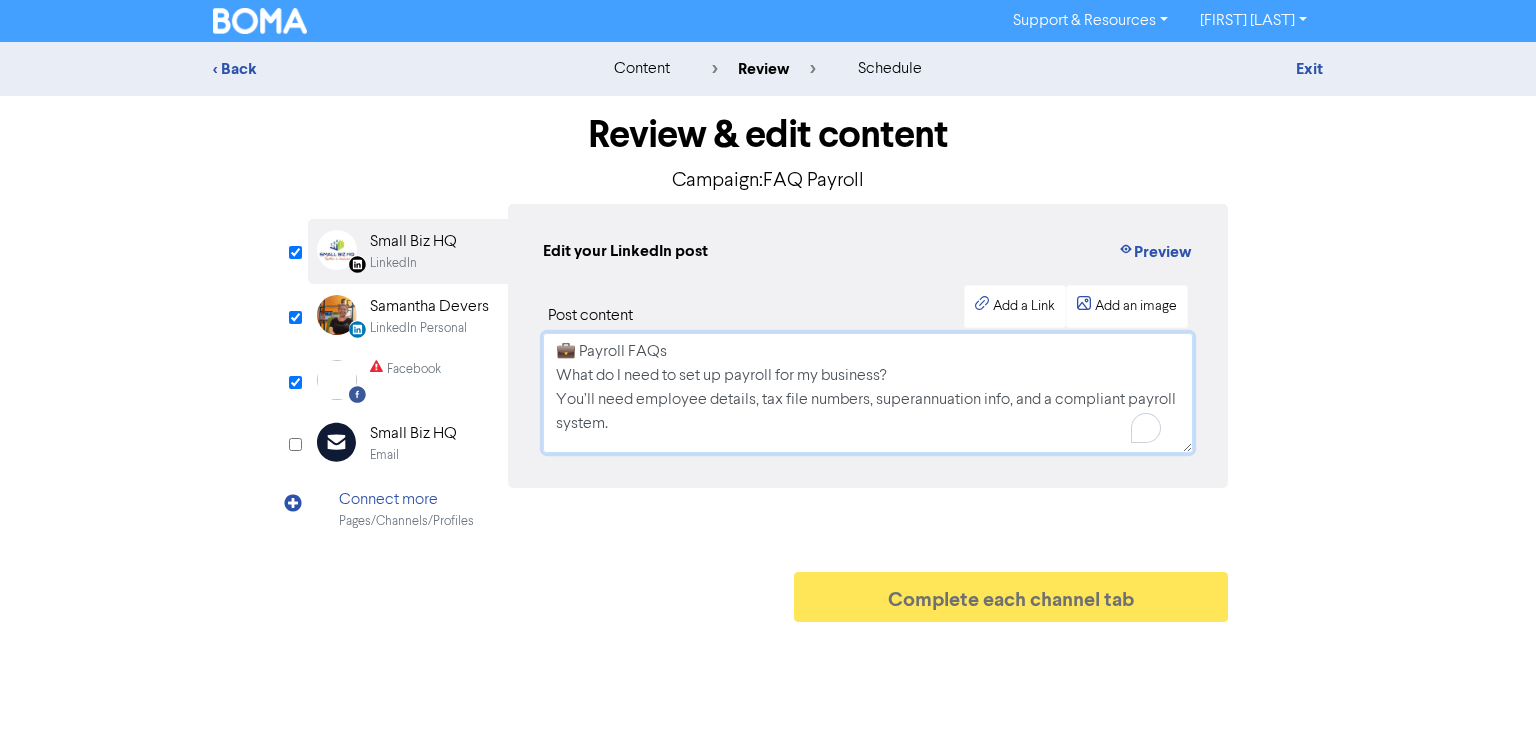 scroll, scrollTop: 119, scrollLeft: 0, axis: vertical 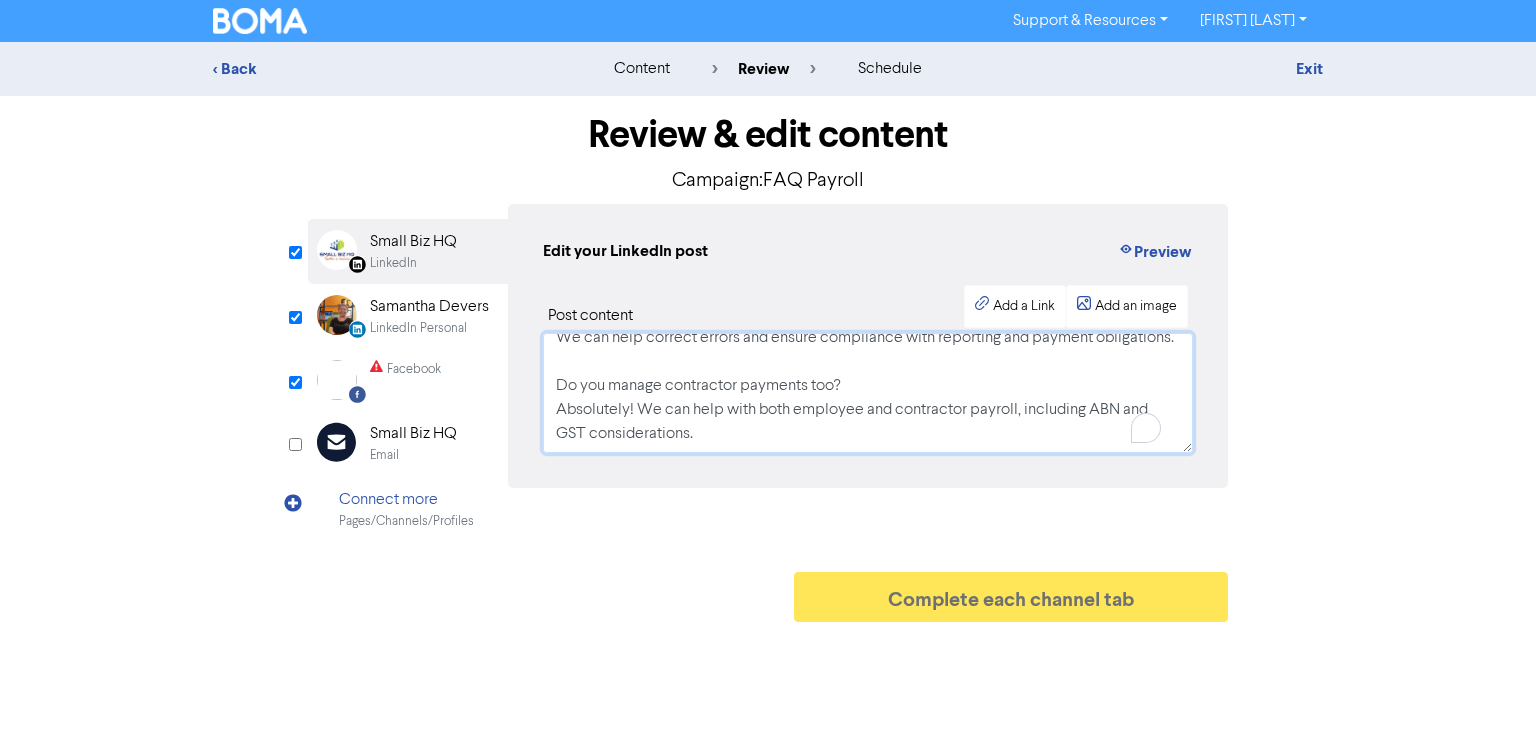 drag, startPoint x: 552, startPoint y: 353, endPoint x: 1212, endPoint y: 541, distance: 686.2536 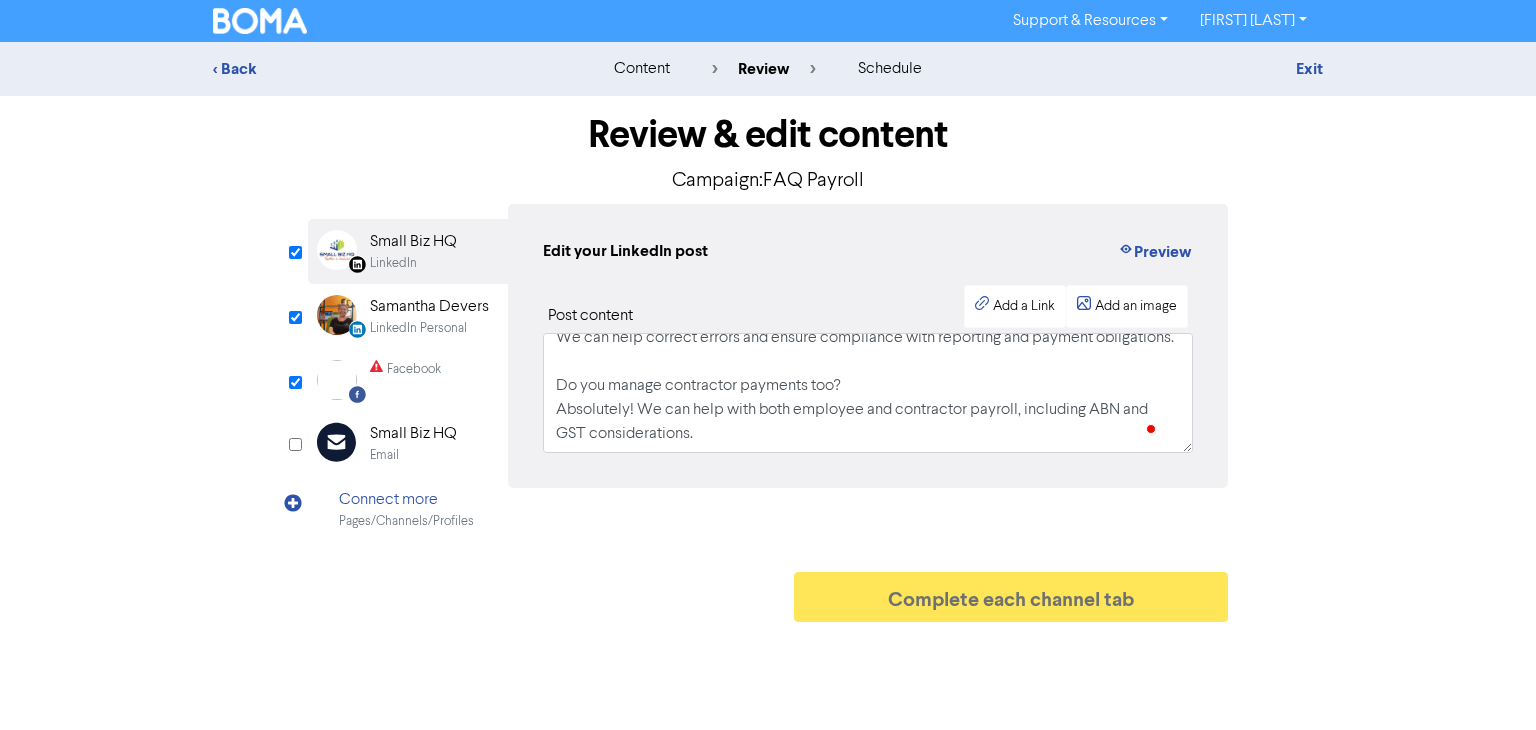 click on "Facebook" at bounding box center (414, 369) 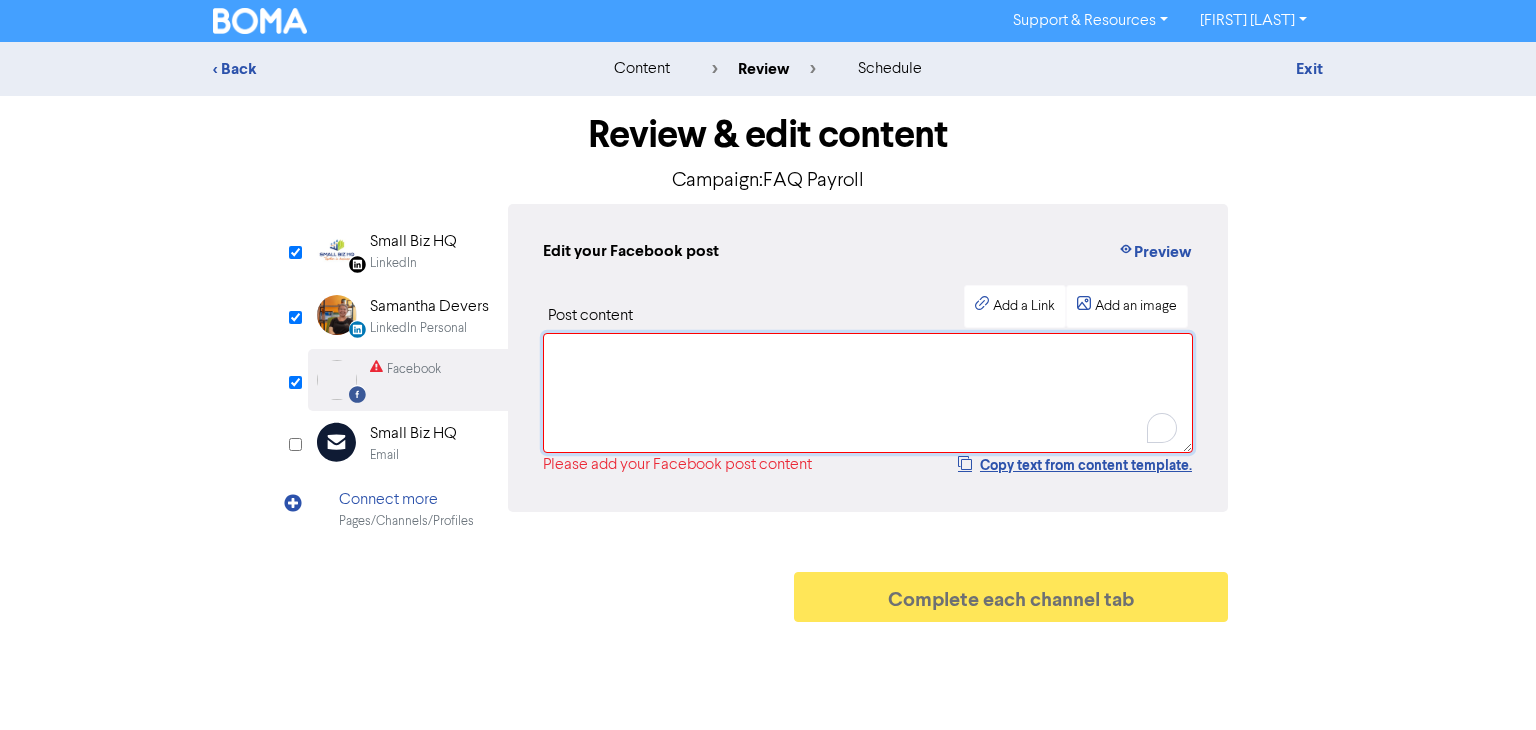 click at bounding box center (868, 393) 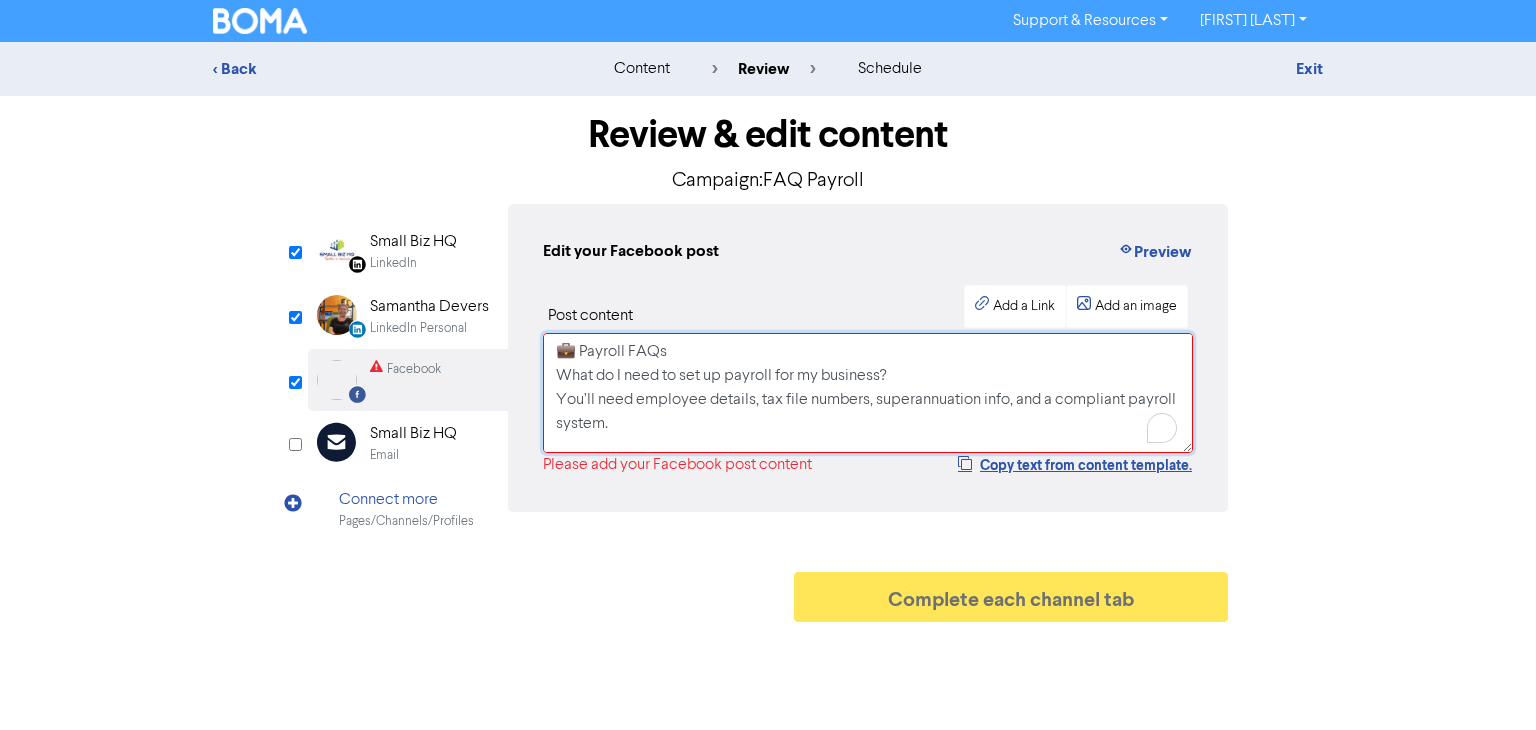 scroll, scrollTop: 437, scrollLeft: 0, axis: vertical 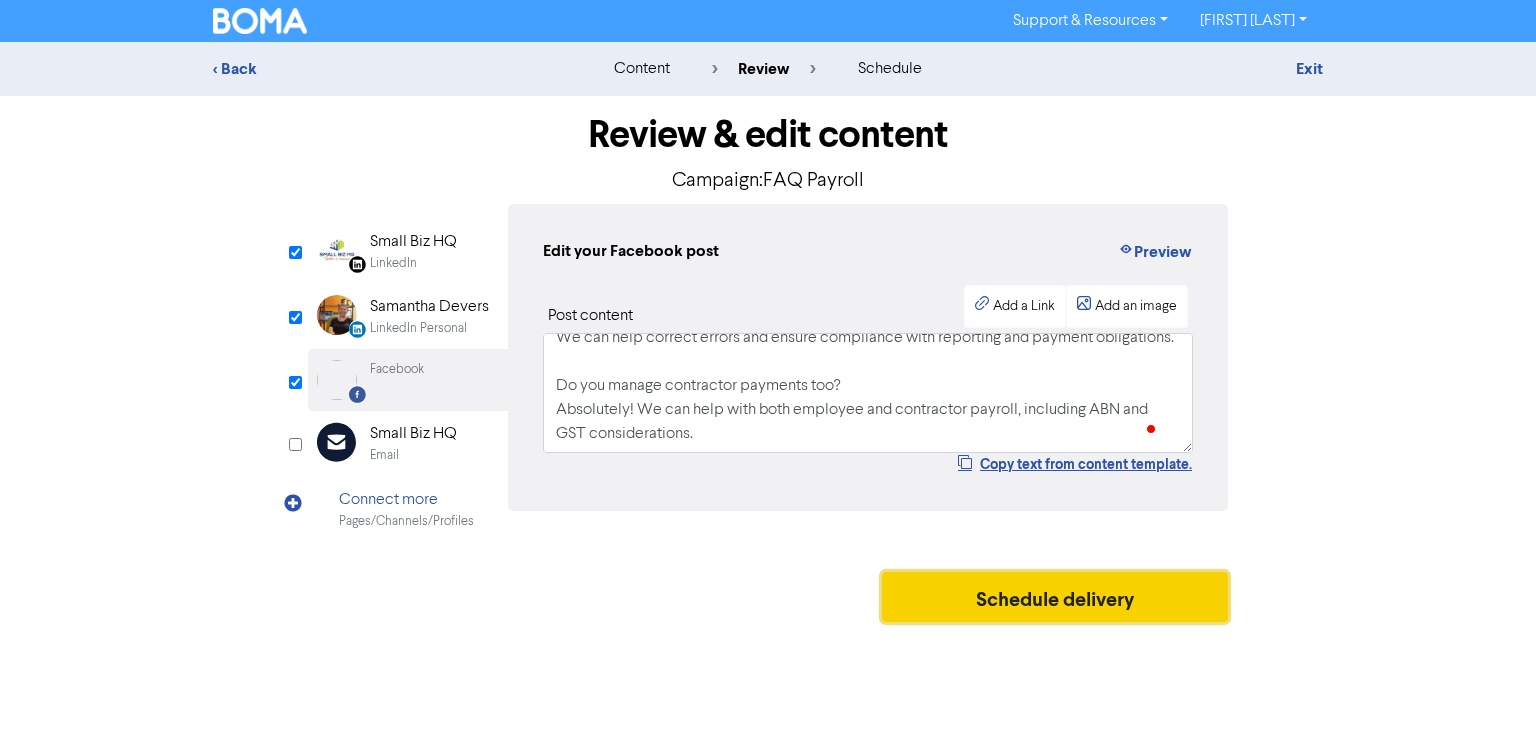 click on "Schedule delivery" at bounding box center (1055, 597) 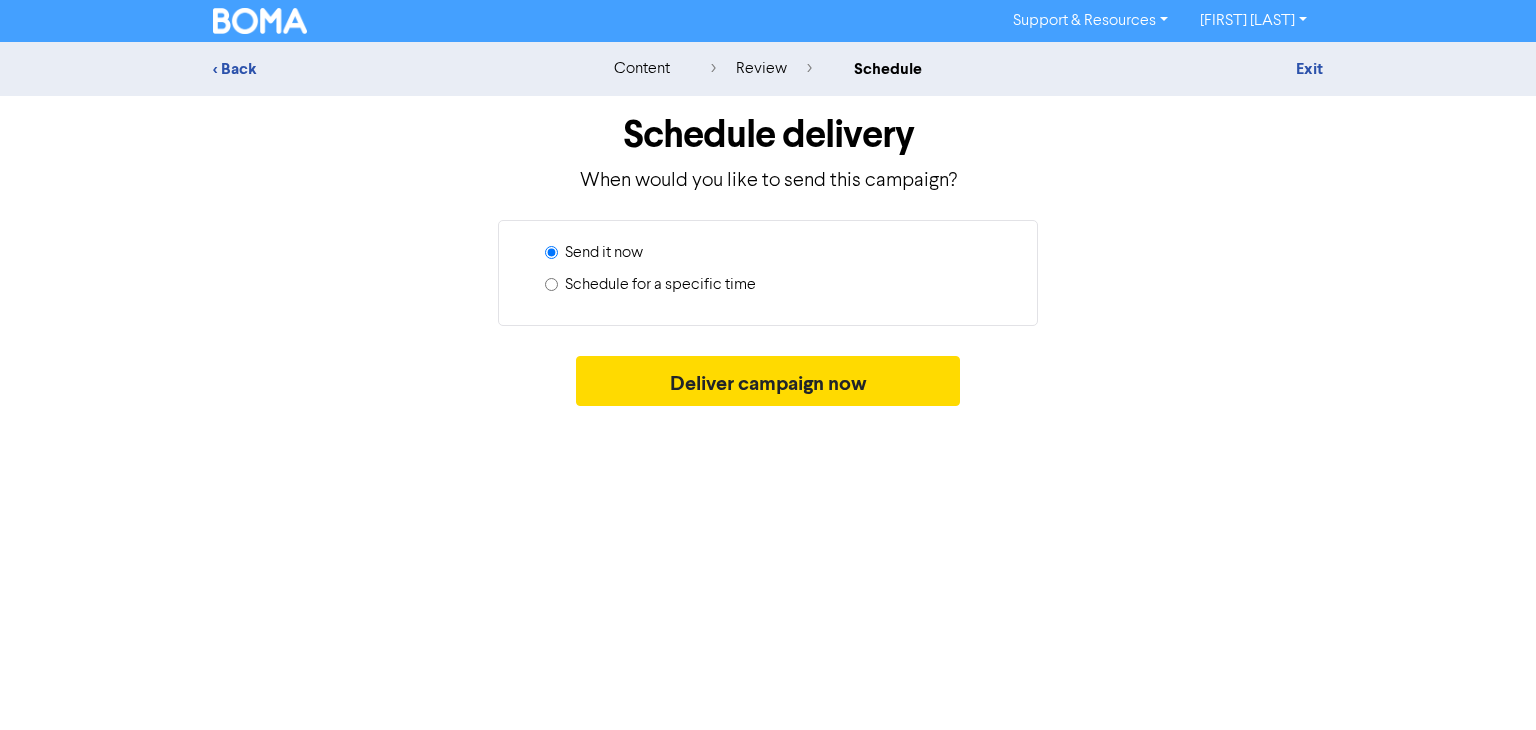 click on "Schedule for a specific time" at bounding box center [551, 284] 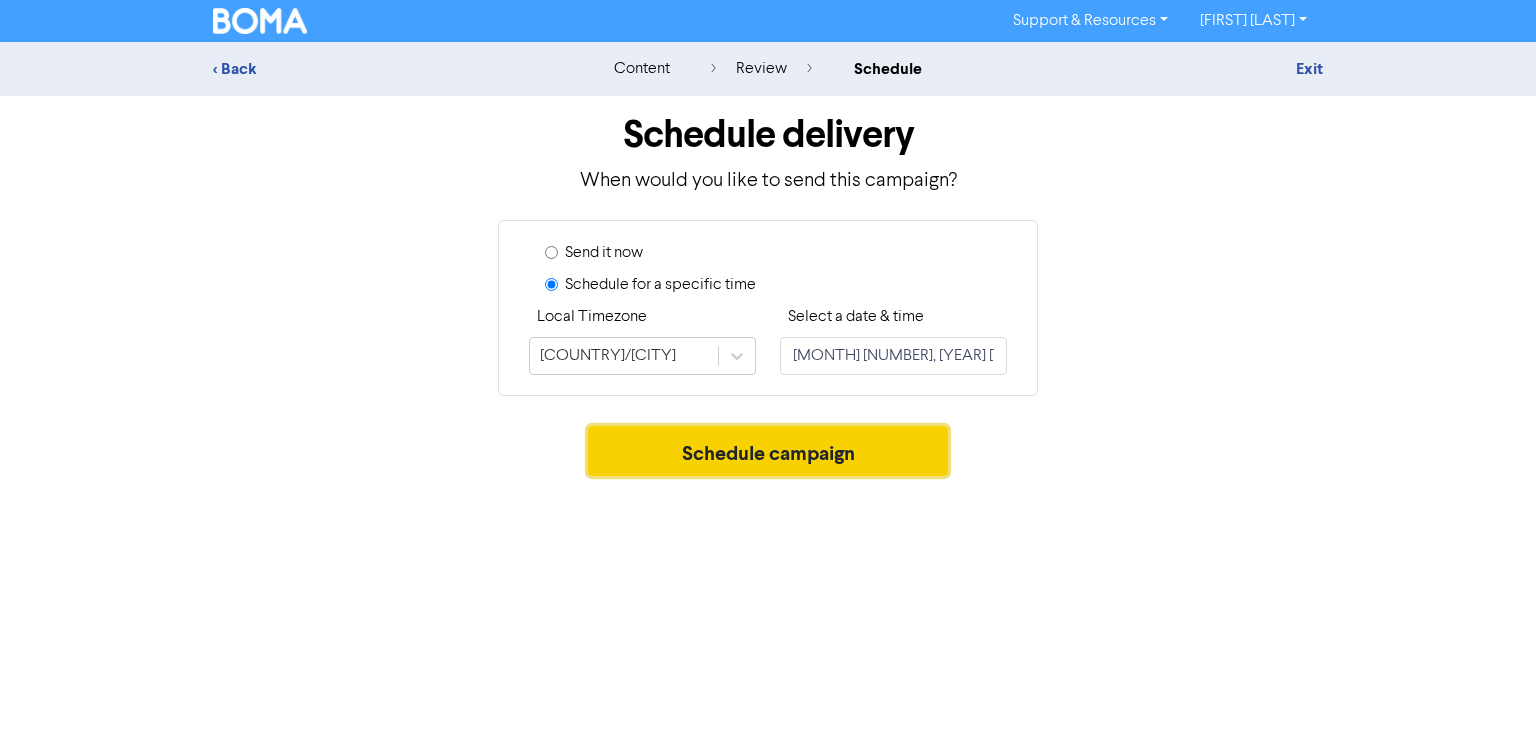 click on "Schedule campaign" at bounding box center [768, 451] 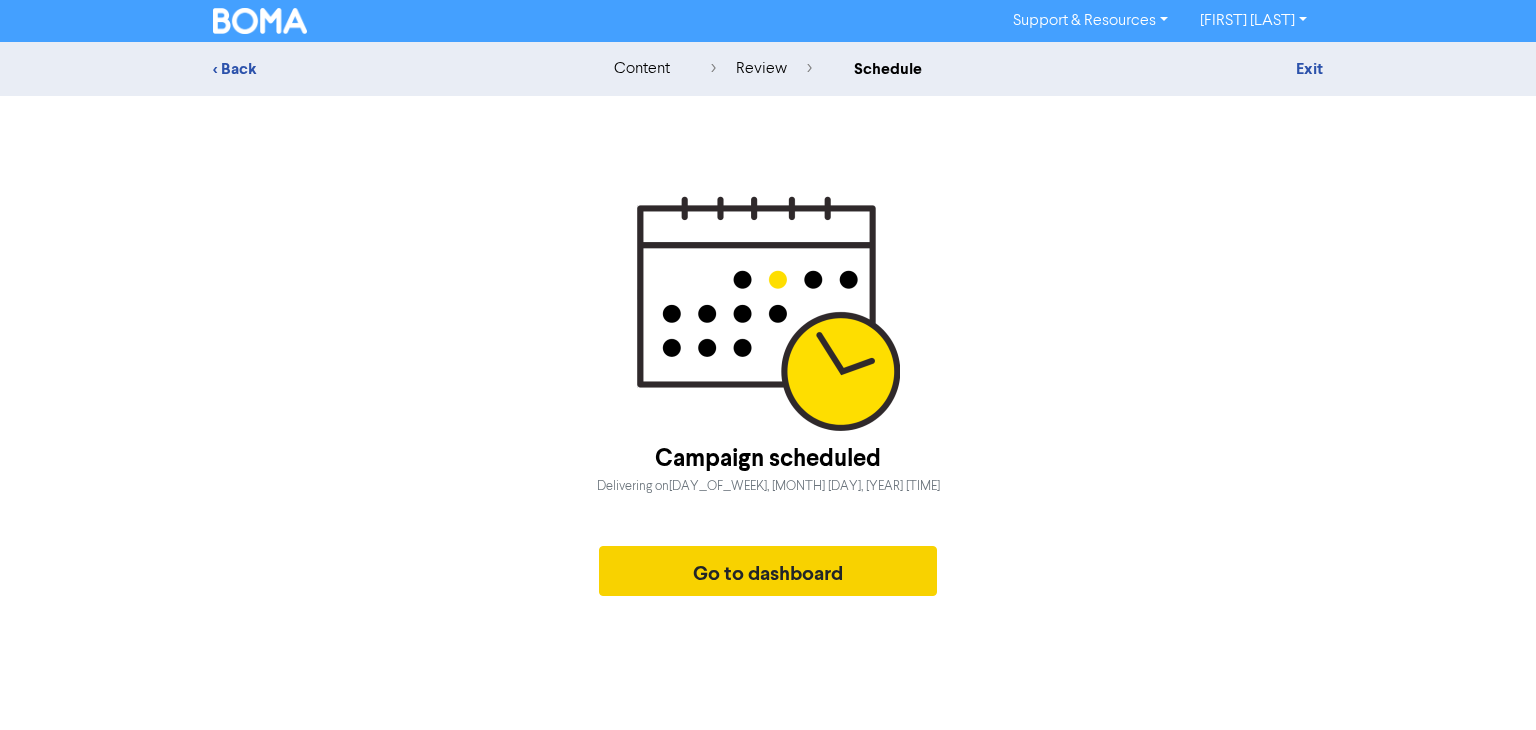 drag, startPoint x: 742, startPoint y: 598, endPoint x: 720, endPoint y: 566, distance: 38.832977 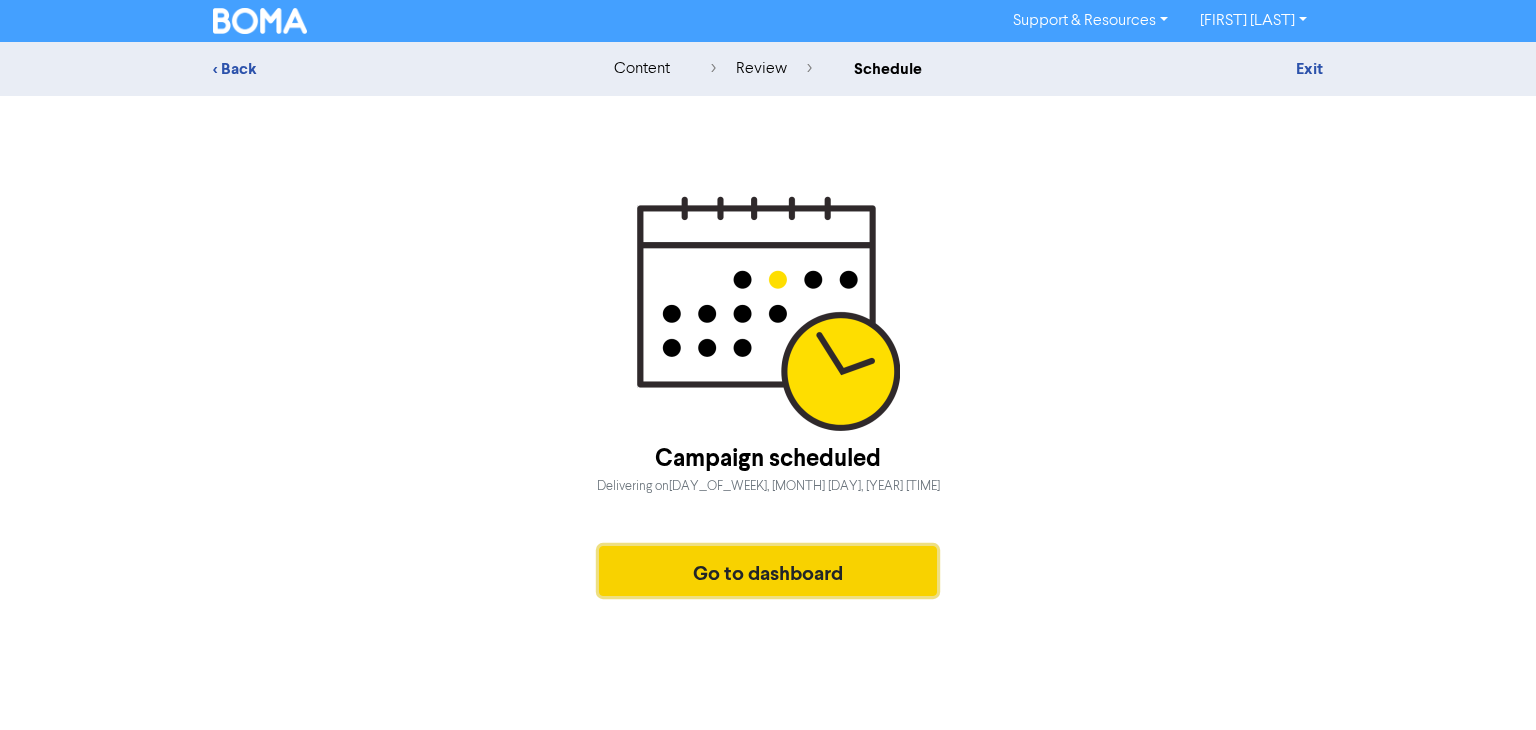 click on "Go to dashboard" at bounding box center (768, 571) 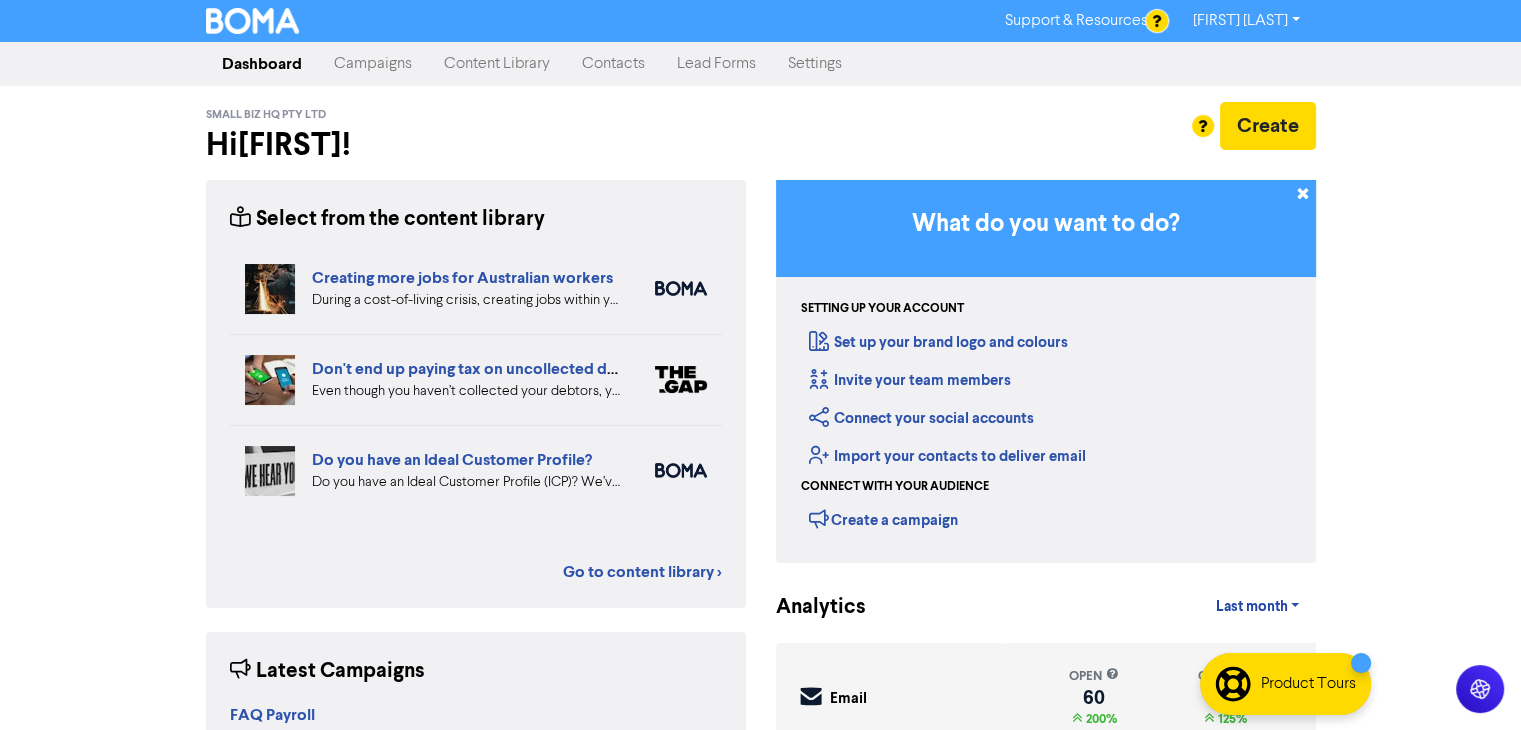 click on "Campaigns" at bounding box center (373, 64) 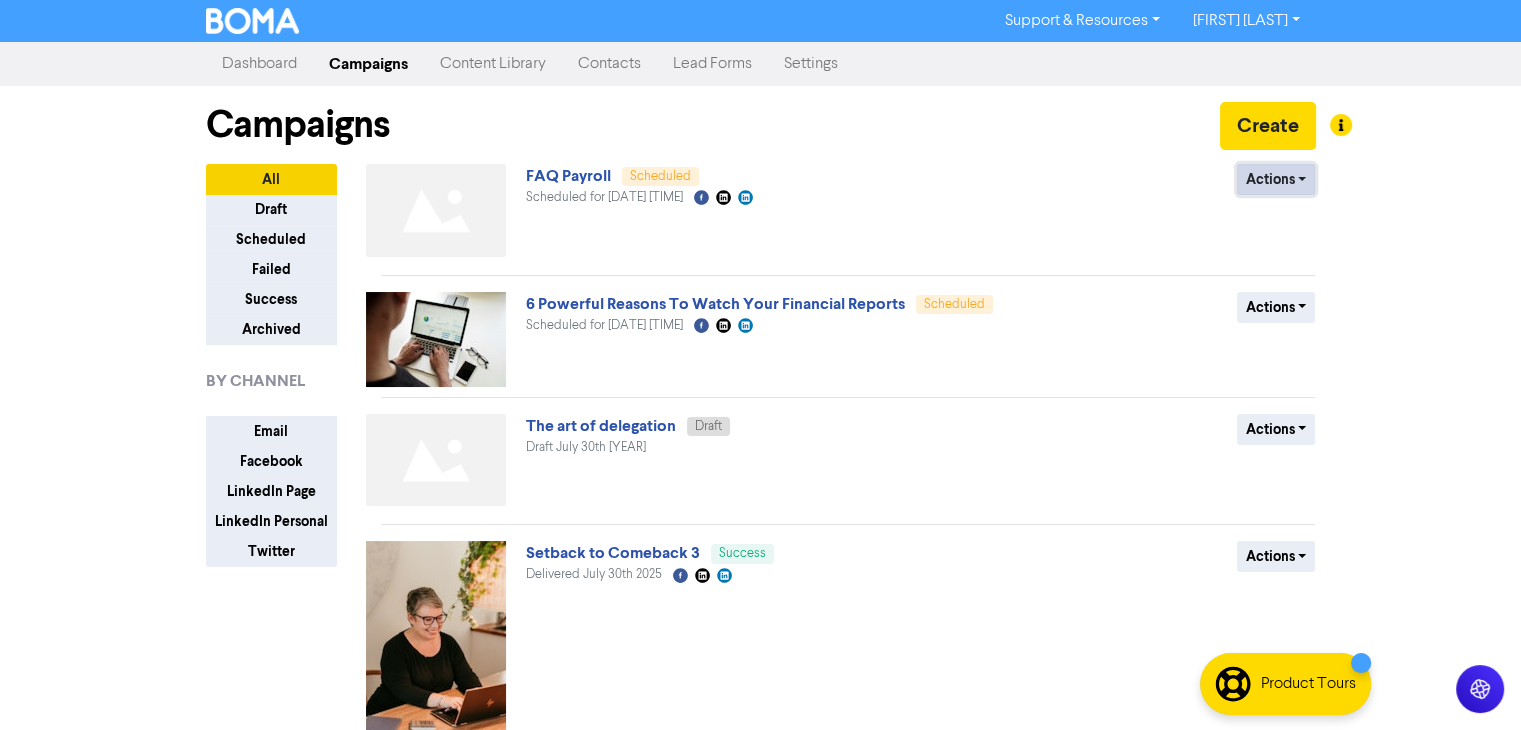 click on "Actions" at bounding box center [1276, 179] 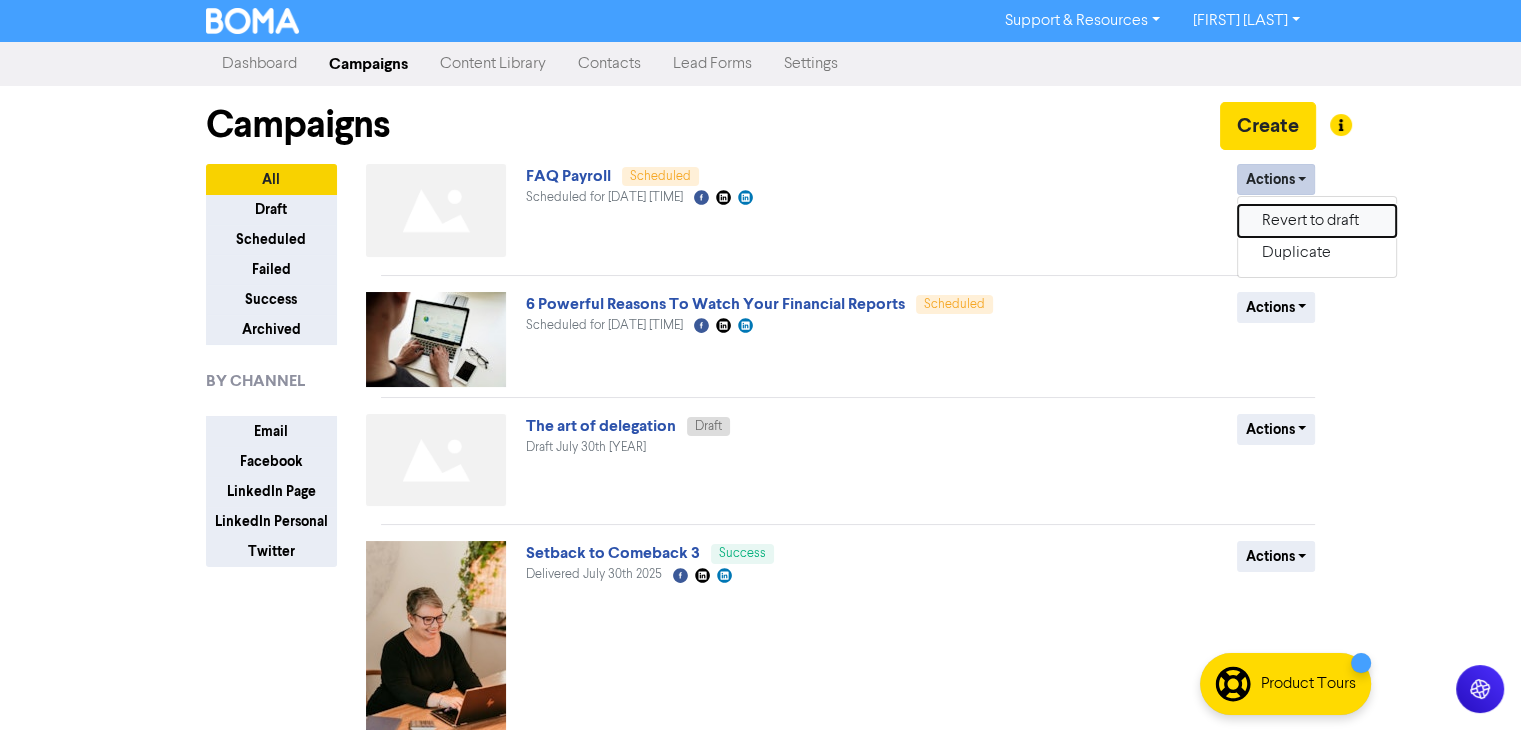 click on "Revert to draft" at bounding box center (1317, 221) 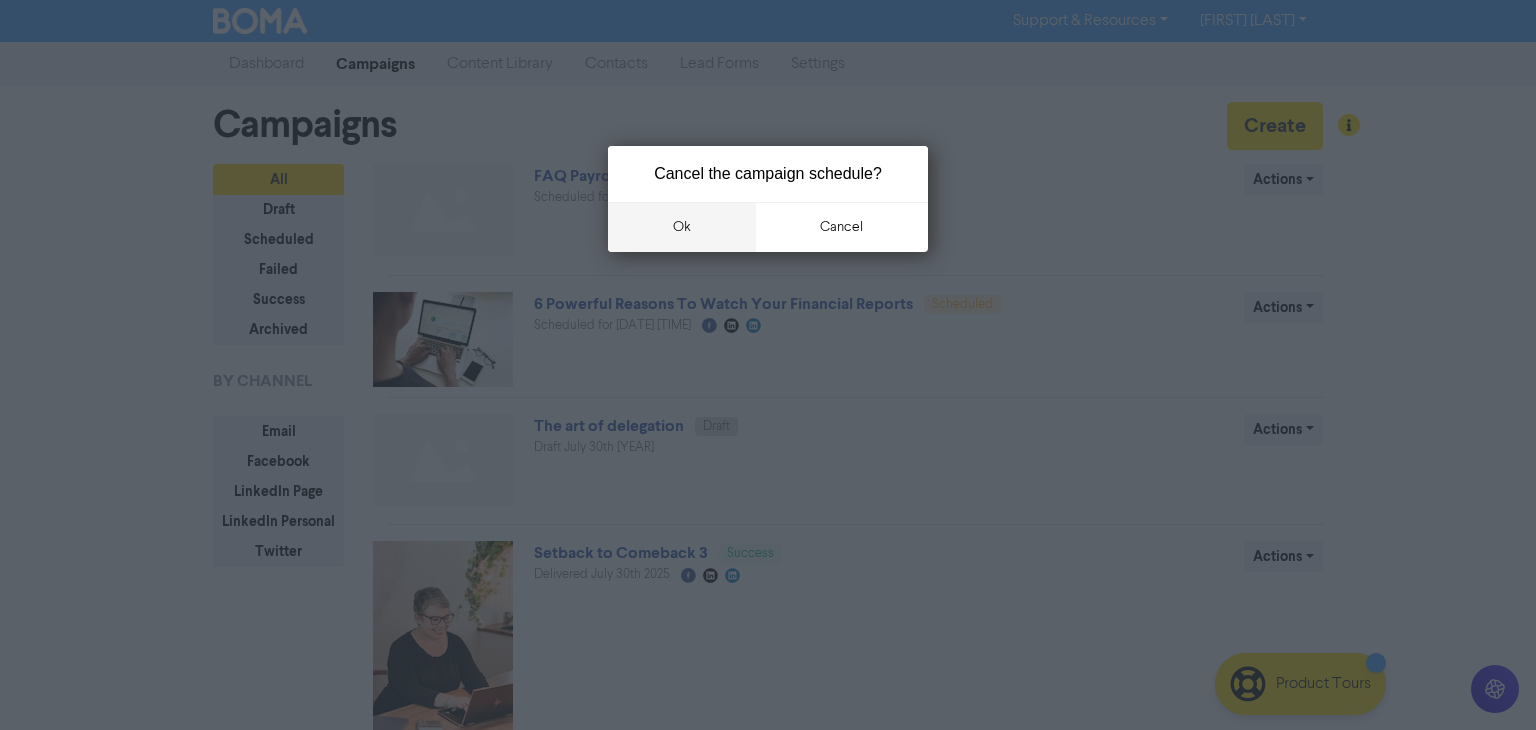 click on "ok" at bounding box center [682, 227] 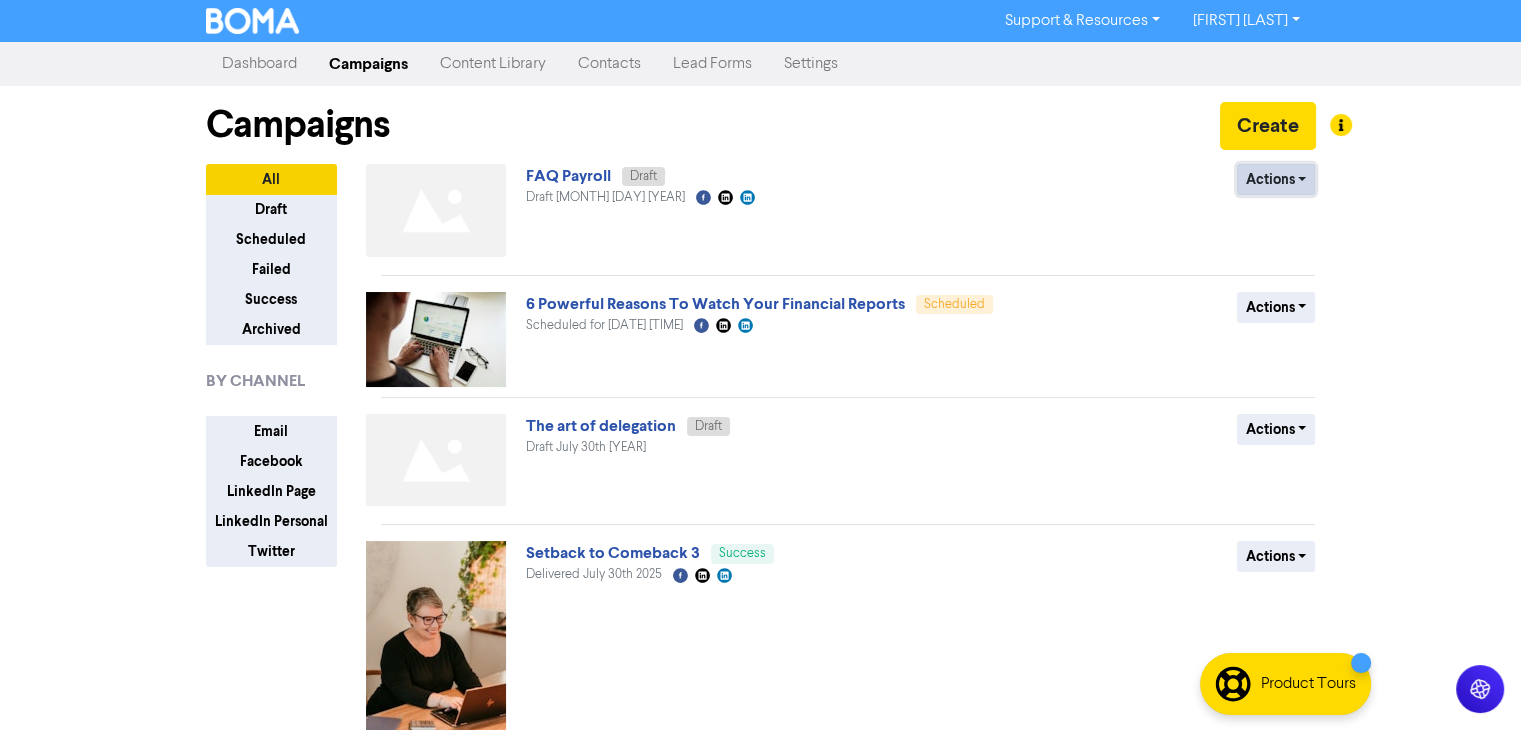 click on "Actions" at bounding box center (1276, 179) 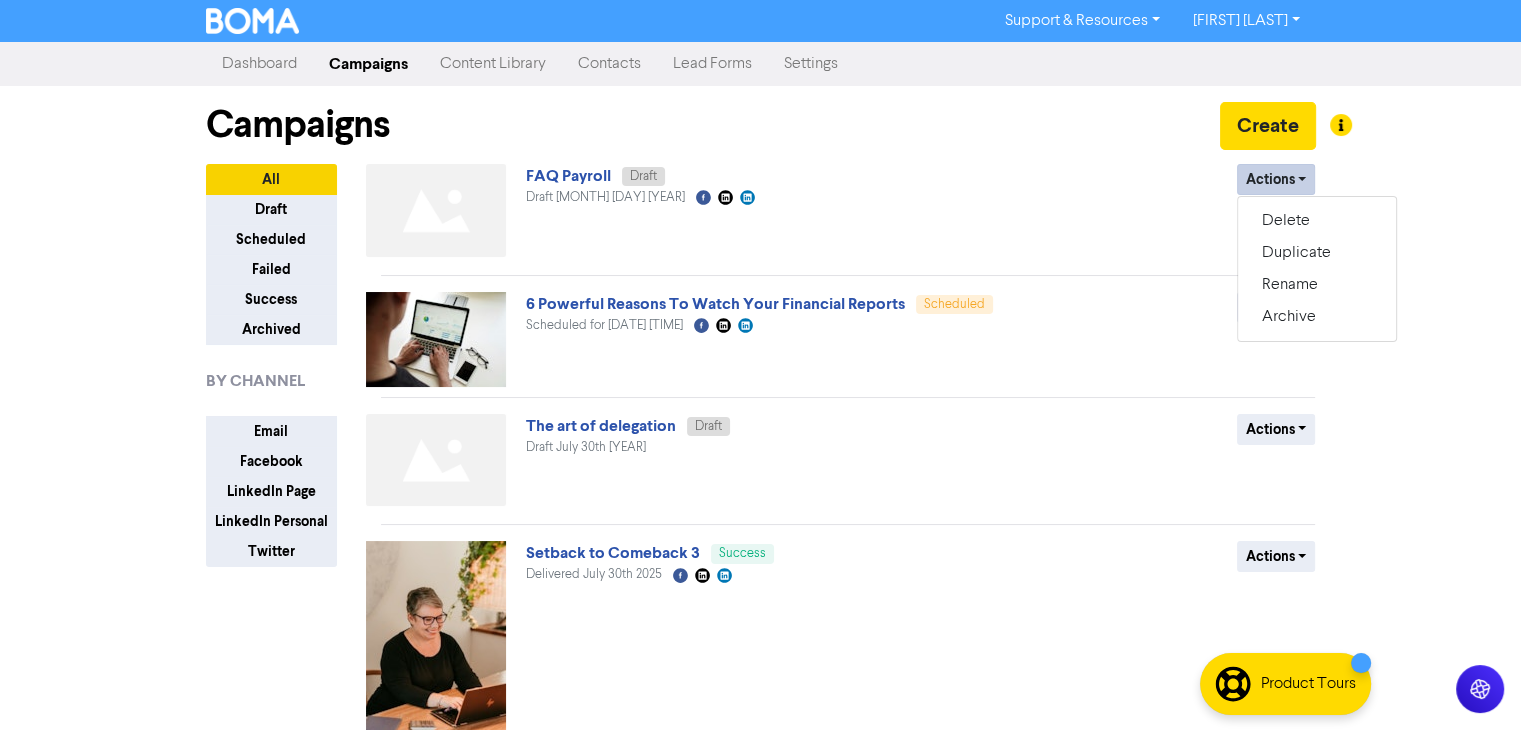 click on "FAQ Payroll     Draft Draft August 5th [YEAR]
Facebook
Created with Sketch.
LinkedIn Page
Created with Sketch.
LinkedIn Personal
Created with Sketch.
Actions Delete Duplicate Rename Archive 6 Powerful Reasons To Watch Your Financial Reports     Scheduled Scheduled for August 7, [YEAR] 6:30 AM
Facebook
Created with Sketch.
LinkedIn Page
Created with Sketch." at bounding box center (848, 863) 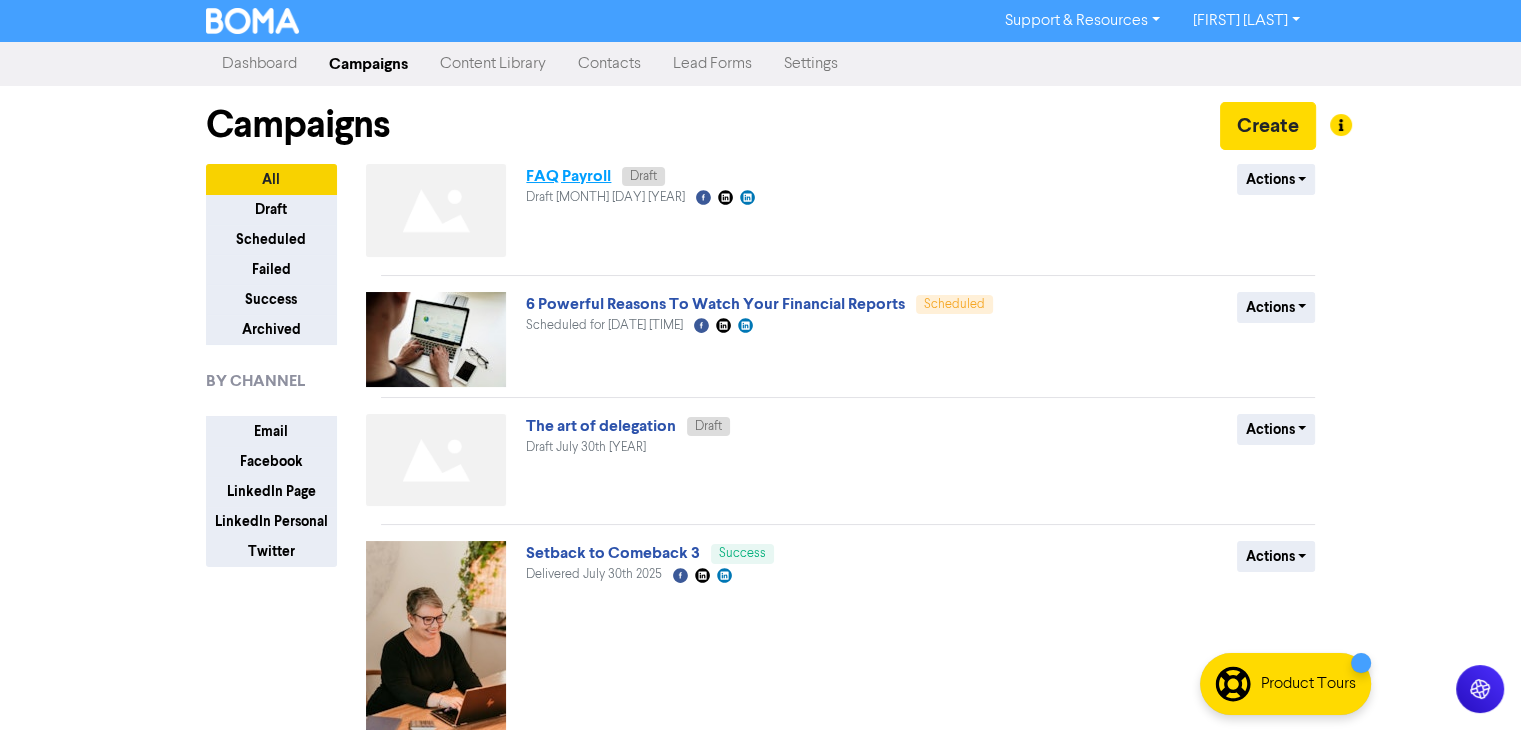 click on "FAQ Payroll" at bounding box center [568, 176] 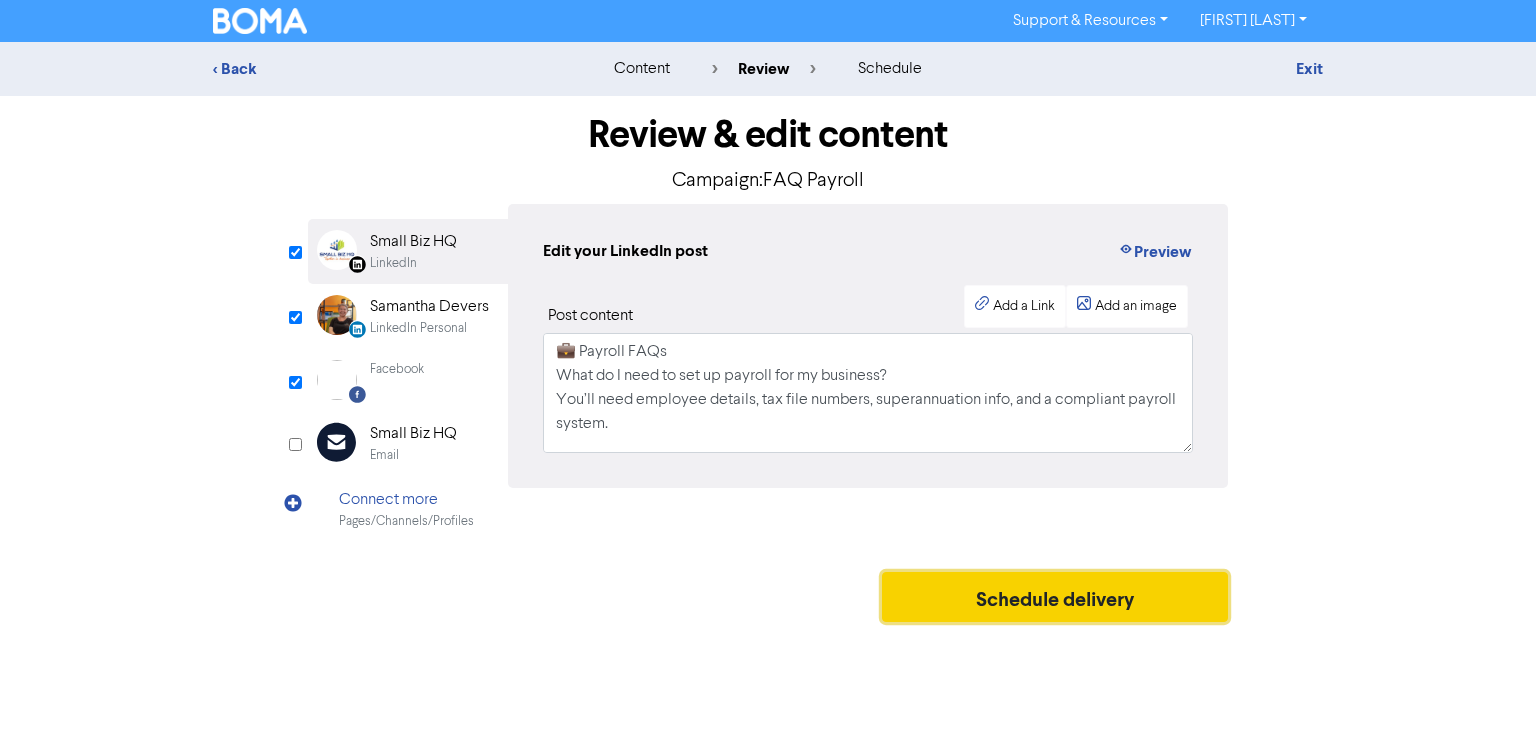 click on "Schedule delivery" at bounding box center (1055, 597) 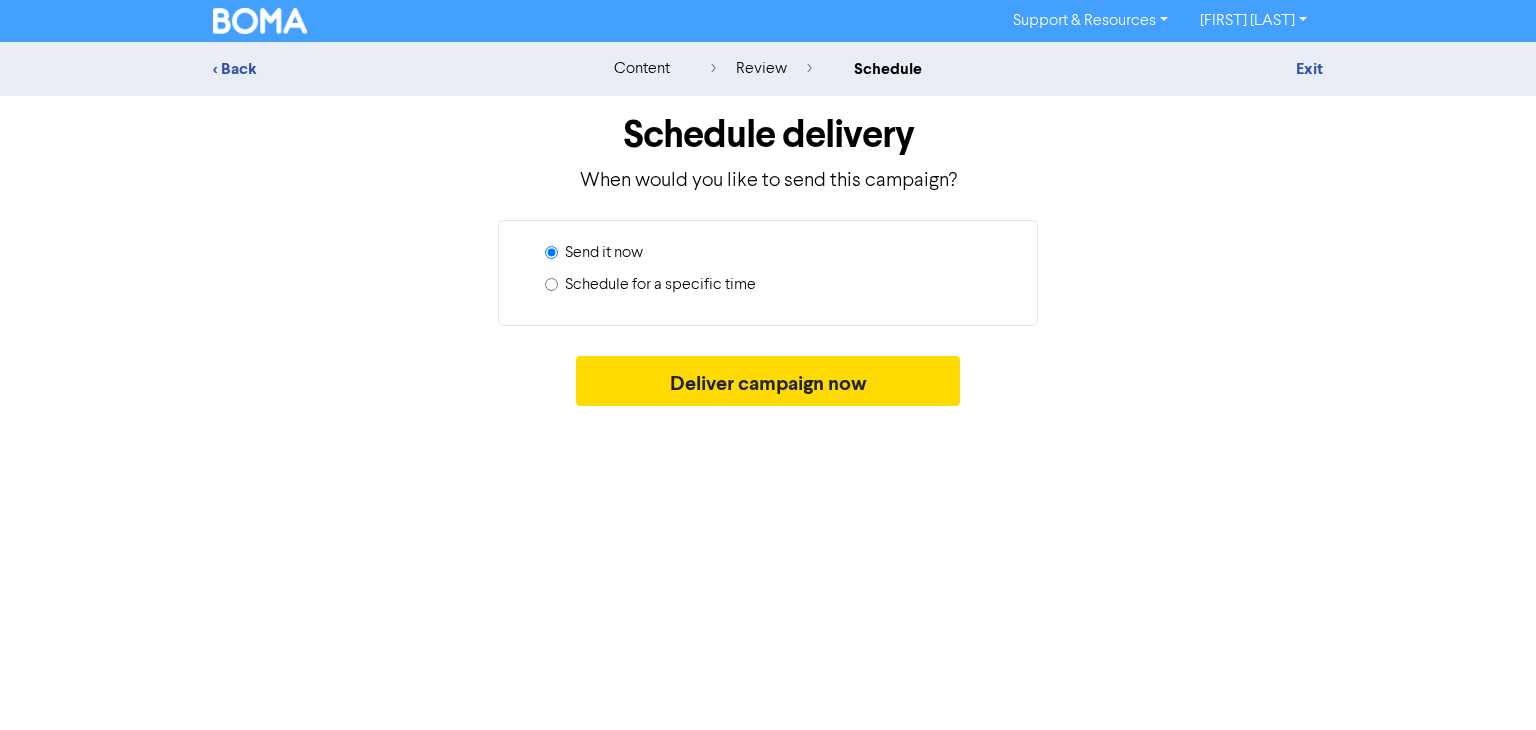 click on "Schedule for a specific time" at bounding box center [551, 284] 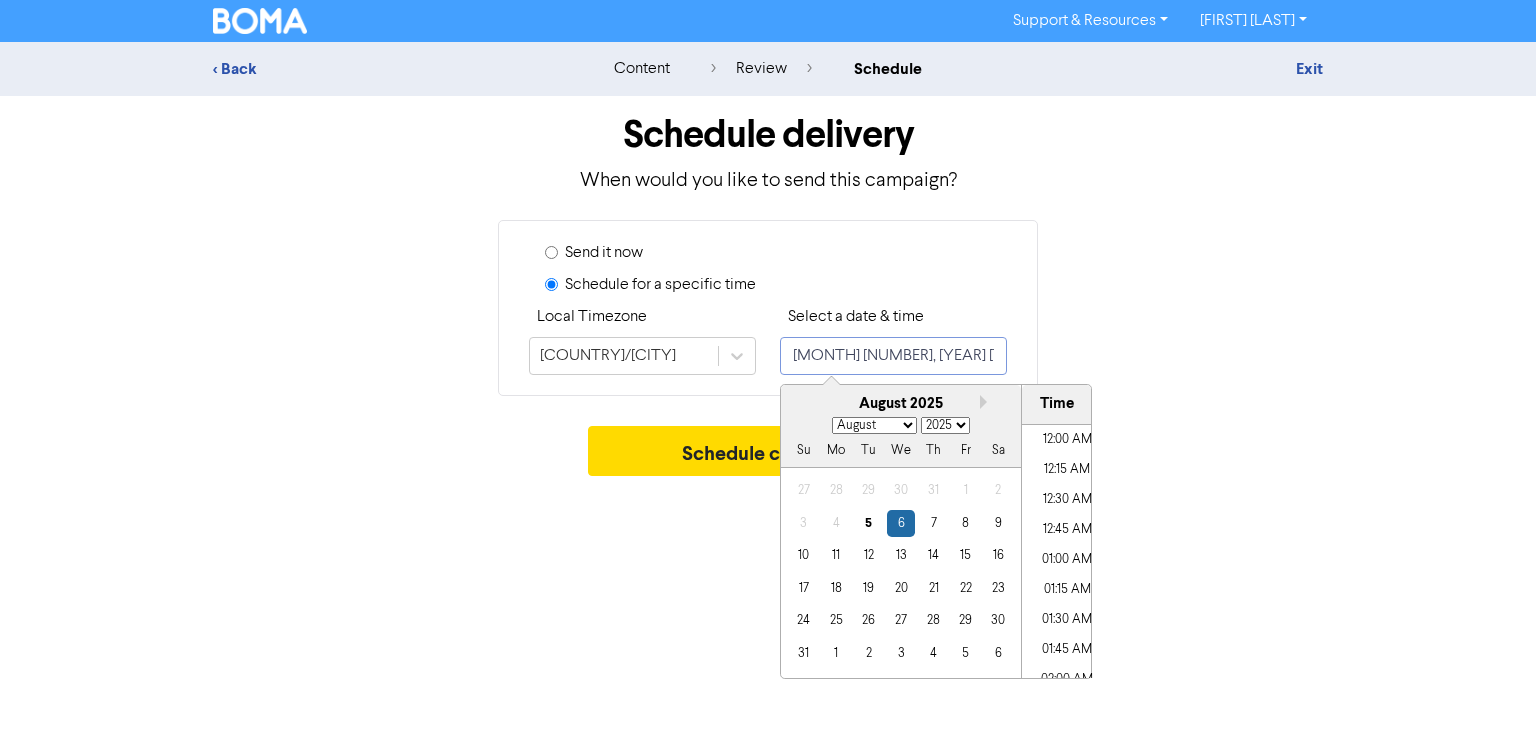 click on "[MONTH] [NUMBER], [YEAR] [TIME]" at bounding box center (893, 356) 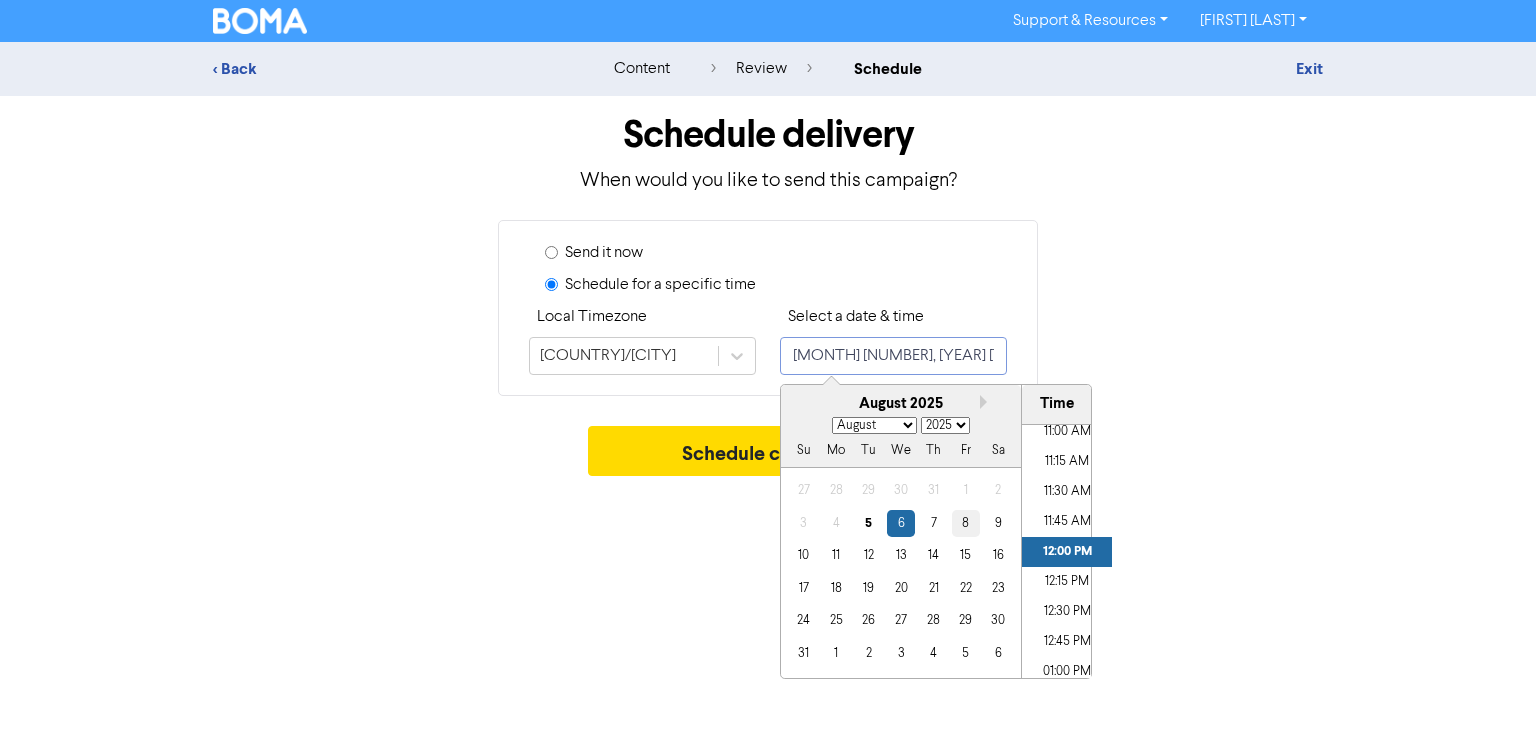 click on "8" at bounding box center (965, 523) 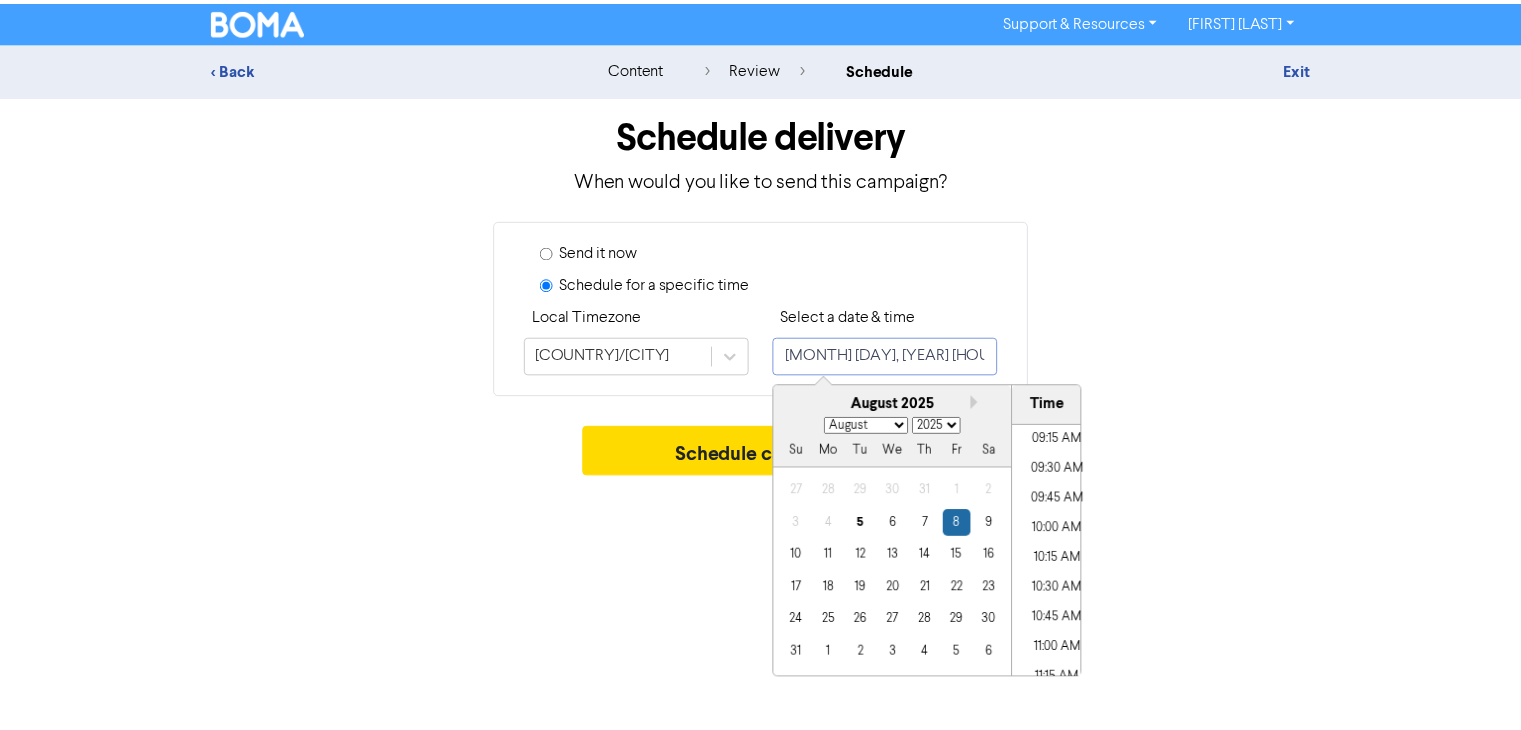 scroll, scrollTop: 1088, scrollLeft: 0, axis: vertical 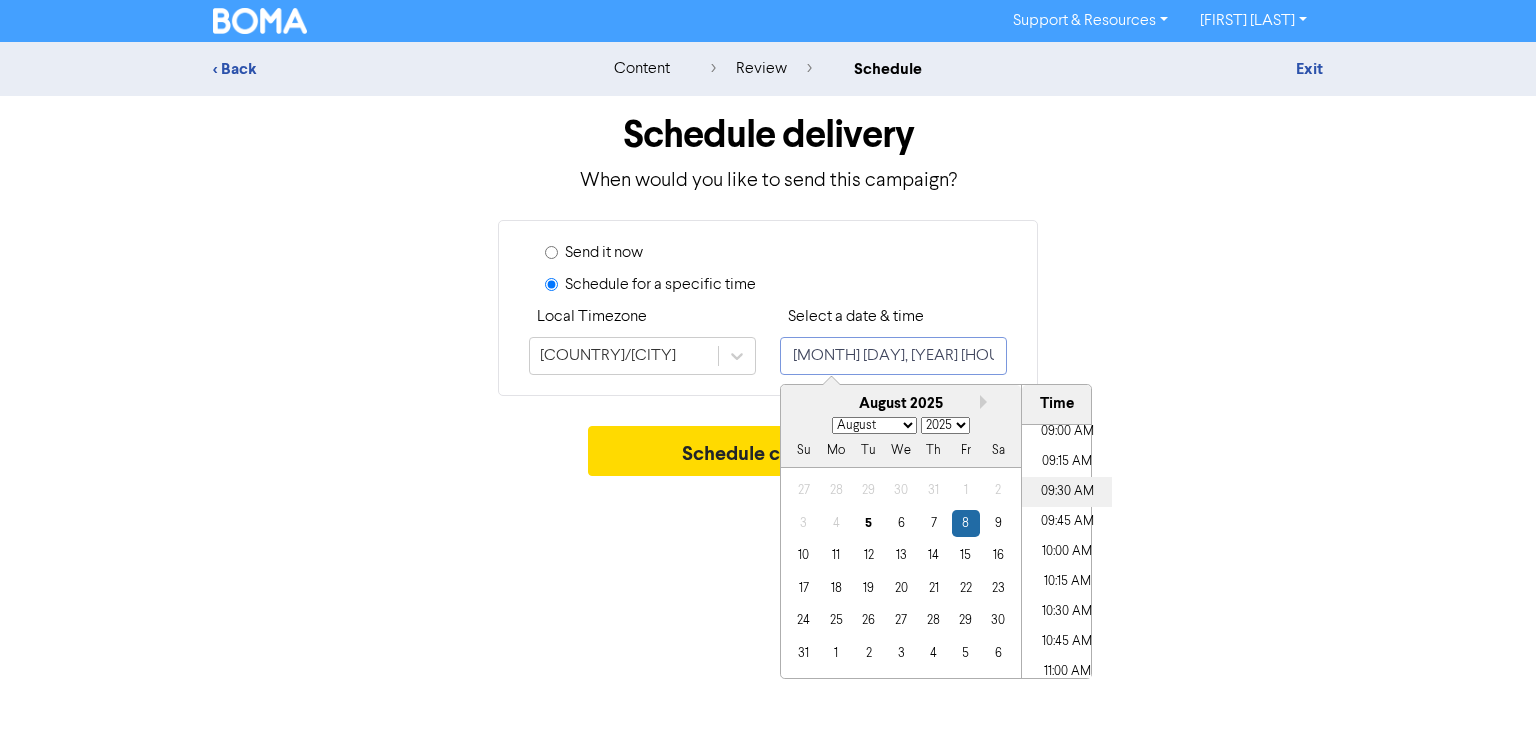 click on "09:30 AM" at bounding box center (1067, 492) 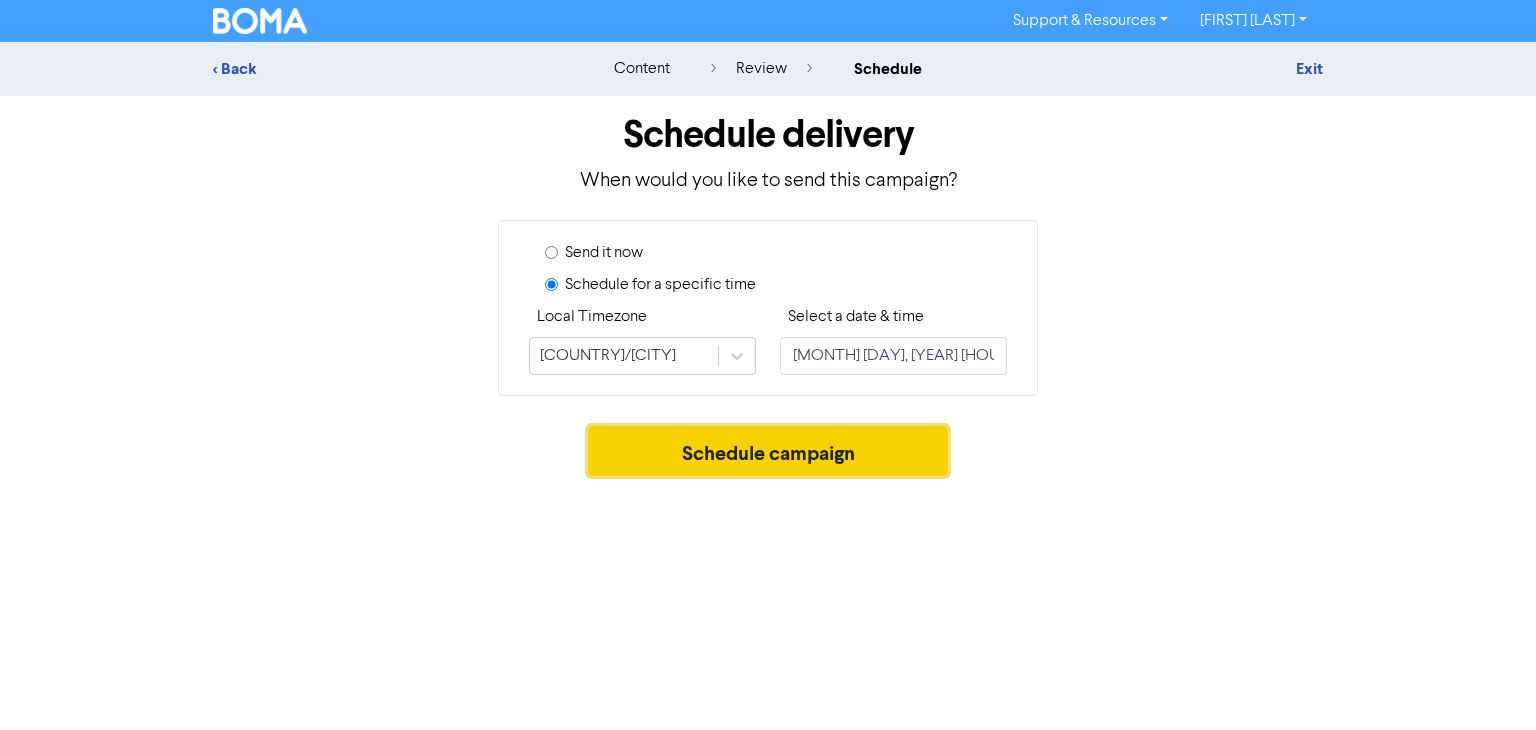 click on "Schedule campaign" at bounding box center (768, 451) 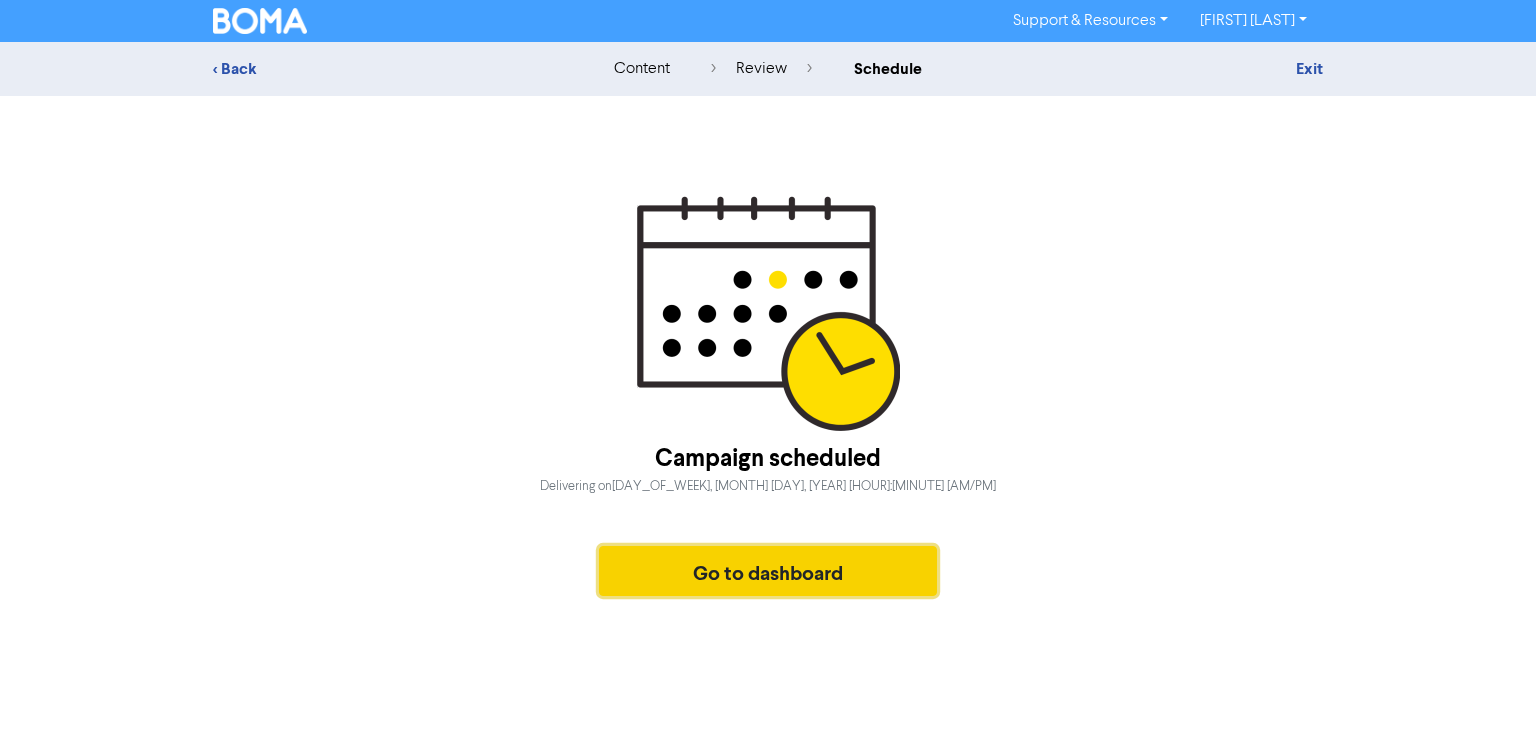 click on "Go to dashboard" at bounding box center [768, 571] 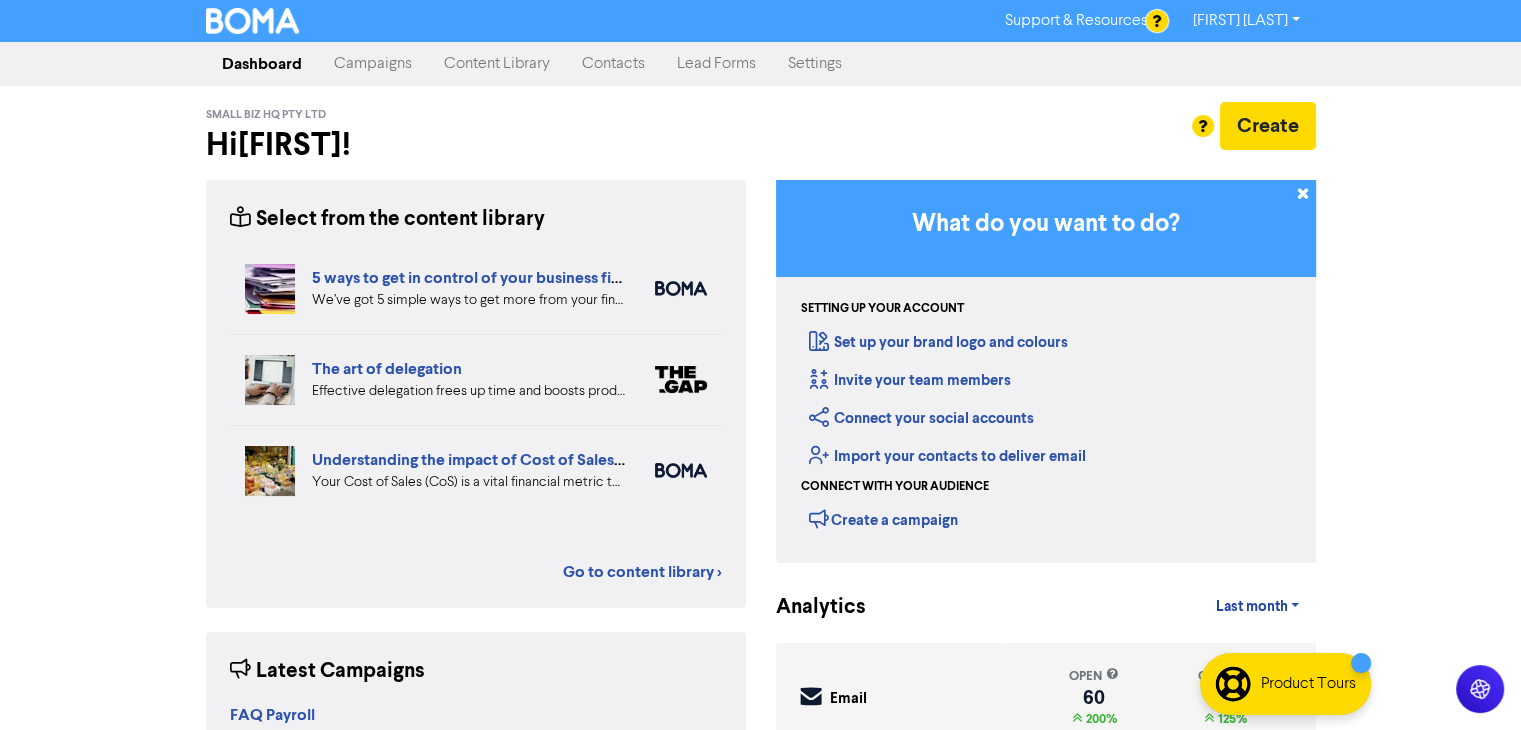 click on "Content Library" at bounding box center [497, 64] 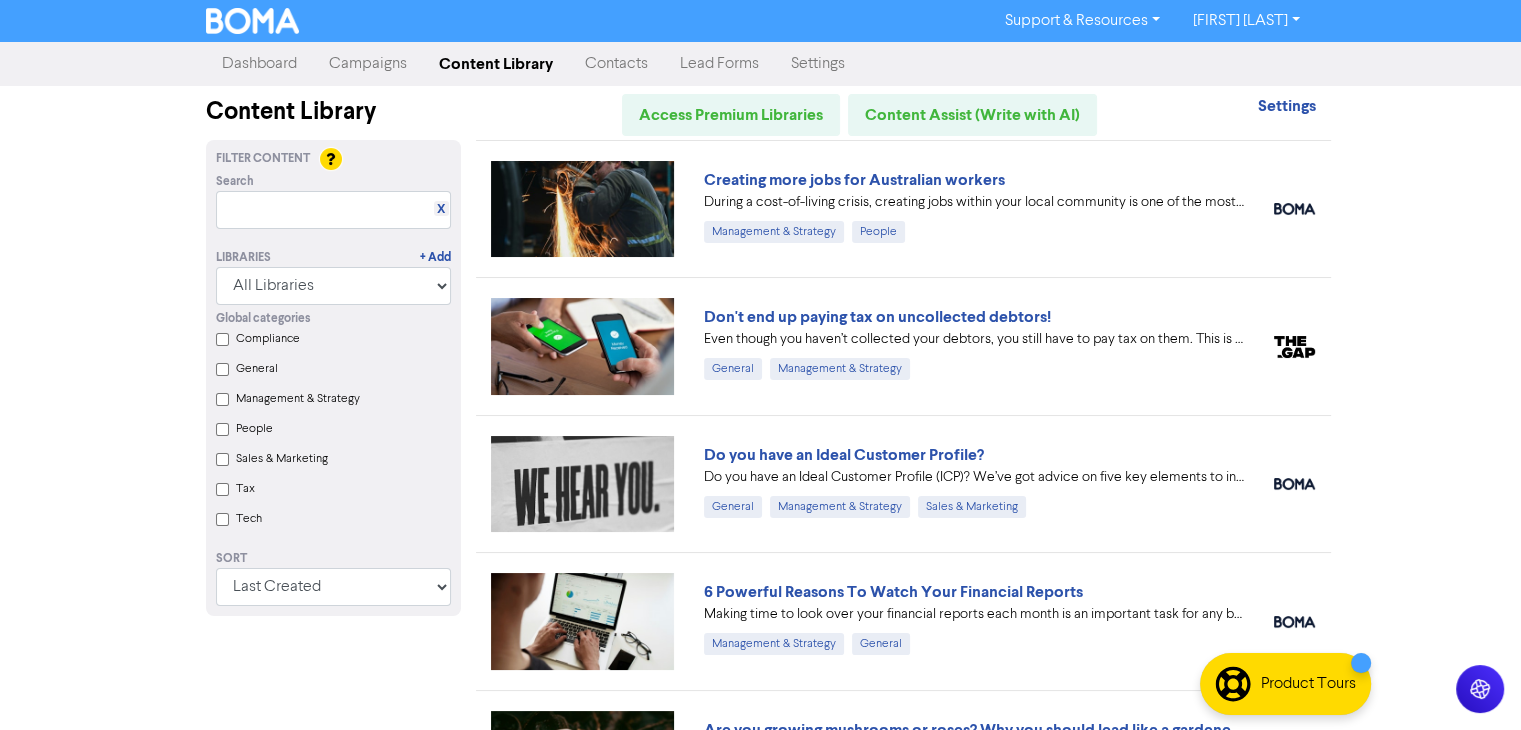 click on "Campaigns" at bounding box center (368, 64) 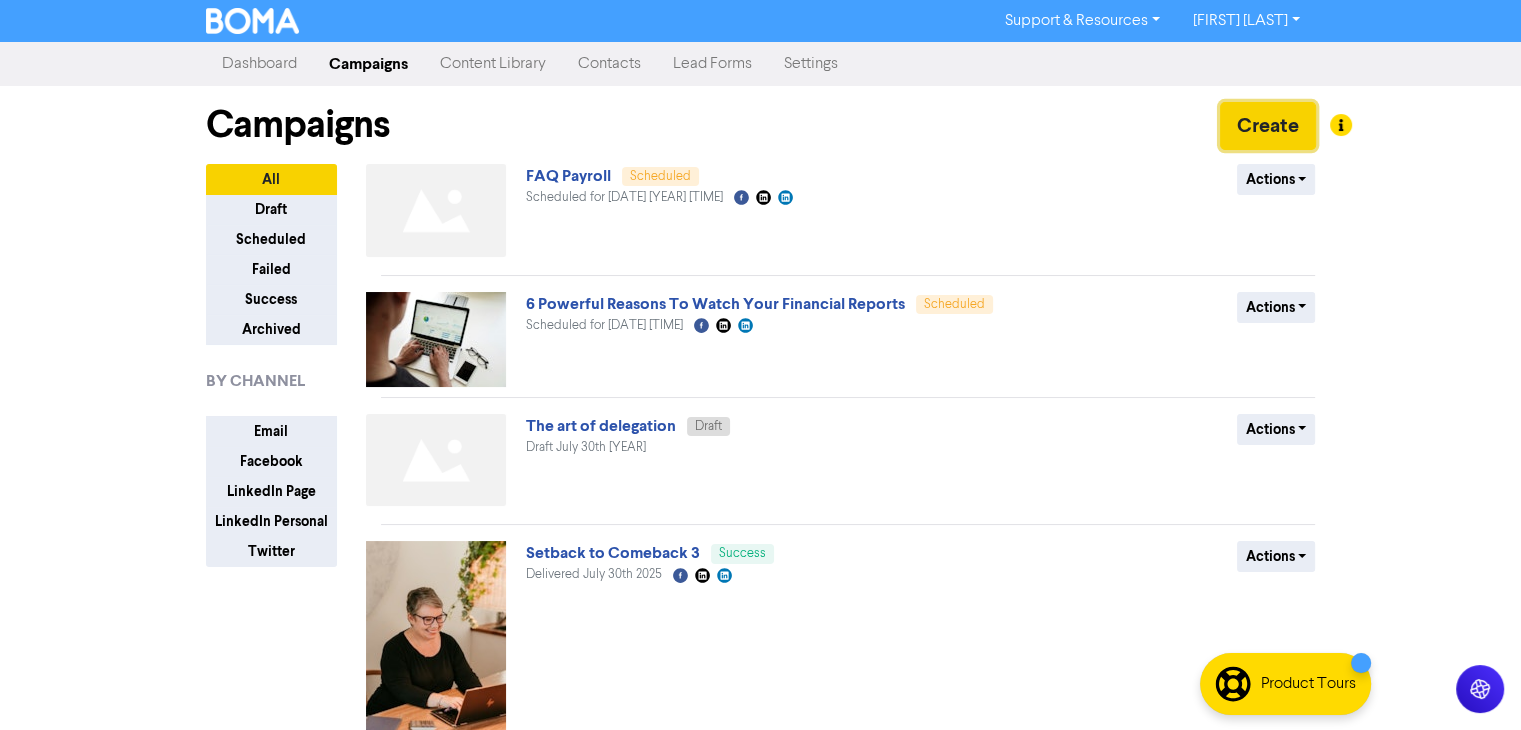 click on "Create" at bounding box center [1268, 126] 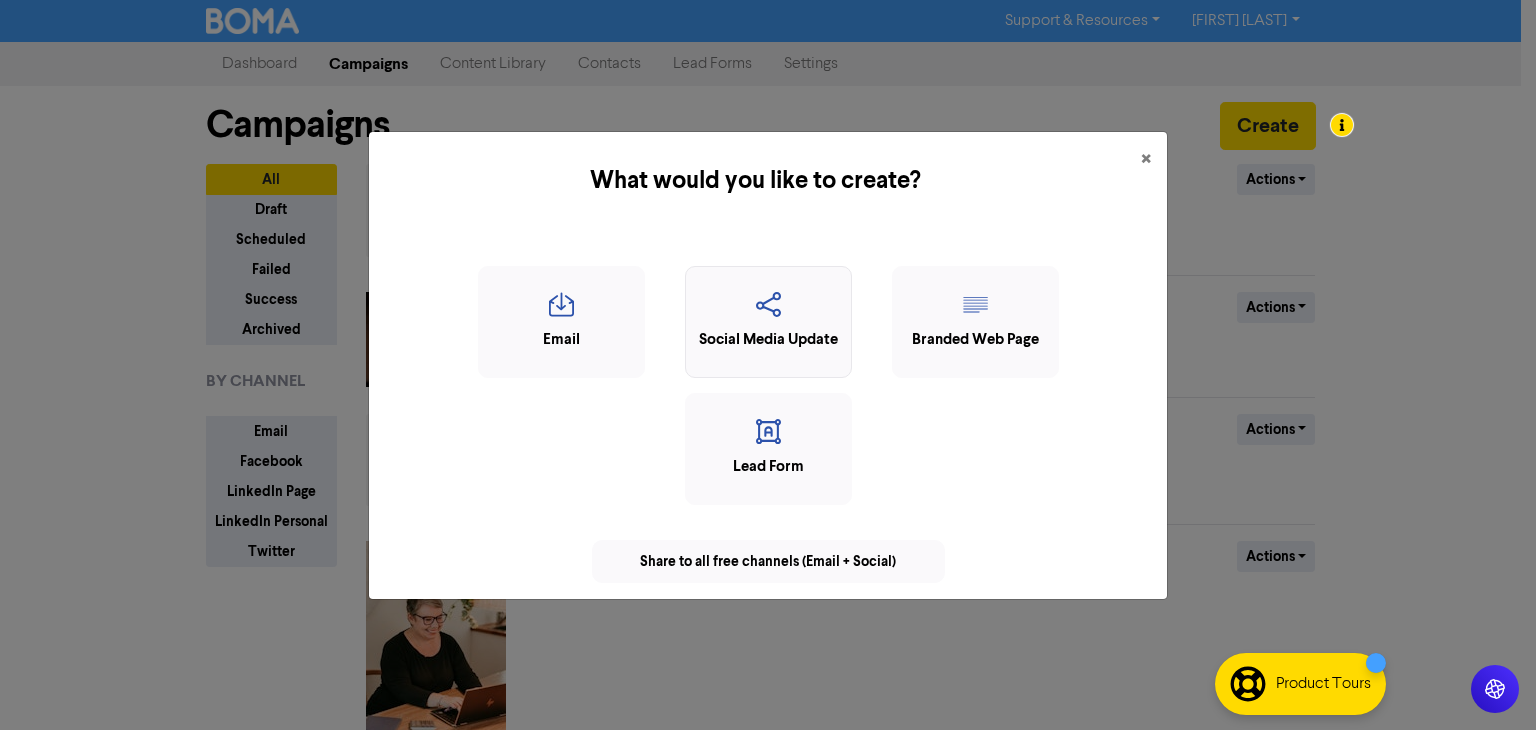 click at bounding box center (768, 311) 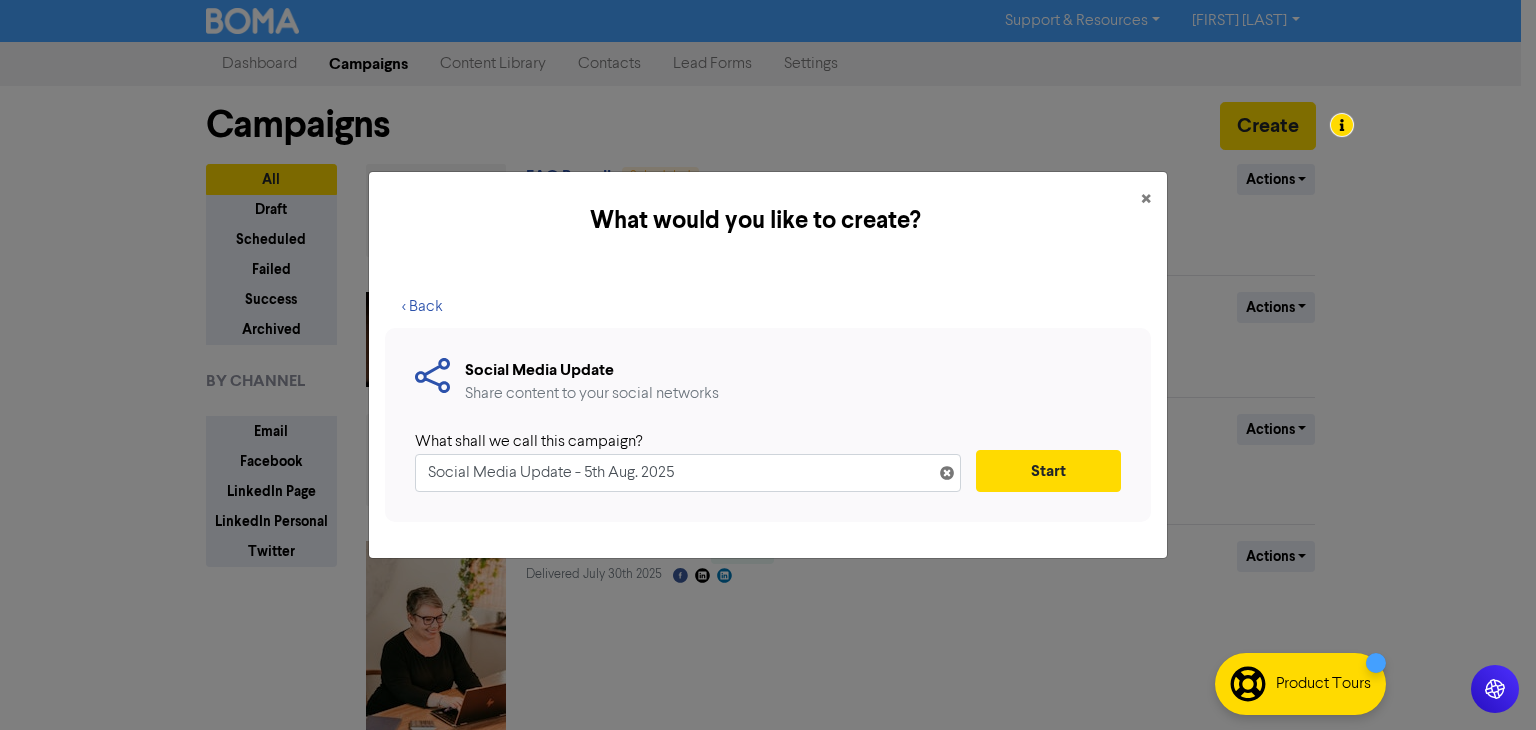 drag, startPoint x: 685, startPoint y: 473, endPoint x: 84, endPoint y: 510, distance: 602.1379 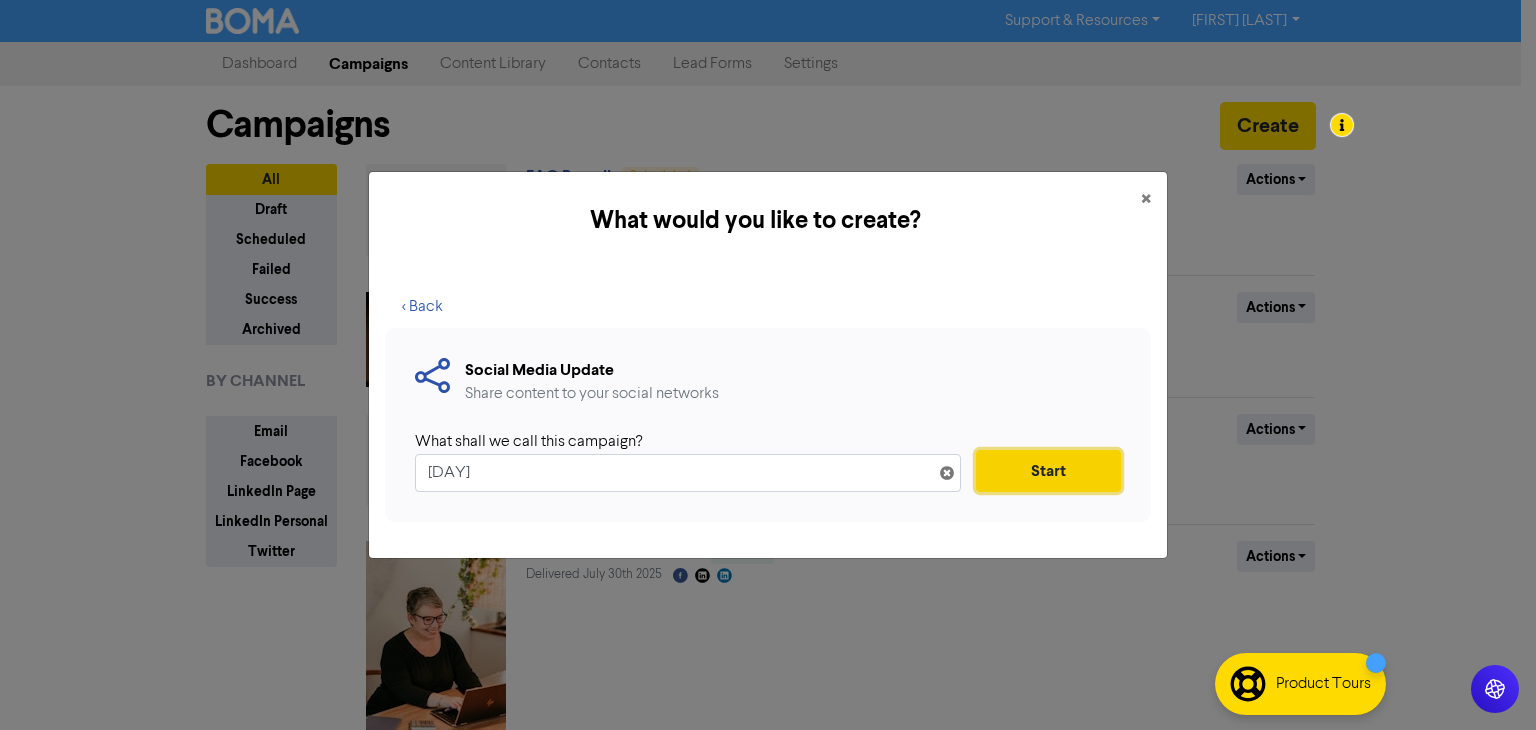 click on "Start" at bounding box center (1048, 471) 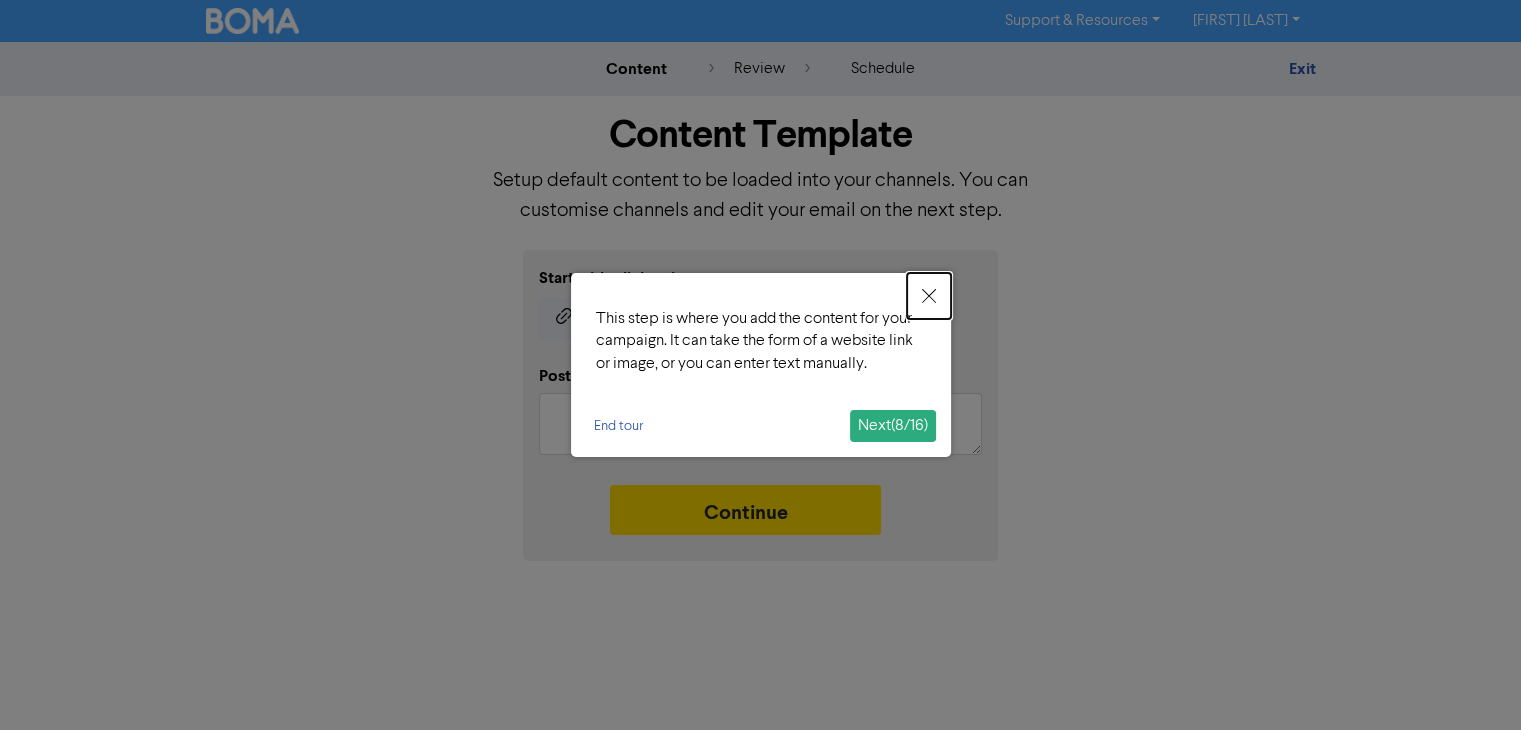 click at bounding box center [929, 296] 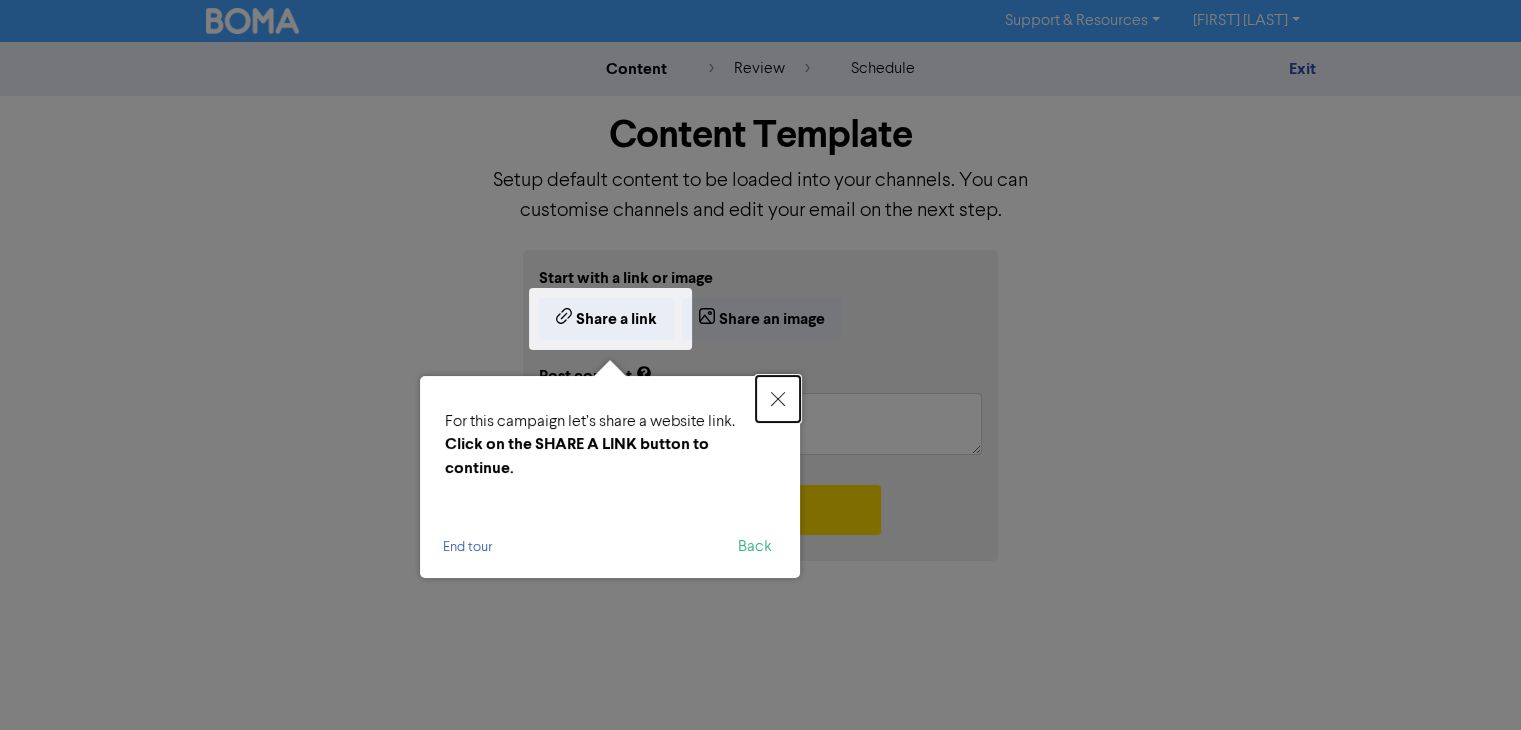 click at bounding box center (778, 399) 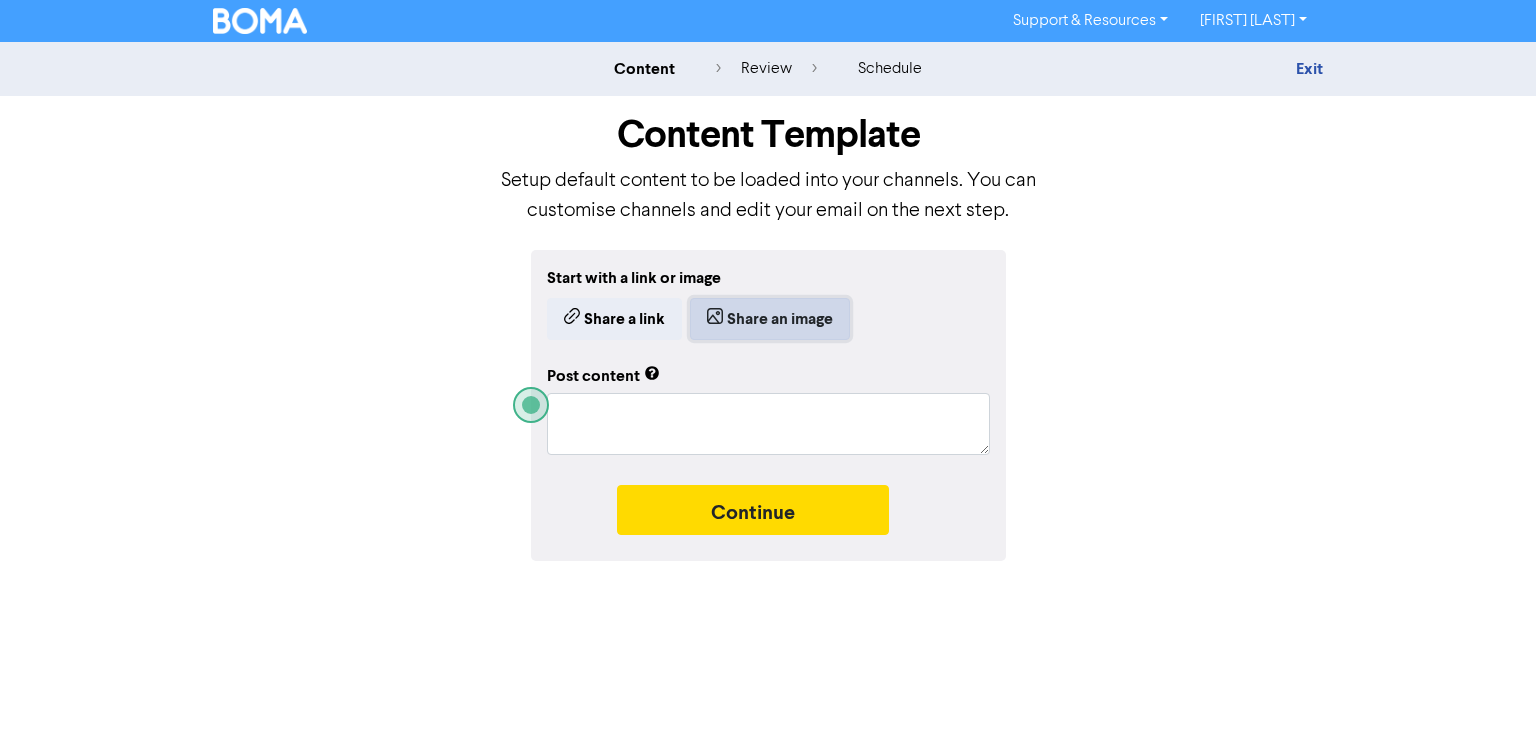 click on "Share an image" at bounding box center [770, 319] 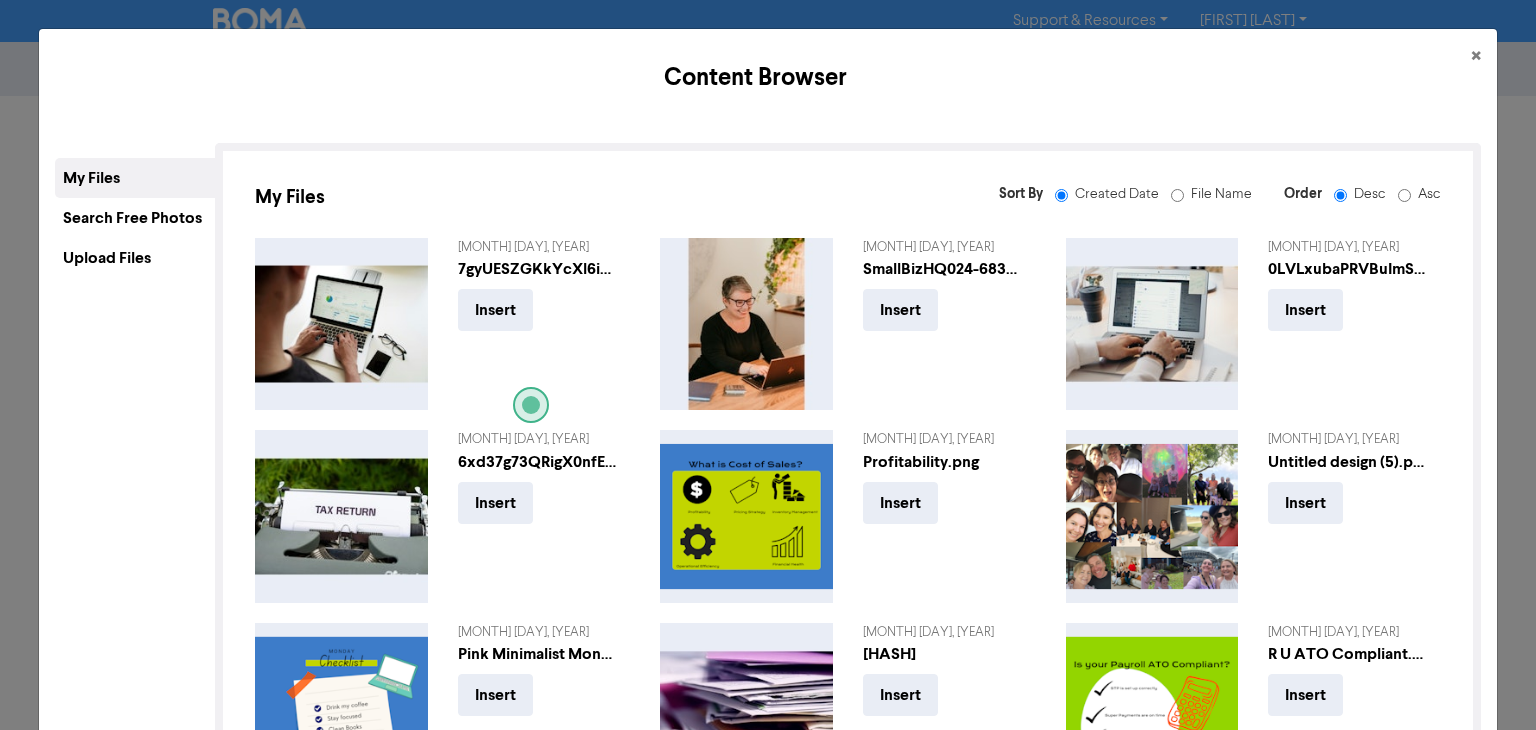 click on "Upload Files" at bounding box center (135, 258) 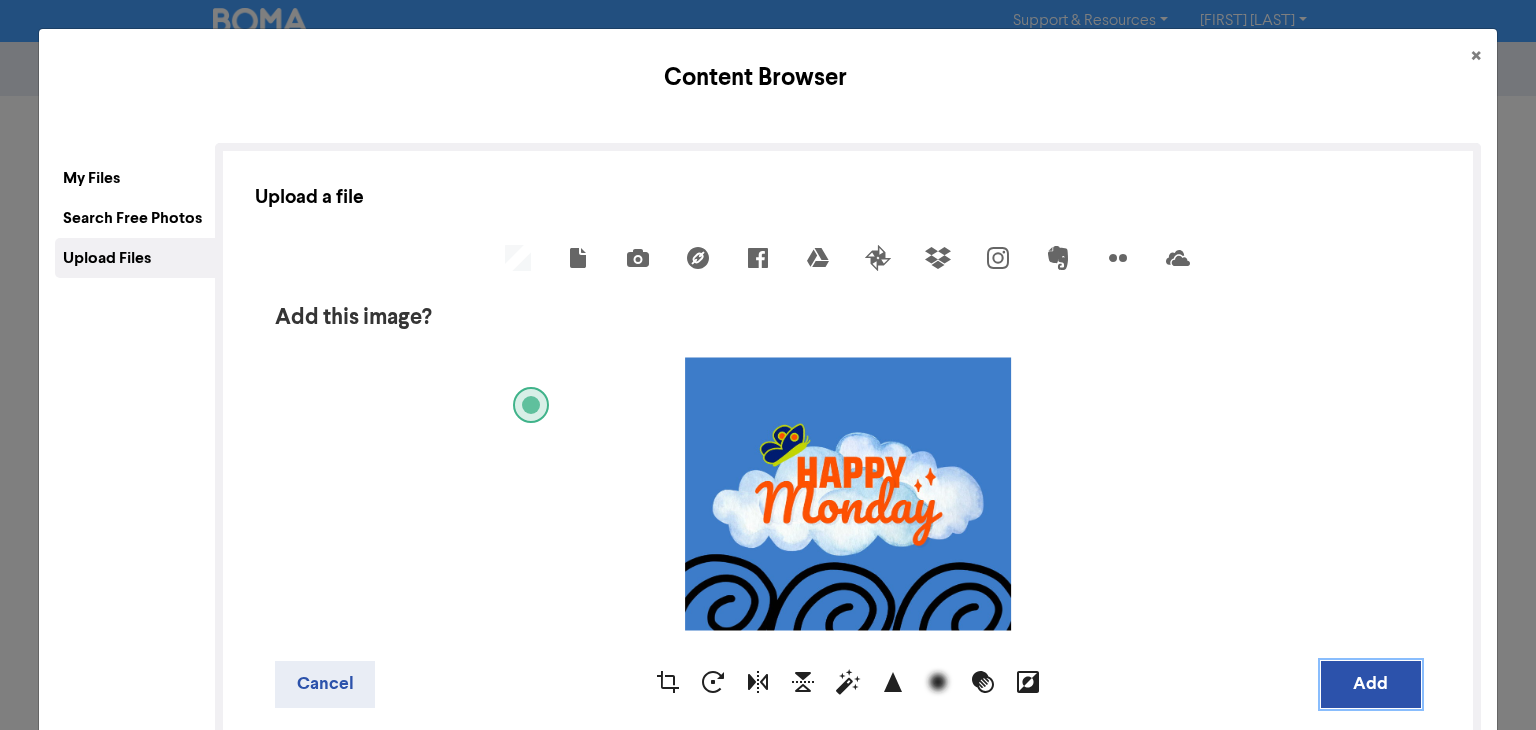 click on "Add" at bounding box center (1371, 684) 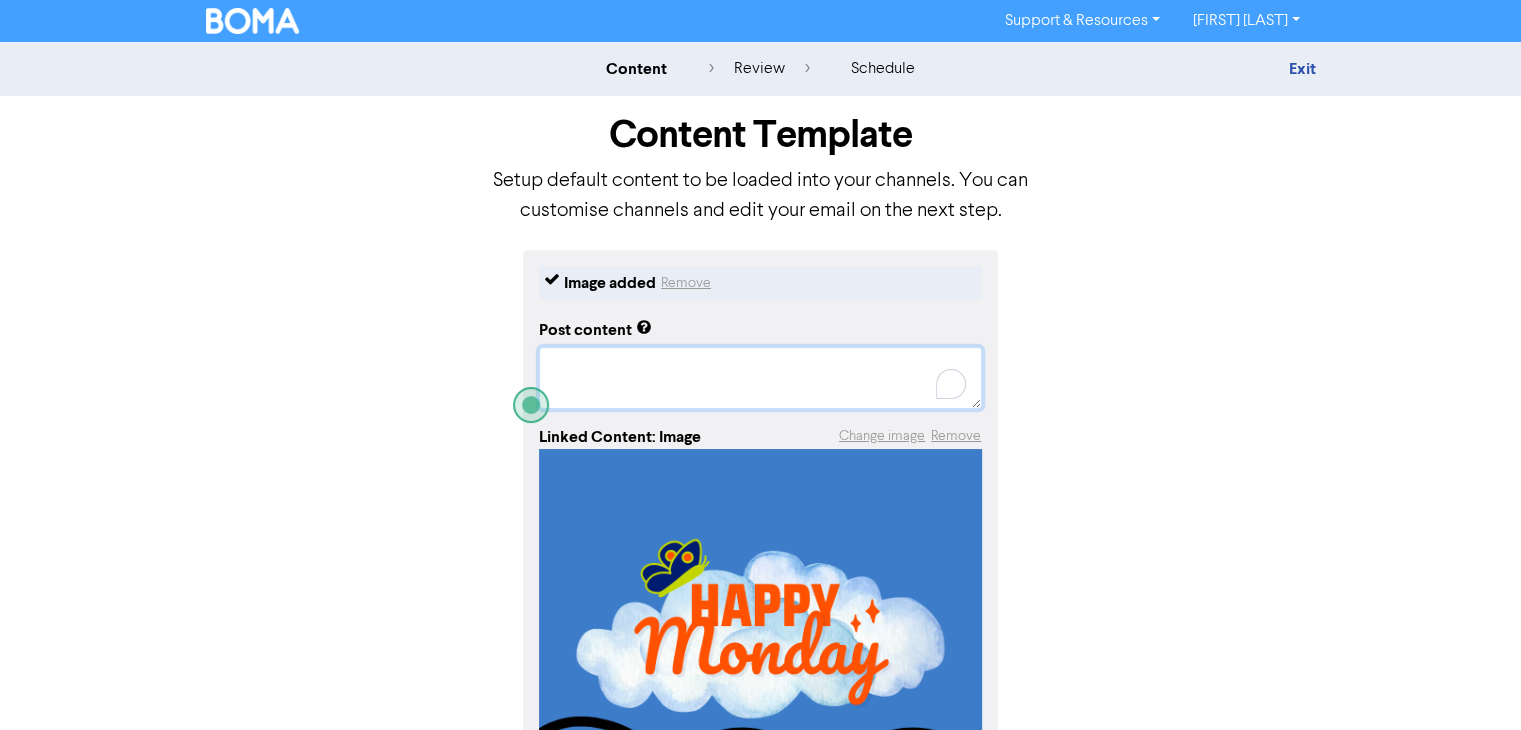 click at bounding box center (760, 378) 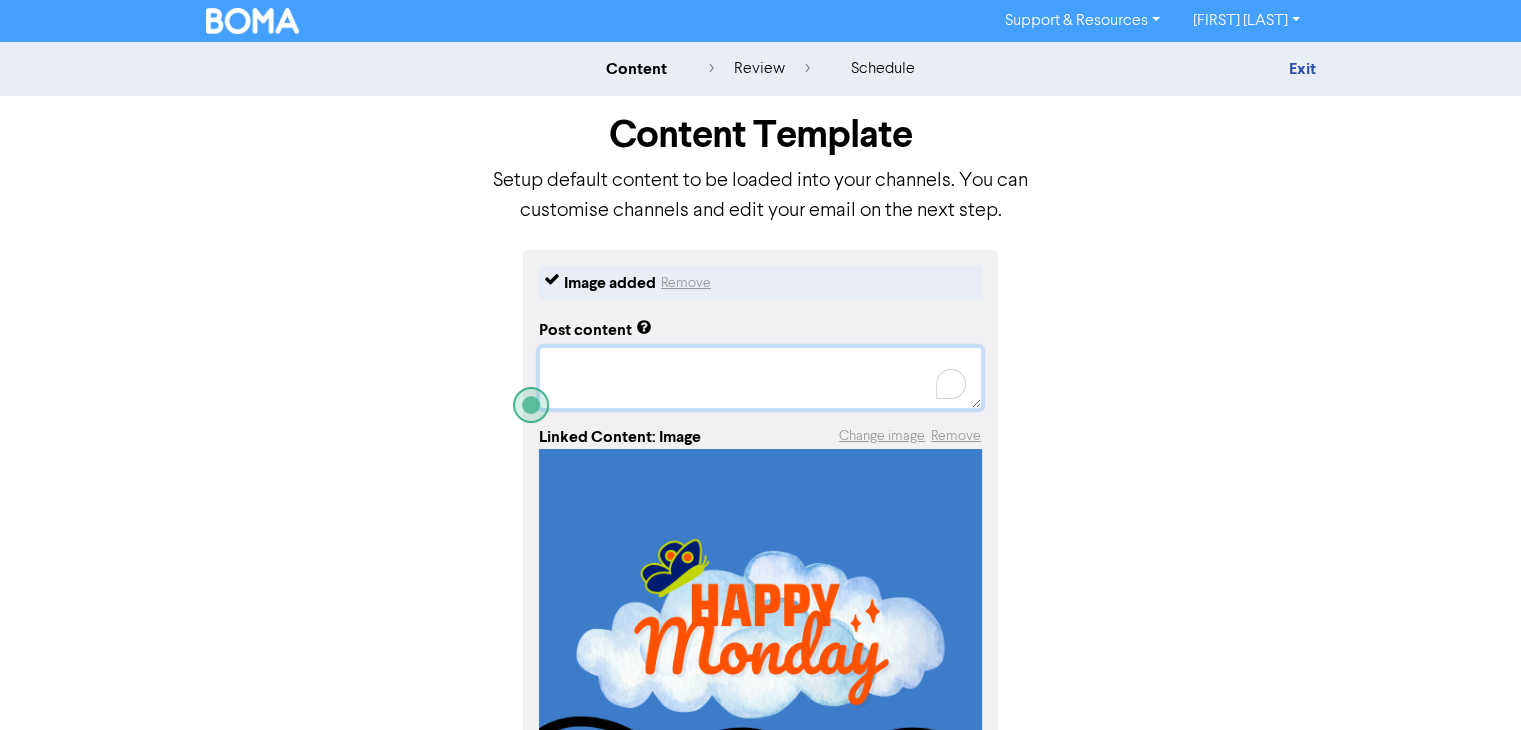 paste on "[DAY]: The day your coffee needs coffee... and your books need a bookkeeper." ☕📚💼
Let us handle the numbers while you handle the caffeine.
#MondayMotivation #BookkeepingHumor #PayrollPerks #SmallBusinessLaughs" 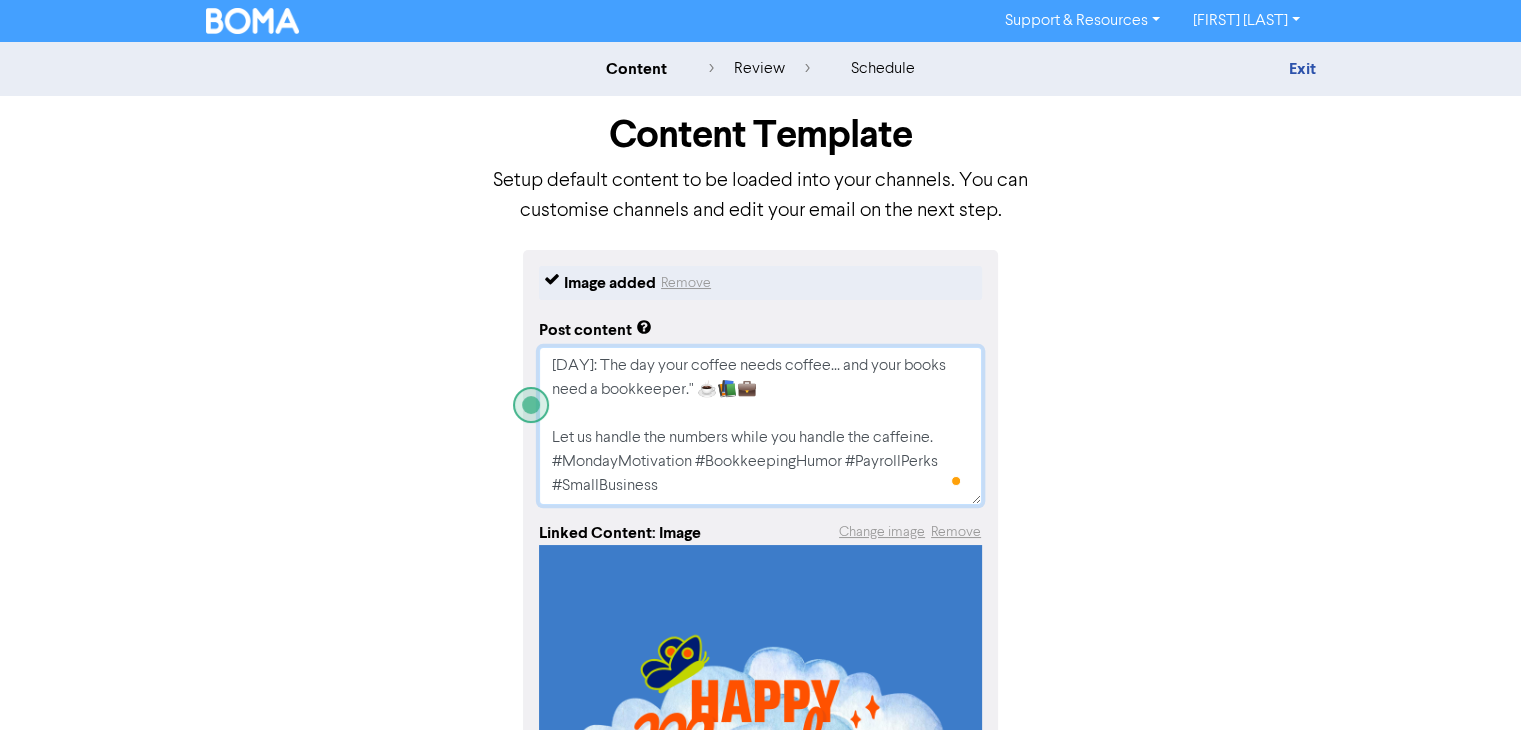 click on "[DAY]: The day your coffee needs coffee... and your books need a bookkeeper." ☕📚💼
Let us handle the numbers while you handle the caffeine.
#MondayMotivation #BookkeepingHumor #PayrollPerks #SmallBusiness" at bounding box center [760, 426] 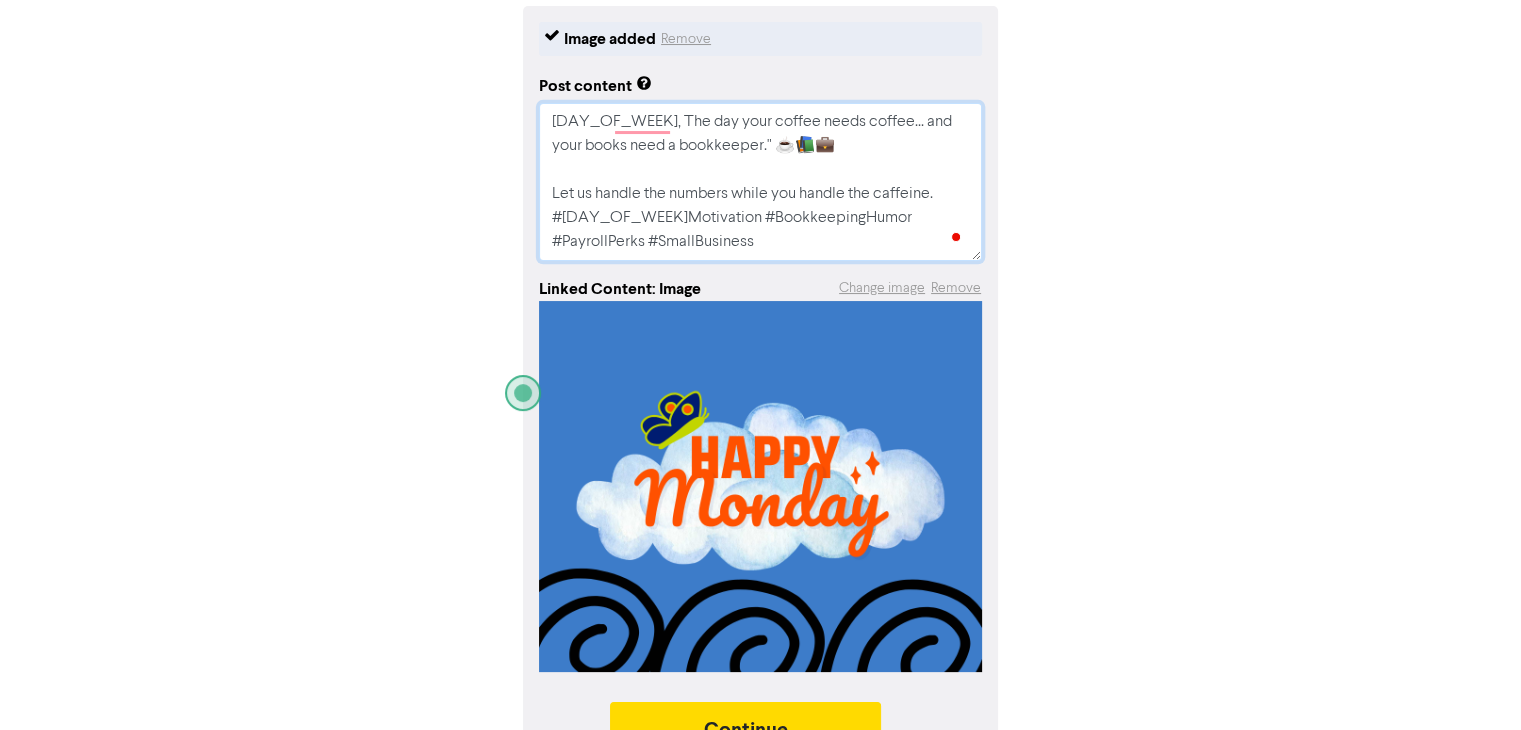 scroll, scrollTop: 291, scrollLeft: 0, axis: vertical 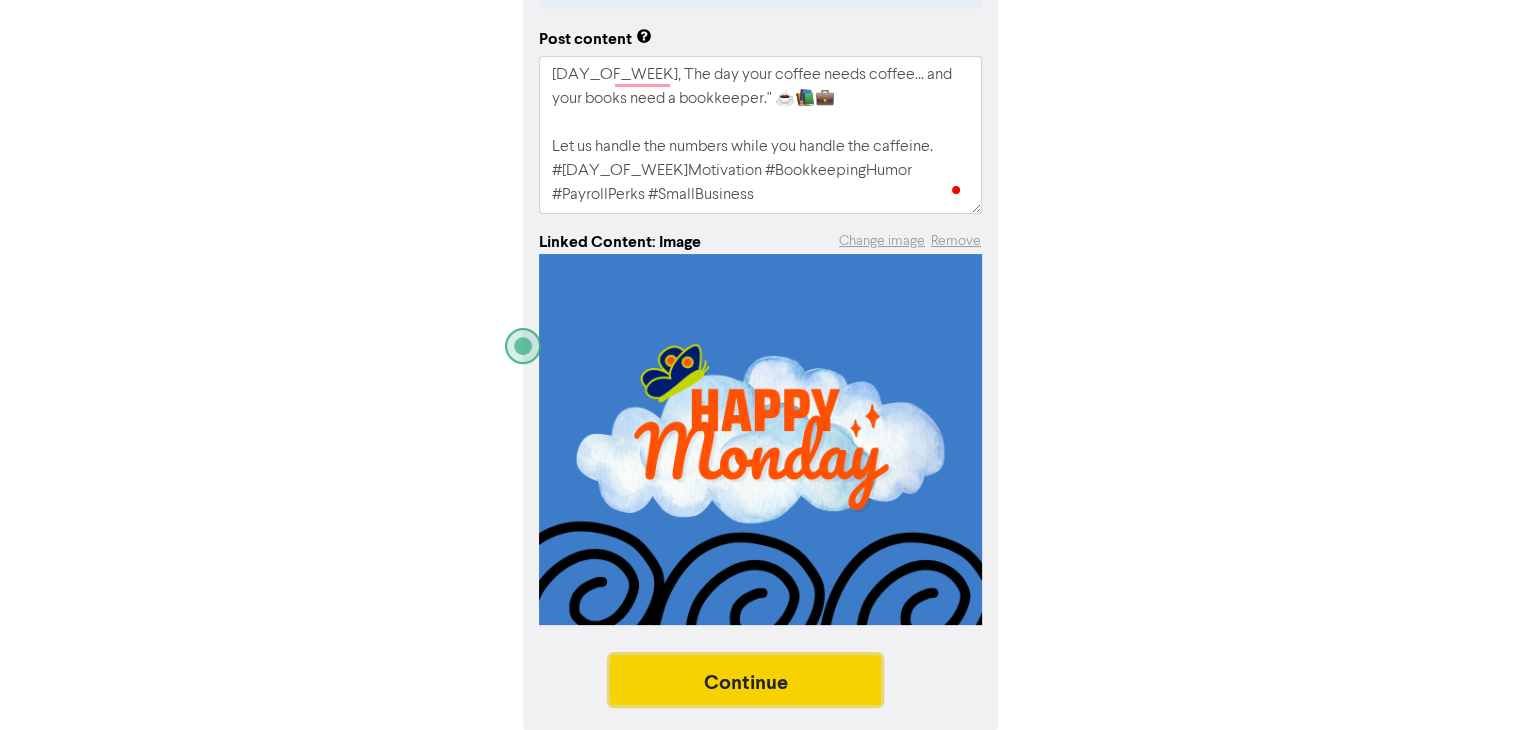 click on "Continue" at bounding box center [746, 680] 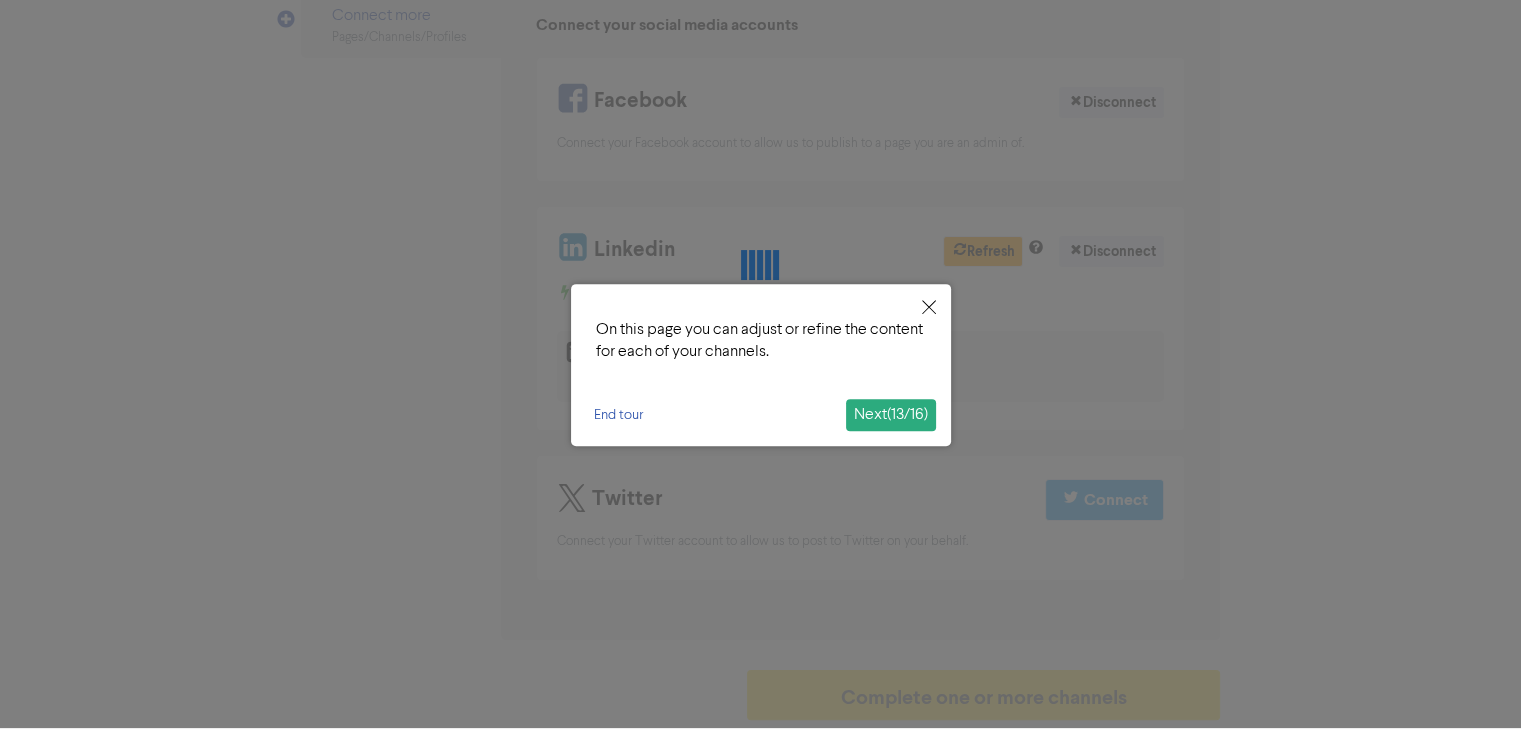 scroll, scrollTop: 0, scrollLeft: 0, axis: both 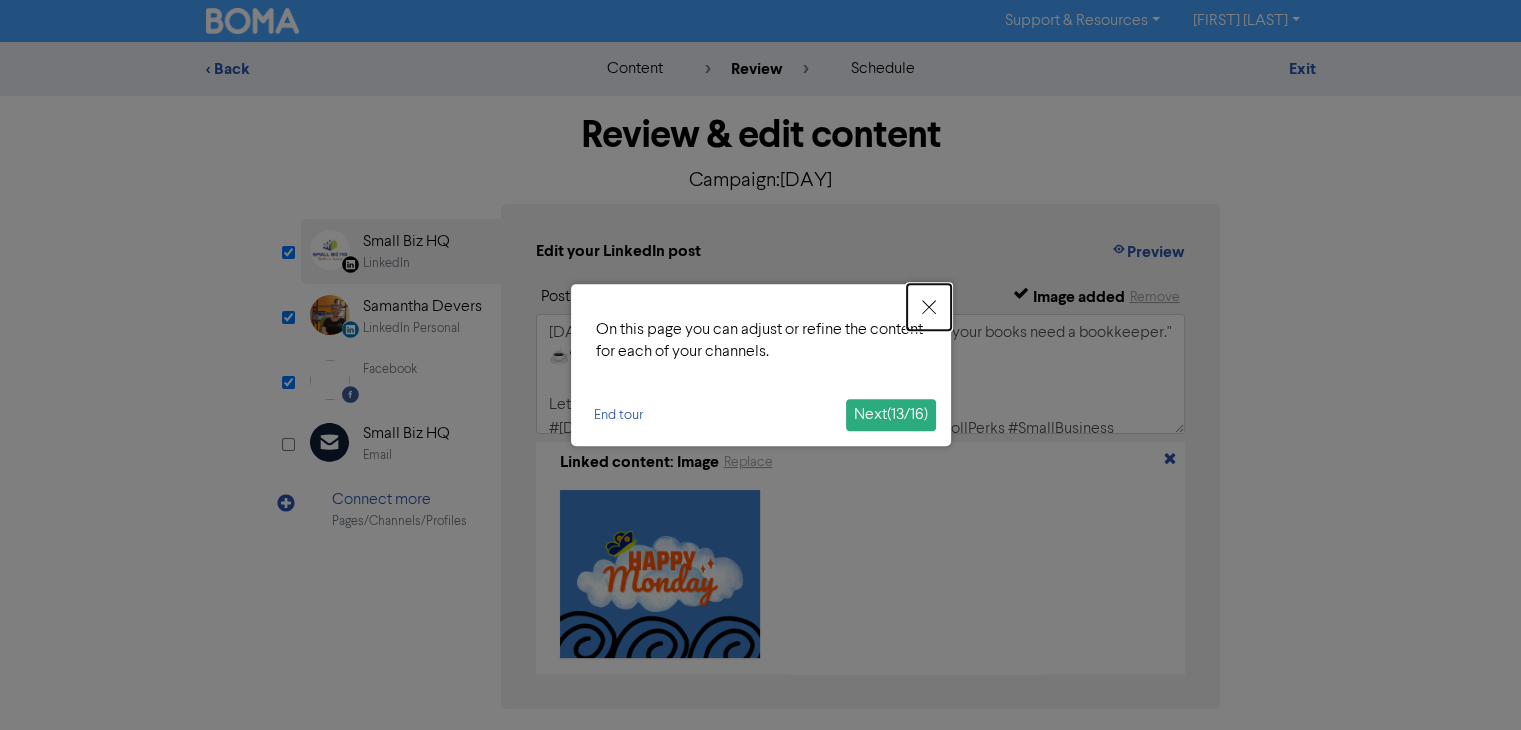 click 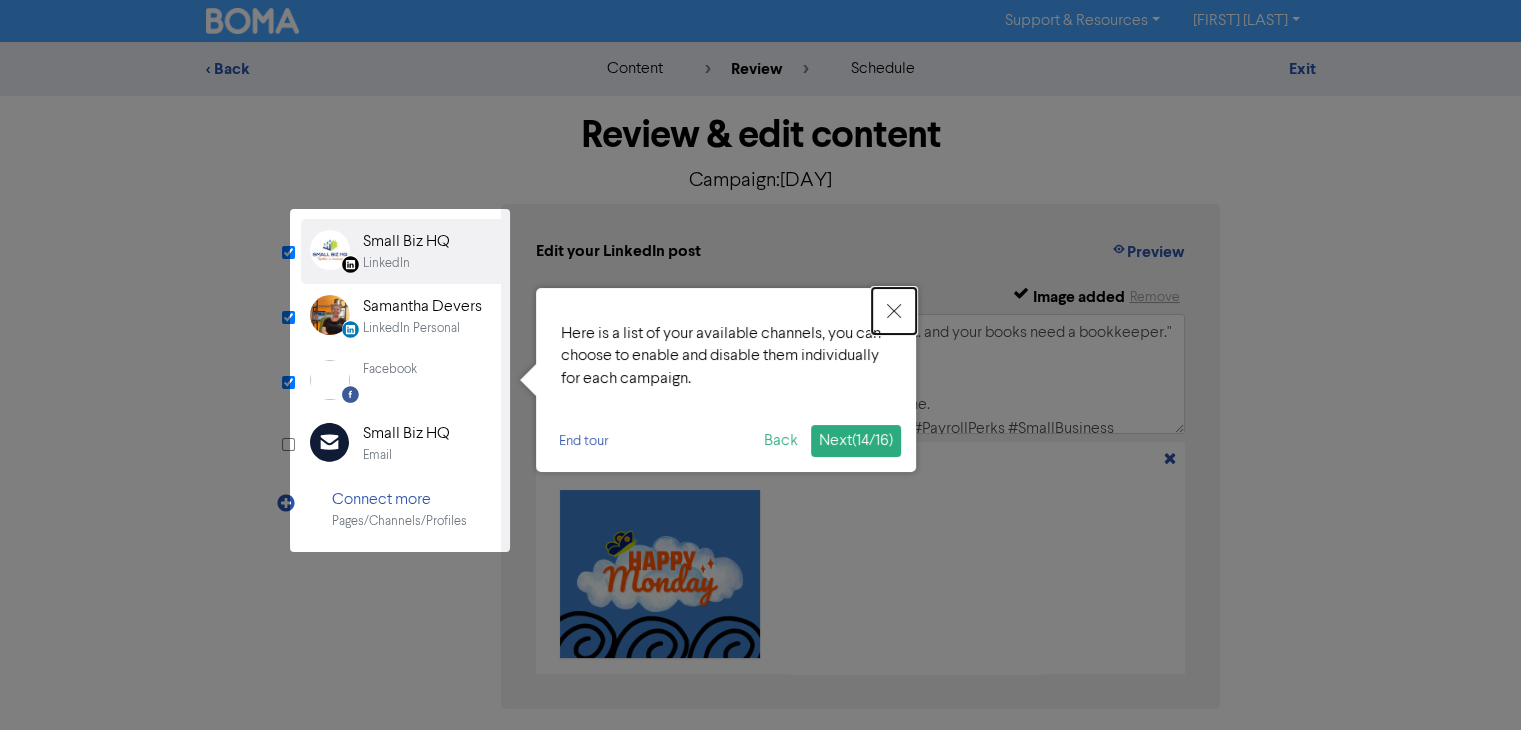 click at bounding box center [894, 311] 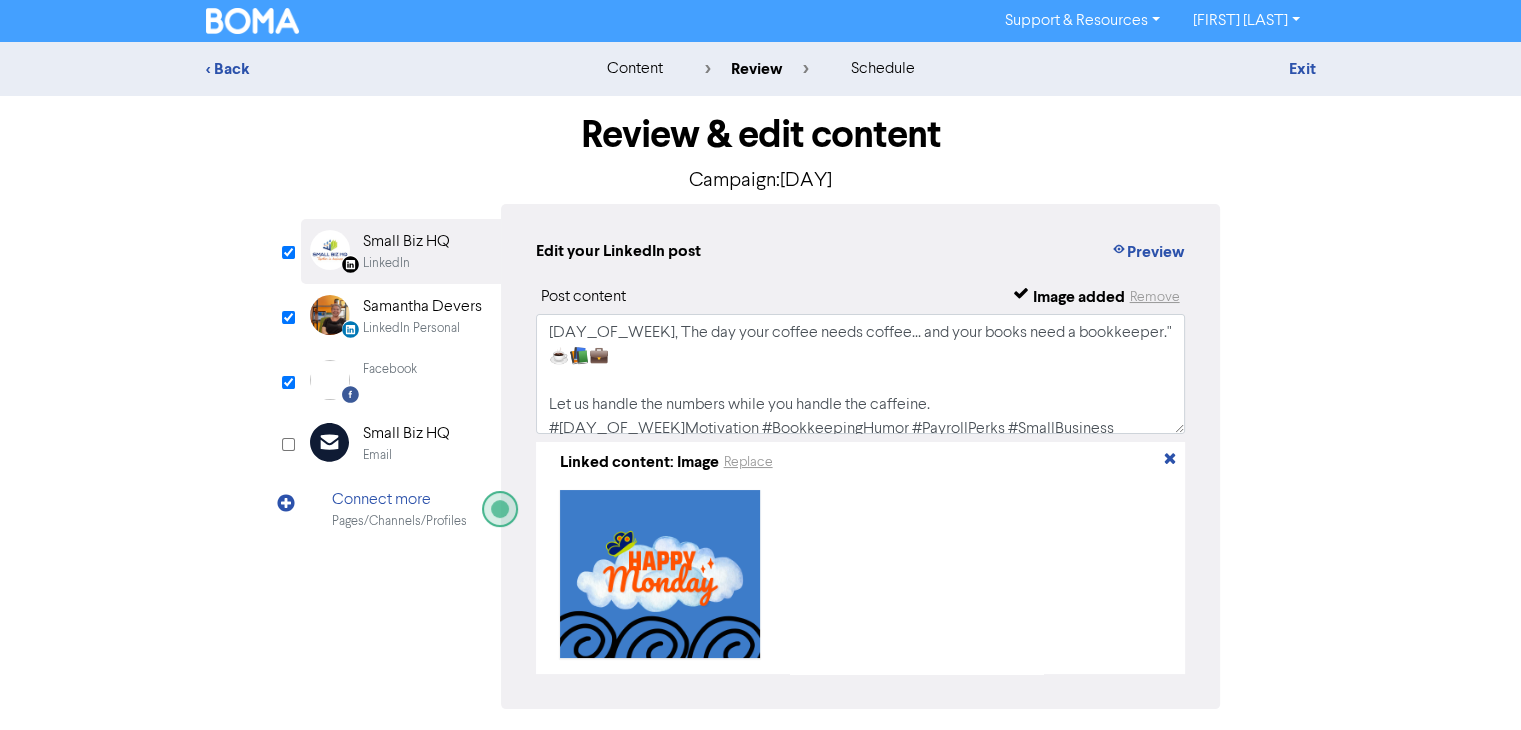scroll, scrollTop: 76, scrollLeft: 0, axis: vertical 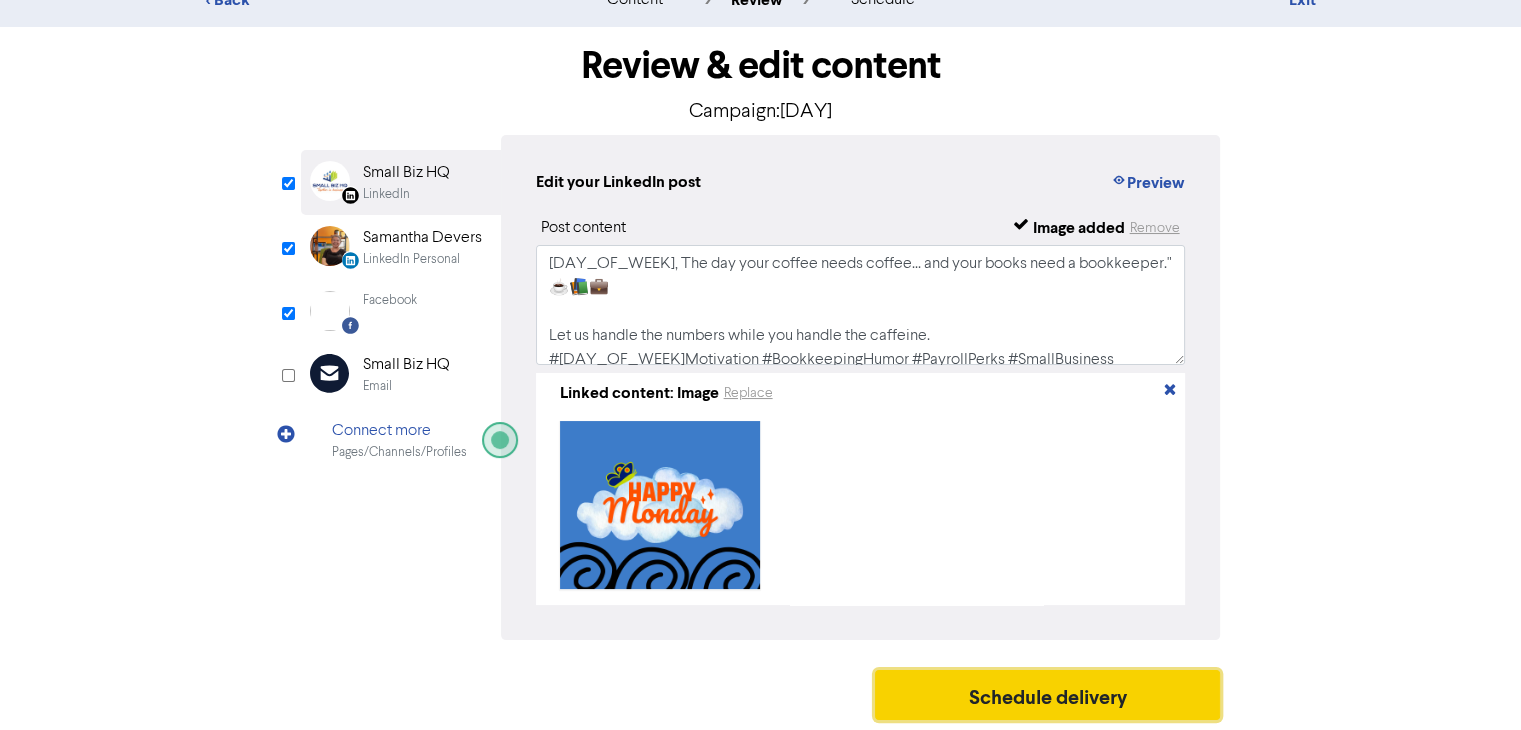 click on "Schedule delivery" at bounding box center [1048, 695] 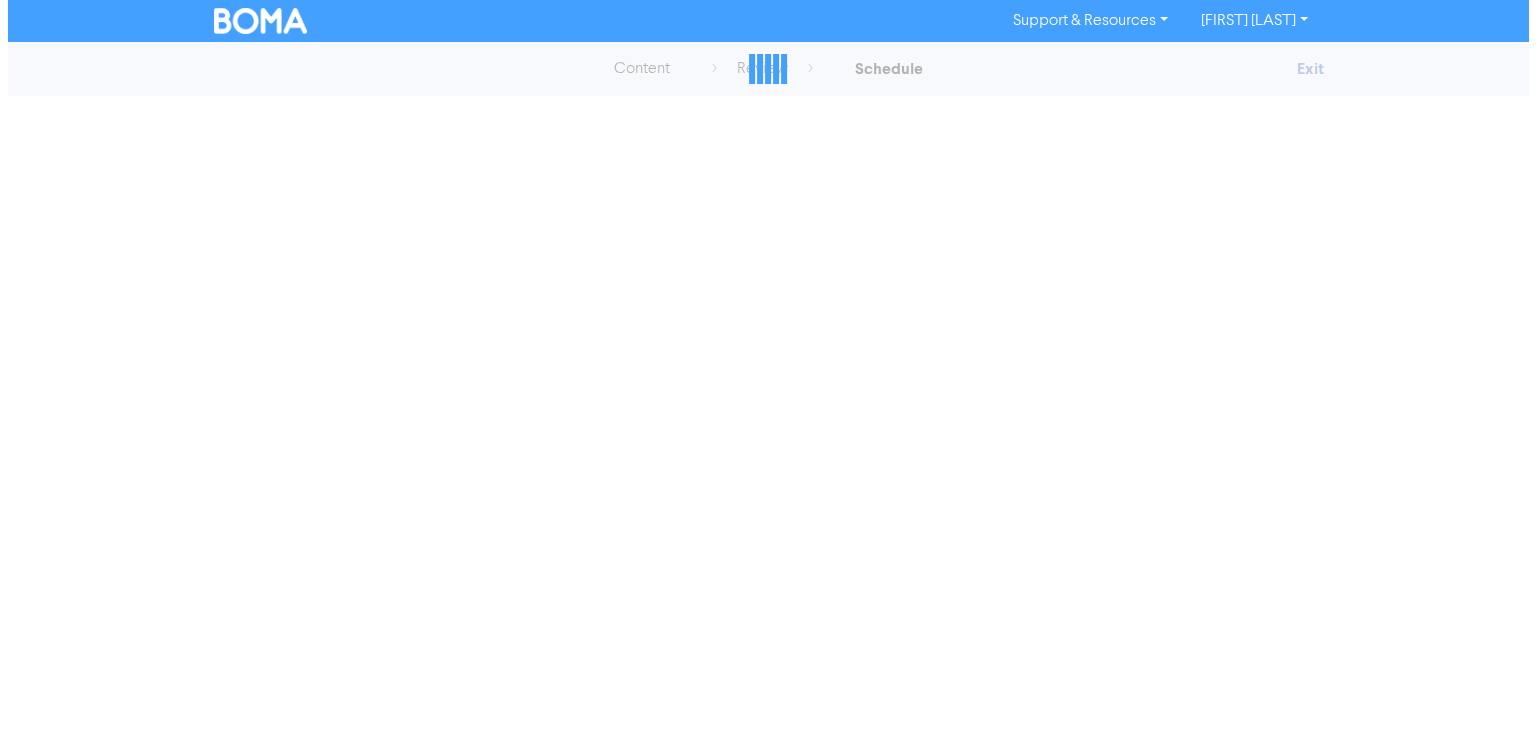 scroll, scrollTop: 0, scrollLeft: 0, axis: both 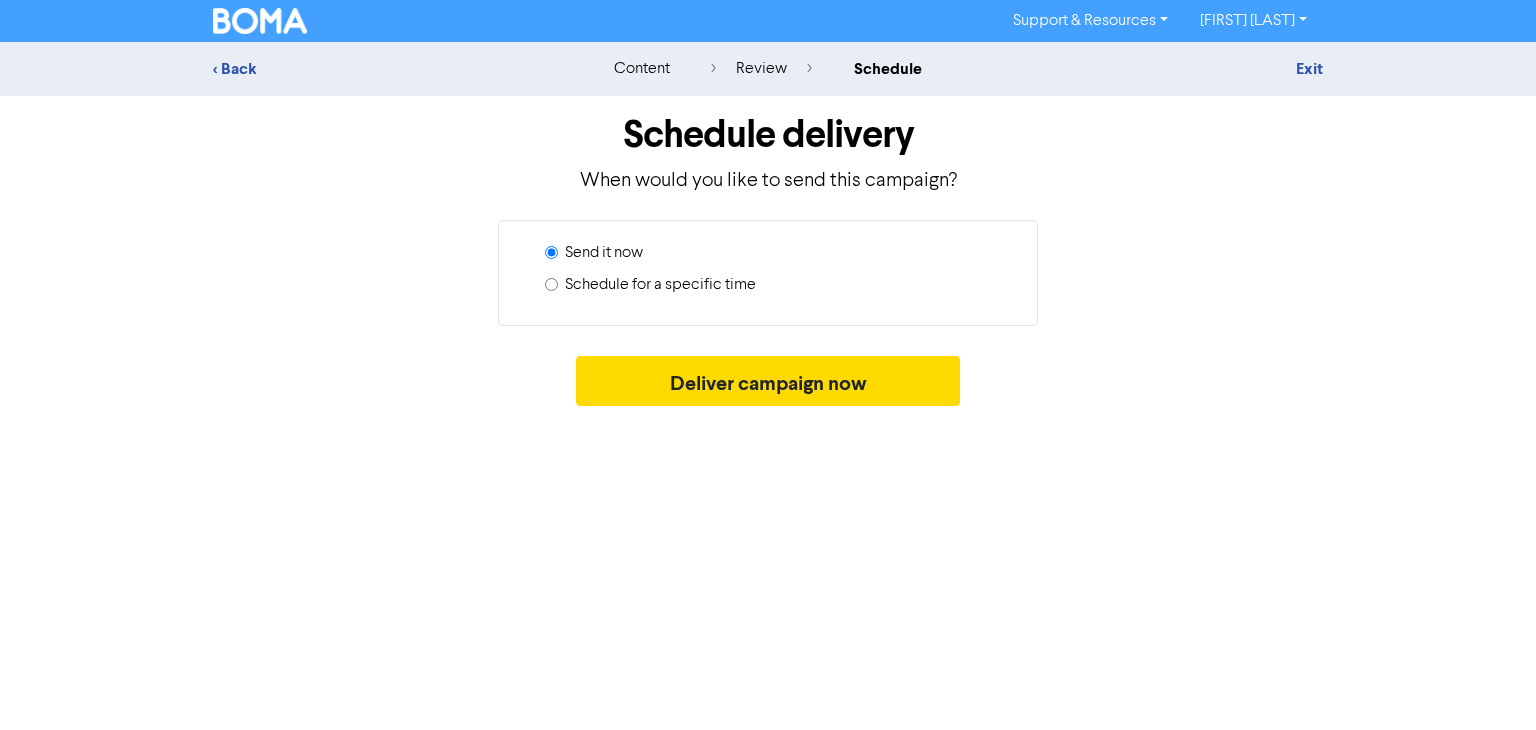 click on "Schedule for a specific time" at bounding box center [551, 284] 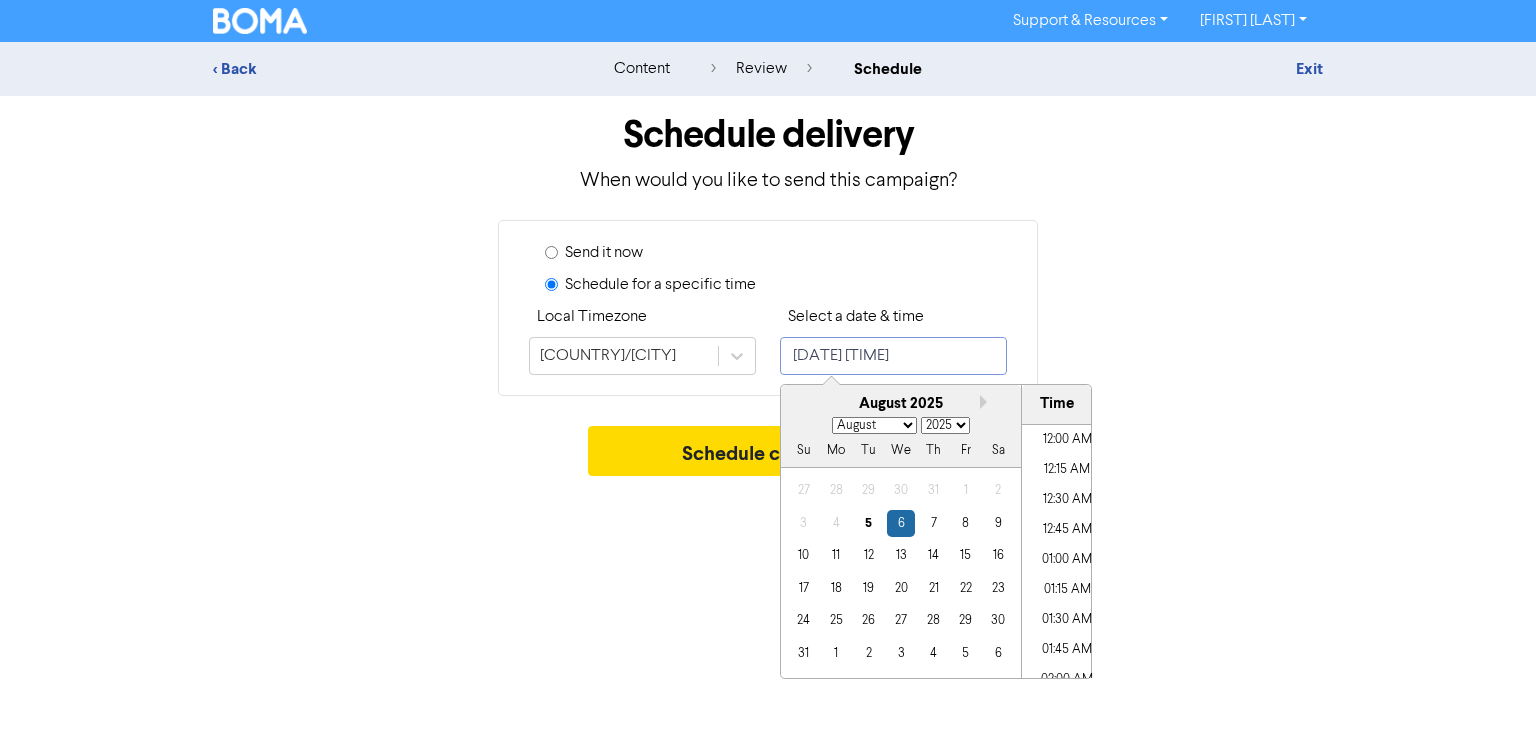 click on "[DATE] [TIME]" at bounding box center (893, 356) 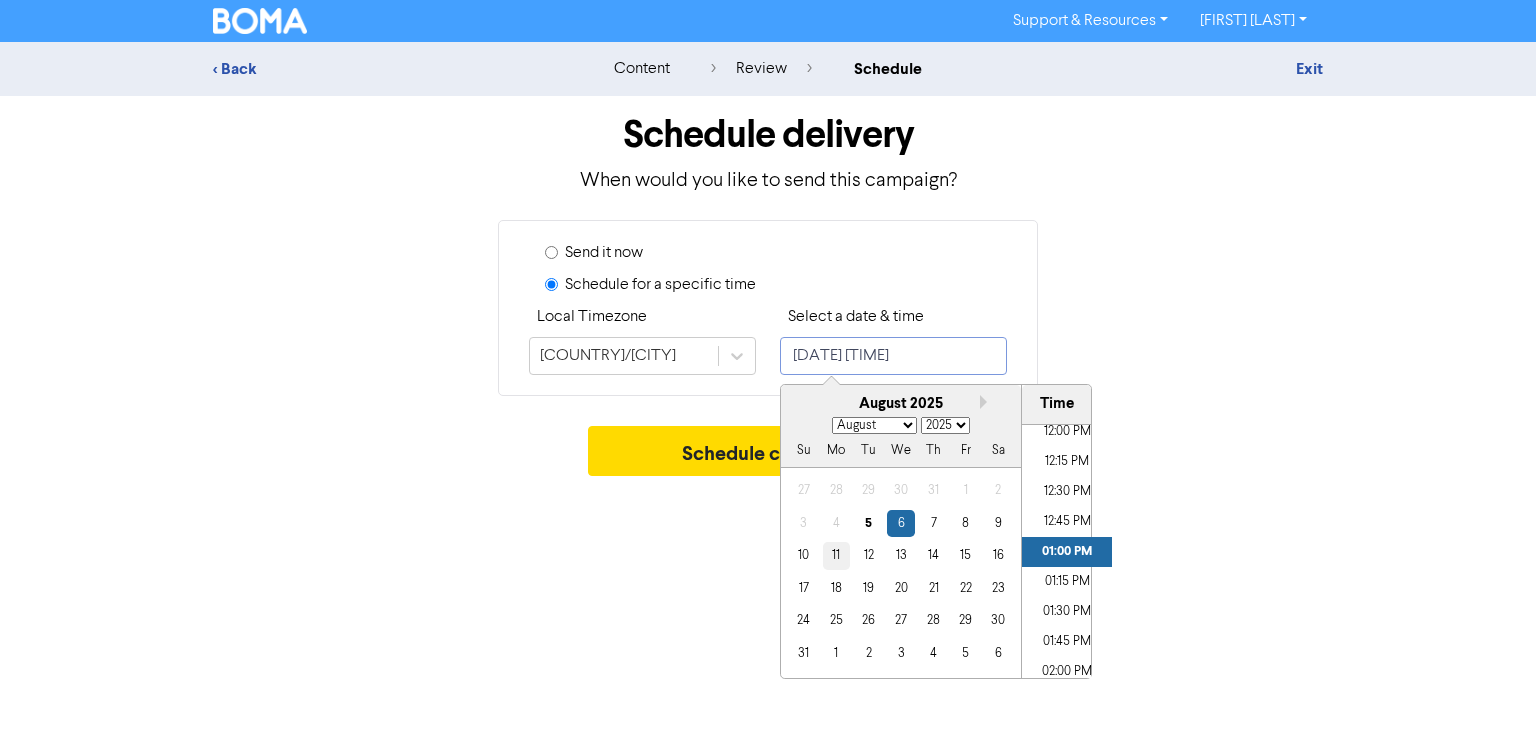 click on "11" at bounding box center (836, 555) 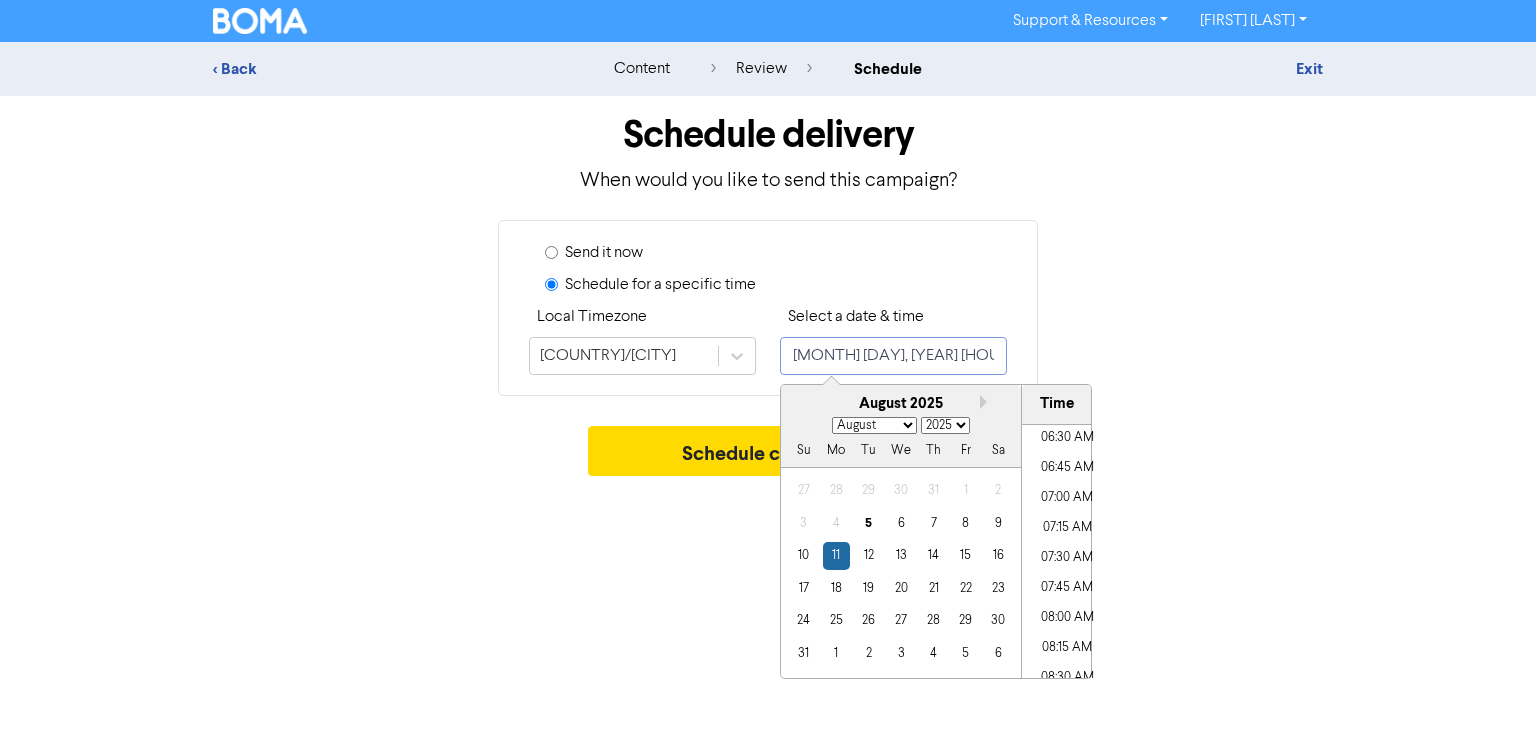 scroll, scrollTop: 742, scrollLeft: 0, axis: vertical 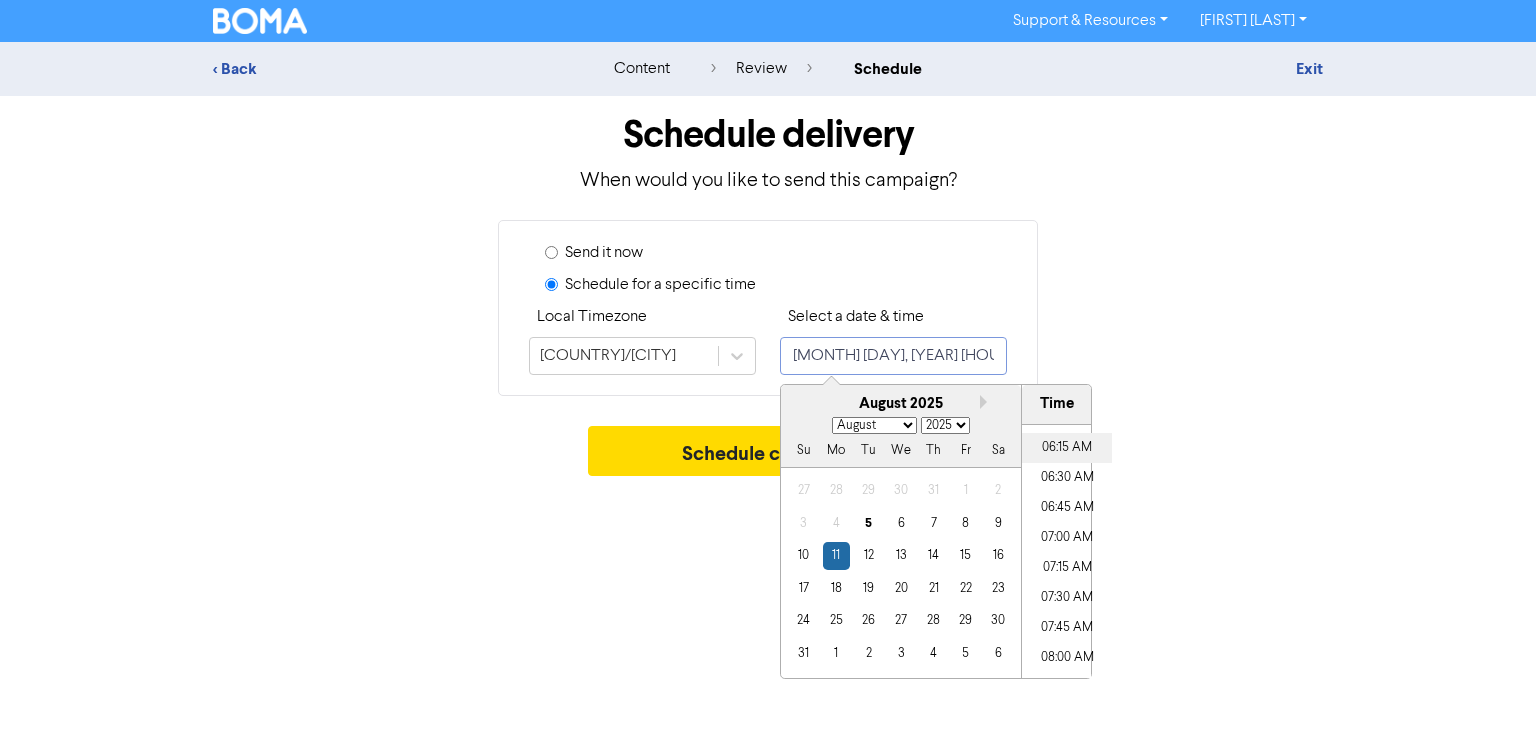 click on "06:15 AM" at bounding box center [1067, 448] 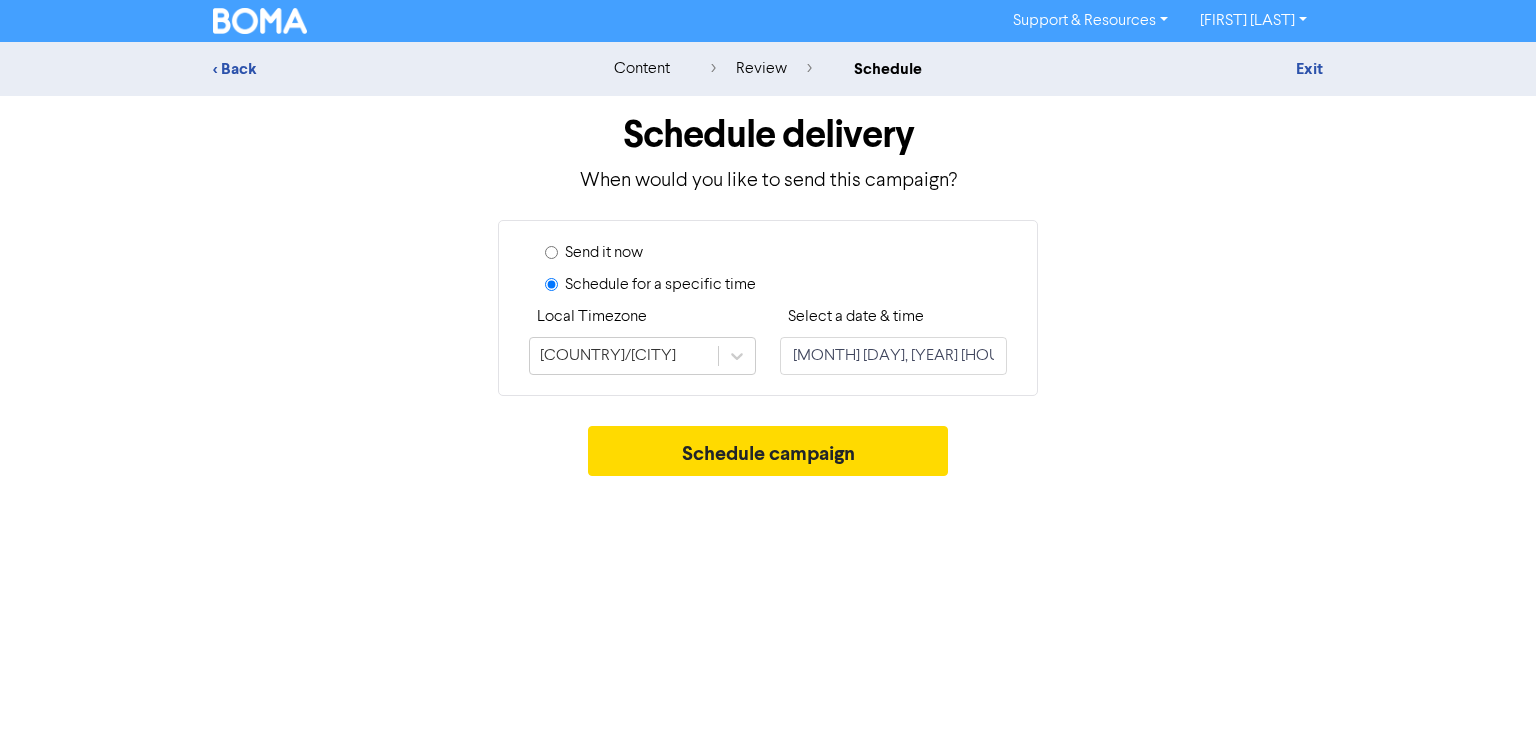 click on "Support & Resources Video Tutorials FAQ & Guides Marketing Education [FIRST] [LAST] Log Out < Back content review schedule Exit Schedule delivery When would you like to send this campaign?   Send it now   Schedule for a specific time Local Timezone Australia/Brisbane Select a date & time [MONTH] [DAY], [YEAR] [HOUR]:[MINUTE] [AM/PM] Schedule campaign" at bounding box center (768, 365) 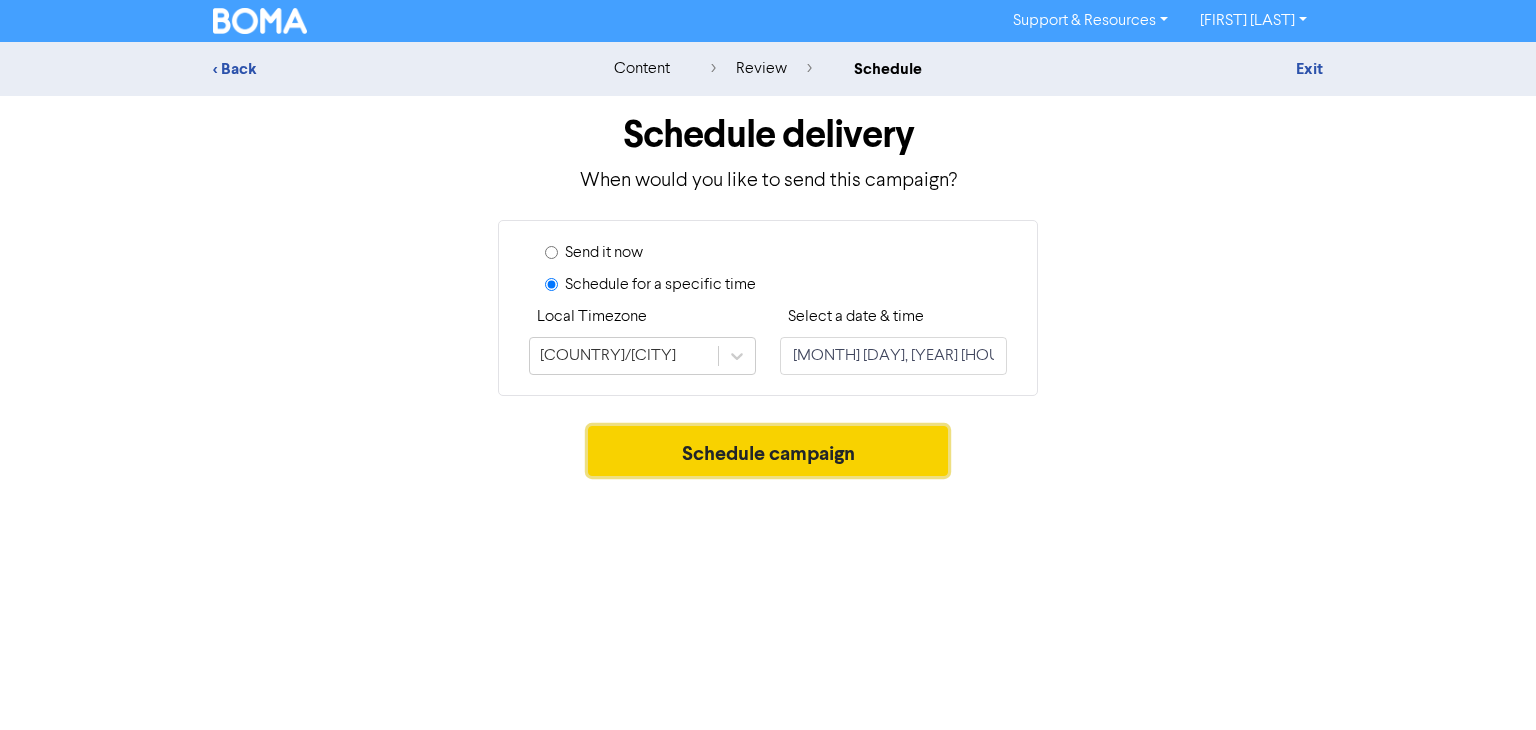click on "Schedule campaign" at bounding box center [768, 451] 